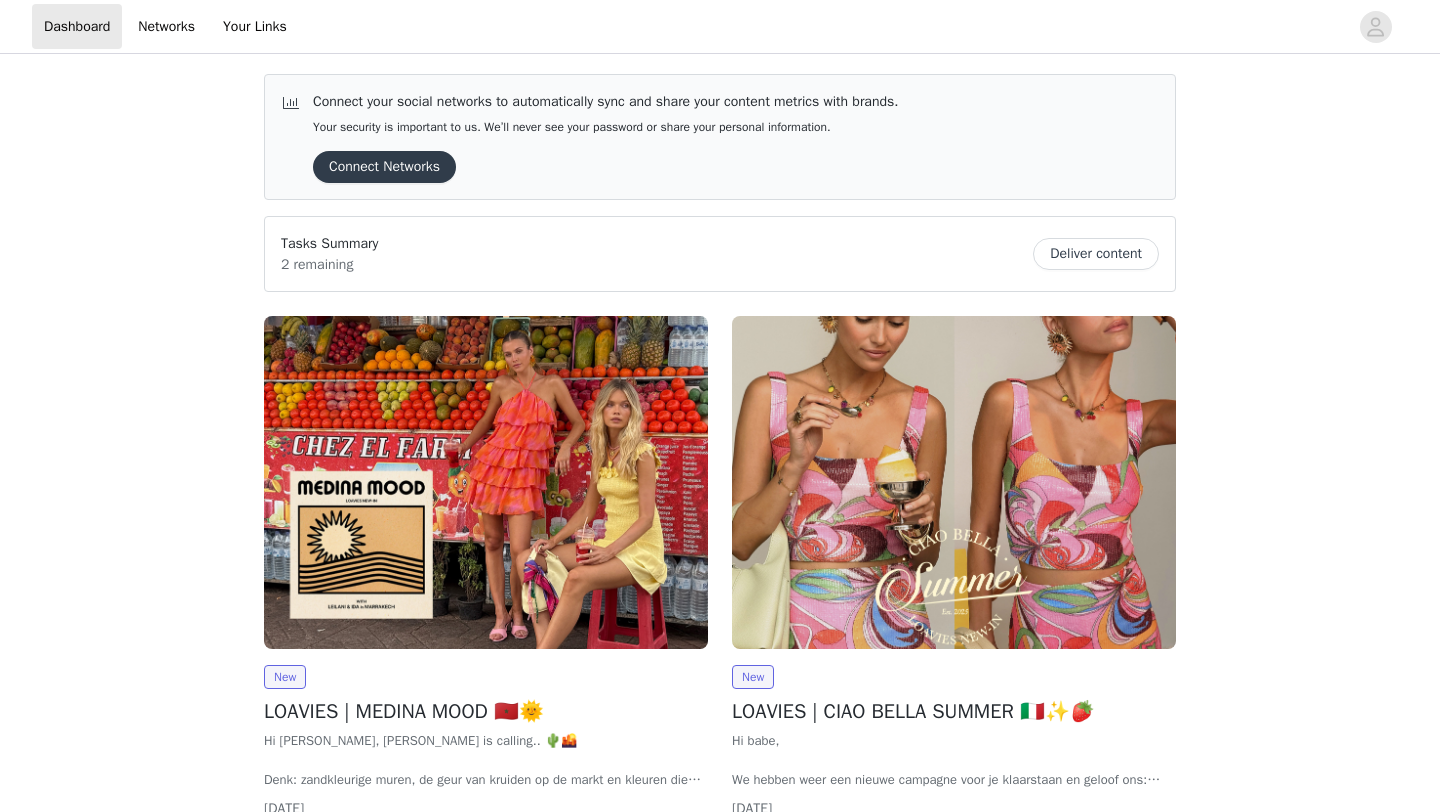 scroll, scrollTop: 116, scrollLeft: 0, axis: vertical 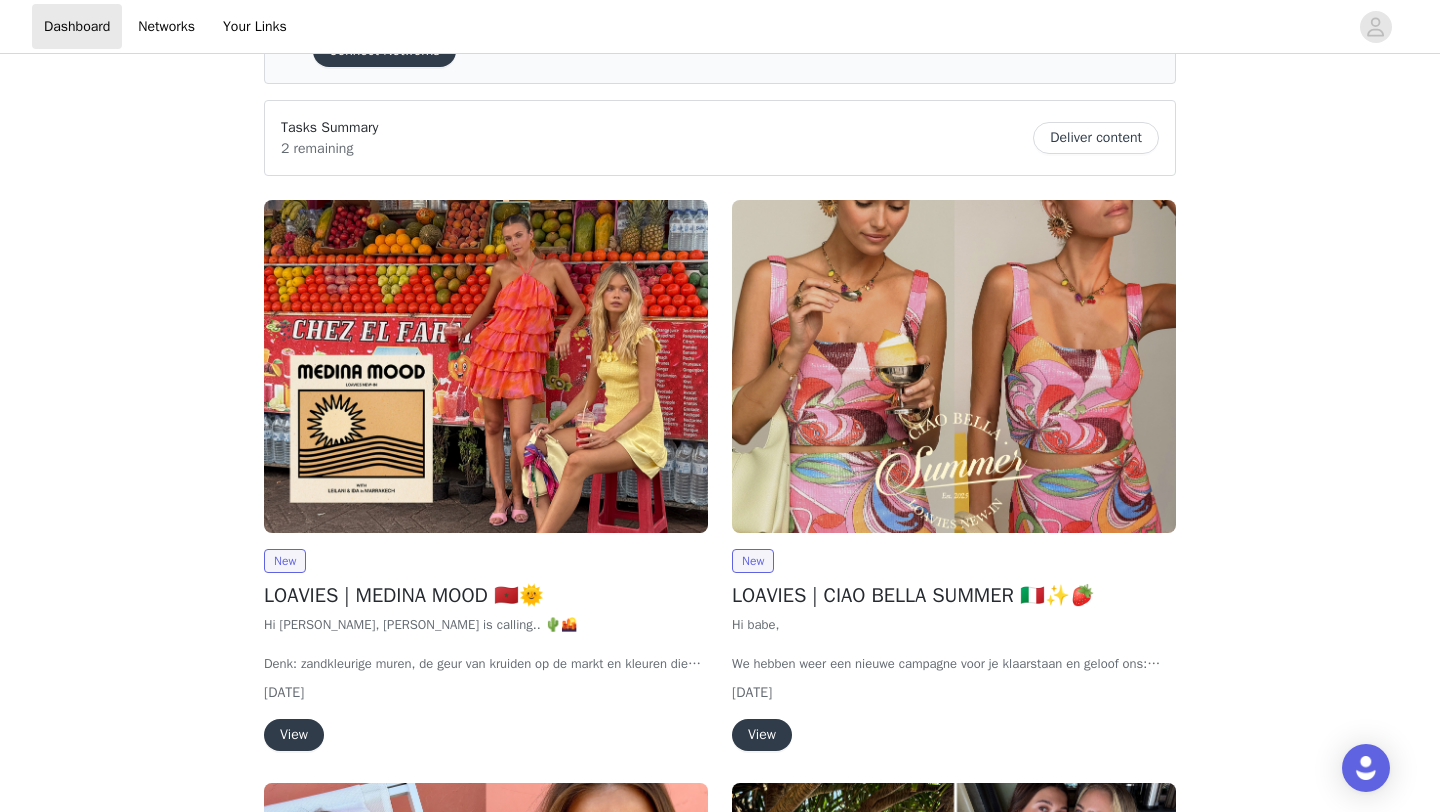 click on "View" at bounding box center [294, 735] 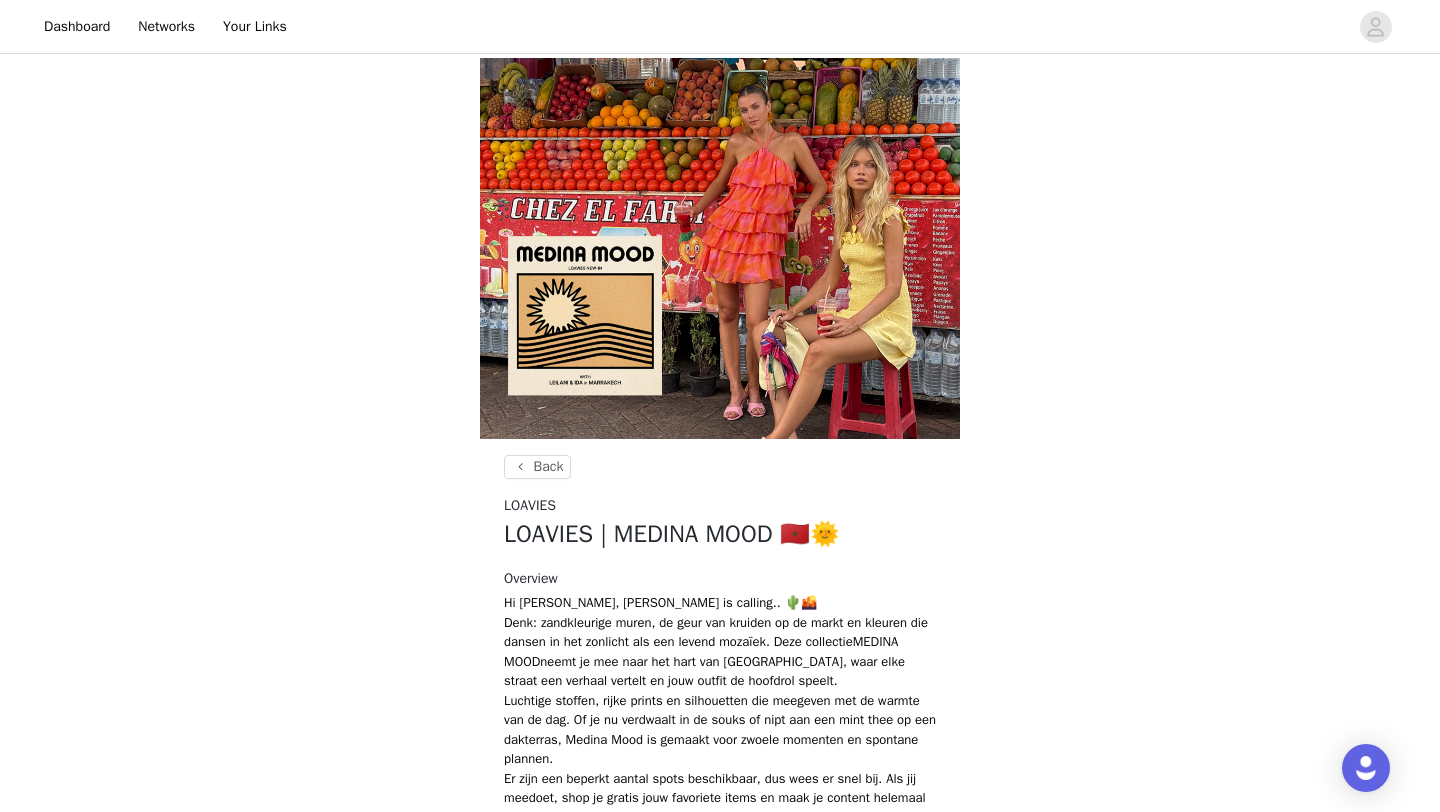 scroll, scrollTop: 896, scrollLeft: 0, axis: vertical 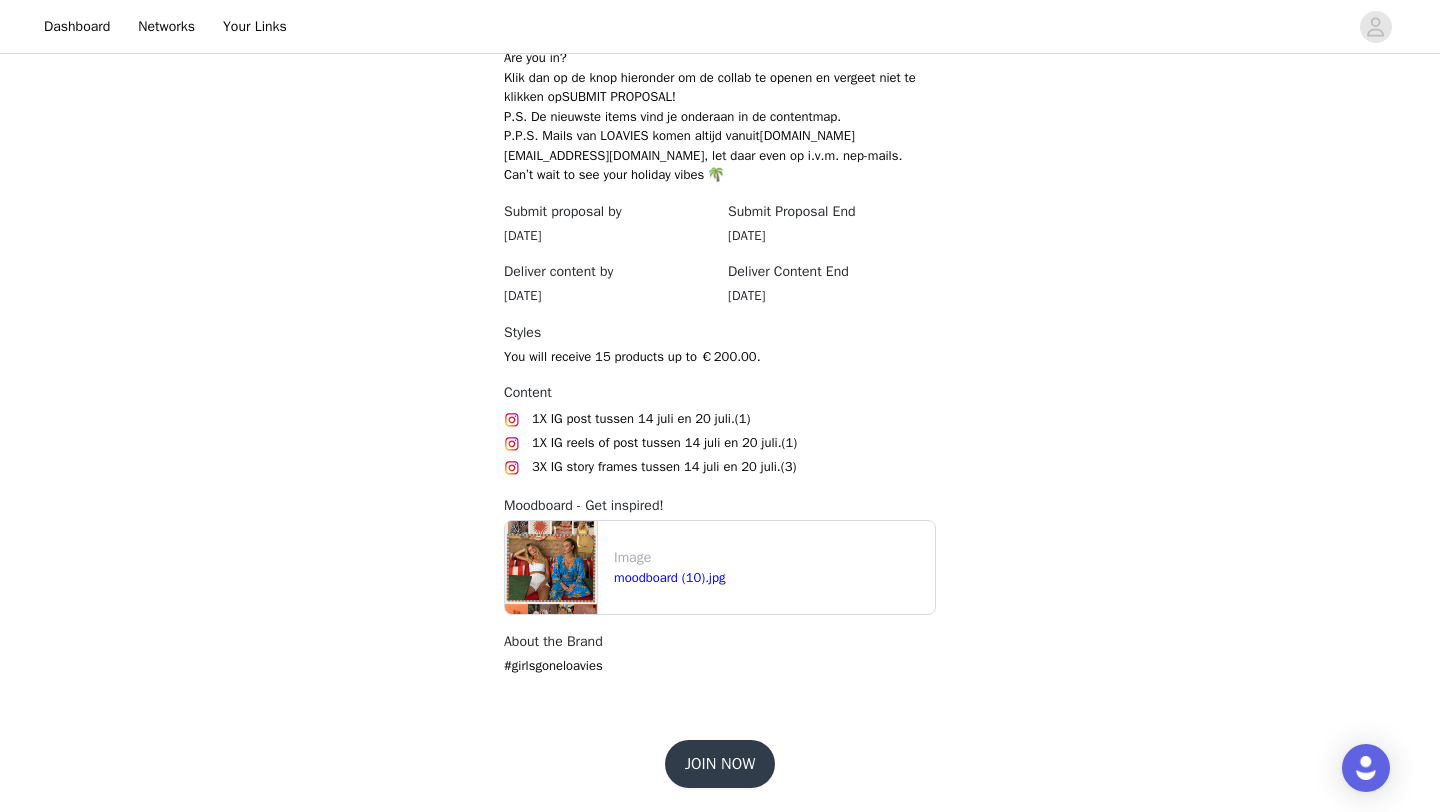 click on "JOIN NOW" at bounding box center [720, 764] 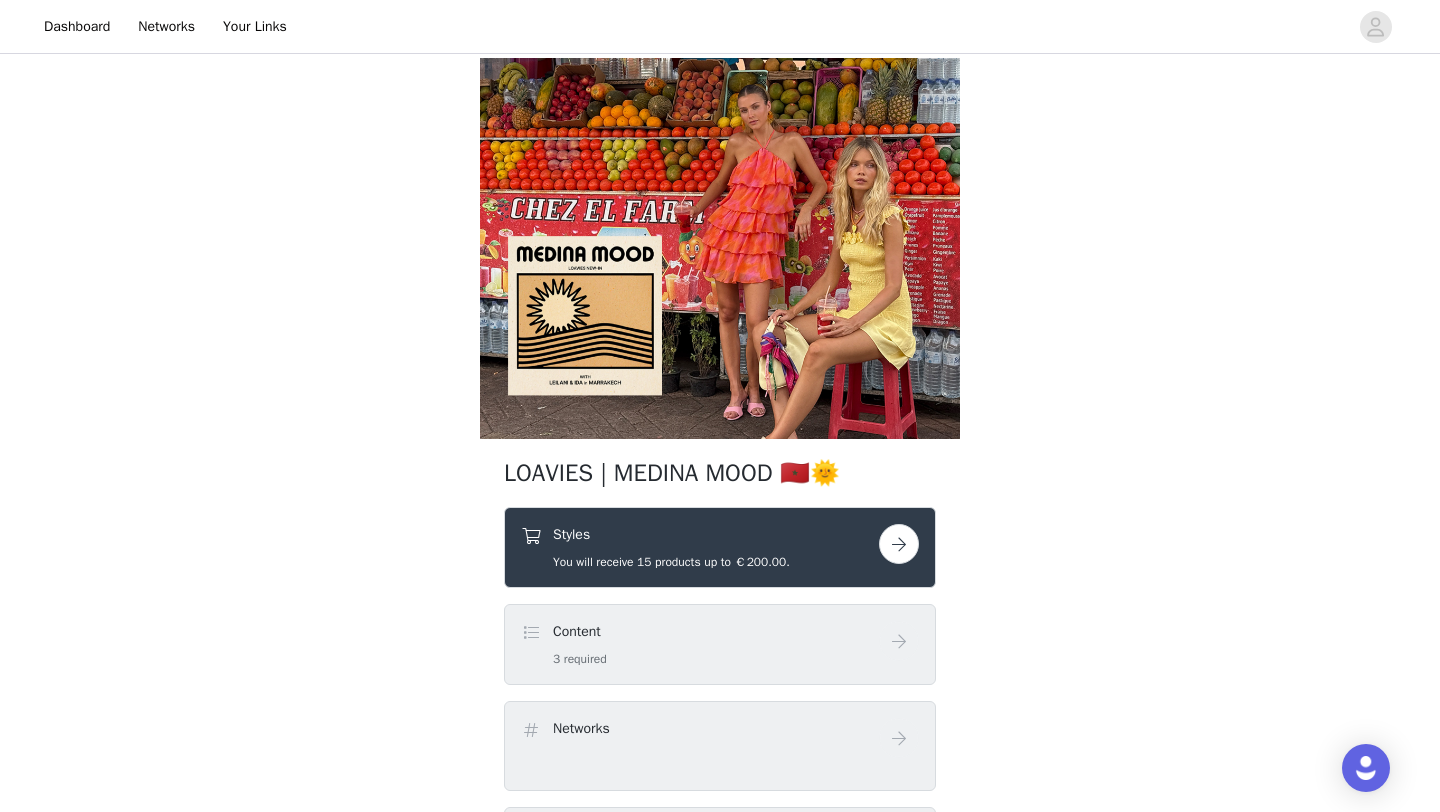 click on "Styles   You will receive 15 products up to €200.00." at bounding box center [671, 547] 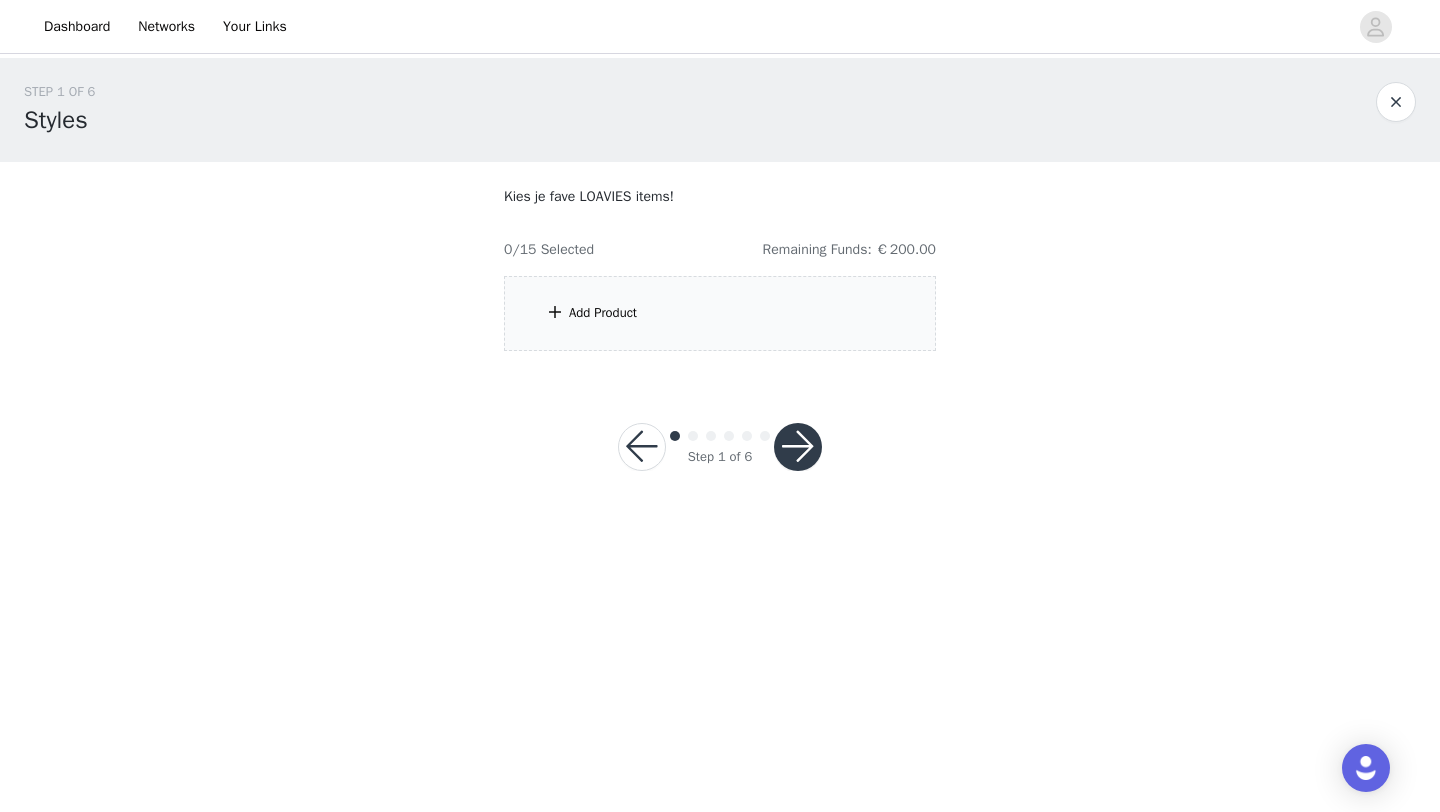 click on "Add Product" at bounding box center (603, 313) 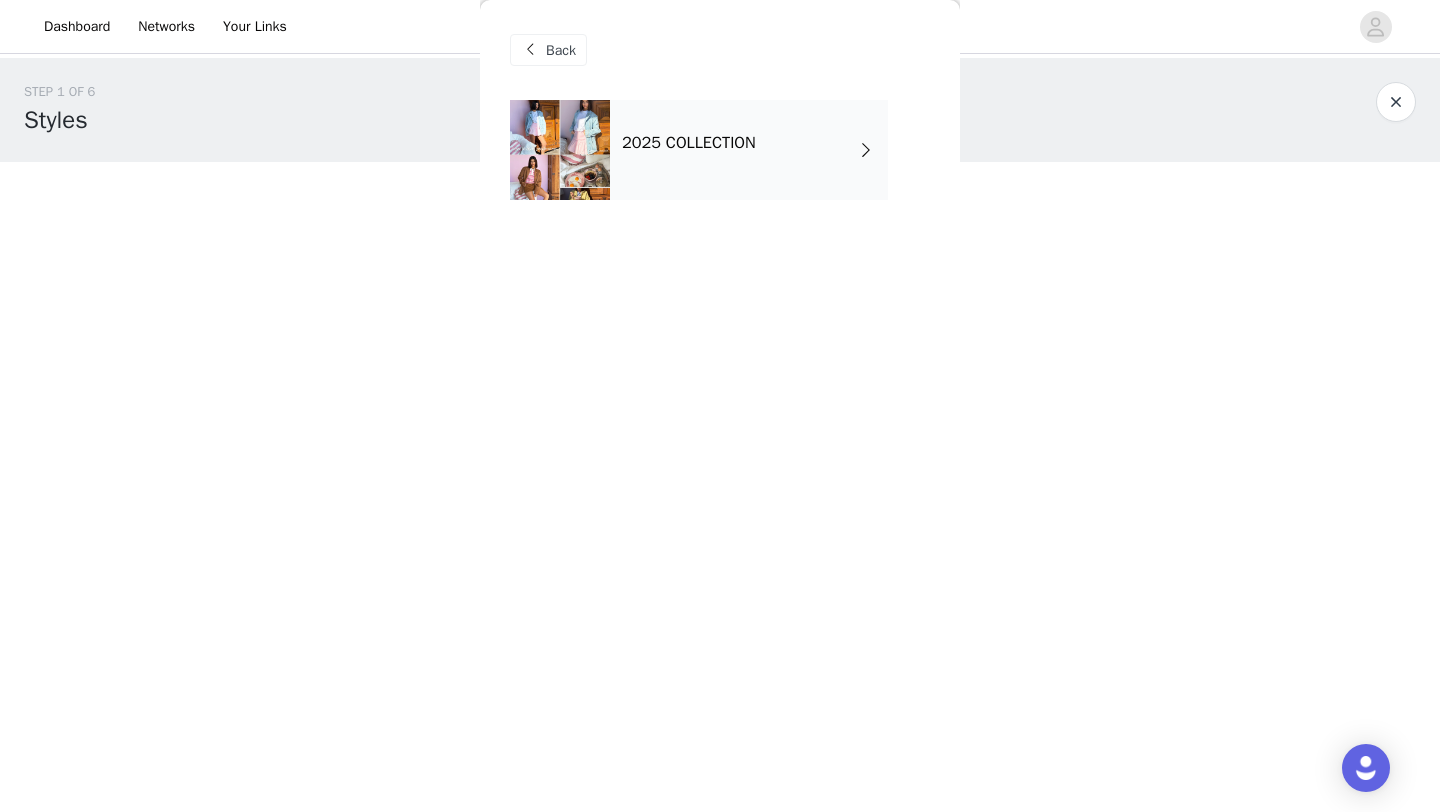 click on "2025 COLLECTION" at bounding box center [749, 150] 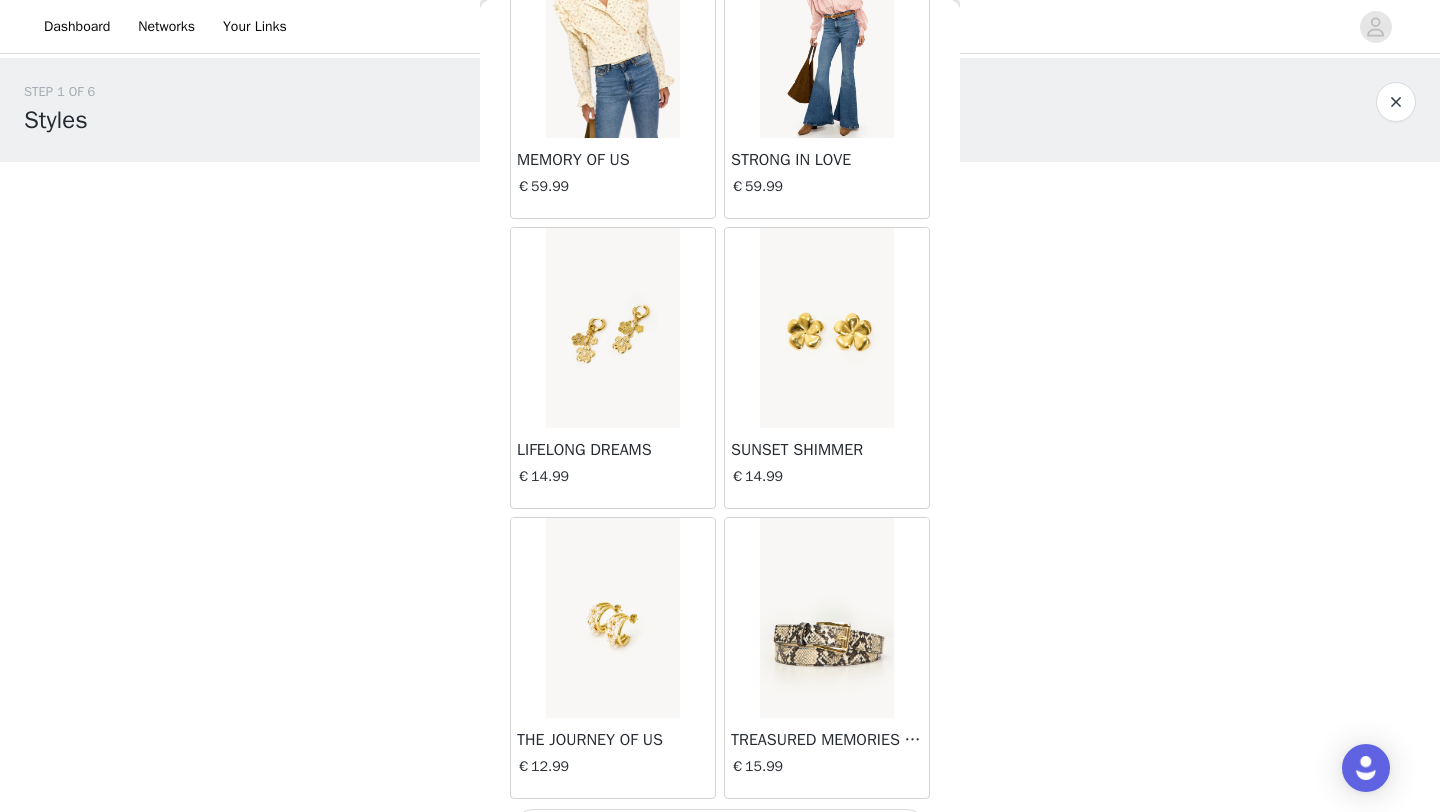 scroll, scrollTop: 2248, scrollLeft: 0, axis: vertical 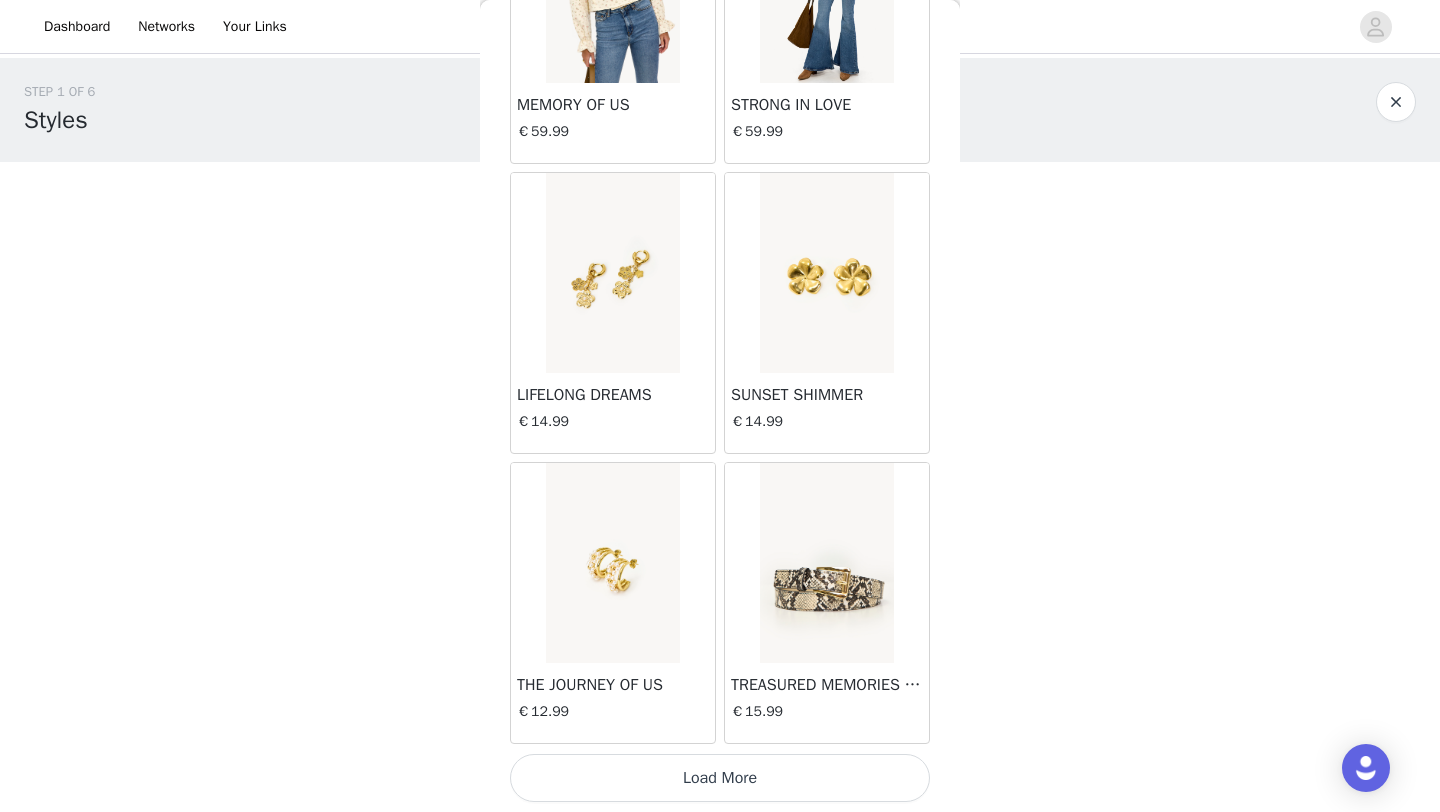 click on "Load More" at bounding box center [720, 778] 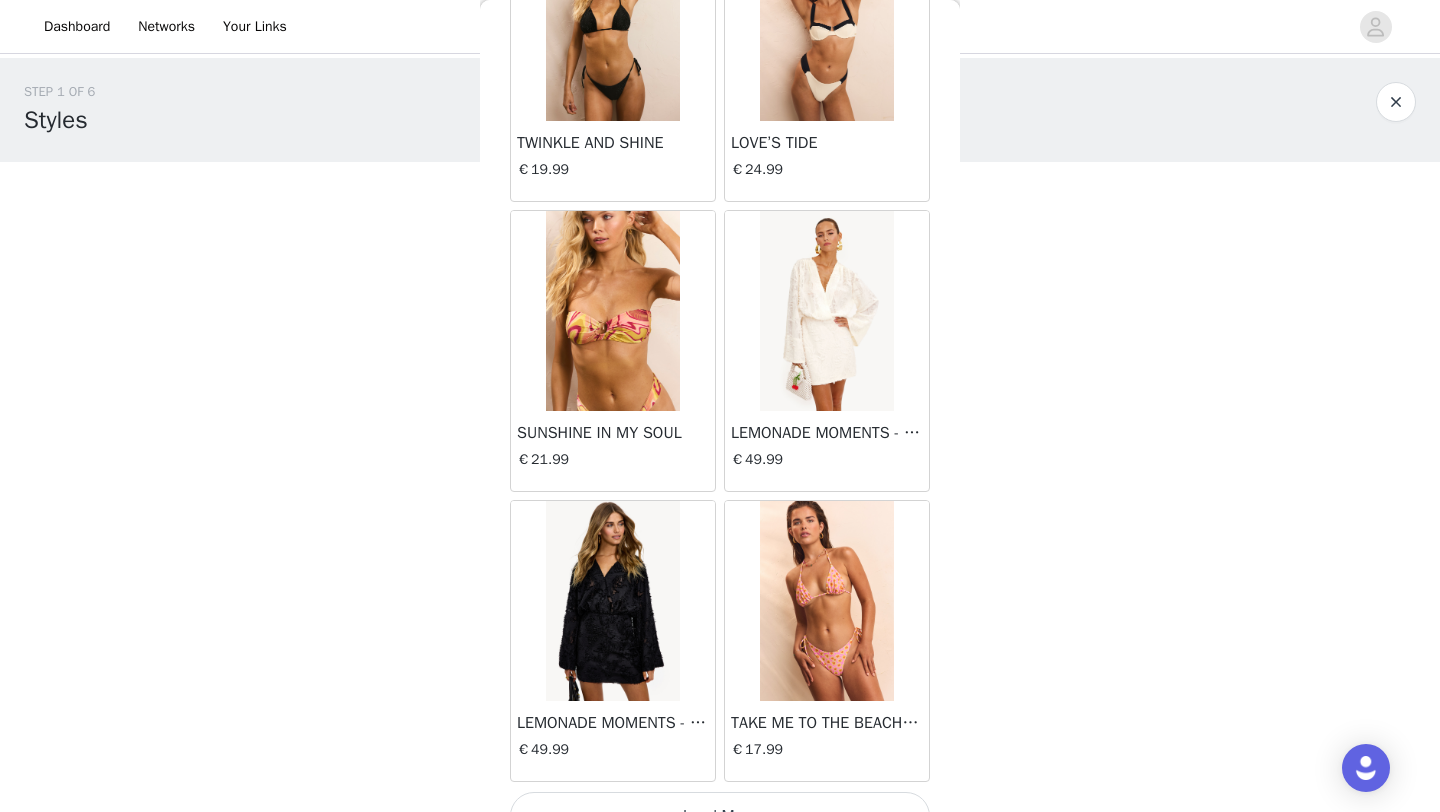 scroll, scrollTop: 5148, scrollLeft: 0, axis: vertical 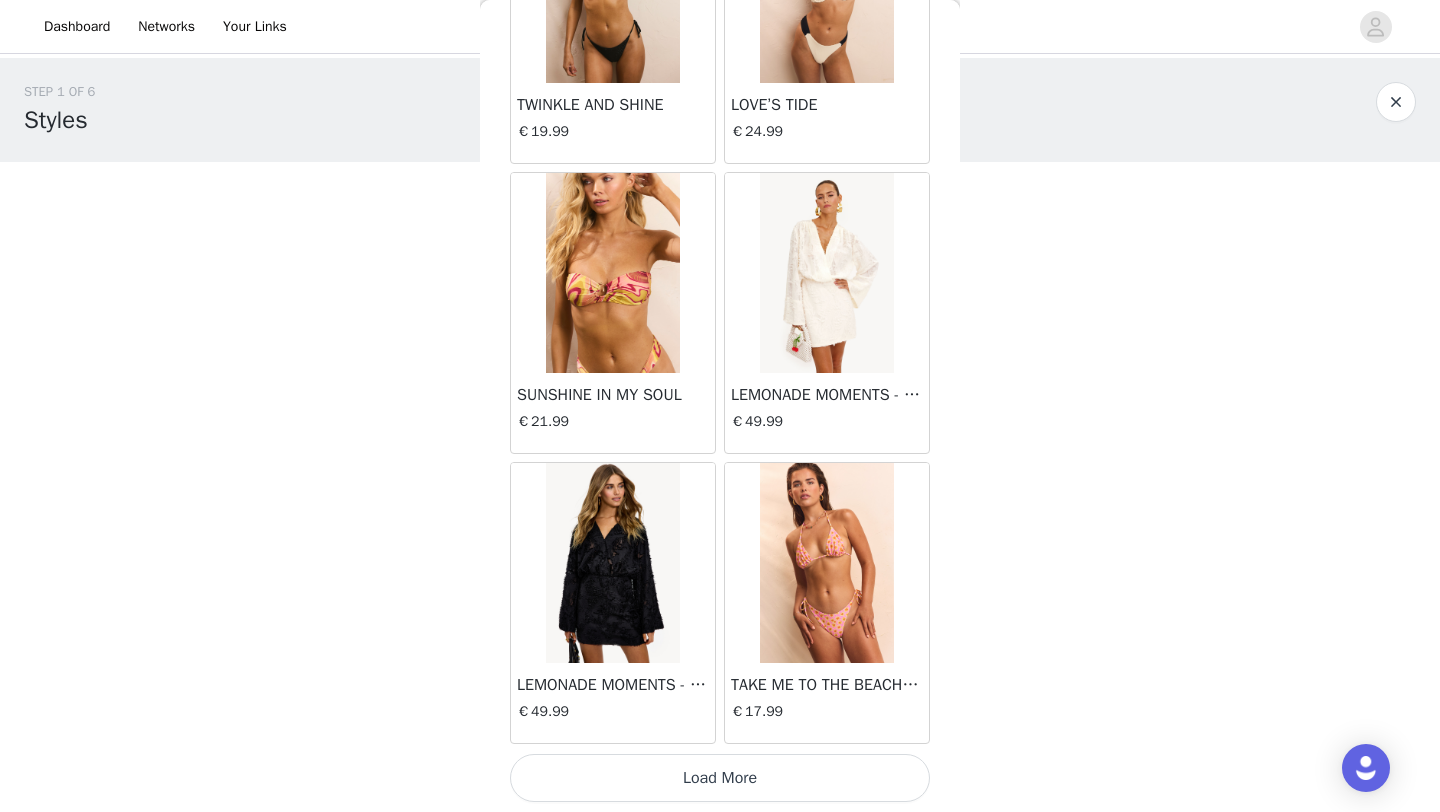 click on "Load More" at bounding box center (720, 778) 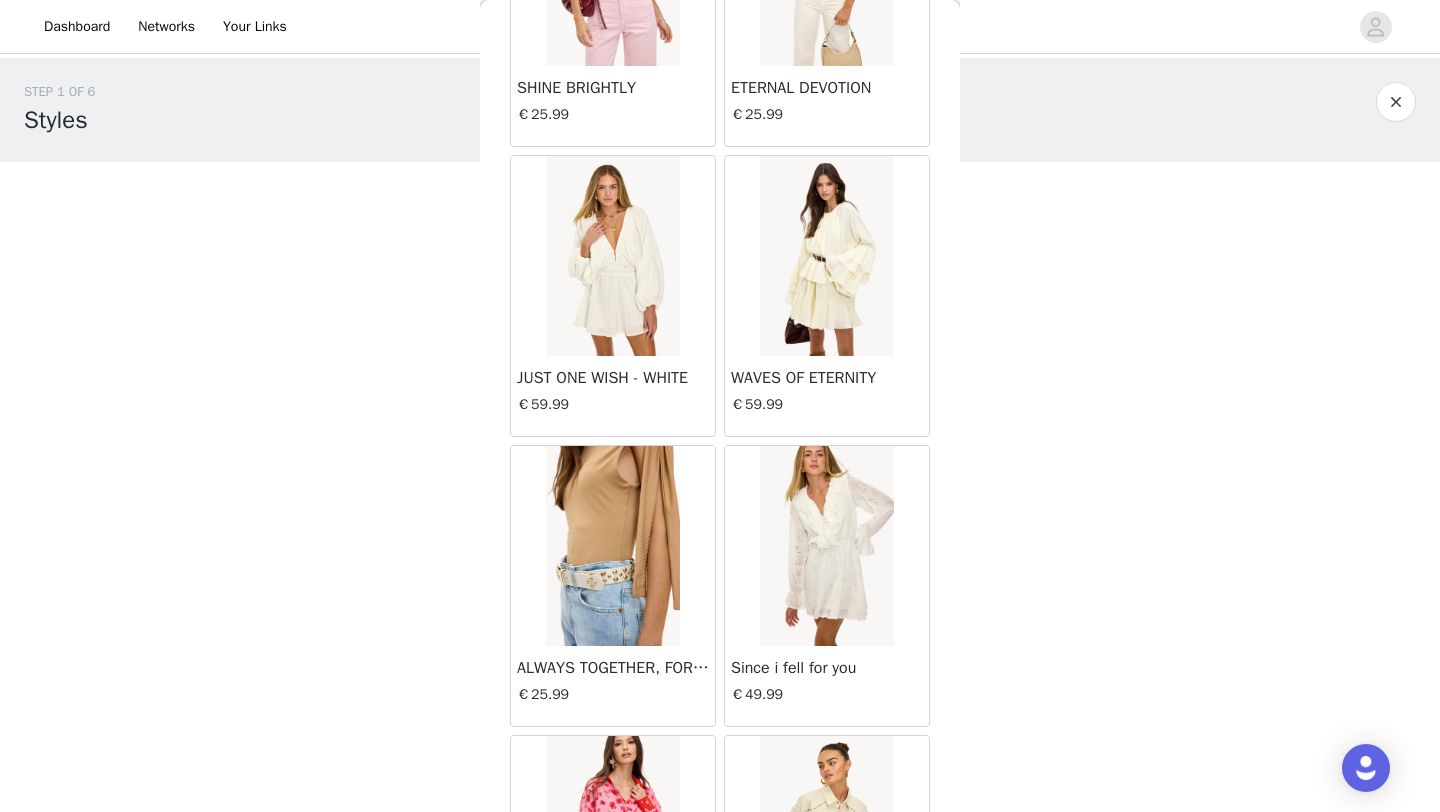 scroll, scrollTop: 8048, scrollLeft: 0, axis: vertical 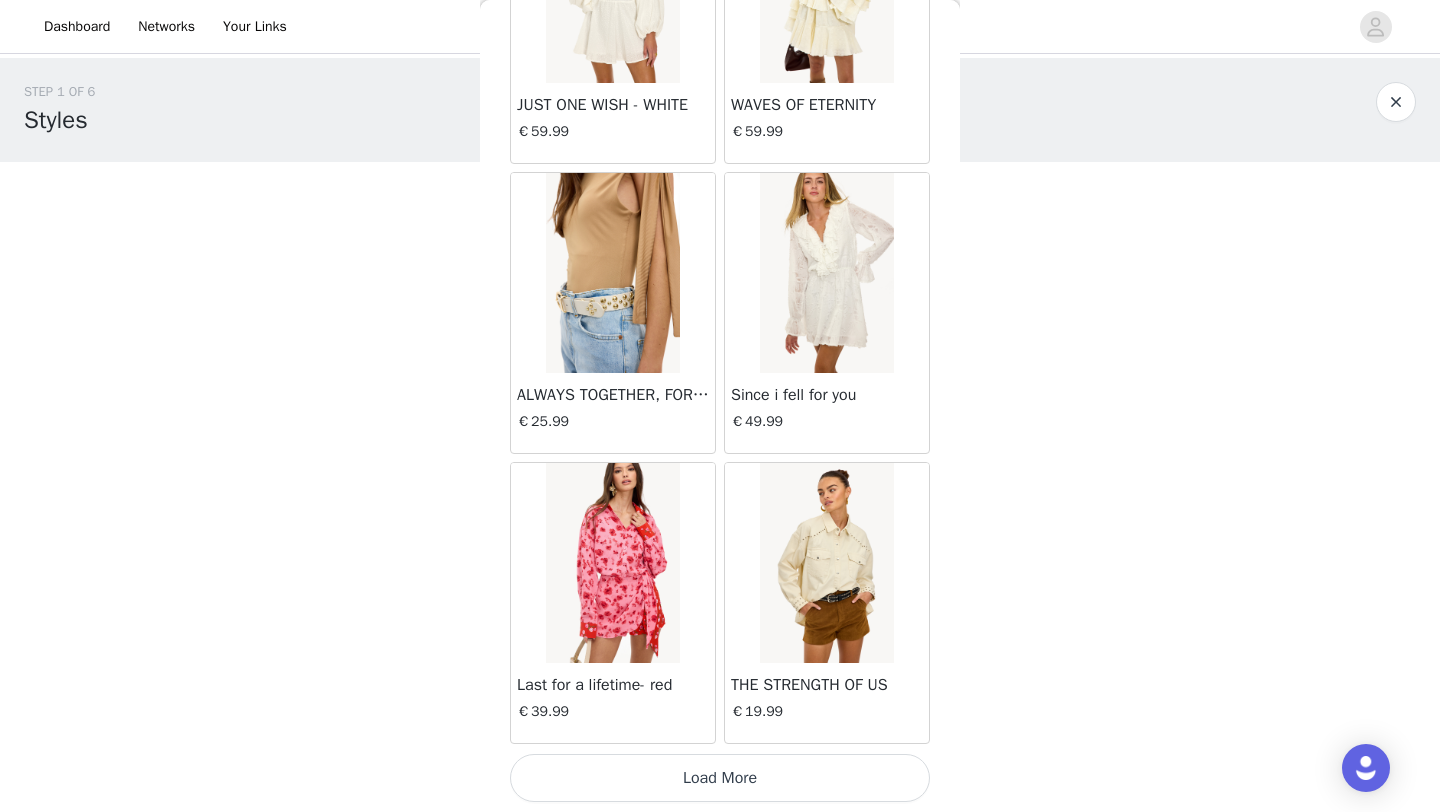 click on "Load More" at bounding box center [720, 778] 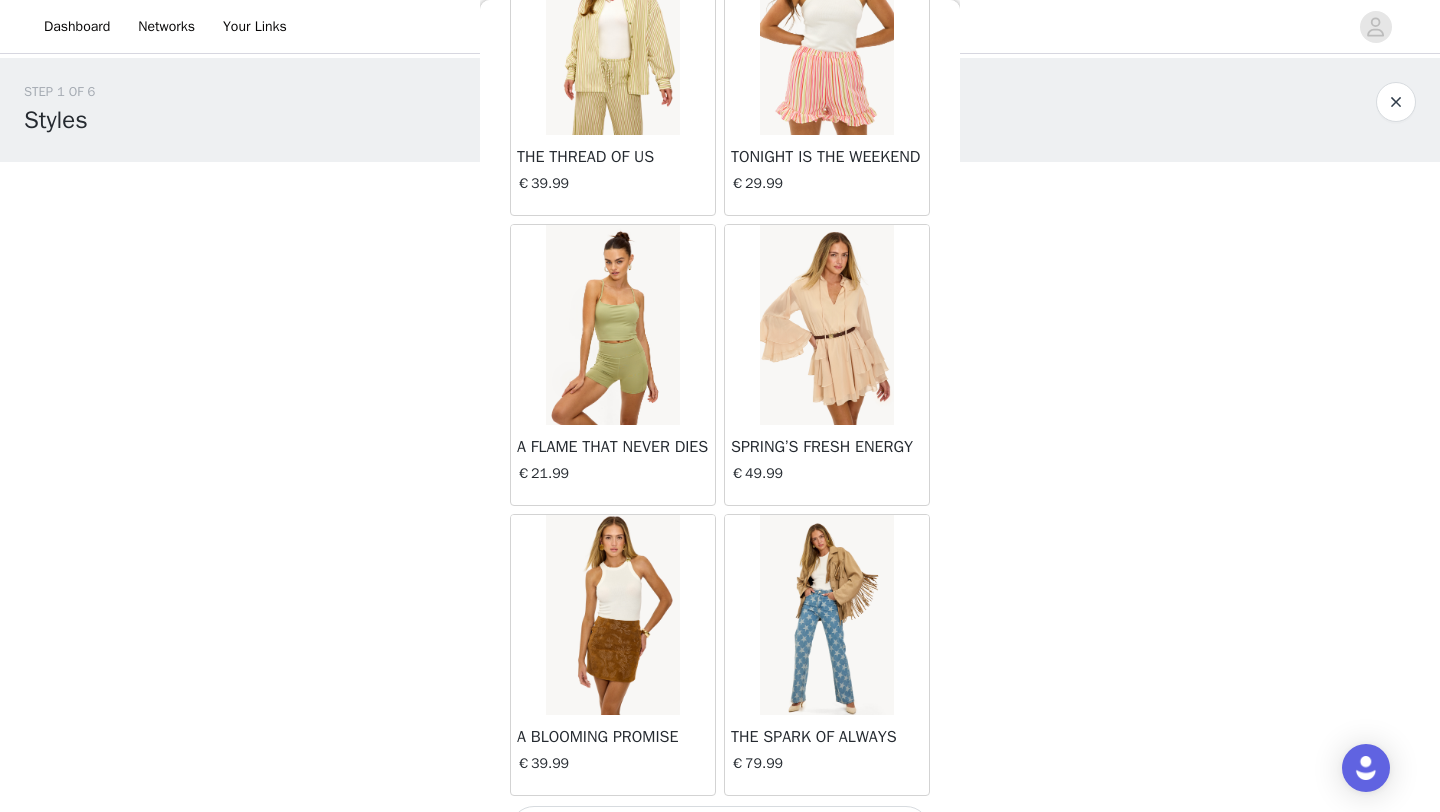 scroll, scrollTop: 10948, scrollLeft: 0, axis: vertical 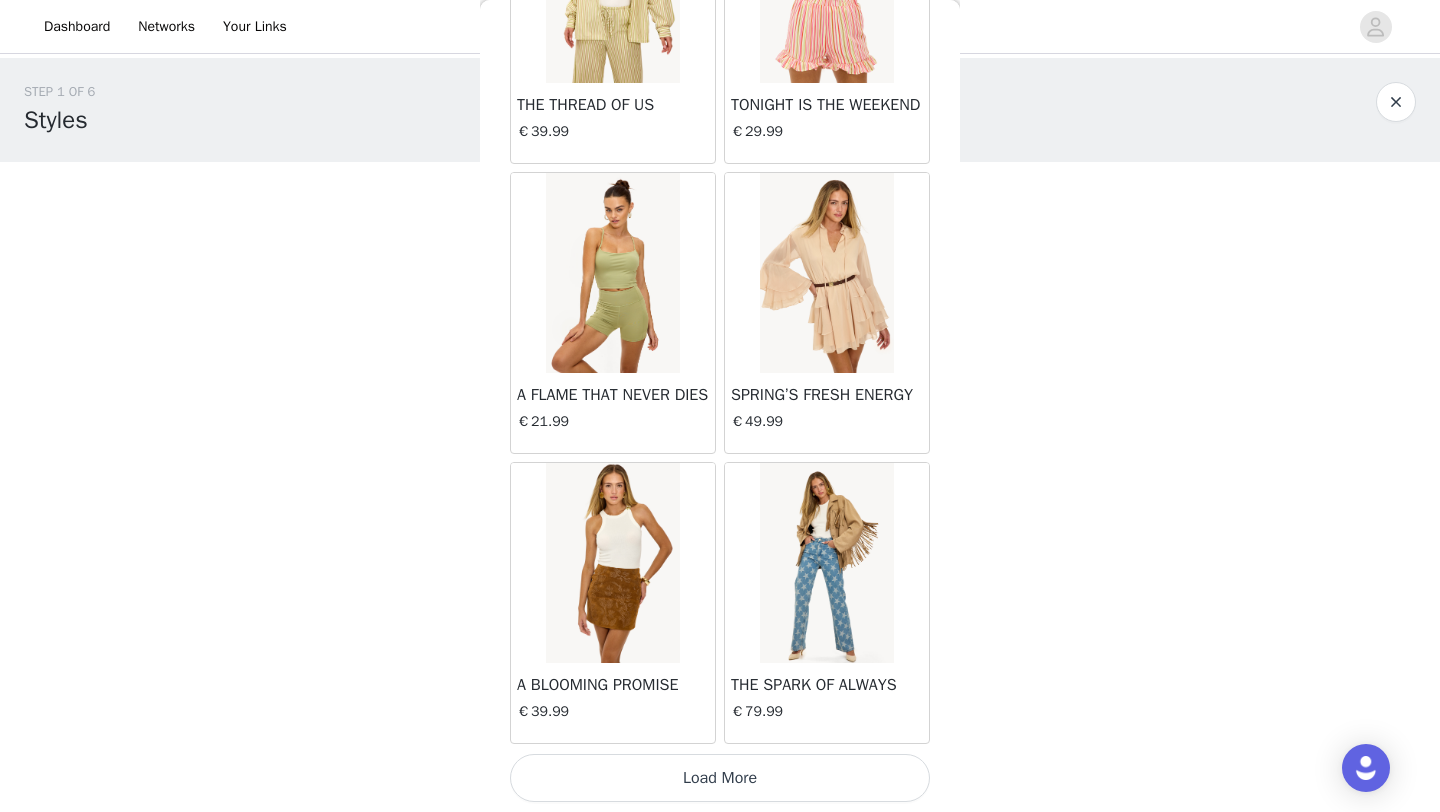 click on "Load More" at bounding box center [720, 778] 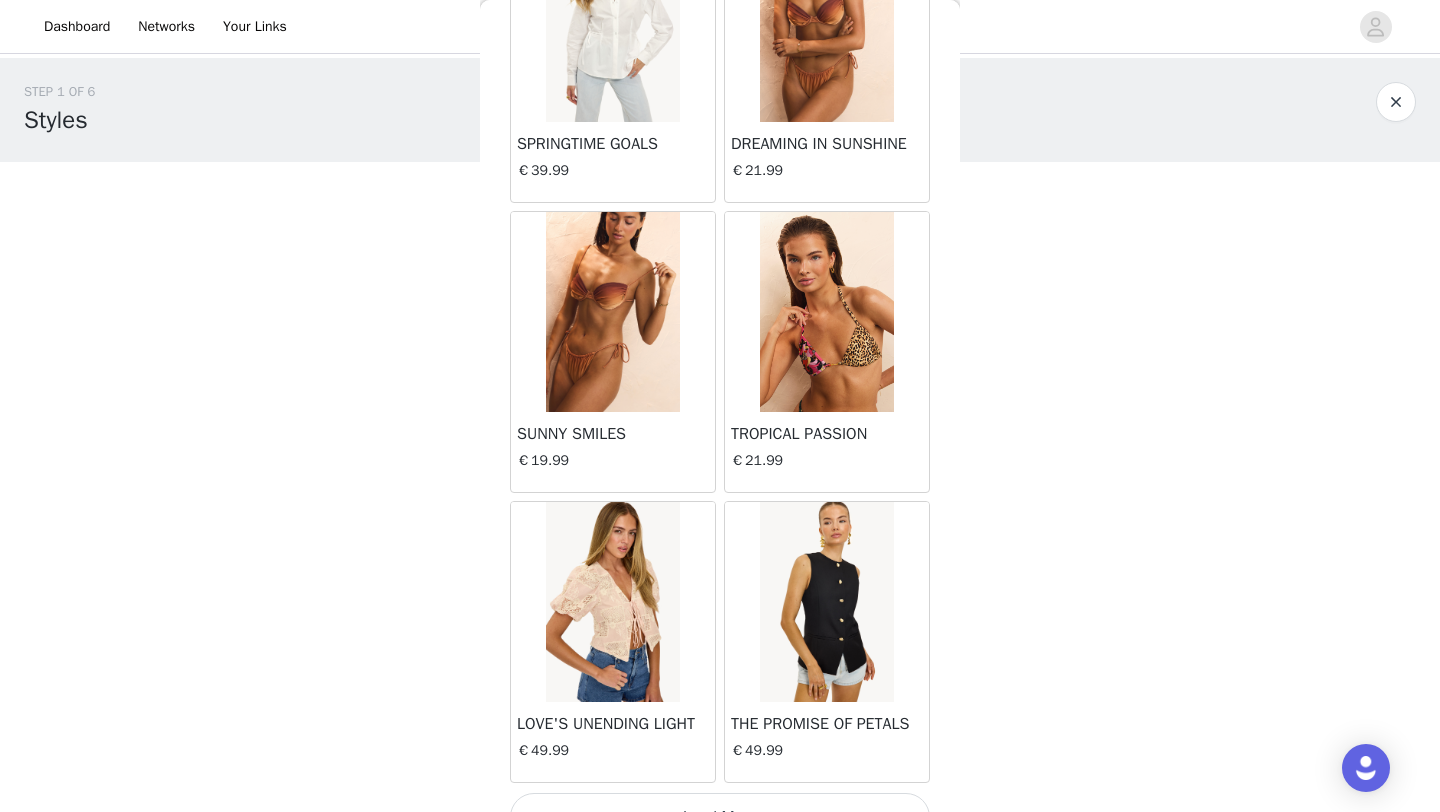 scroll, scrollTop: 13848, scrollLeft: 0, axis: vertical 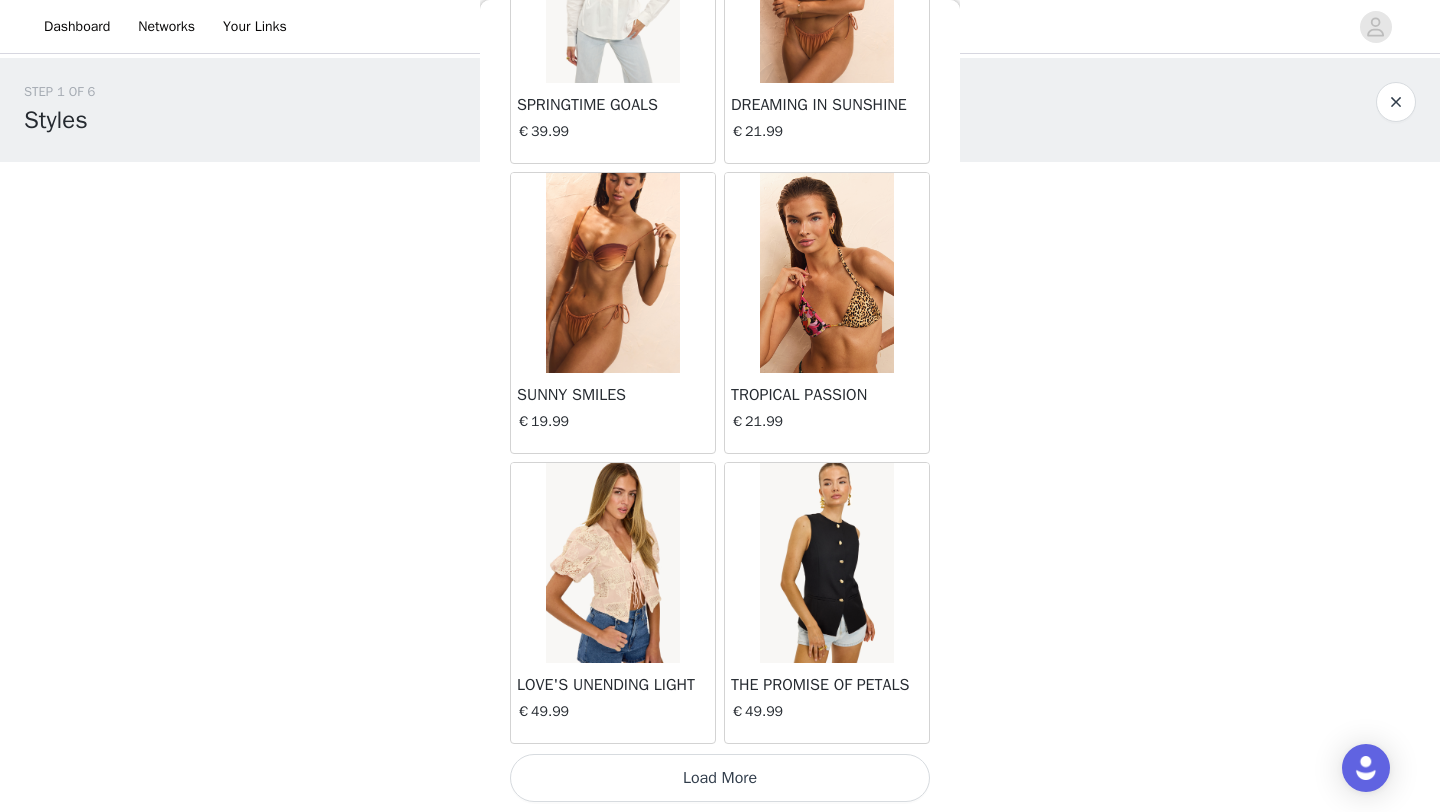 click on "Load More" at bounding box center (720, 778) 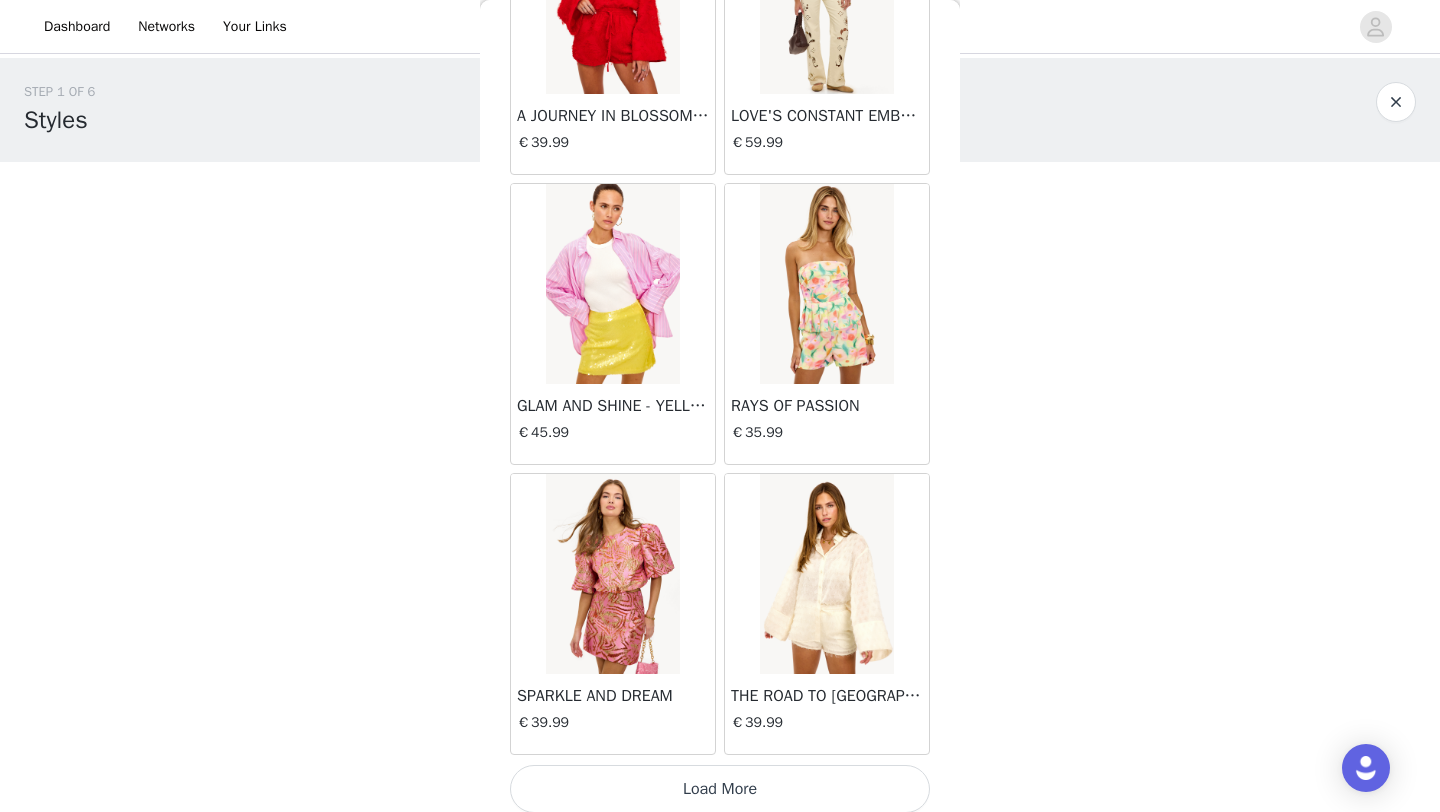 scroll, scrollTop: 16748, scrollLeft: 0, axis: vertical 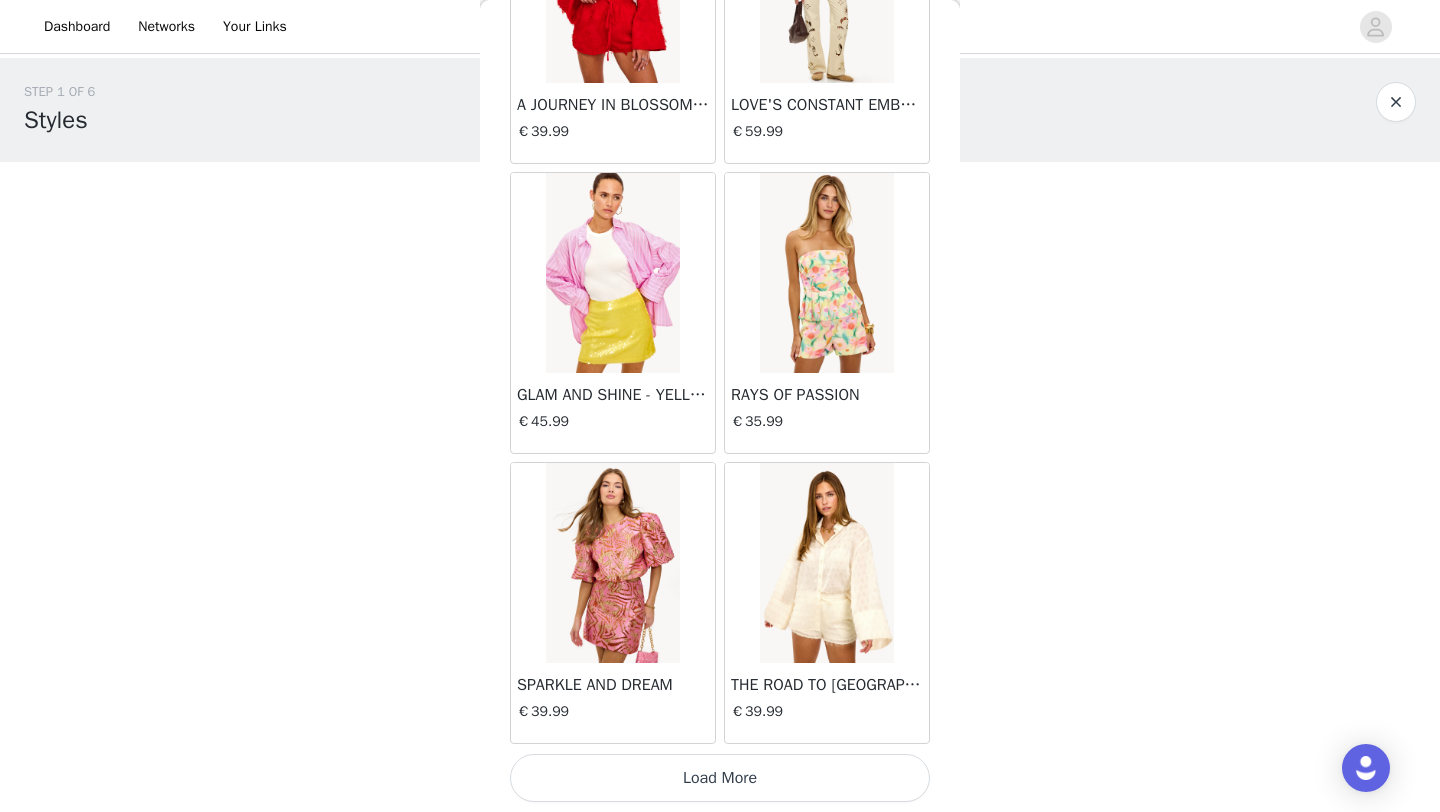 click on "Load More" at bounding box center (720, 778) 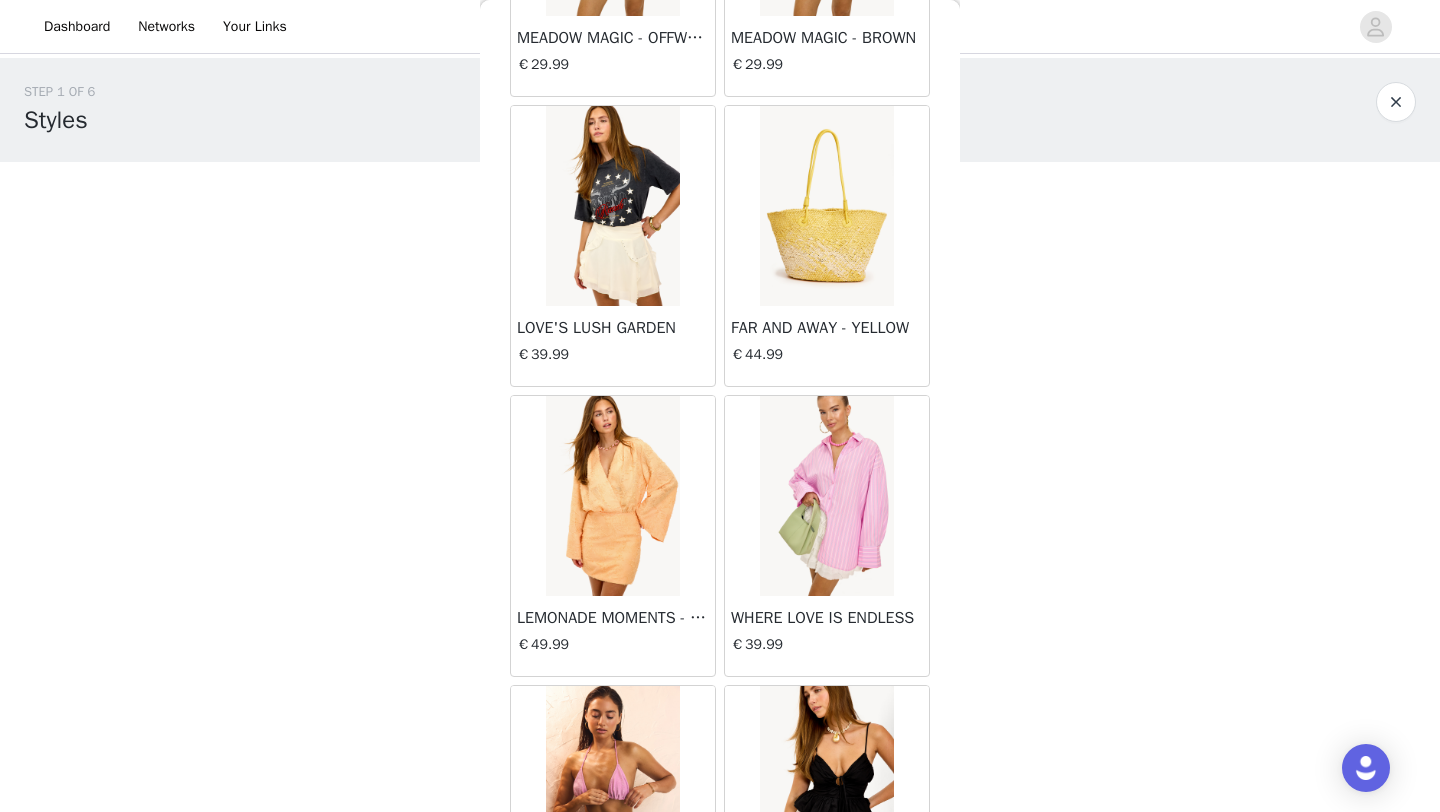 scroll, scrollTop: 19648, scrollLeft: 0, axis: vertical 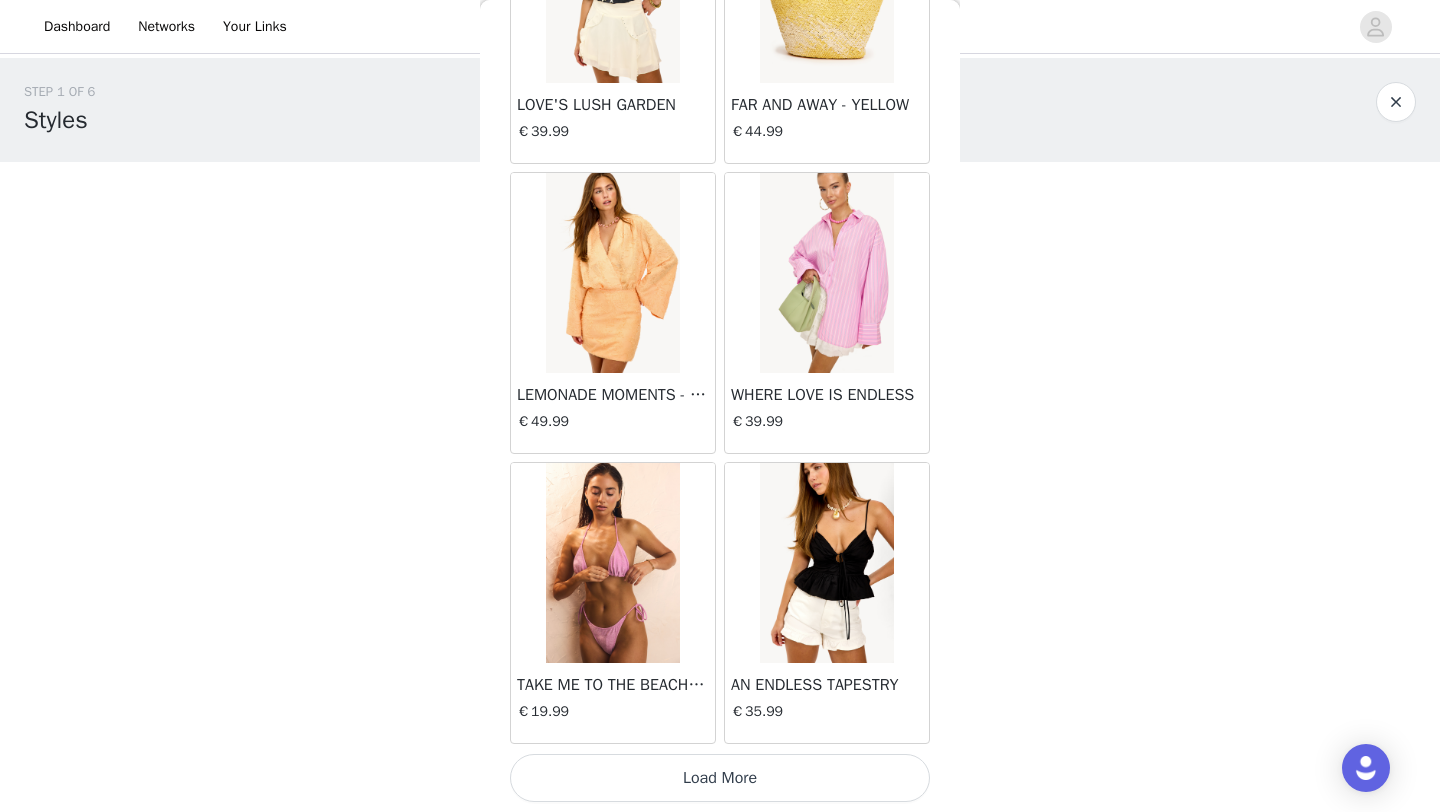 click on "Load More" at bounding box center (720, 778) 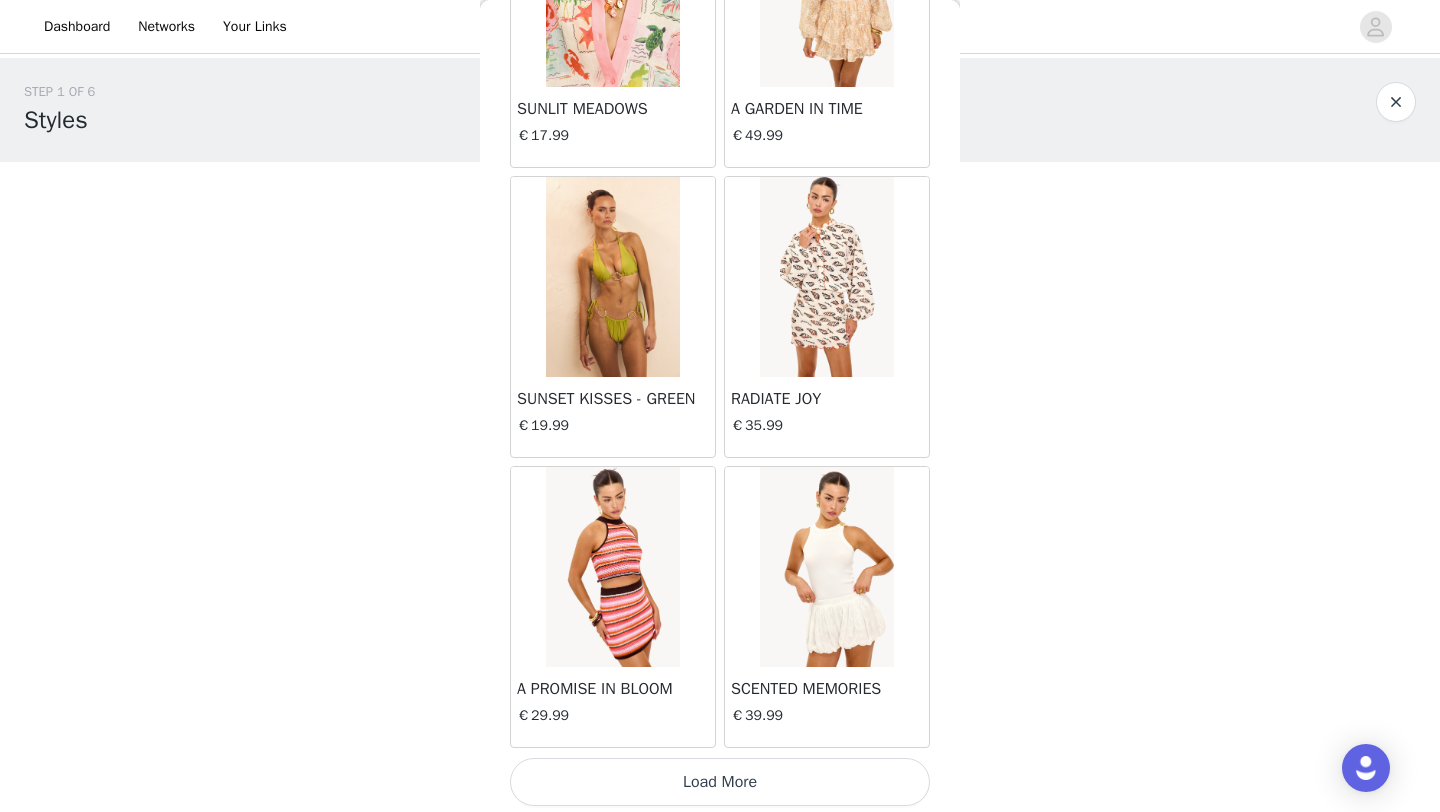 scroll, scrollTop: 22548, scrollLeft: 0, axis: vertical 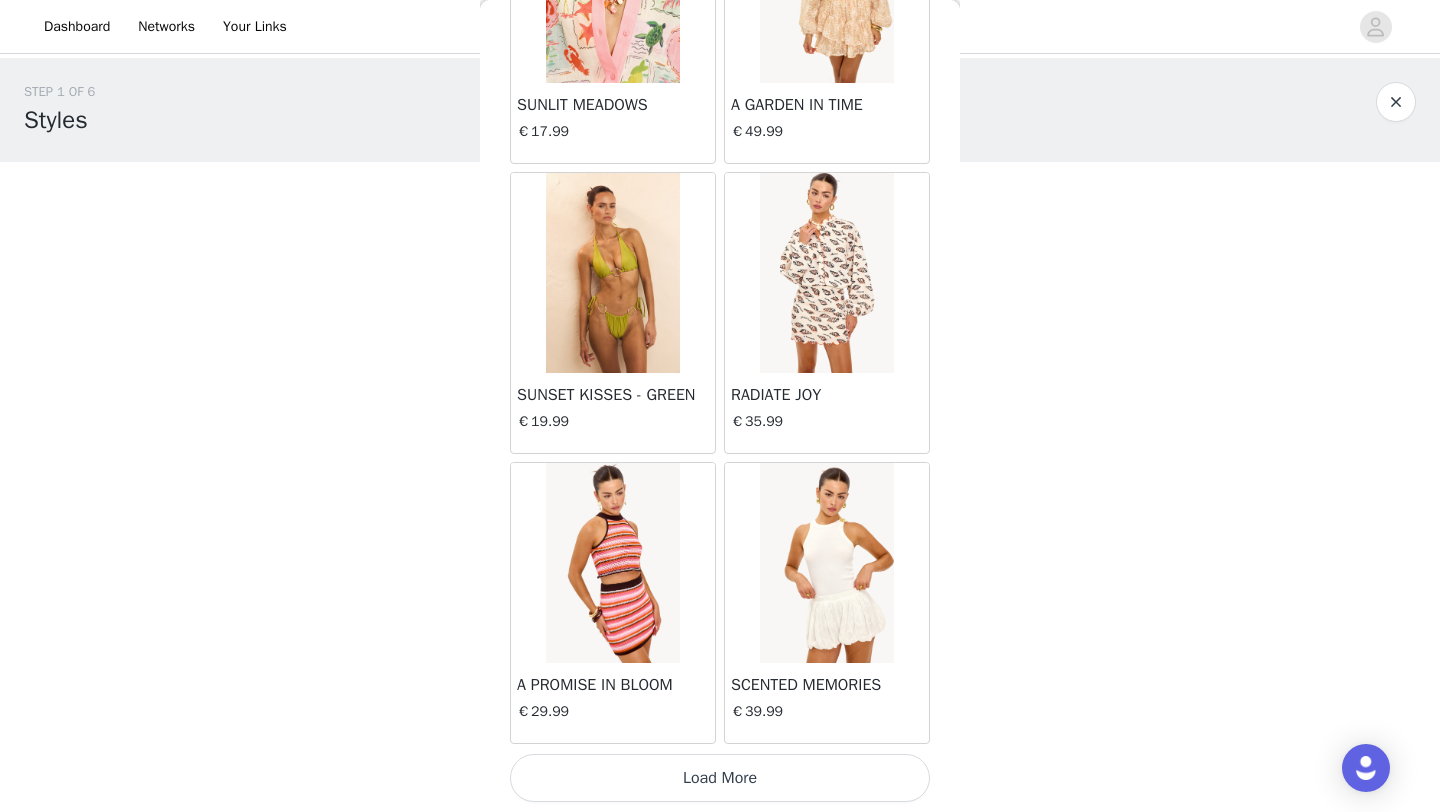 click on "Load More" at bounding box center (720, 778) 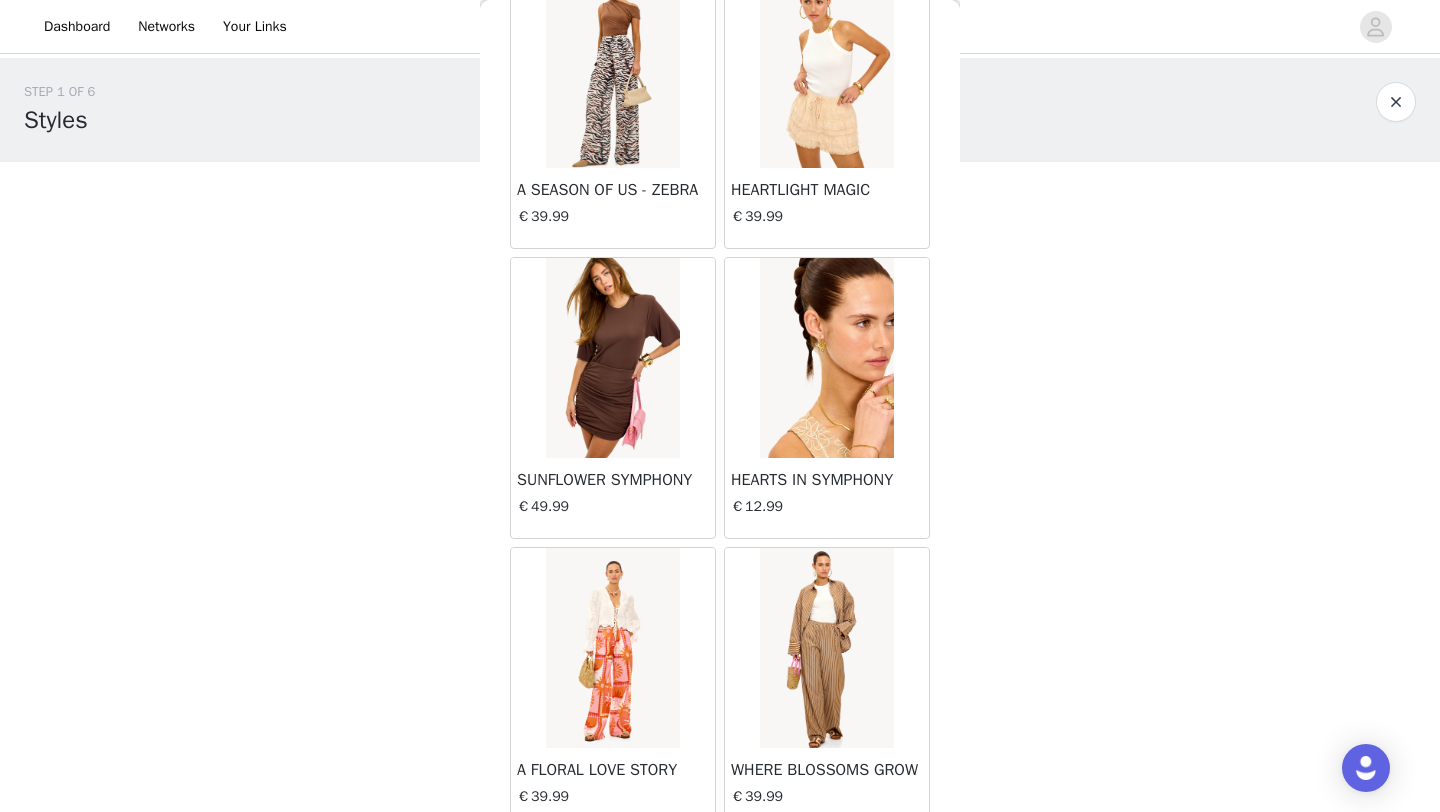 scroll, scrollTop: 25448, scrollLeft: 0, axis: vertical 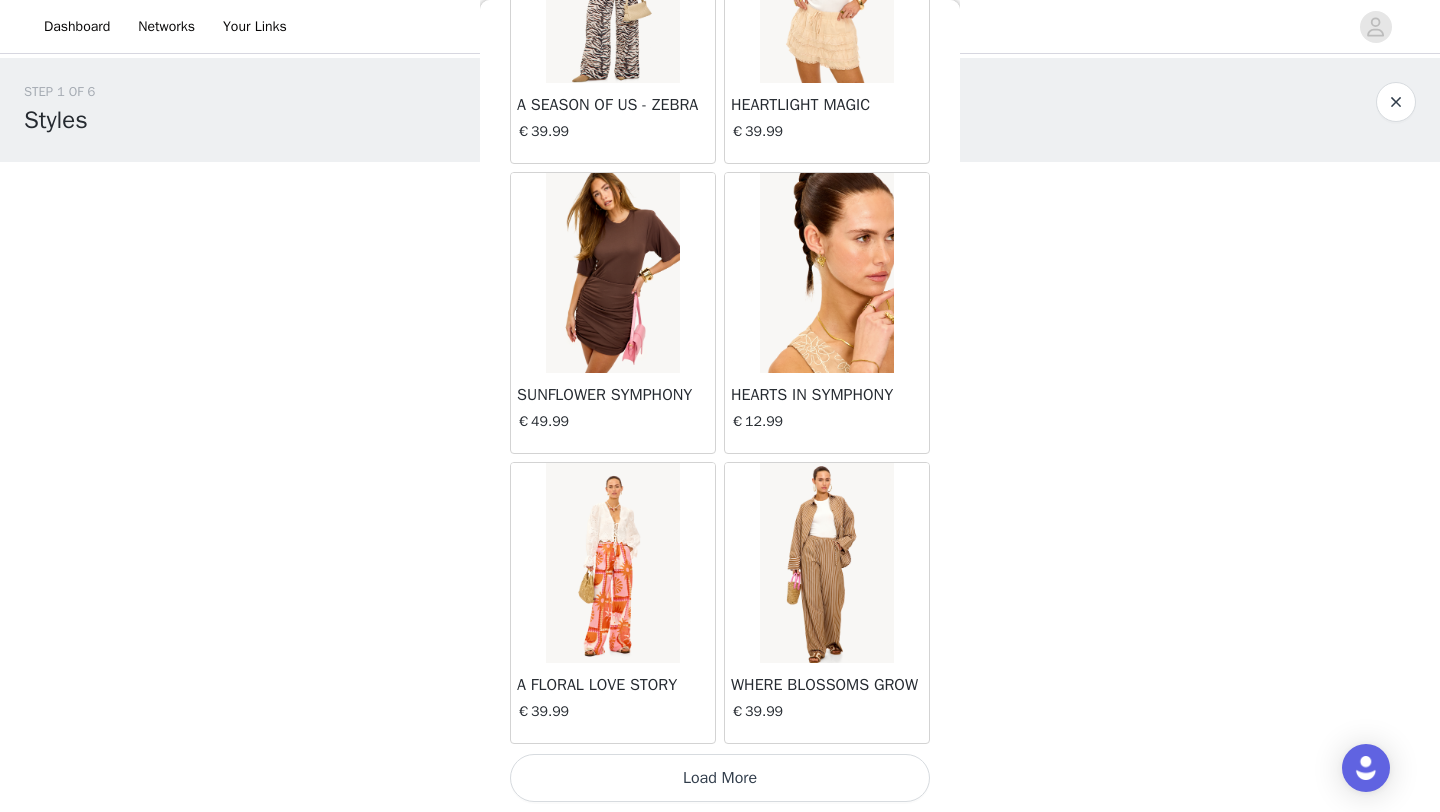 click on "Load More" at bounding box center [720, 778] 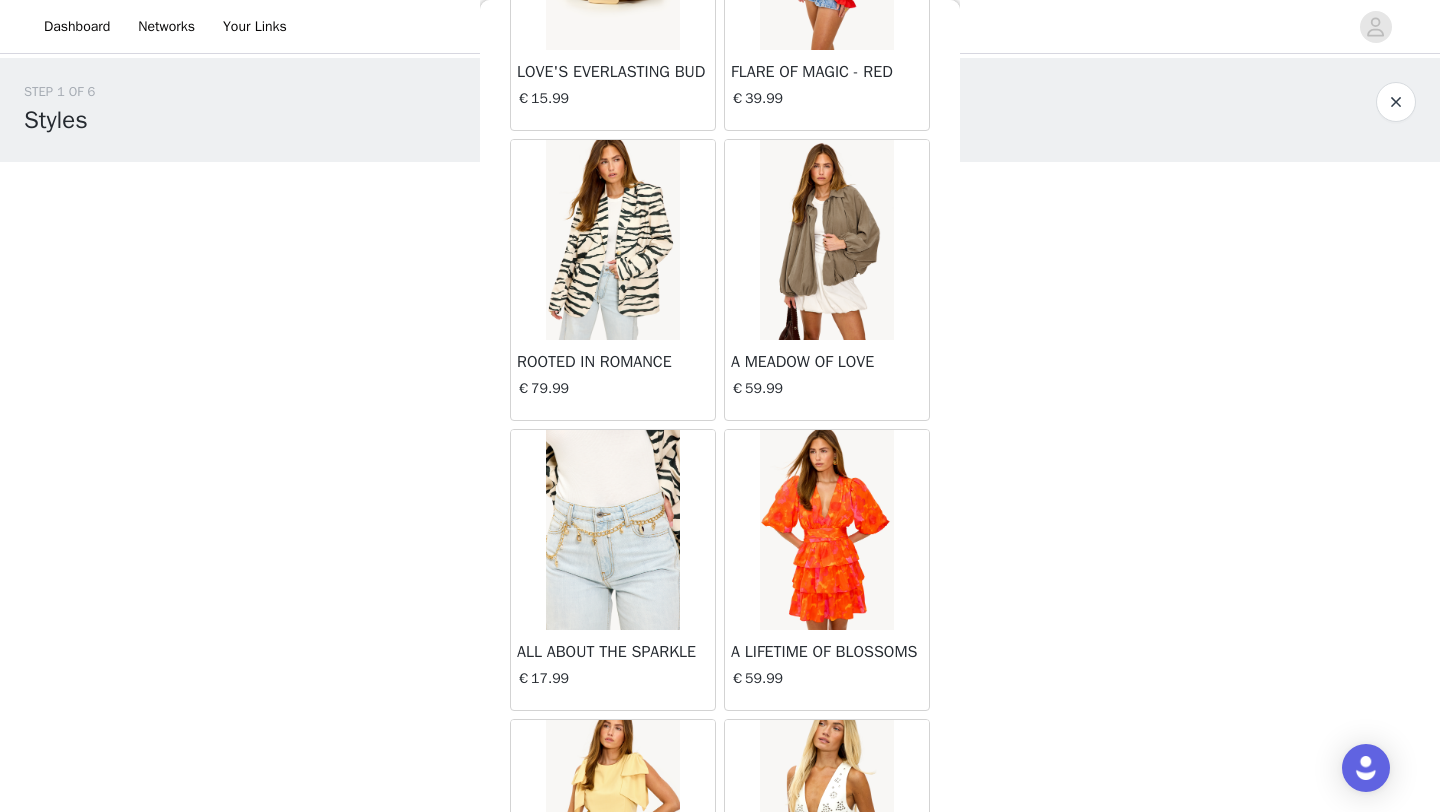scroll, scrollTop: 28107, scrollLeft: 0, axis: vertical 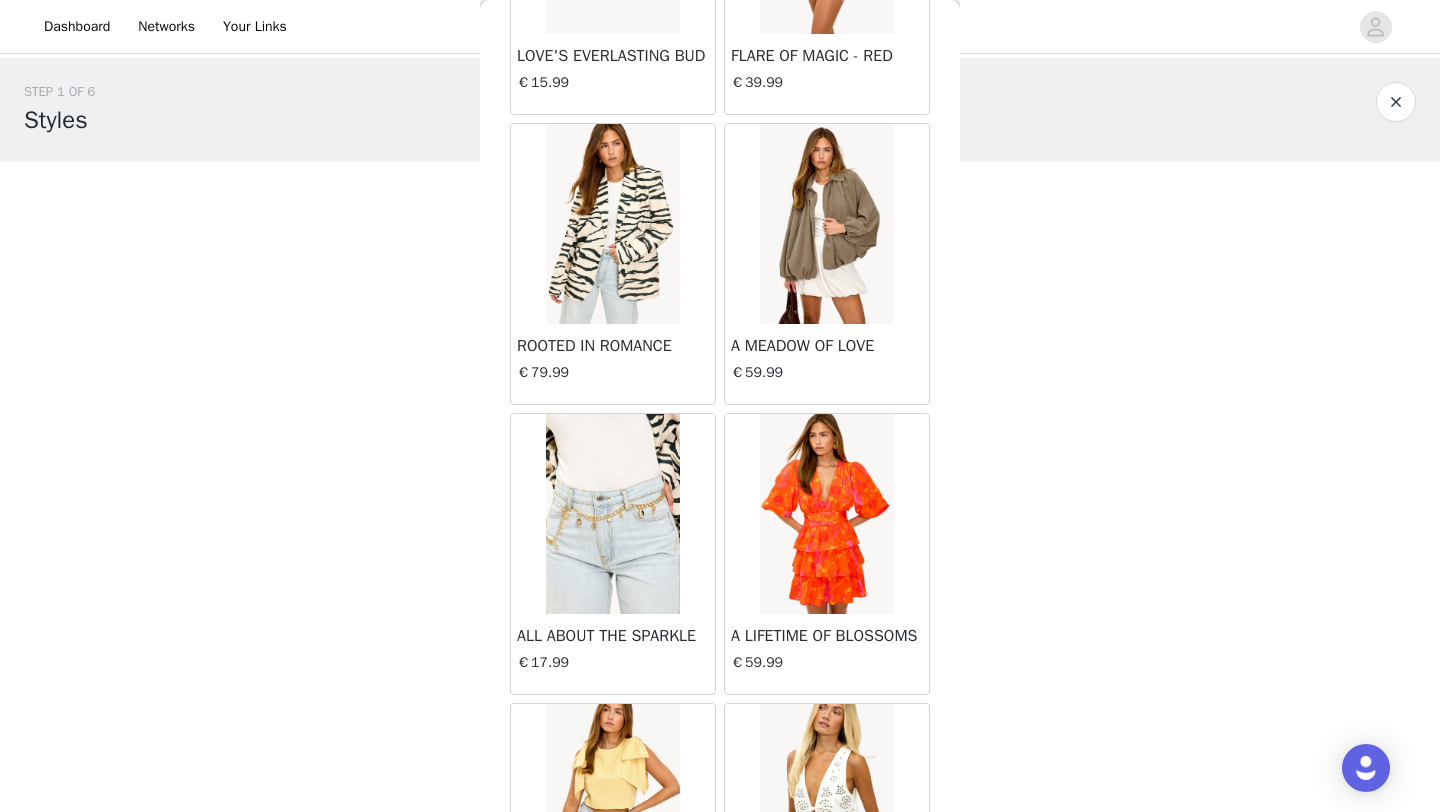 click at bounding box center [826, 224] 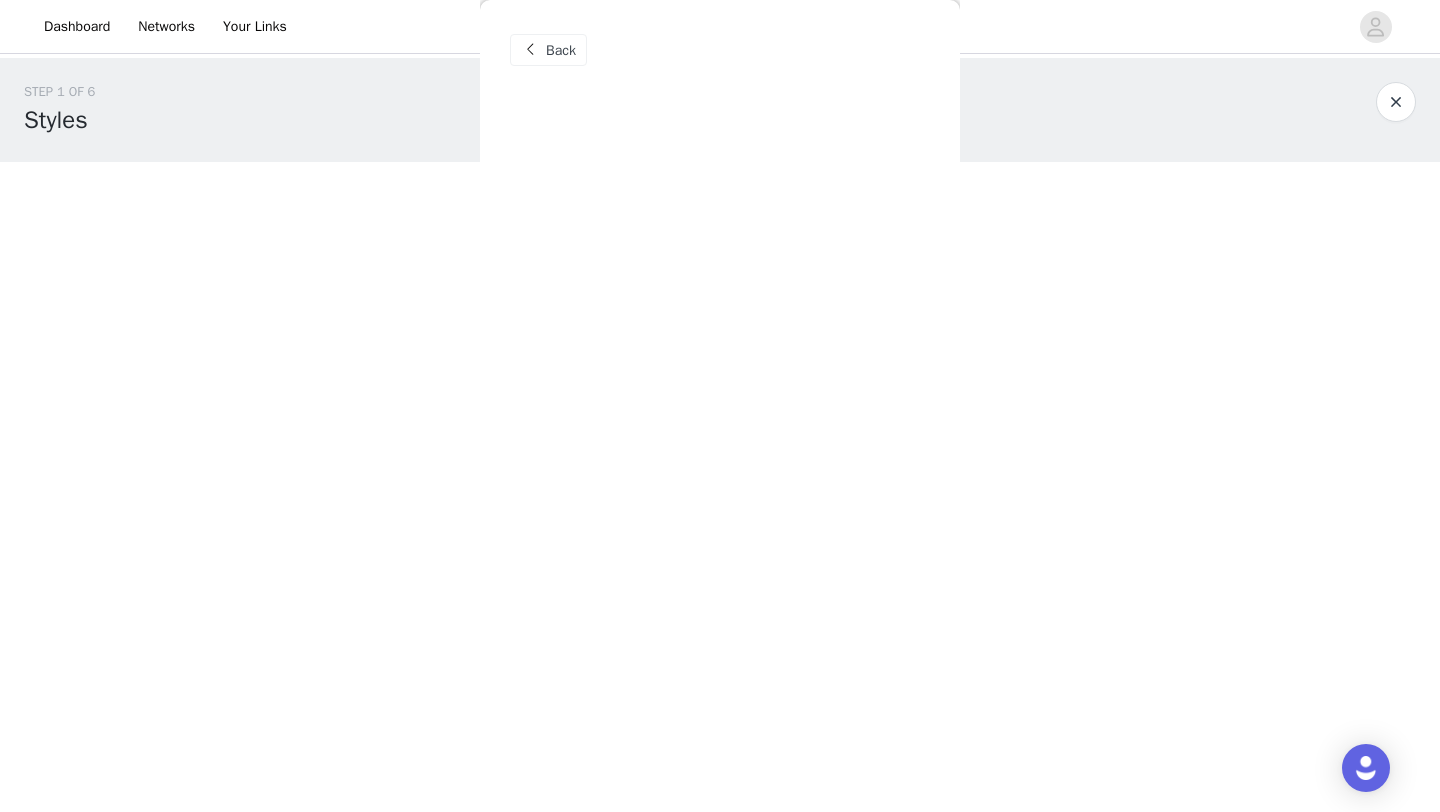 scroll, scrollTop: 0, scrollLeft: 0, axis: both 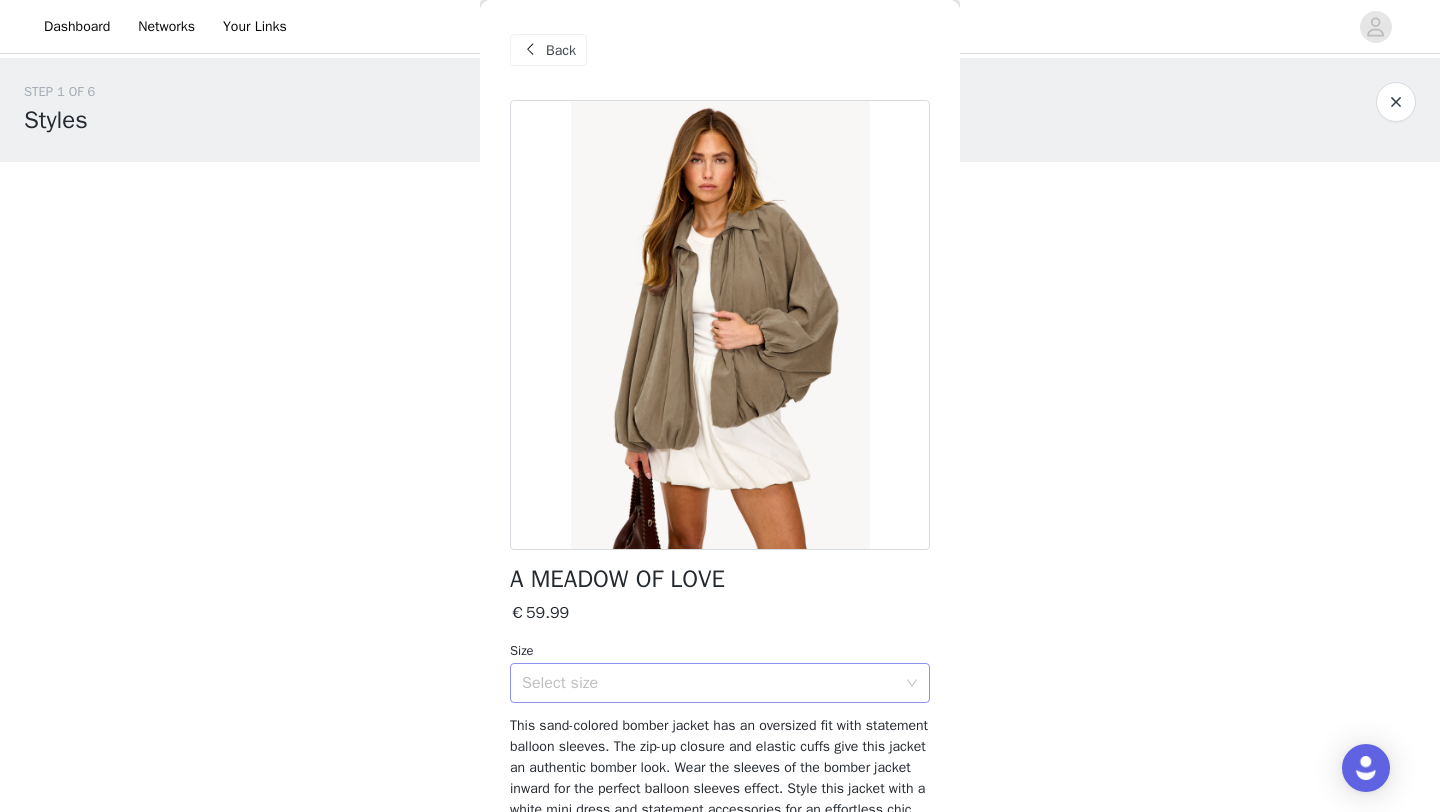 click on "Select size" at bounding box center [709, 683] 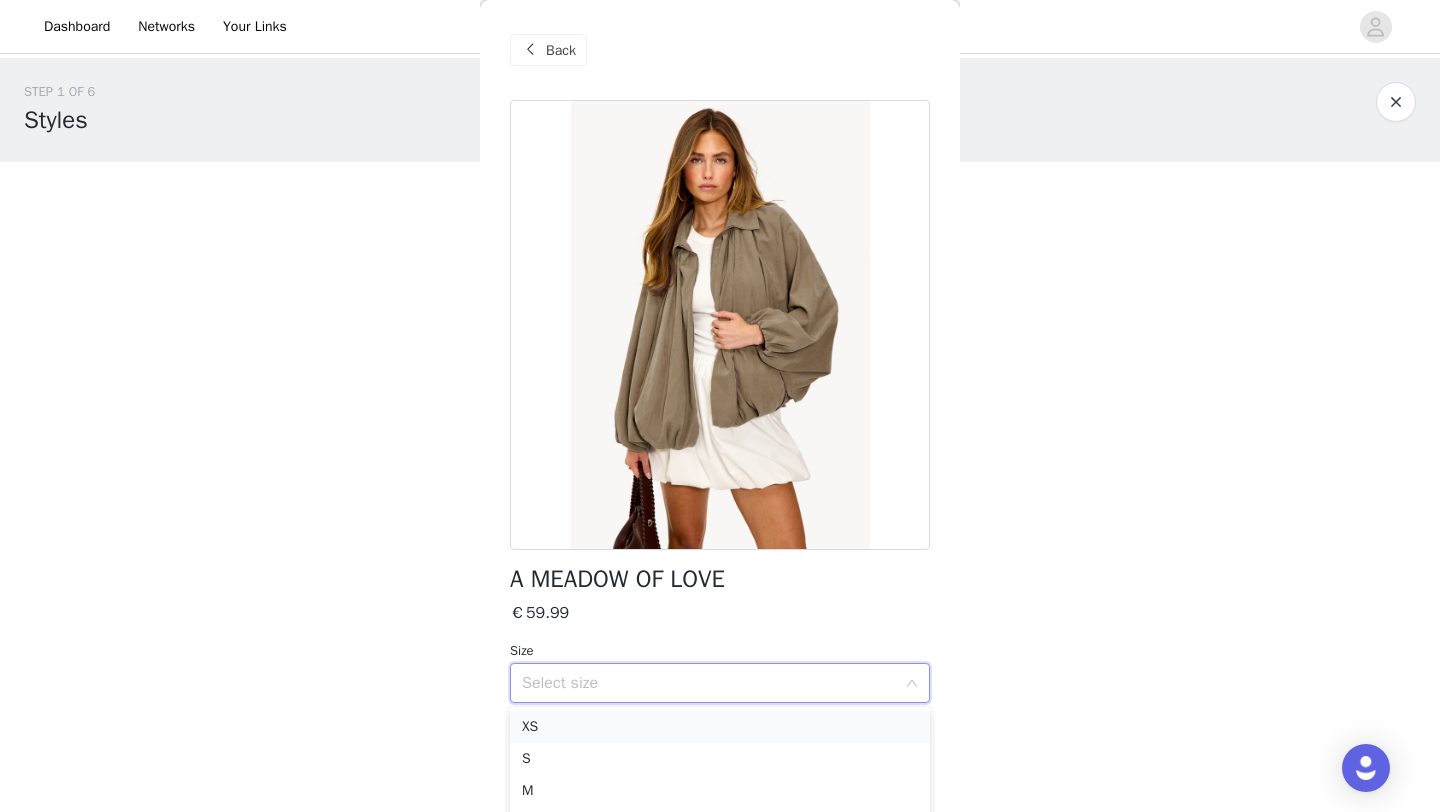 scroll, scrollTop: 63, scrollLeft: 0, axis: vertical 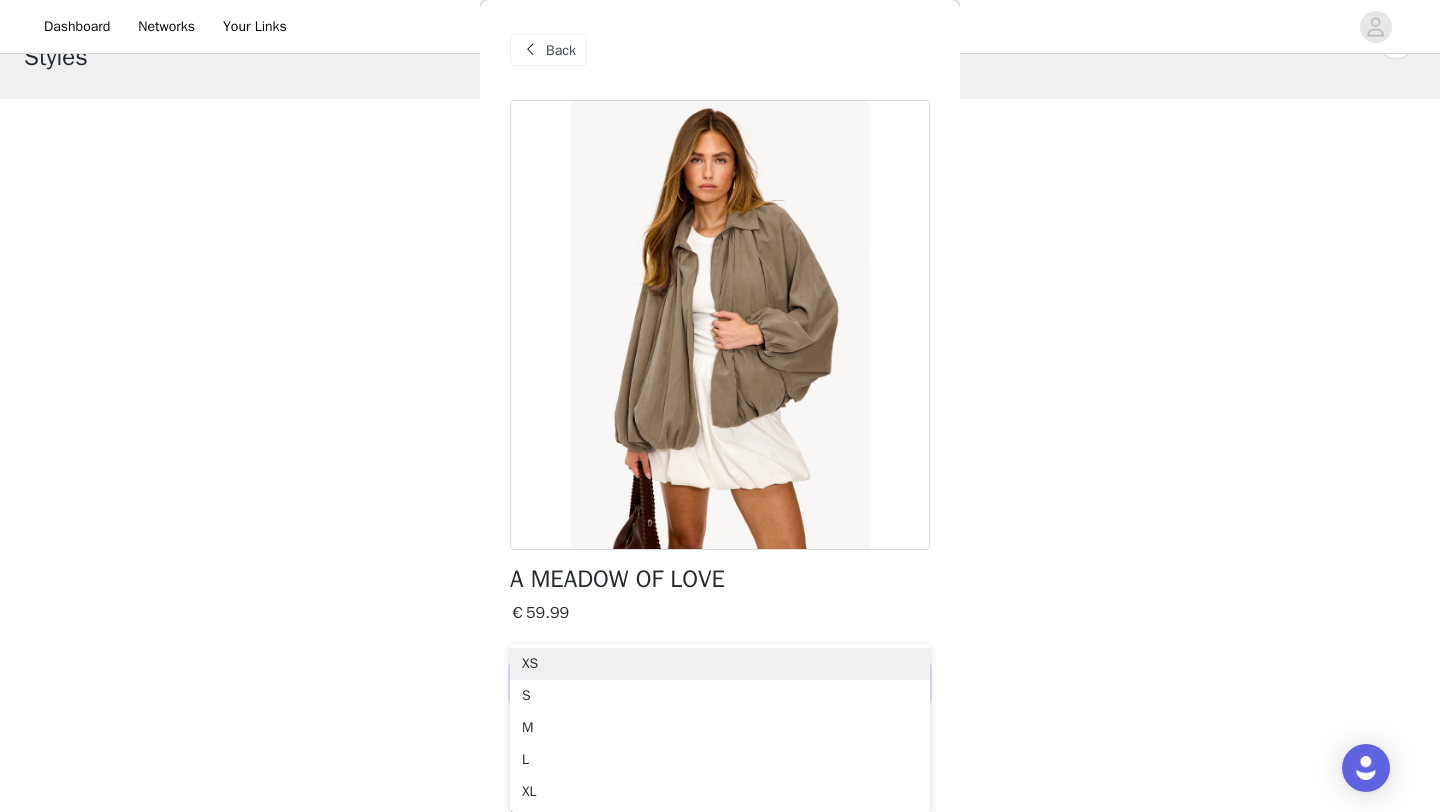 click on "Dashboard Networks Your Links
STEP 1 OF 6
Styles
Kies je fave LOAVIES items!       0/15 Selected   Remaining Funds: €200.00         Add Product       Back     A MEADOW OF LOVE       €59.99         Size   Select size   This sand-colored bomber jacket has an oversized fit with statement balloon sleeves. The zip-up closure and elastic cuffs give this jacket an authentic bomber look. Wear the sleeves of the bomber jacket inward for the perfect balloon sleeves effect. Style this jacket with a white mini dress and statement accessories for an effortless chic look.   Add Product
Step 1 of 6
XS S M L XL" at bounding box center (720, 343) 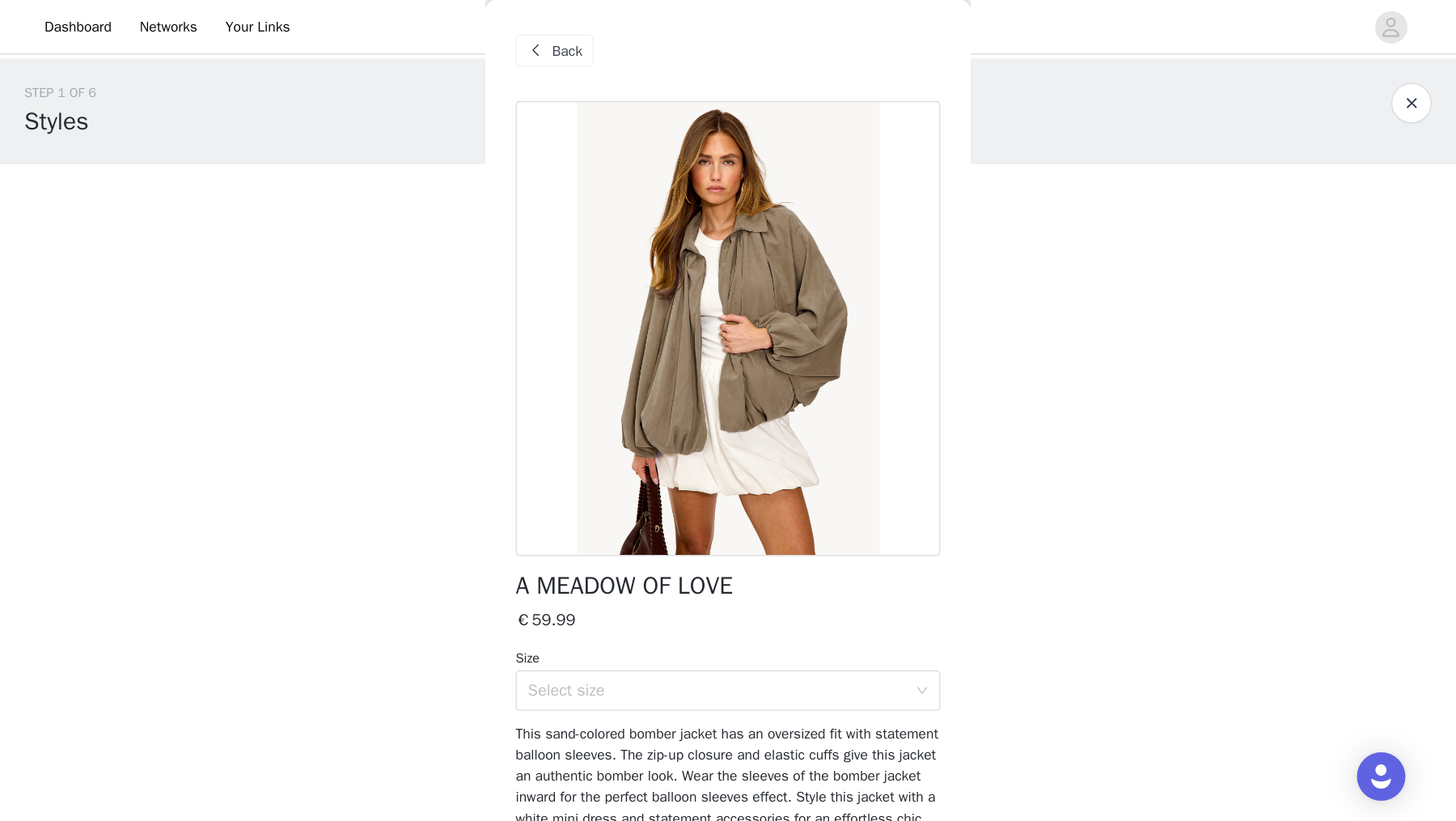 scroll, scrollTop: 0, scrollLeft: 0, axis: both 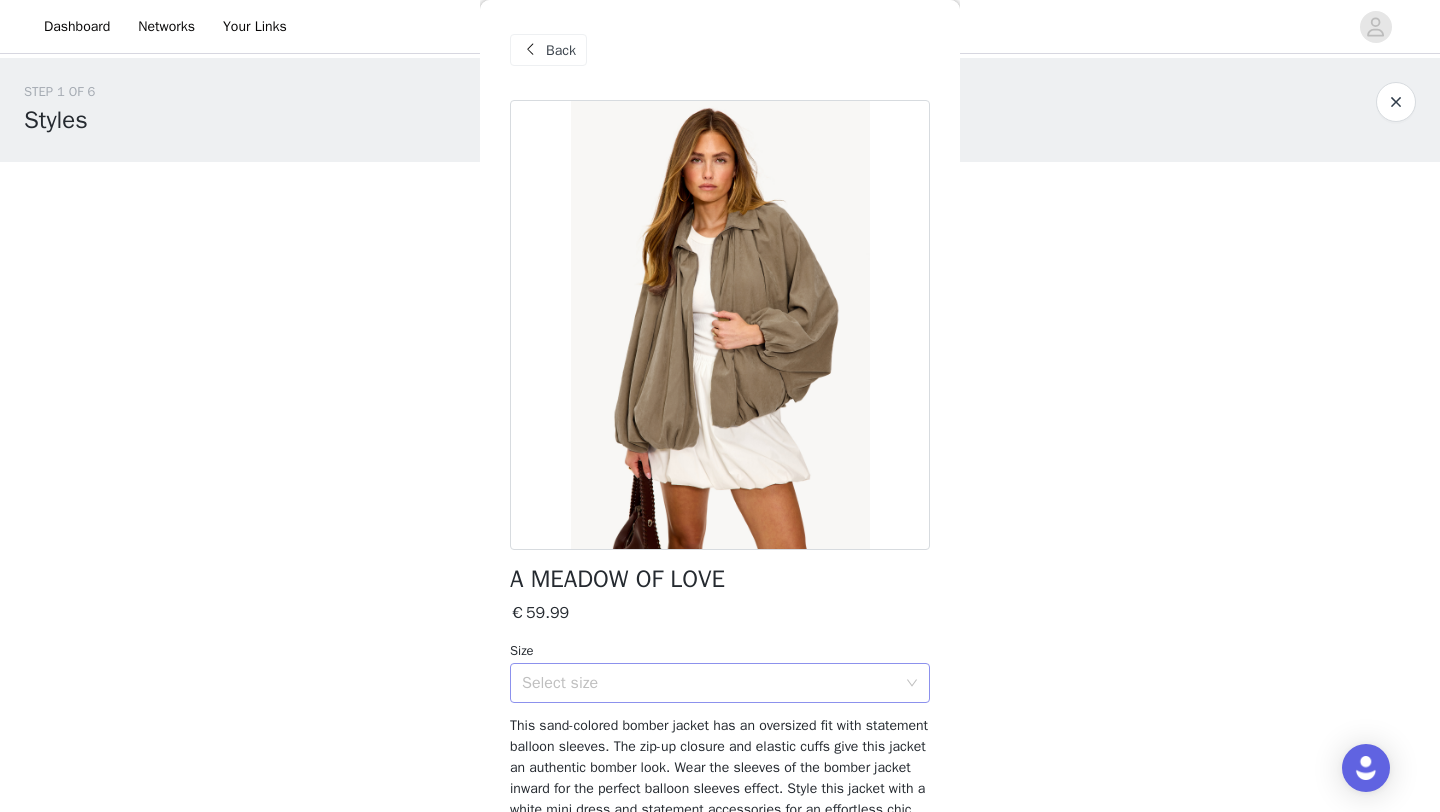 click on "Select size" at bounding box center (713, 683) 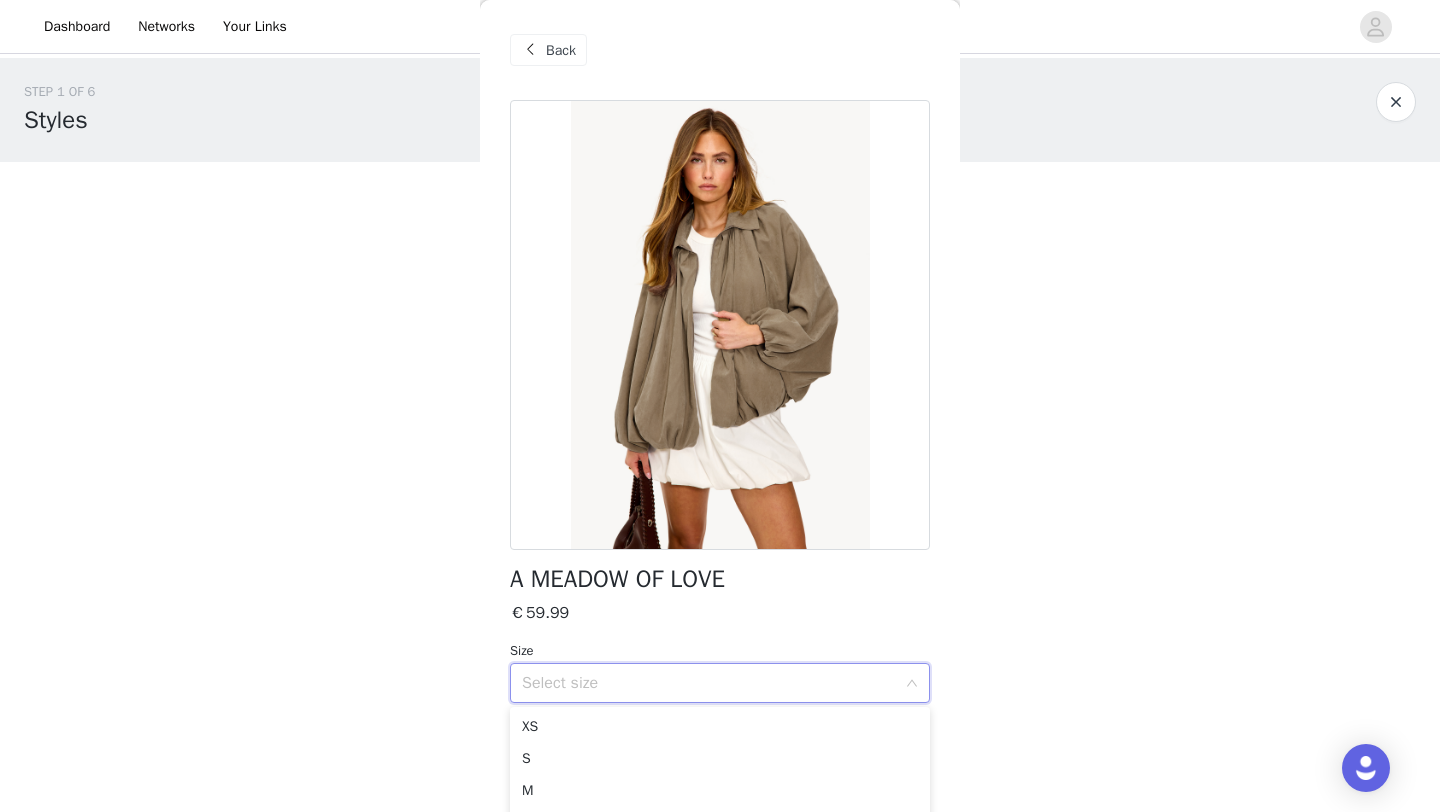 click on "STEP 1 OF 6
Styles
Kies je fave LOAVIES items!       0/15 Selected   Remaining Funds: €200.00         Add Product       Back     A MEADOW OF LOVE       €59.99         Size   Select size   This sand-colored bomber jacket has an oversized fit with statement balloon sleeves. The zip-up closure and elastic cuffs give this jacket an authentic bomber look. Wear the sleeves of the bomber jacket inward for the perfect balloon sleeves effect. Style this jacket with a white mini dress and statement accessories for an effortless chic look.   Add Product
Step 1 of 6" at bounding box center [720, 288] 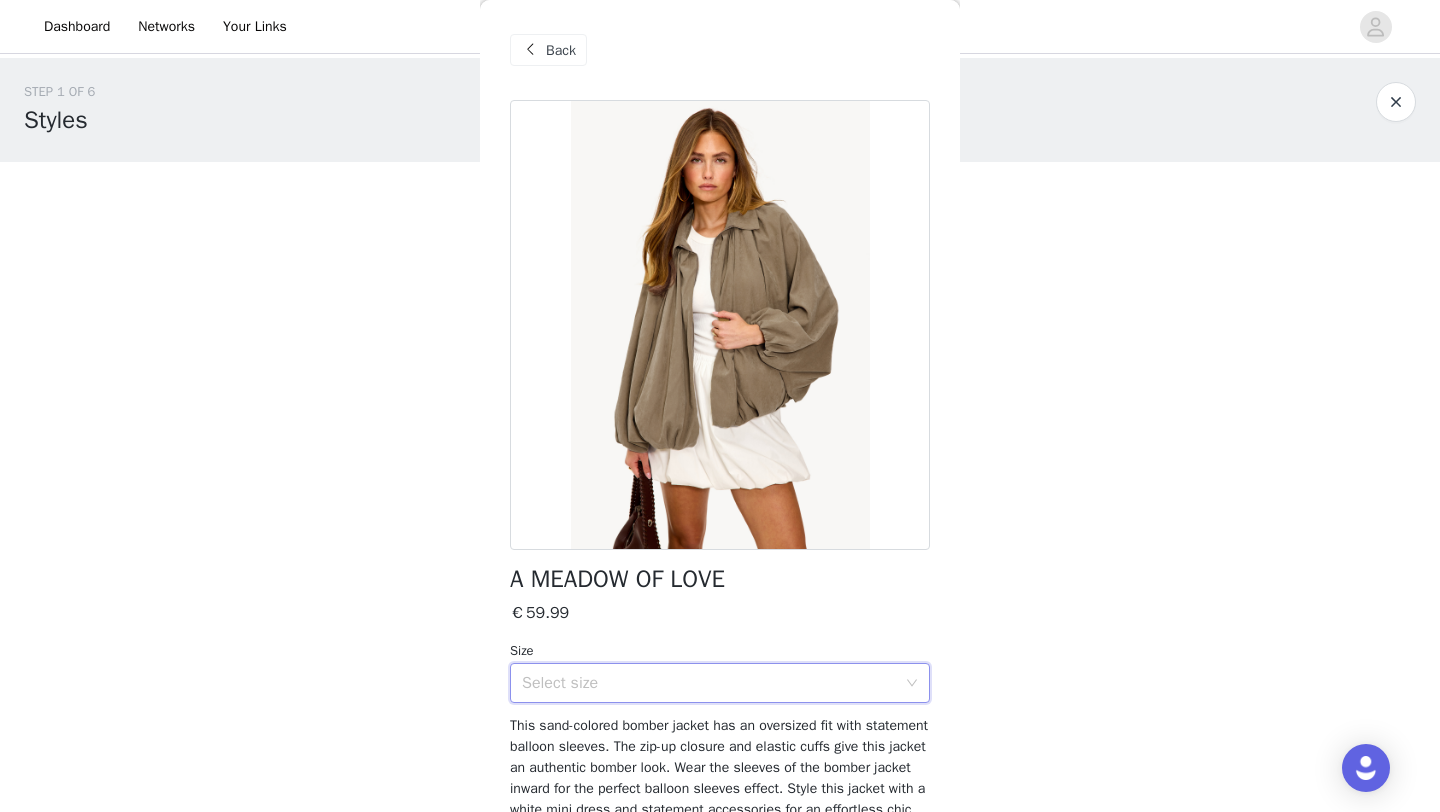 click on "Select size" at bounding box center [713, 683] 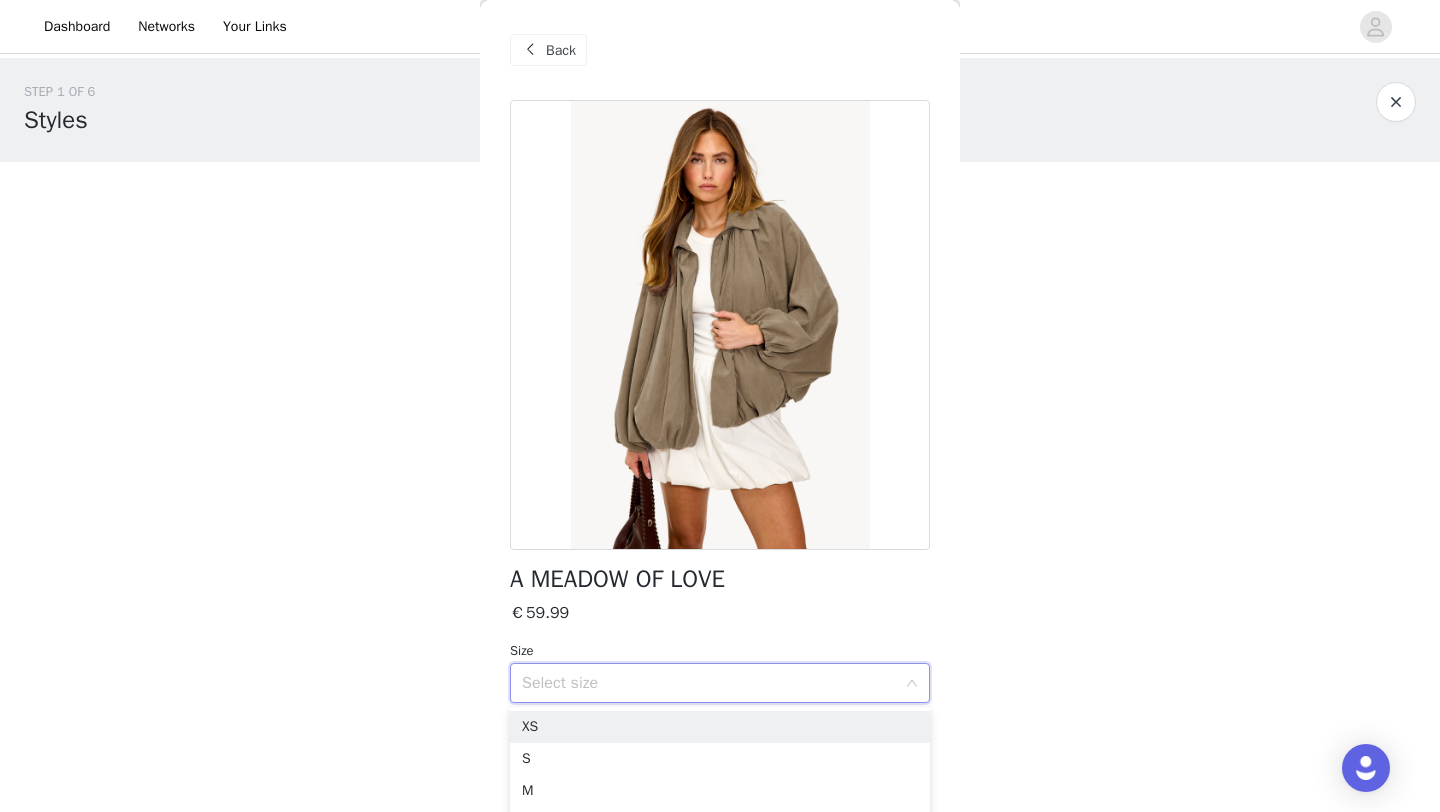 click 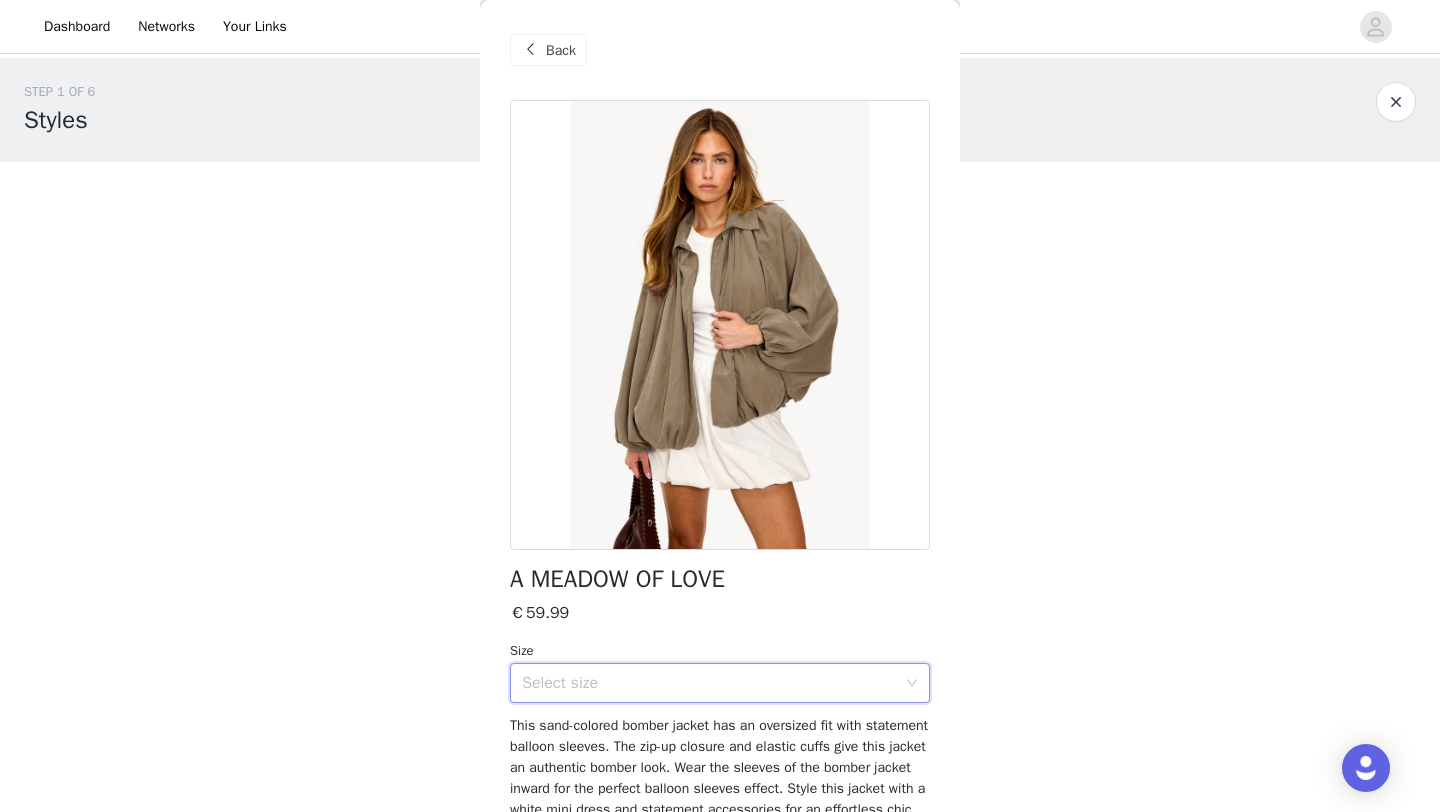 click on "Dashboard Networks Your Links
STEP 1 OF 6
Styles
Kies je fave LOAVIES items!       0/15 Selected   Remaining Funds: €200.00         Add Product       Back     A MEADOW OF LOVE       €59.99         Size   Select size   This sand-colored bomber jacket has an oversized fit with statement balloon sleeves. The zip-up closure and elastic cuffs give this jacket an authentic bomber look. Wear the sleeves of the bomber jacket inward for the perfect balloon sleeves effect. Style this jacket with a white mini dress and statement accessories for an effortless chic look.   Add Product
Step 1 of 6
XS S M L XL" at bounding box center [720, 406] 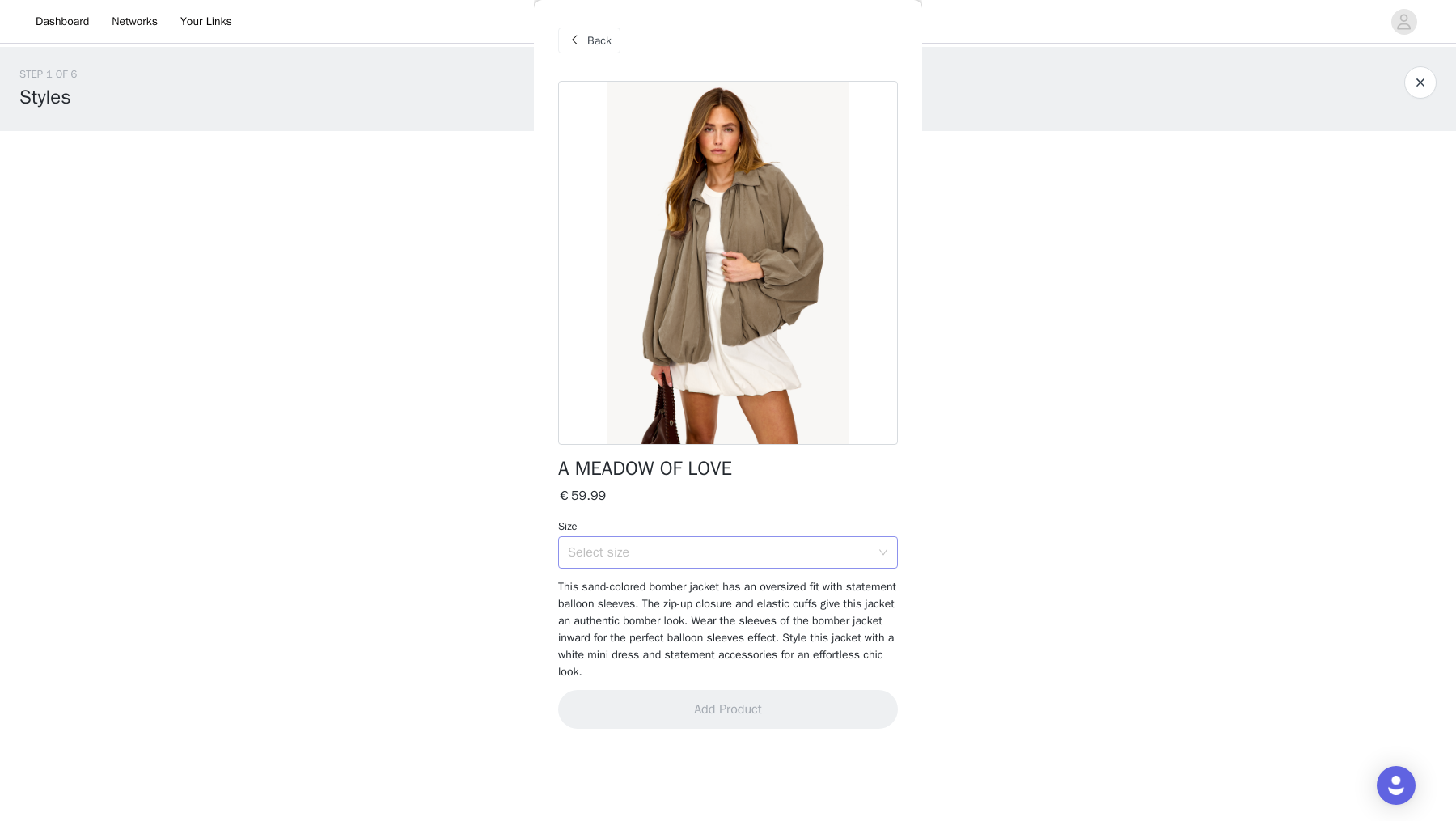 click on "Select size" at bounding box center [719, 552] 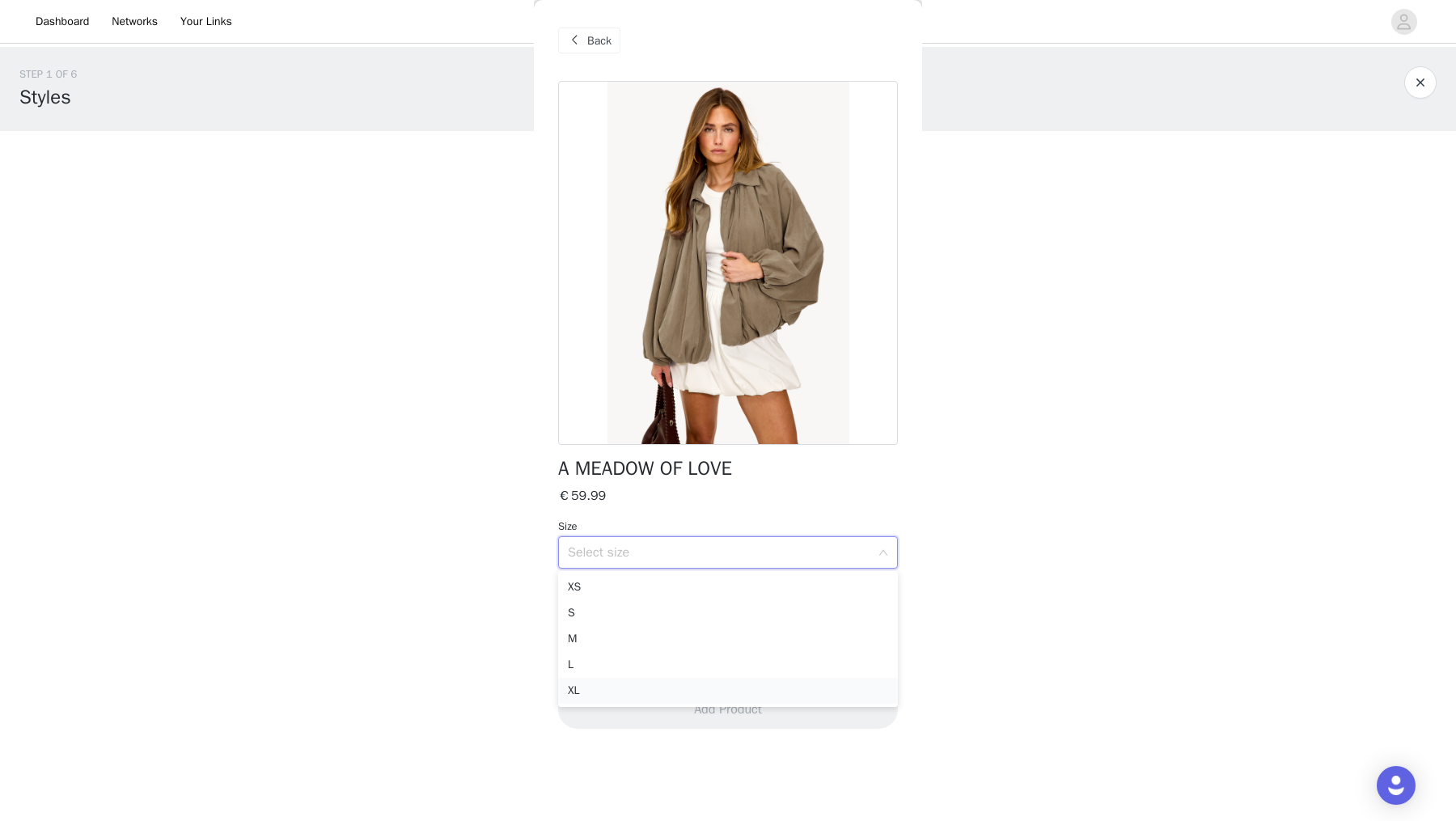 click on "XL" at bounding box center (728, 691) 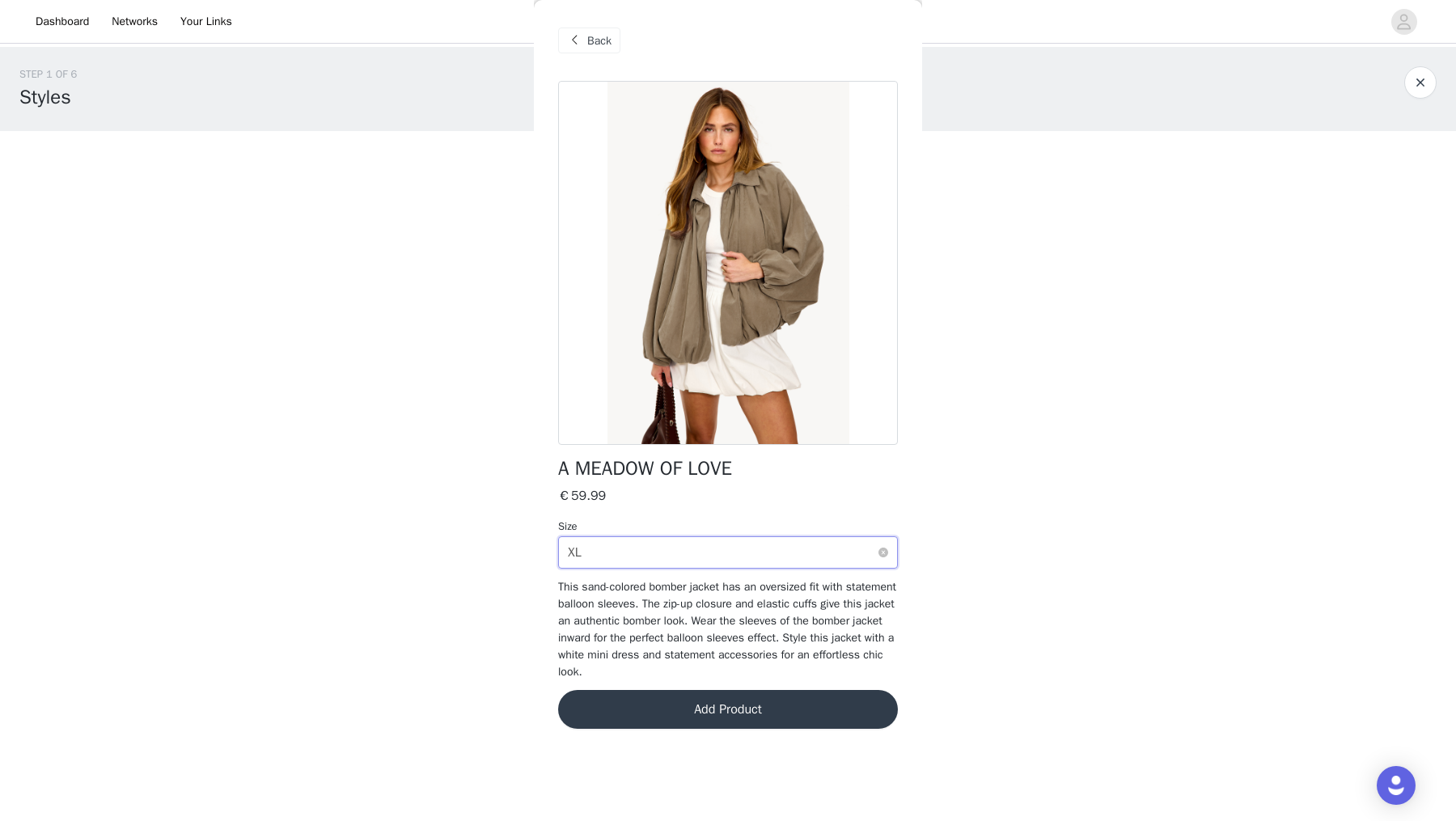 click on "Select size XL" at bounding box center [722, 552] 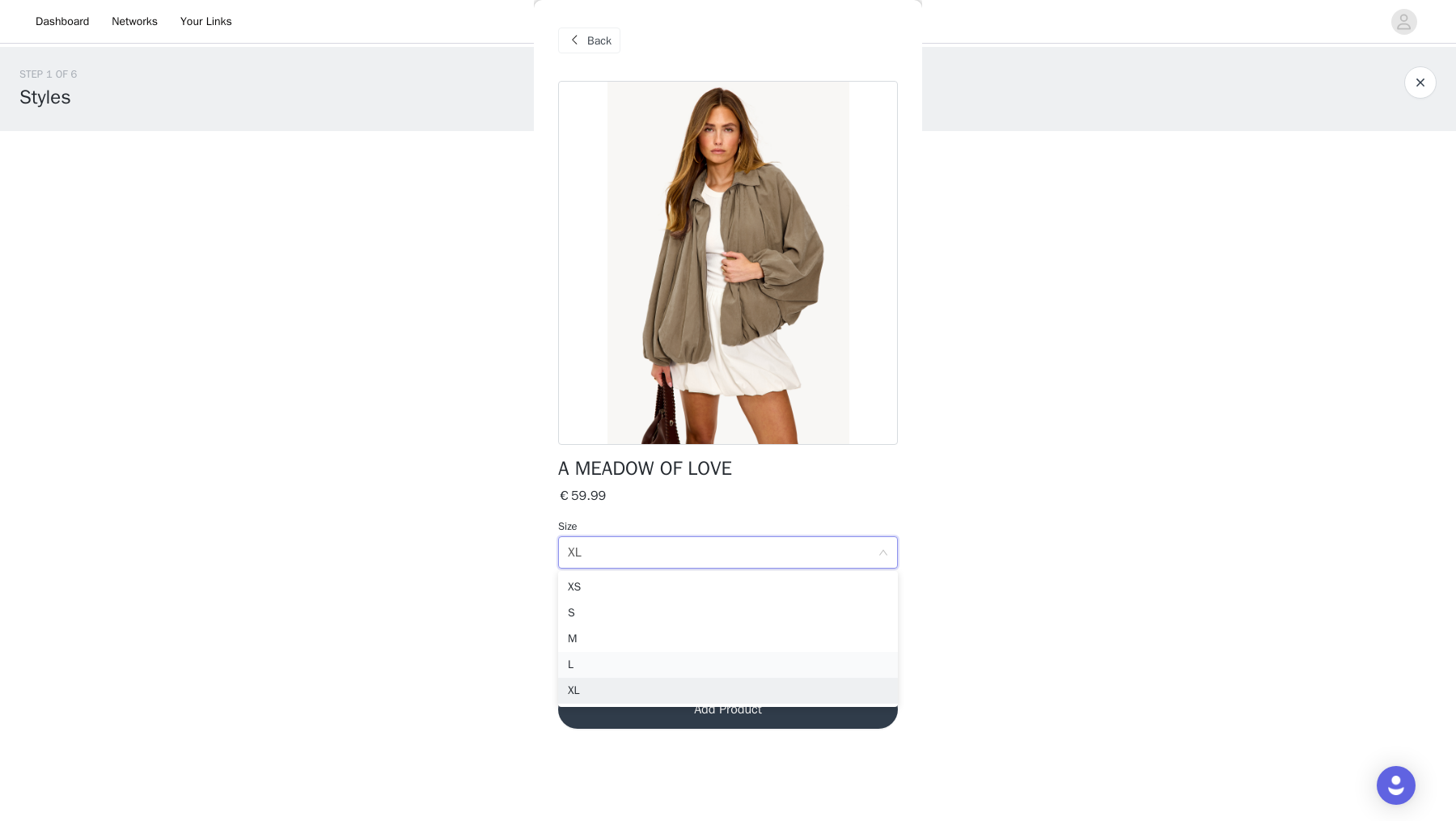 click on "L" at bounding box center (728, 665) 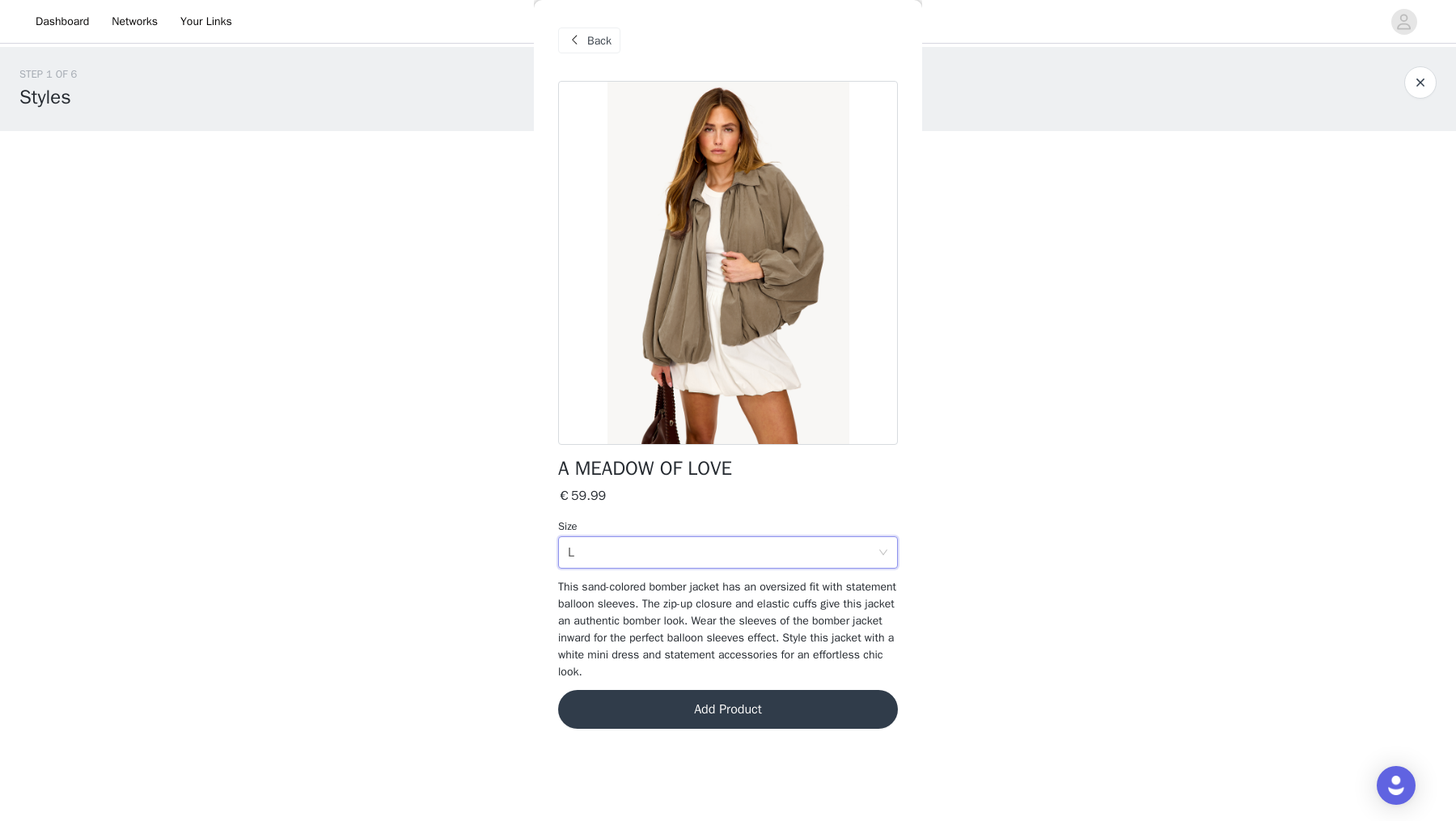 click on "Add Product" at bounding box center (728, 709) 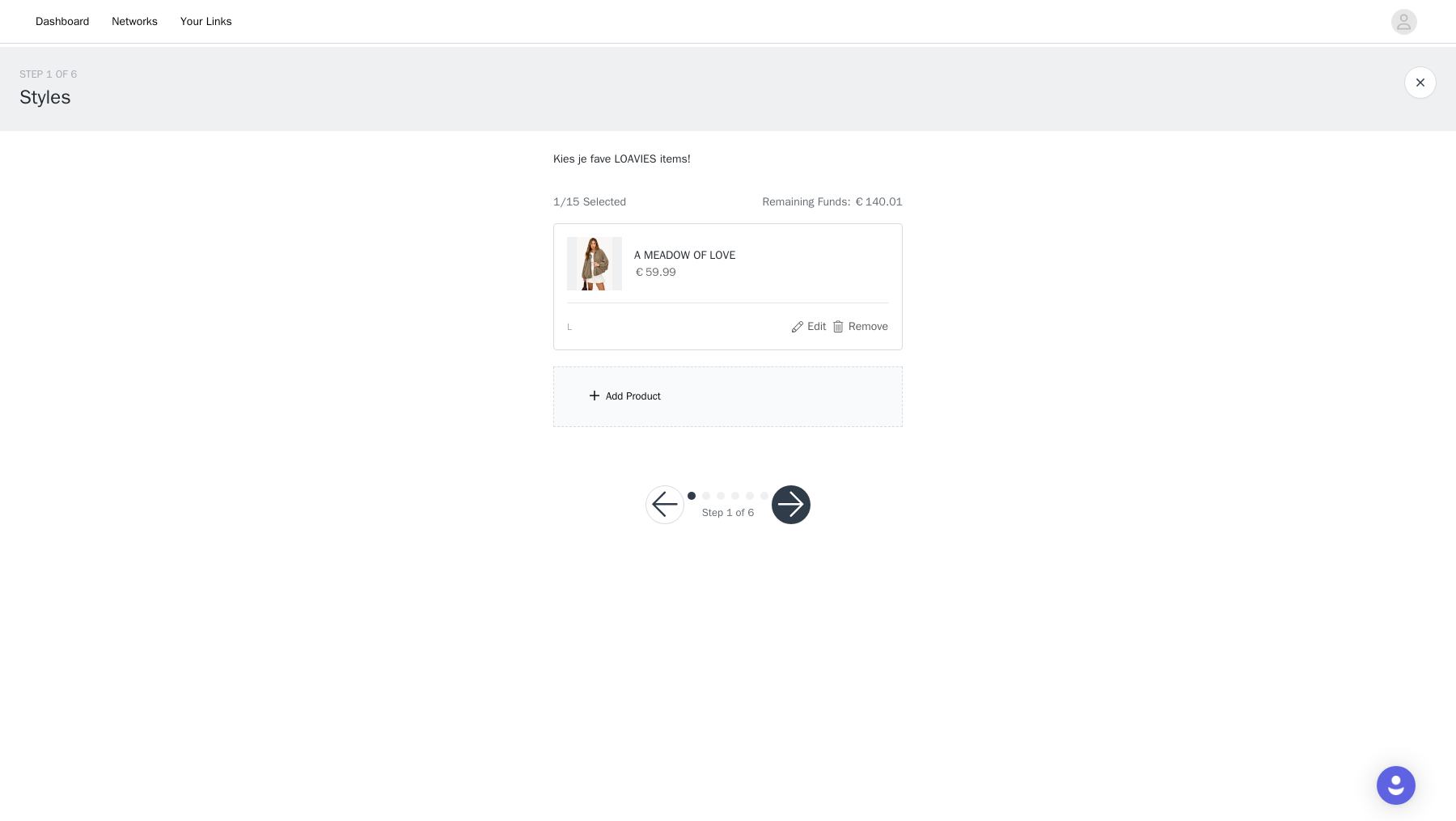 click on "Add Product" at bounding box center (728, 396) 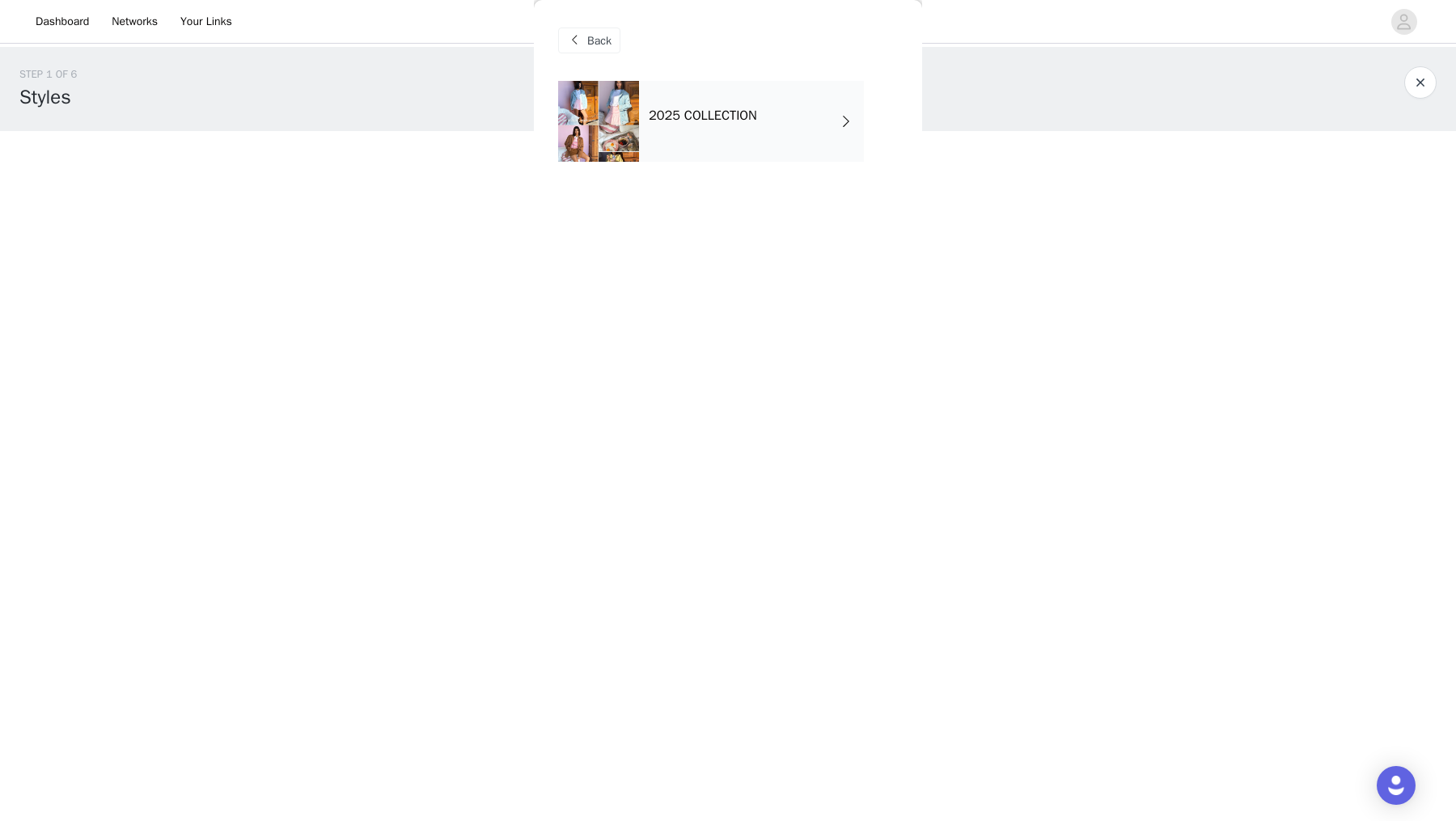 click on "2025 COLLECTION" at bounding box center [703, 116] 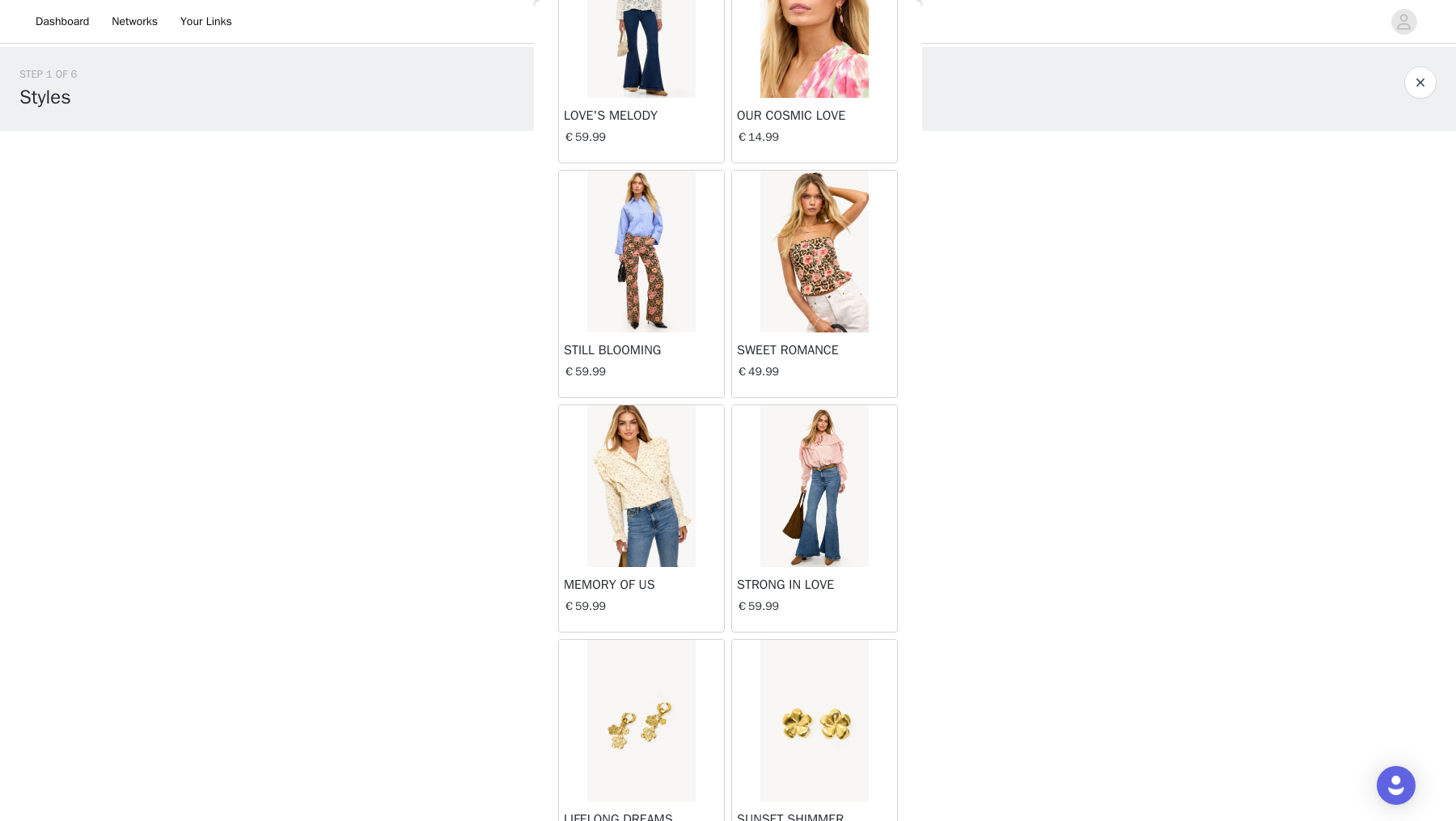 scroll, scrollTop: 1648, scrollLeft: 0, axis: vertical 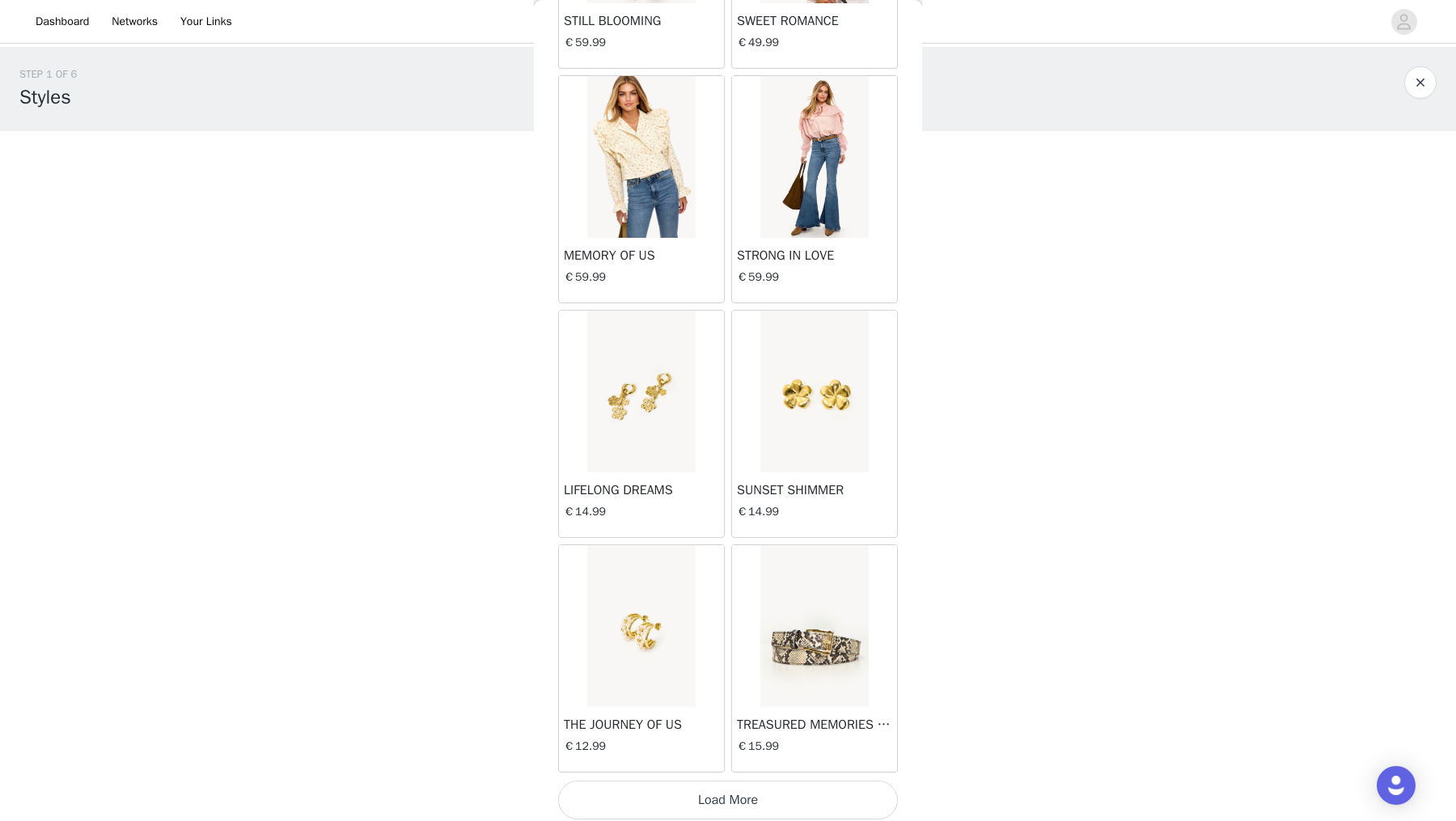 click on "Load More" at bounding box center [728, 800] 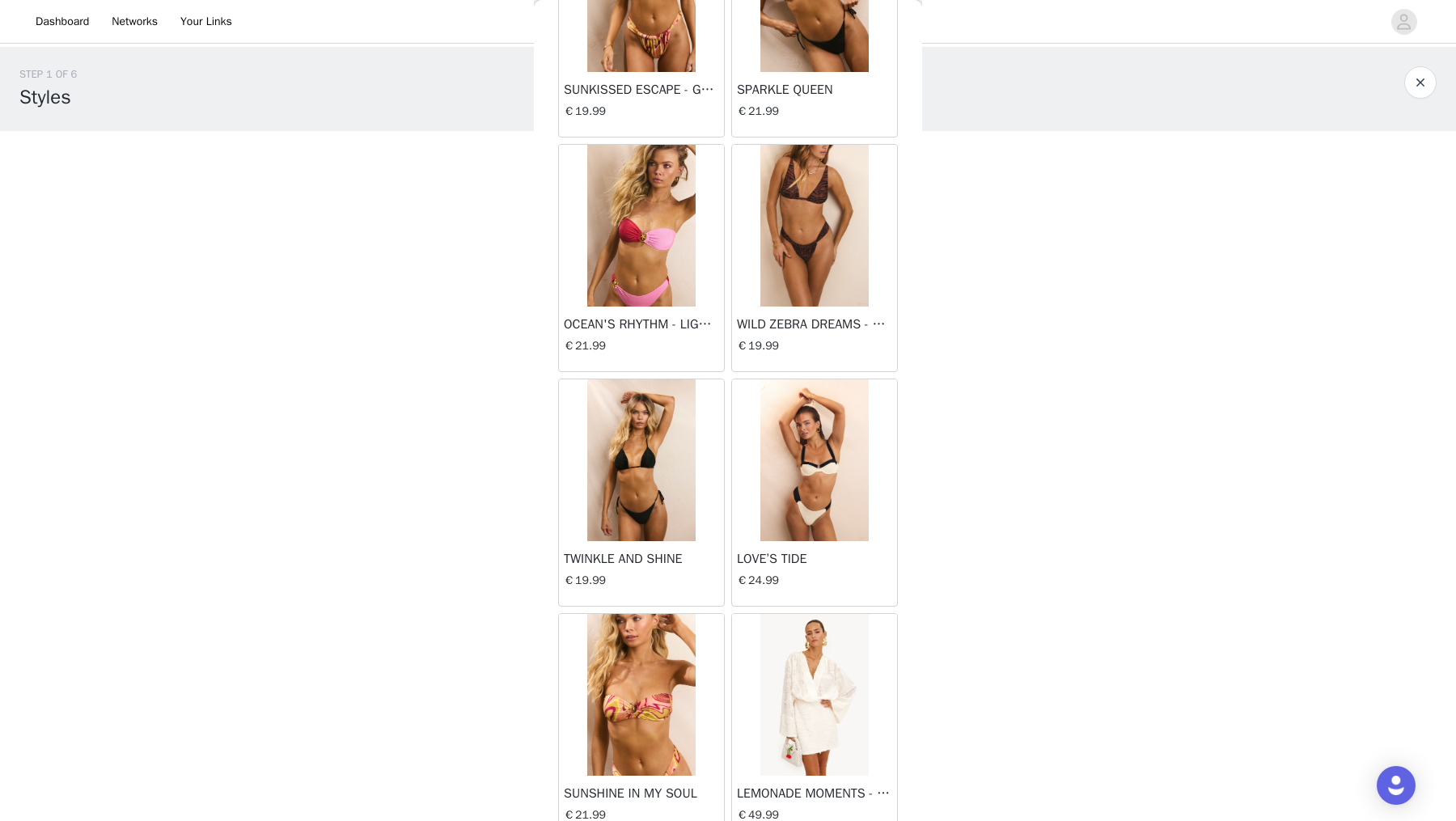 scroll, scrollTop: 3988, scrollLeft: 0, axis: vertical 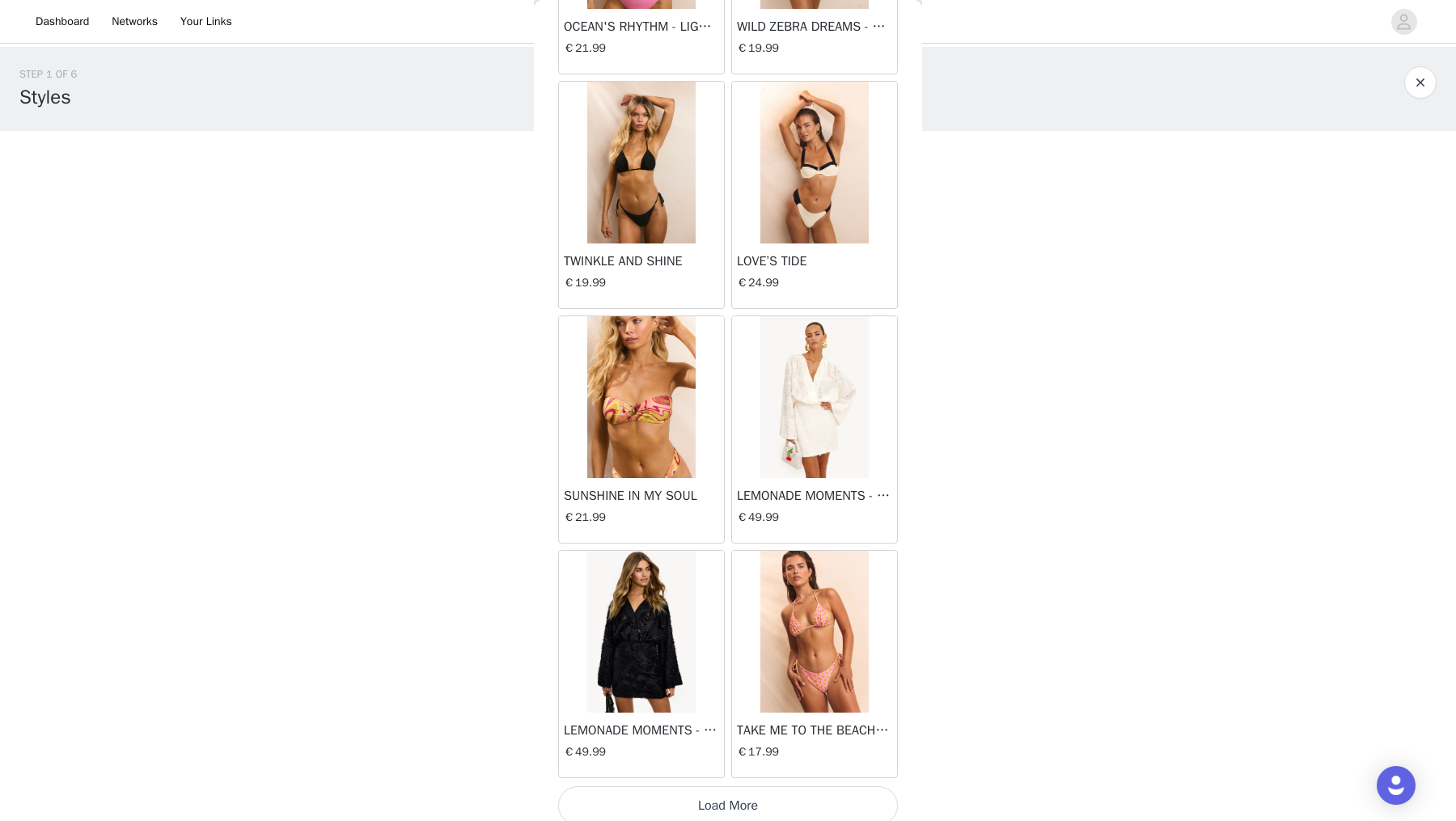 click on "Load More" at bounding box center (728, 806) 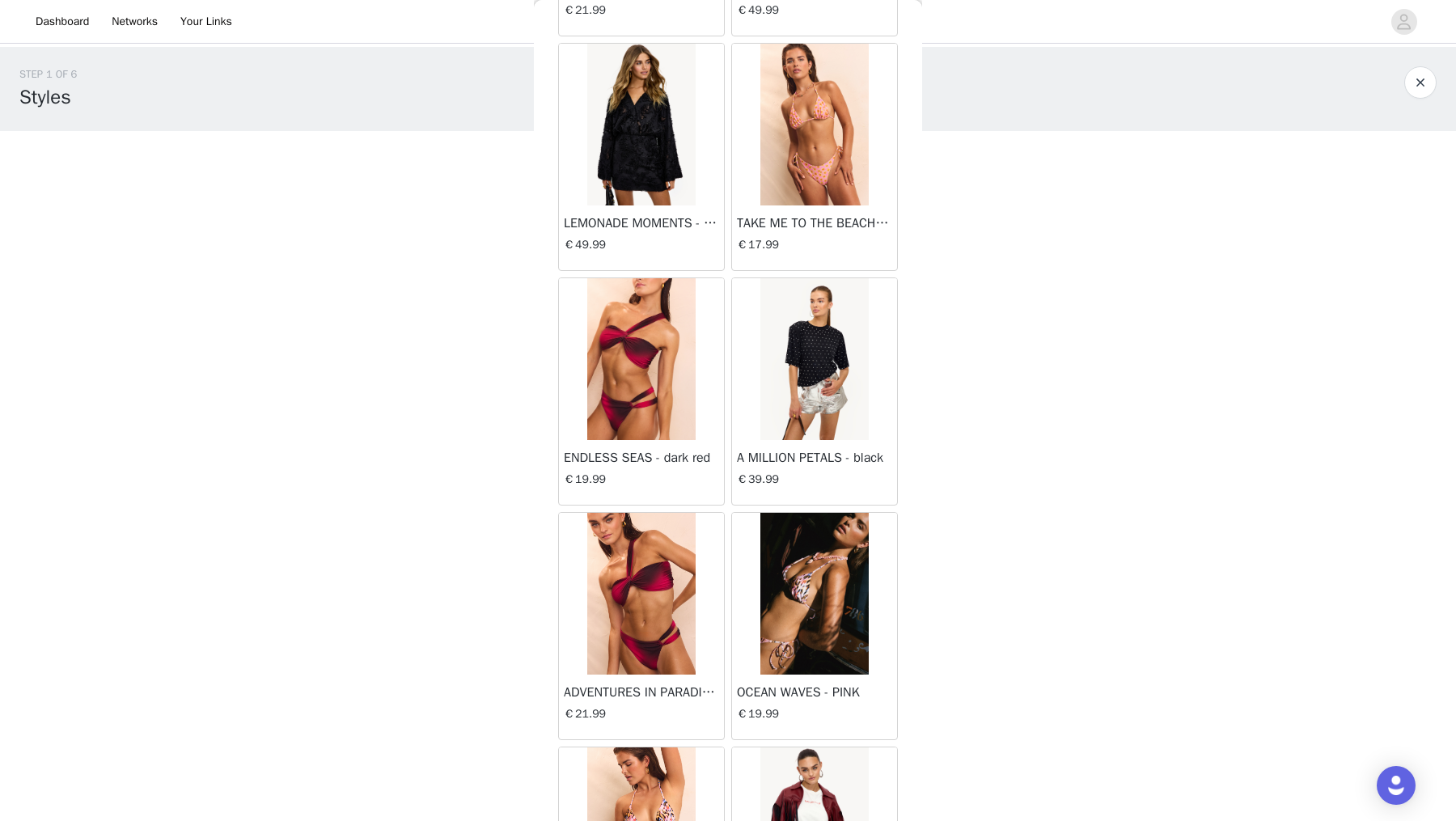 scroll, scrollTop: 6326, scrollLeft: 0, axis: vertical 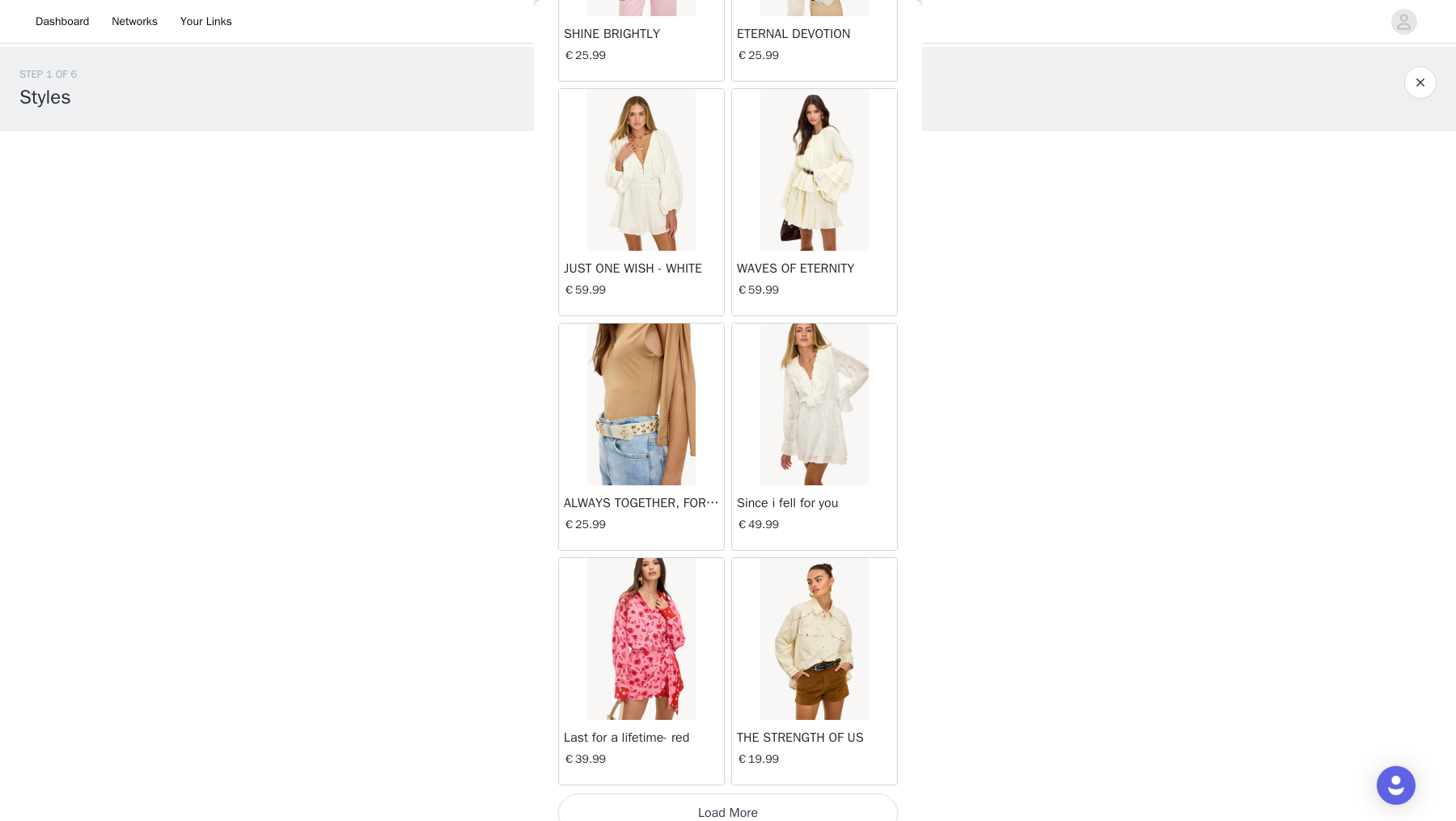 click on "Load More" at bounding box center (728, 813) 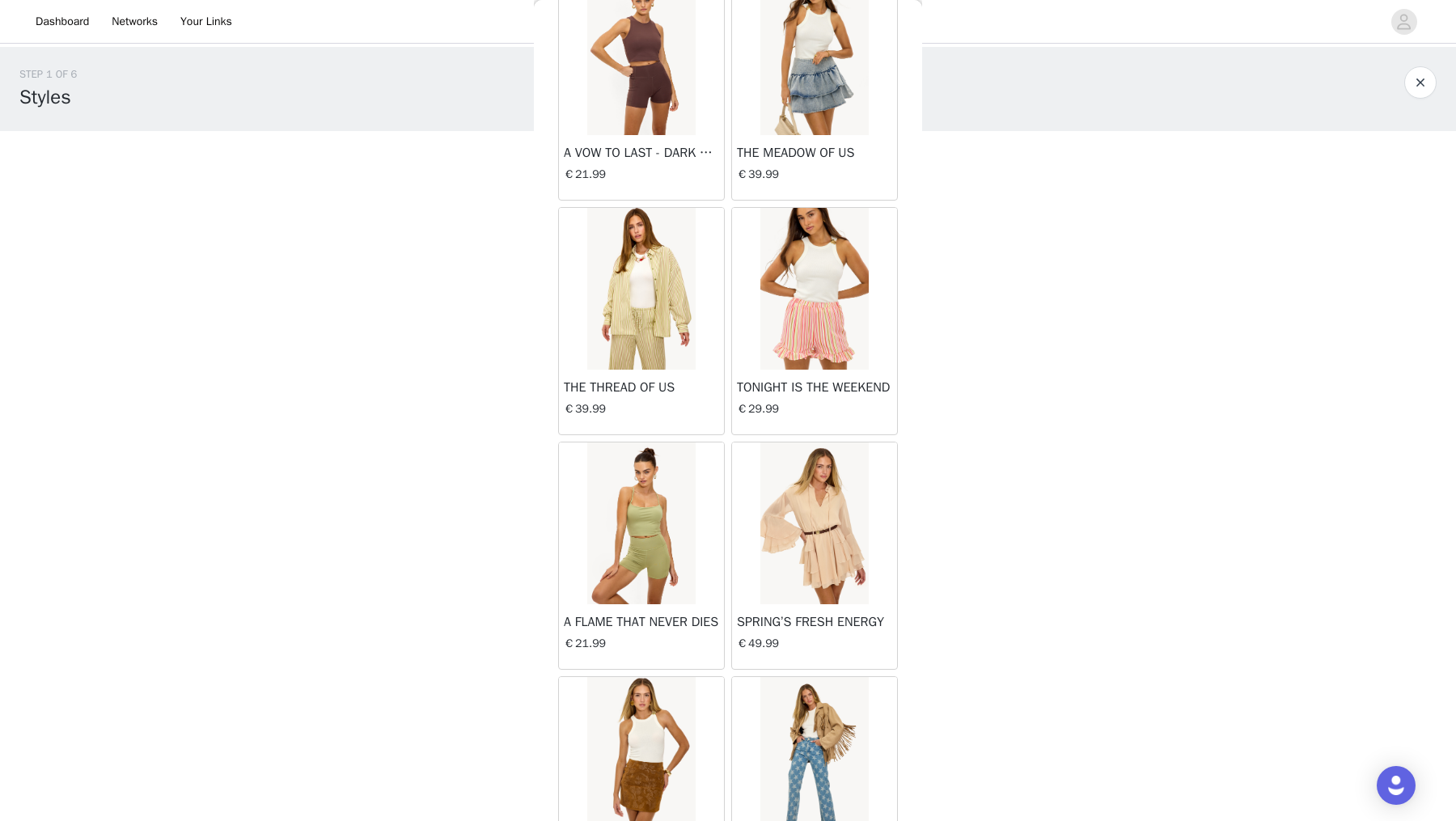 scroll, scrollTop: 8666, scrollLeft: 0, axis: vertical 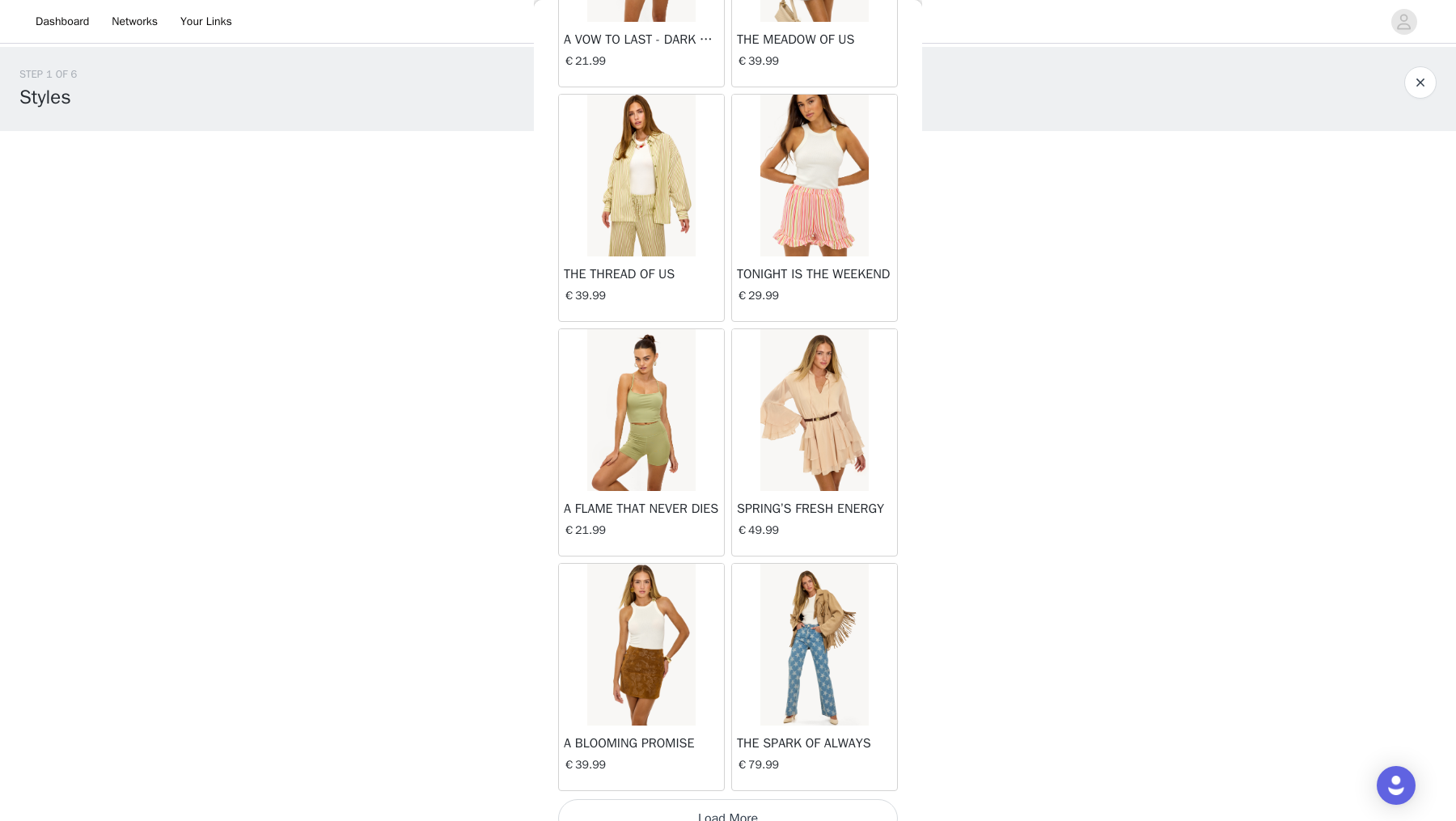 click on "Load More" at bounding box center (728, 819) 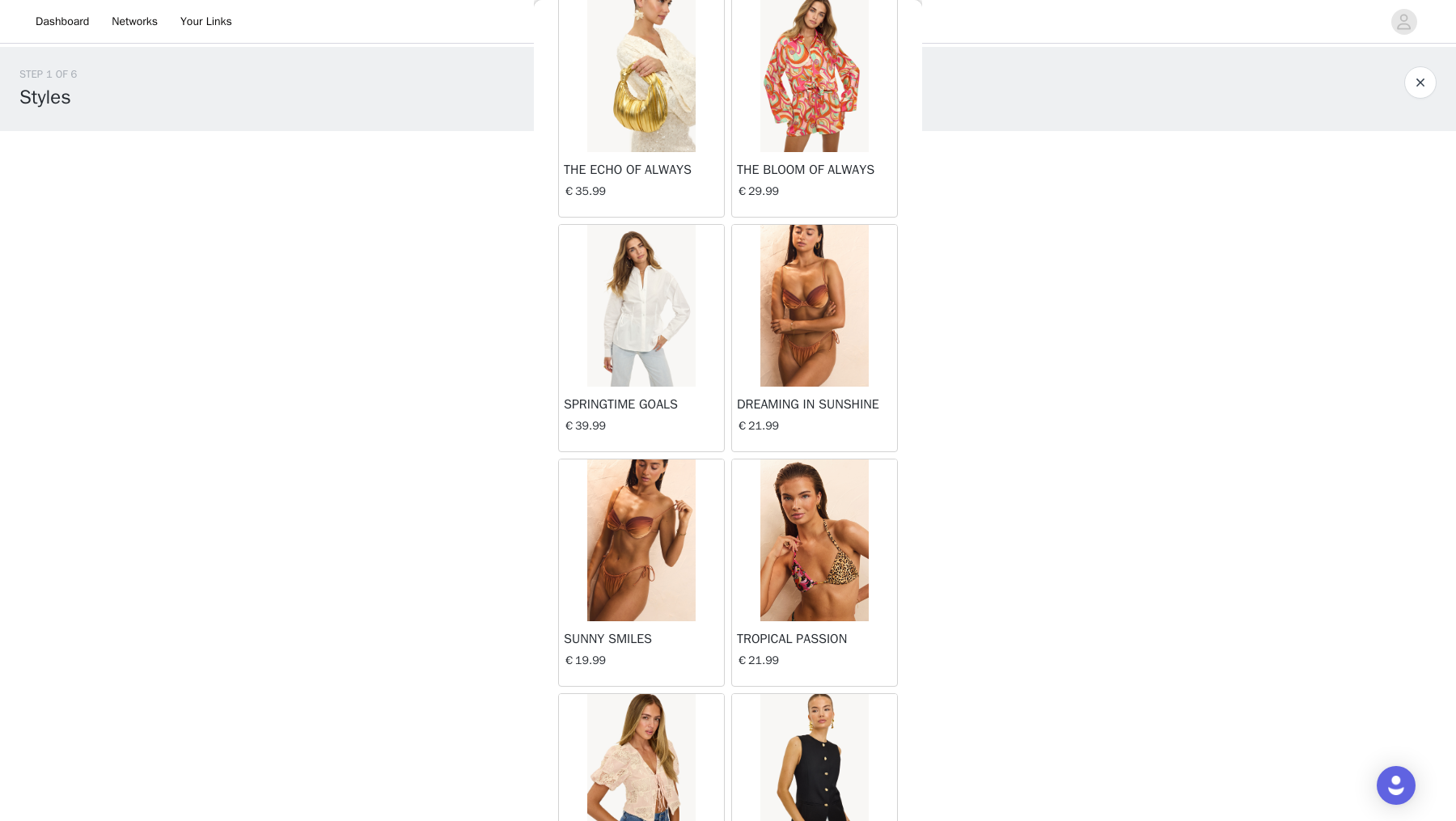 scroll, scrollTop: 11005, scrollLeft: 0, axis: vertical 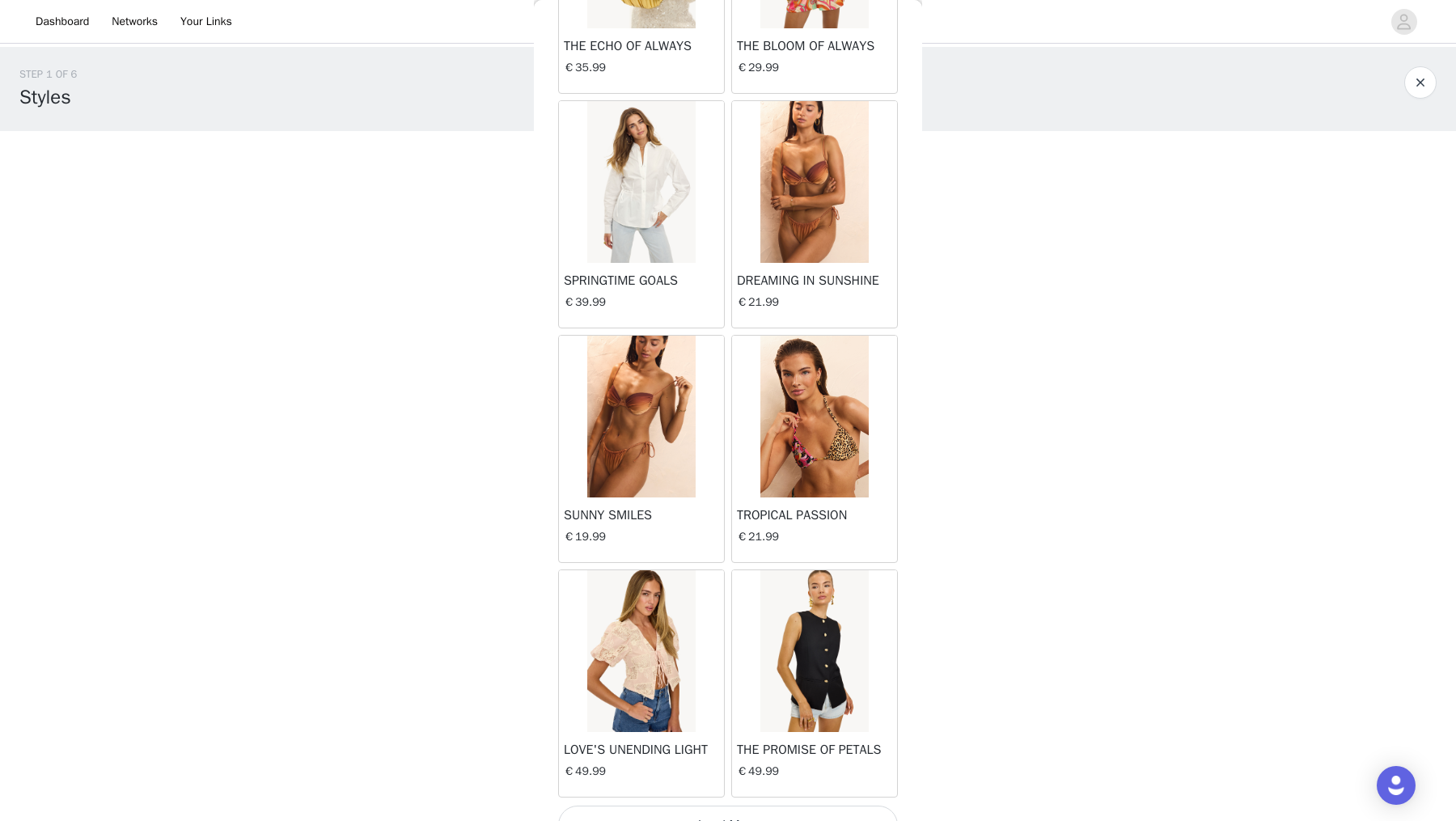 click on "Load More" at bounding box center (728, 825) 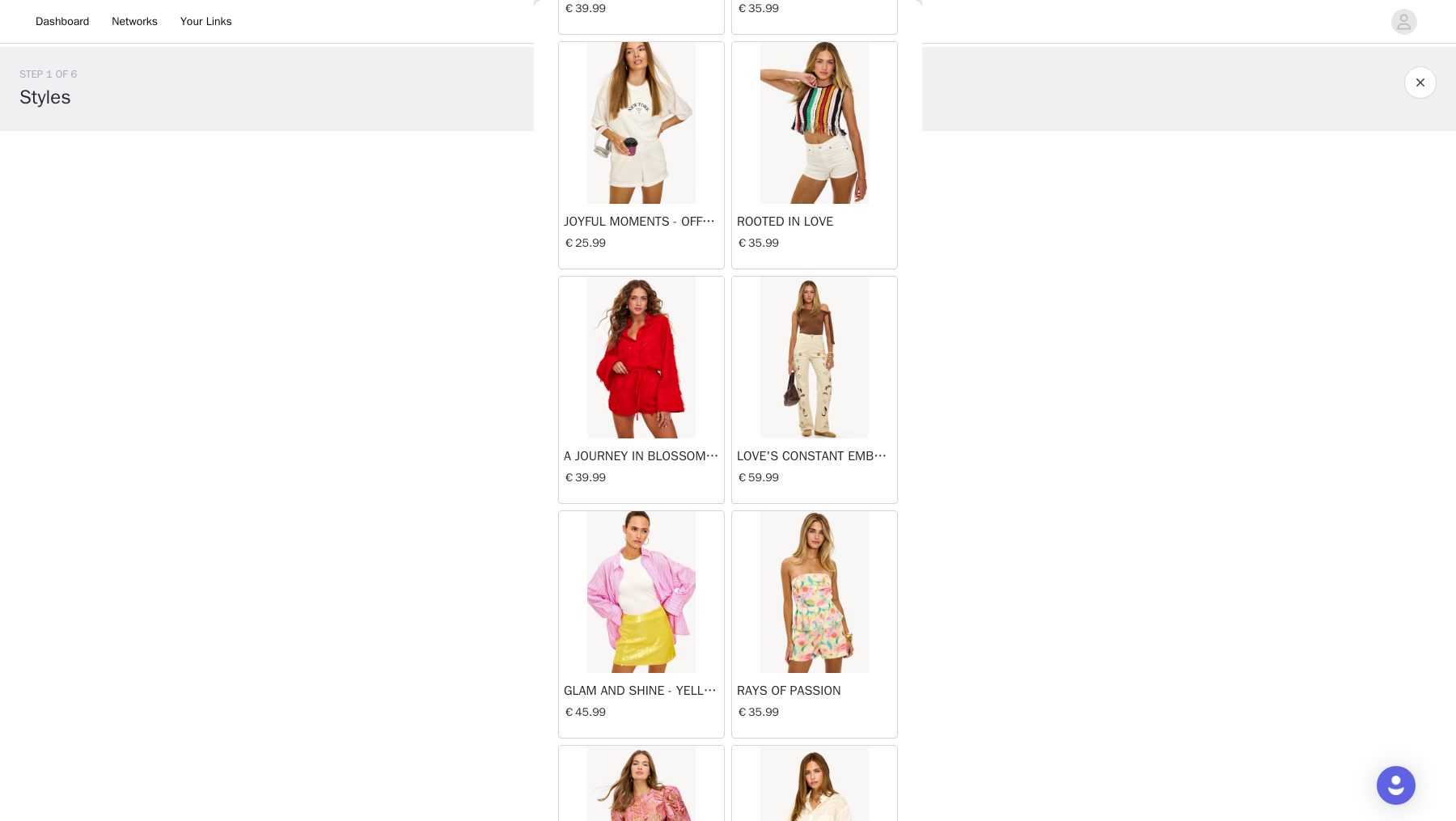 scroll, scrollTop: 13345, scrollLeft: 0, axis: vertical 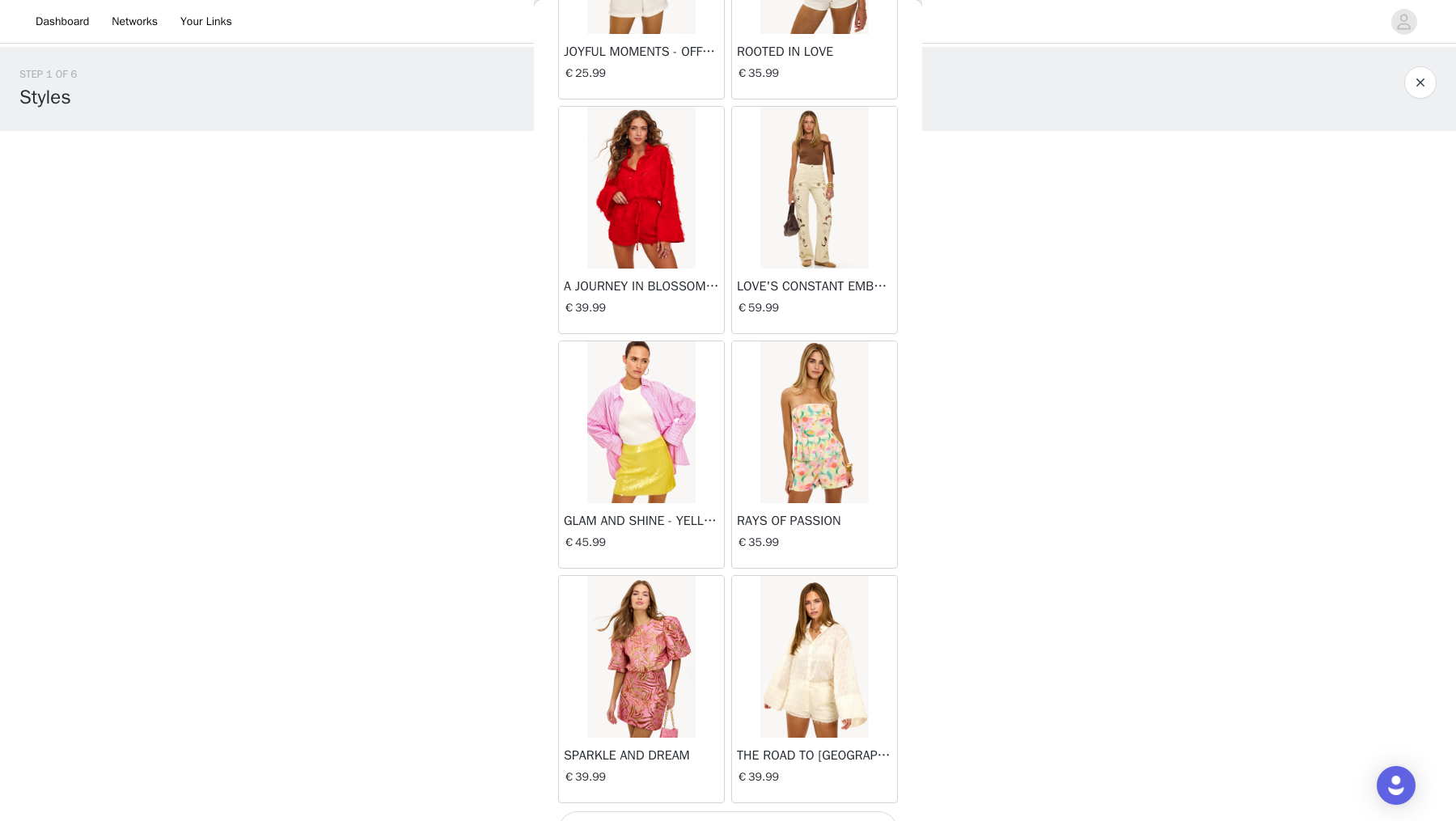 click on "Load More" at bounding box center [728, 831] 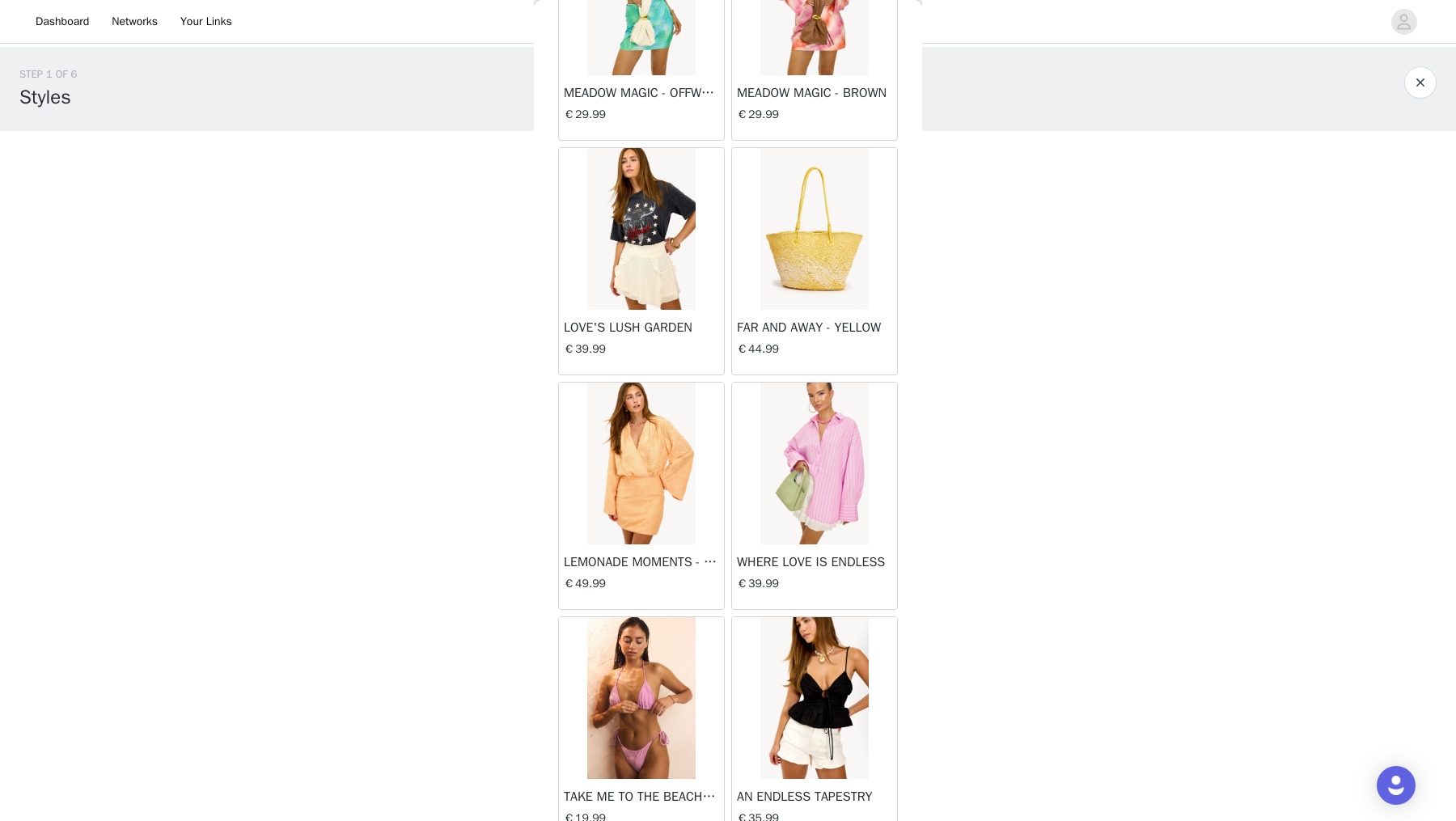 scroll, scrollTop: 15685, scrollLeft: 0, axis: vertical 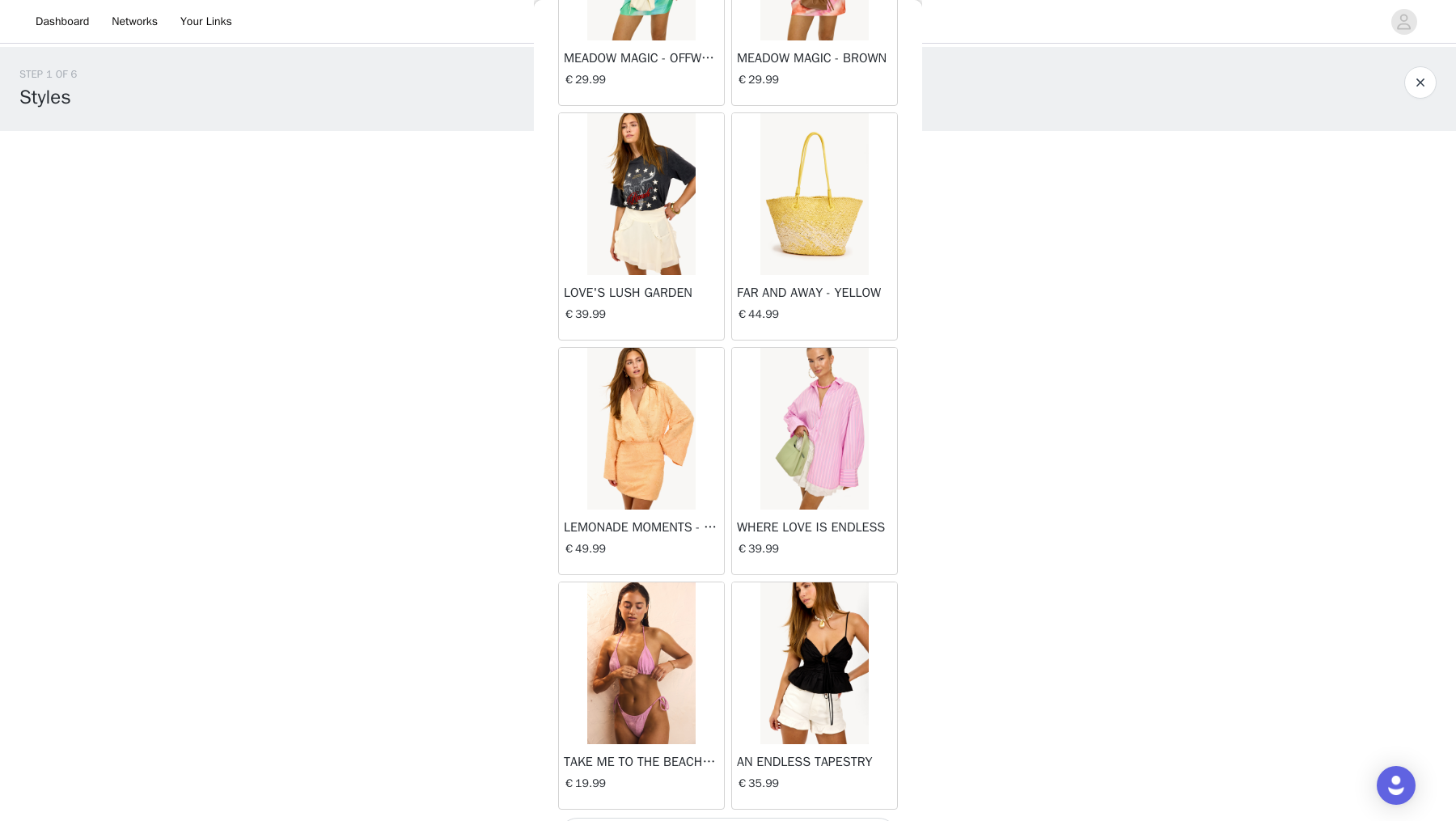 click on "Load More" at bounding box center (728, 837) 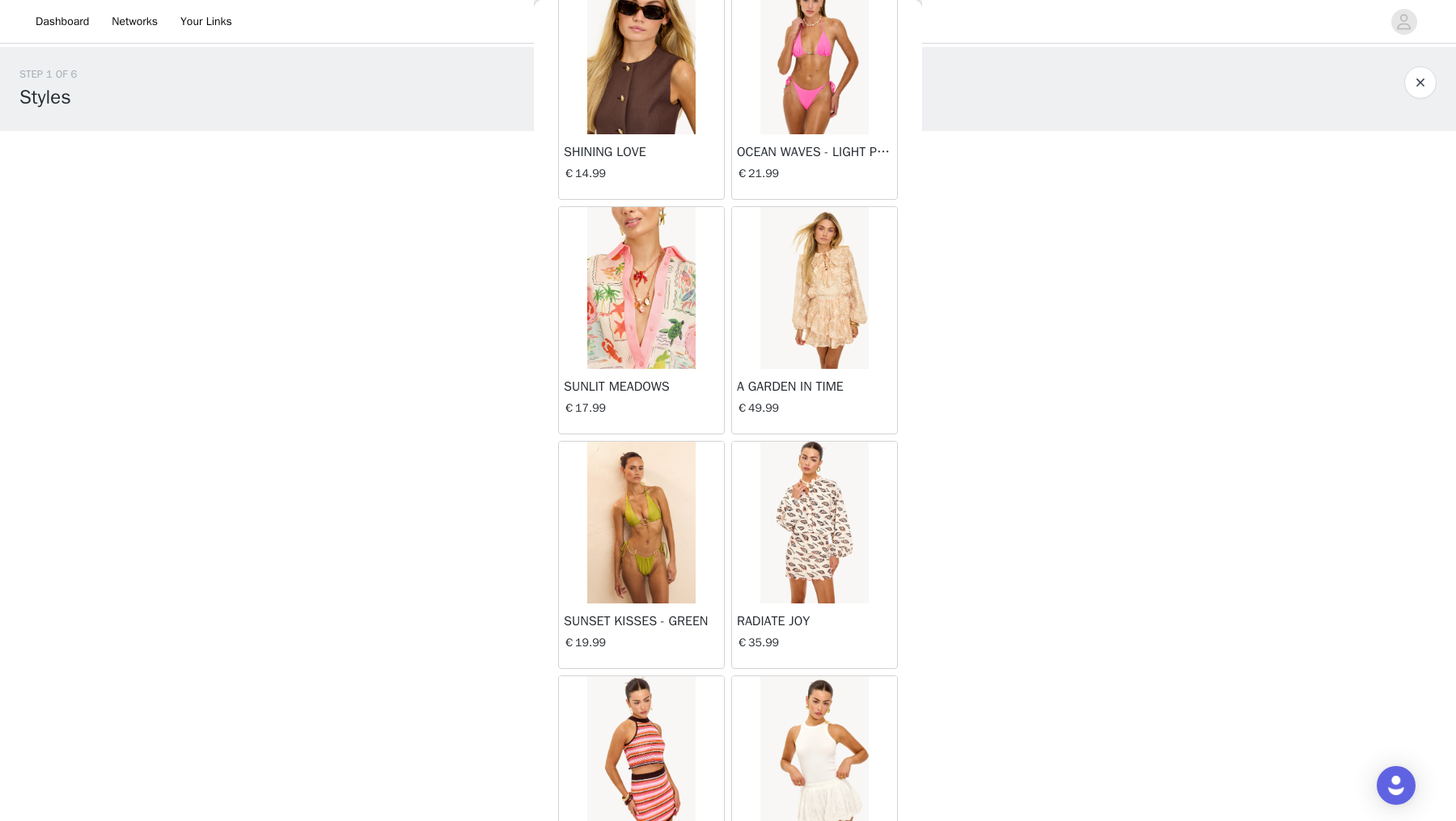 scroll, scrollTop: 18025, scrollLeft: 0, axis: vertical 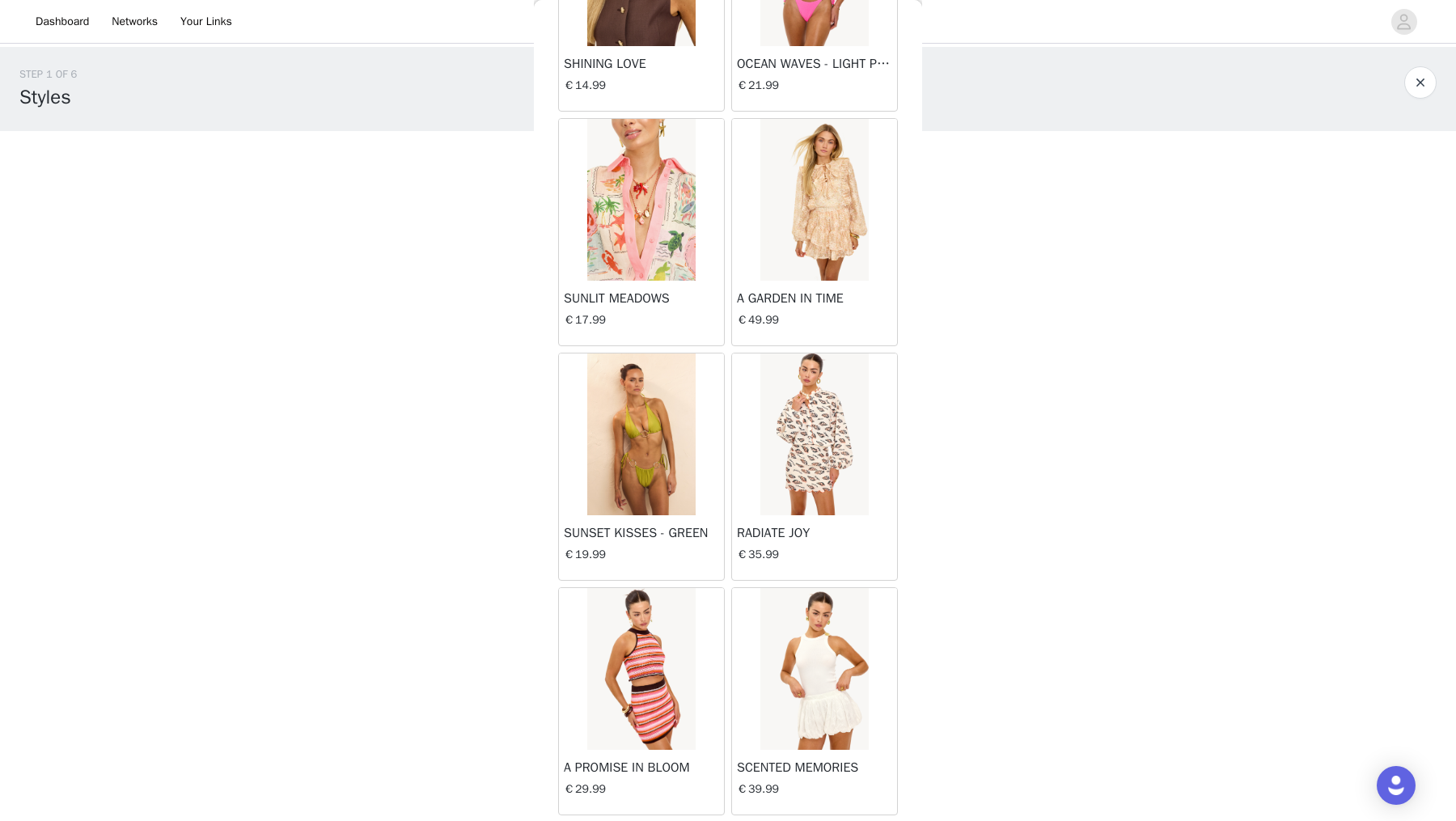 click on "Load More" at bounding box center [728, 843] 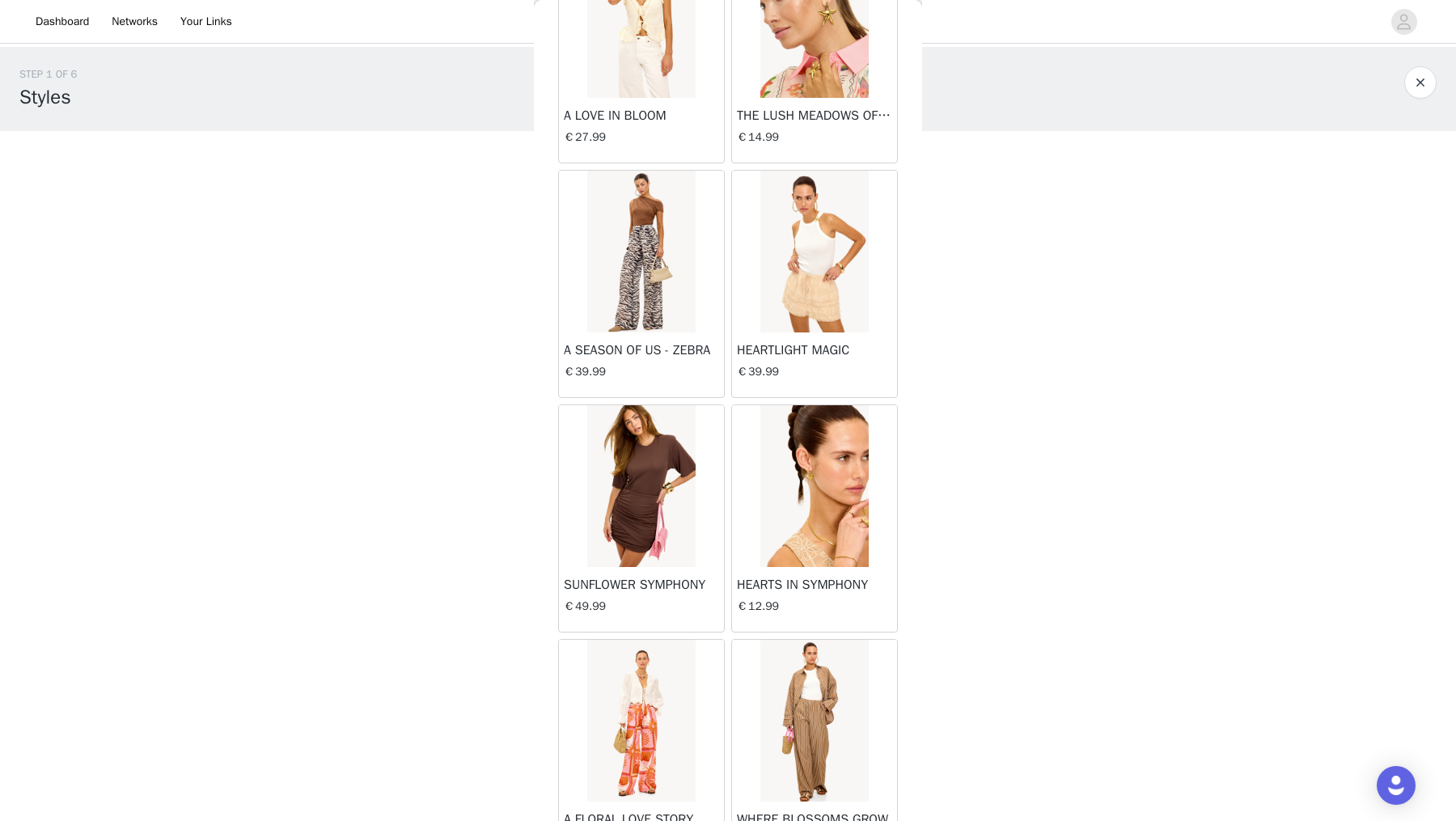 scroll, scrollTop: 20364, scrollLeft: 0, axis: vertical 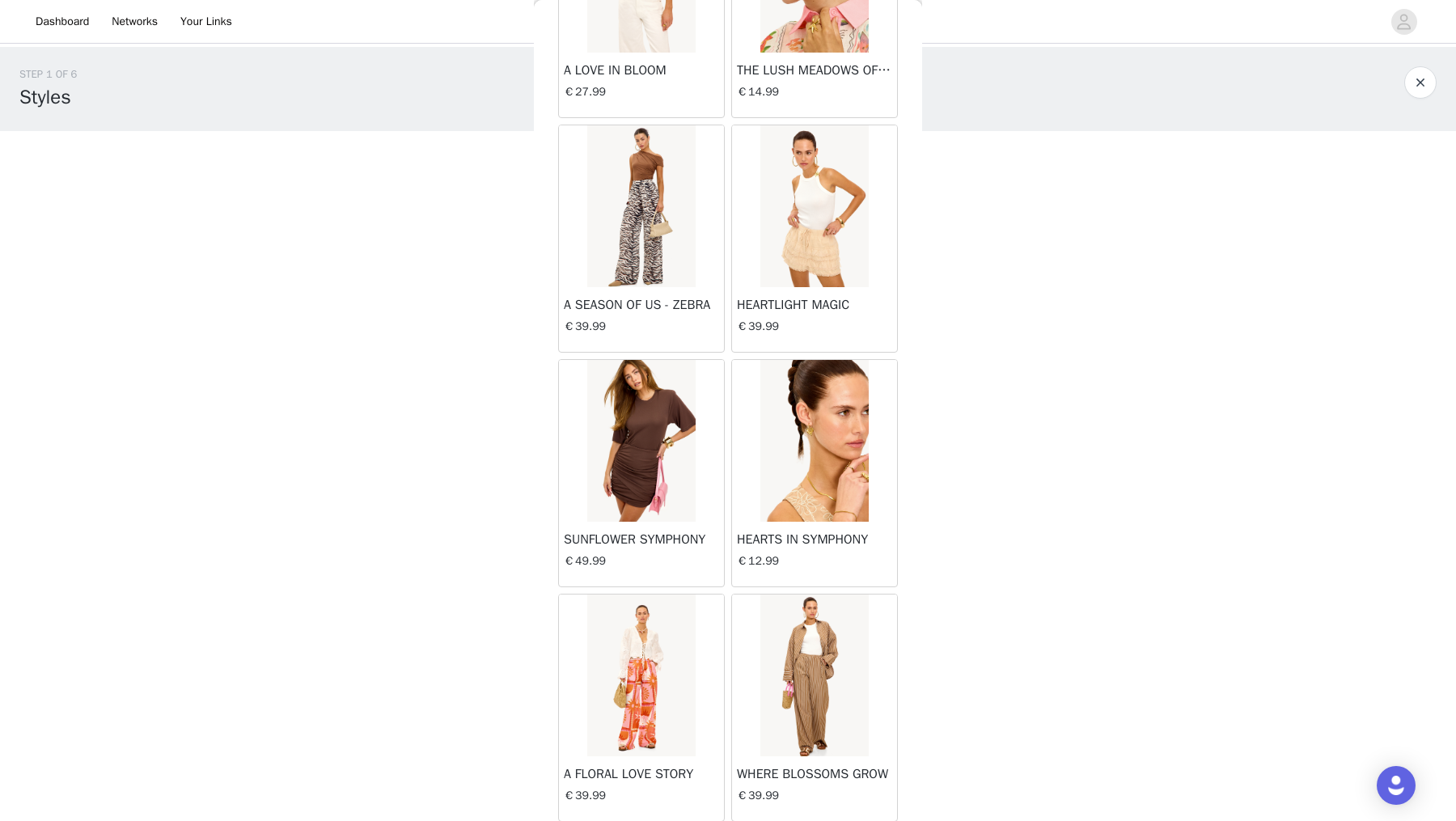 click on "Load More" at bounding box center (728, 849) 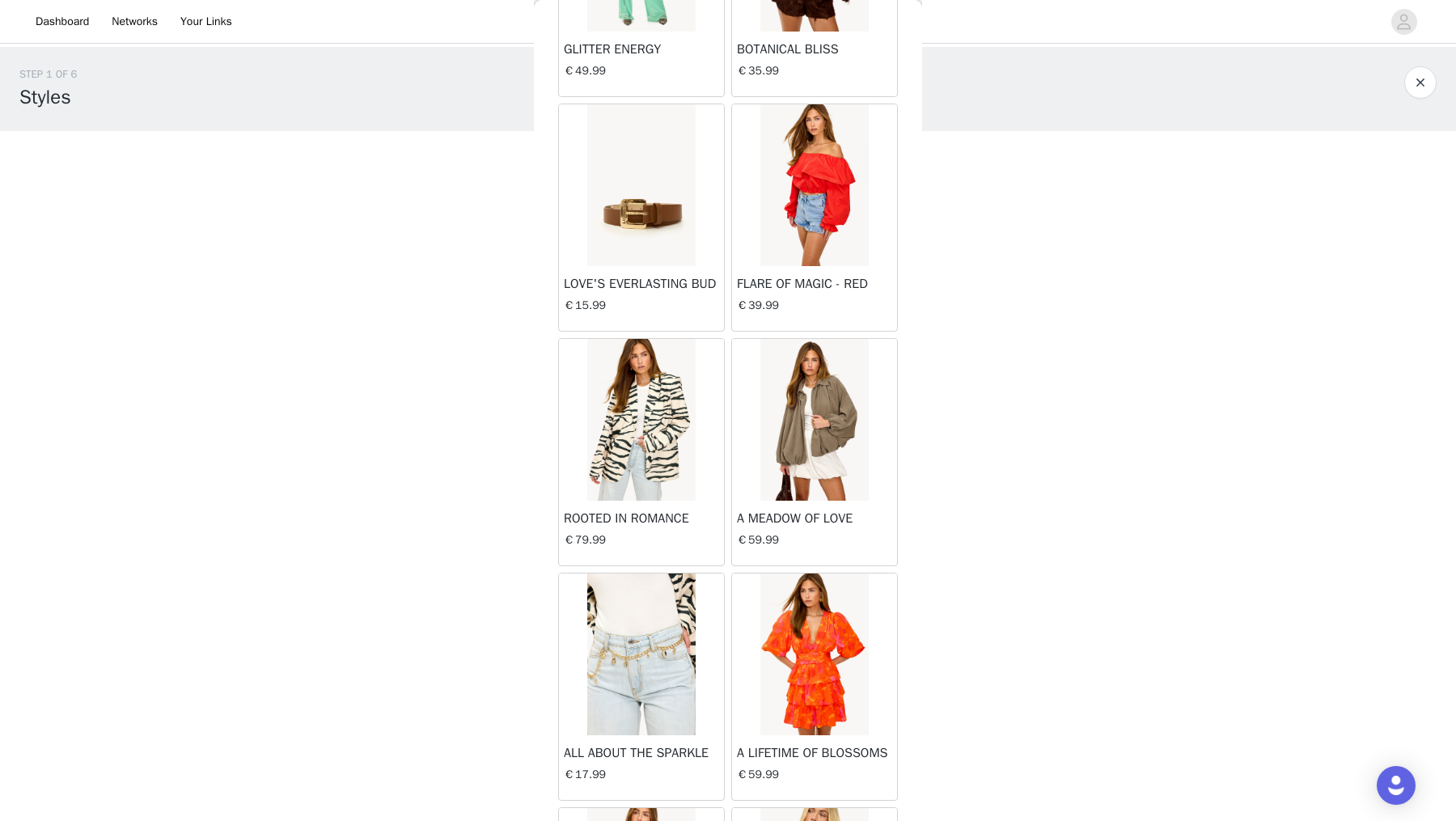 scroll, scrollTop: 22703, scrollLeft: 0, axis: vertical 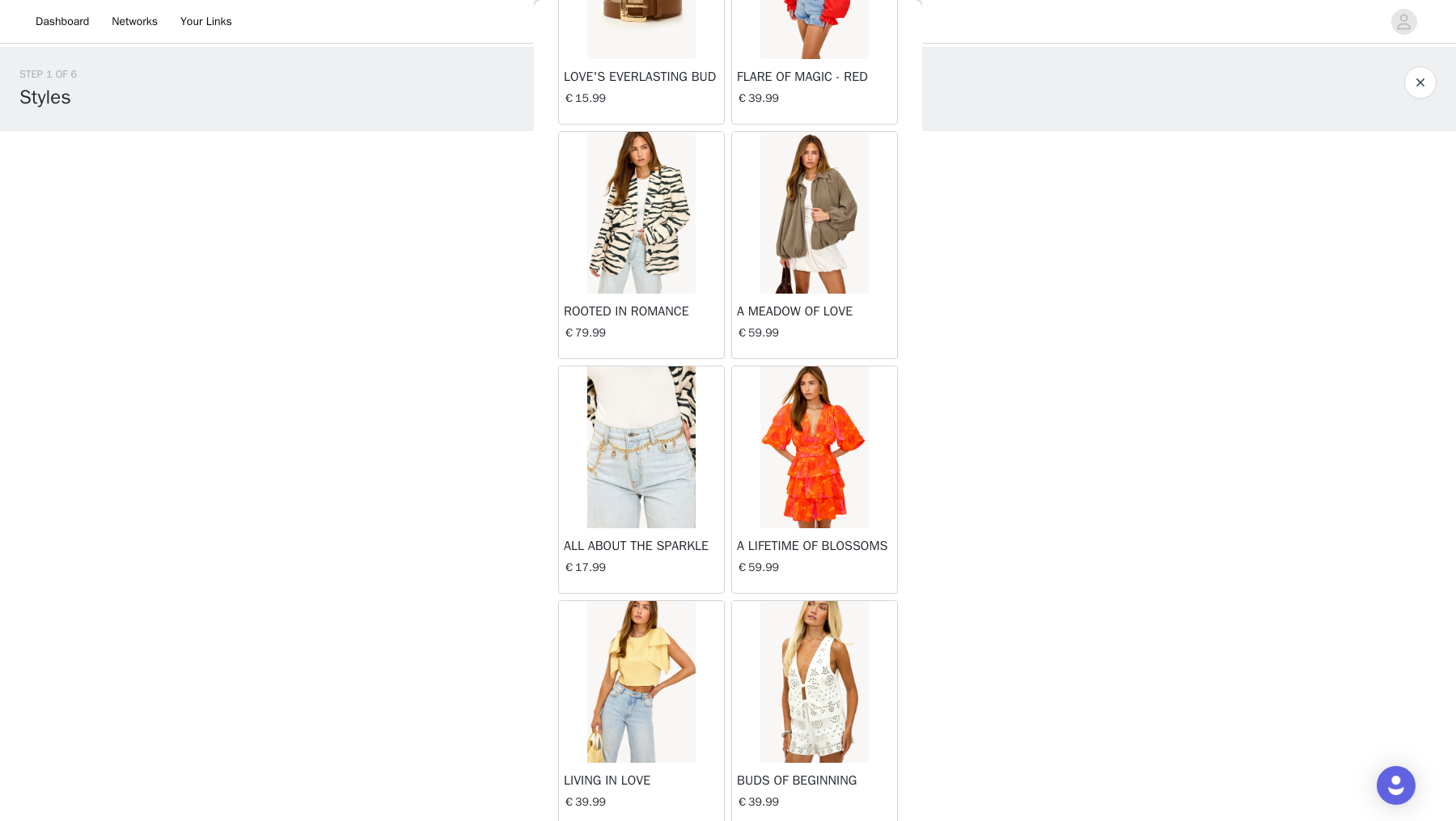 click on "Load More" at bounding box center [728, 856] 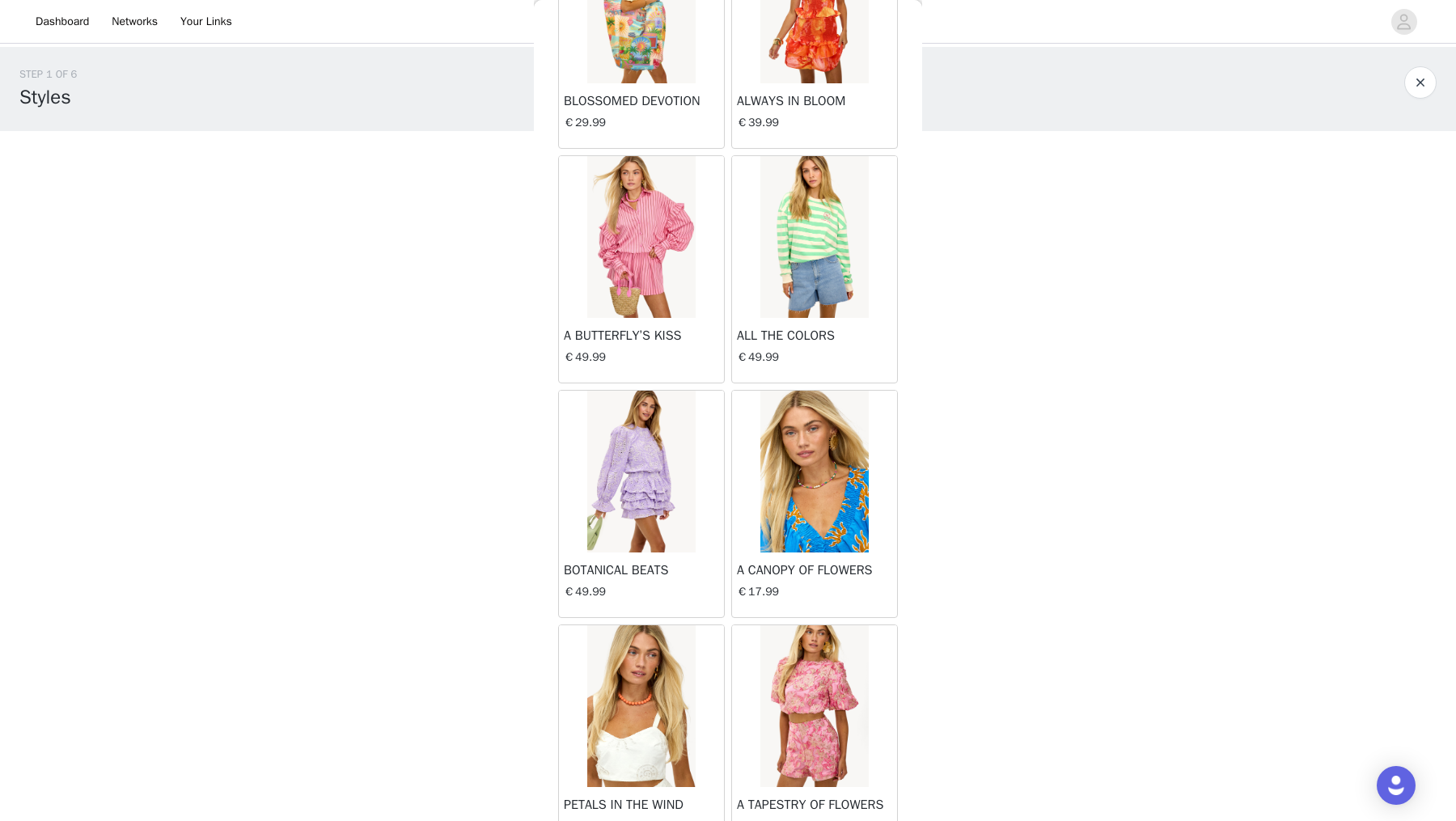 scroll, scrollTop: 25043, scrollLeft: 0, axis: vertical 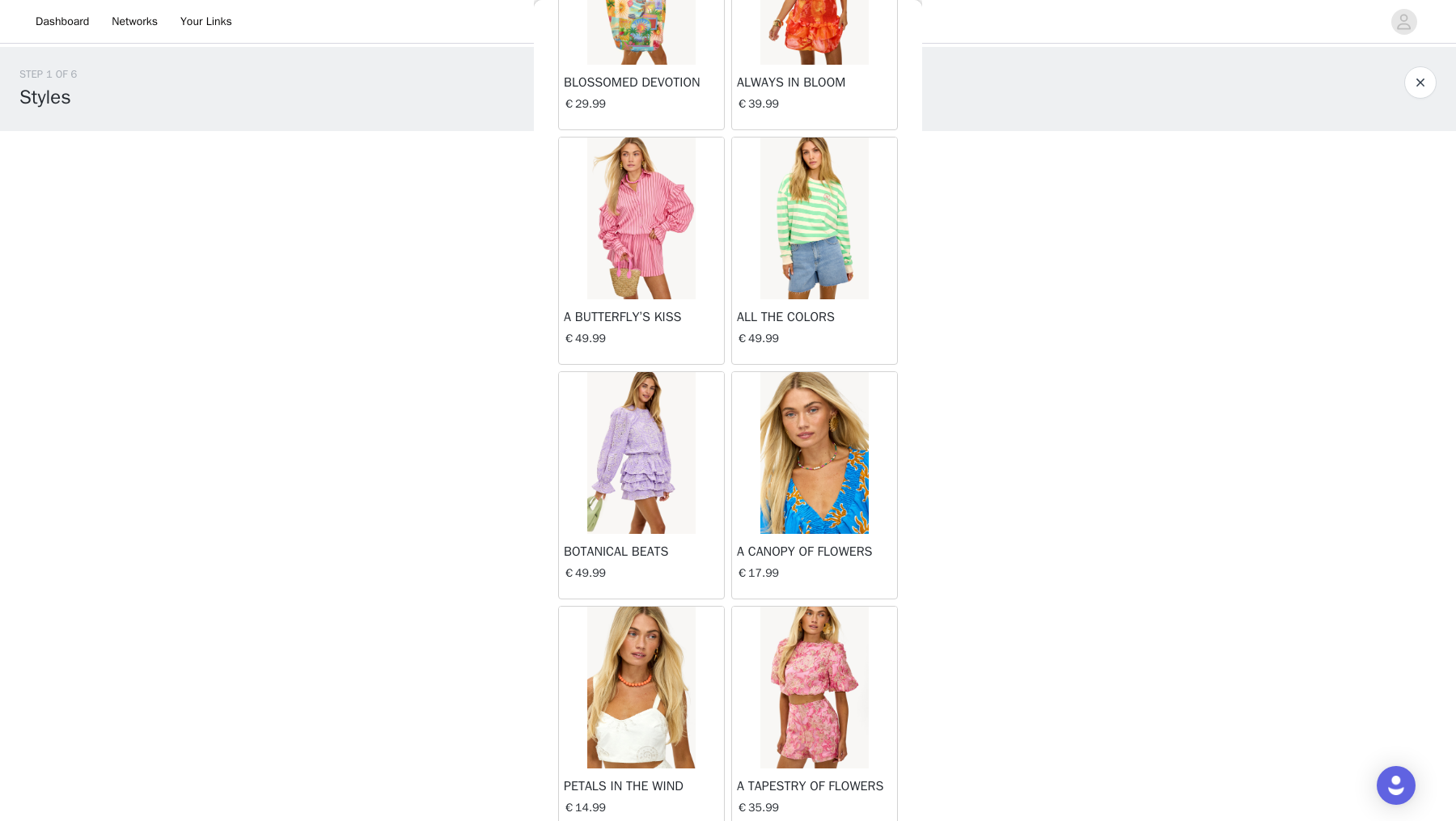 click on "Load More" at bounding box center [728, 861] 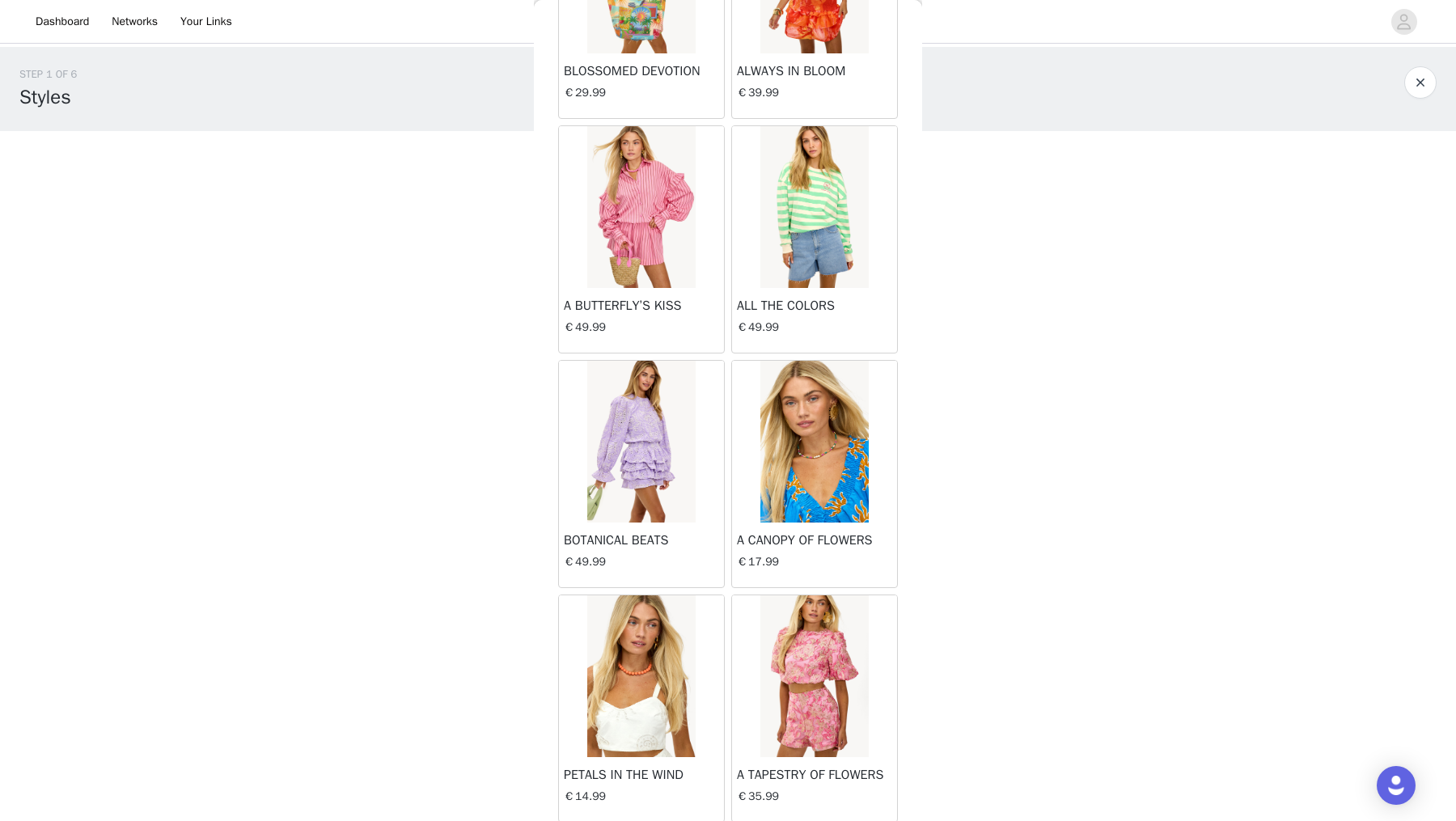 scroll, scrollTop: 25051, scrollLeft: 0, axis: vertical 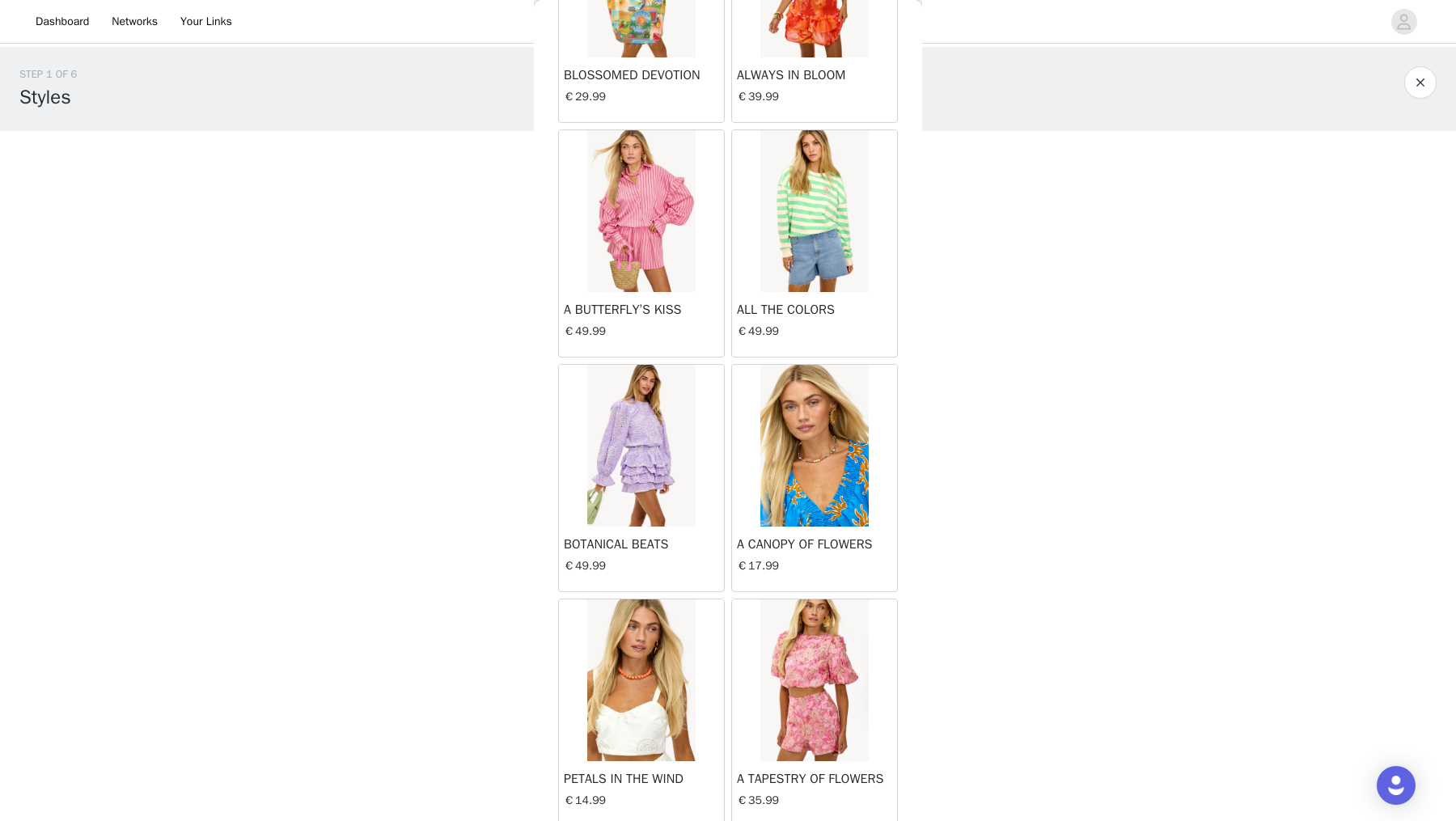 click at bounding box center [814, 211] 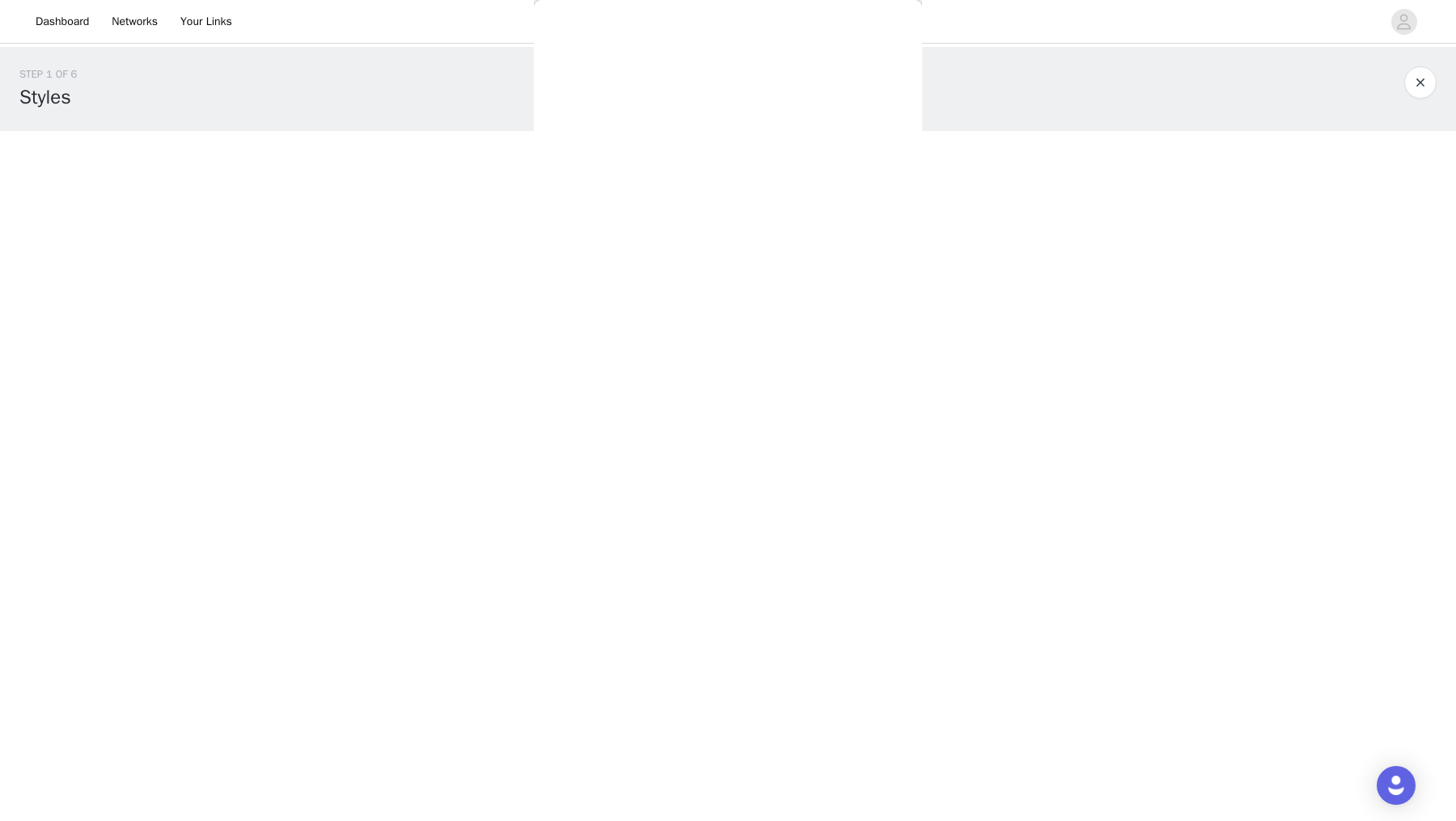 scroll, scrollTop: 0, scrollLeft: 0, axis: both 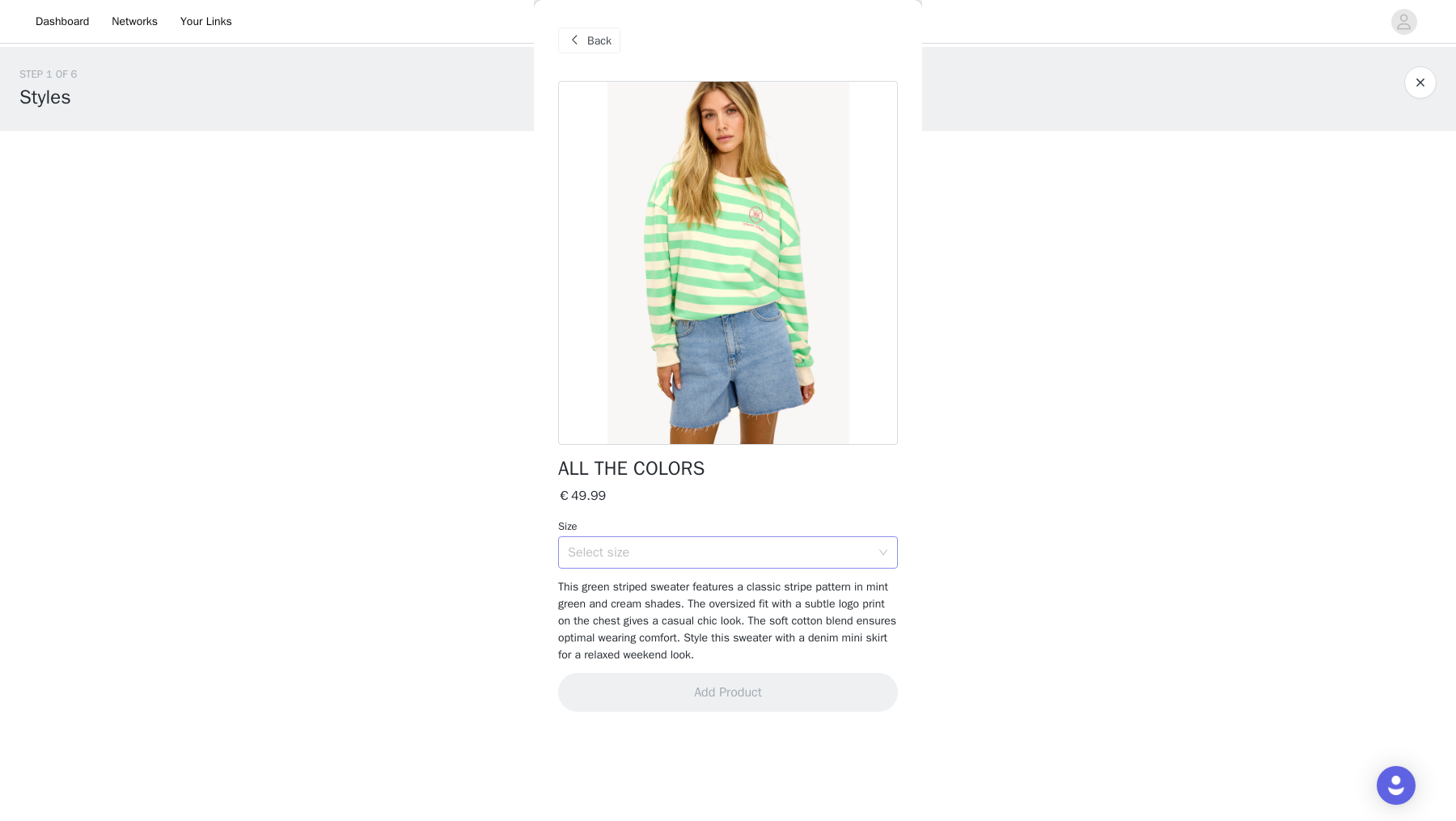 click on "Select size" at bounding box center (719, 552) 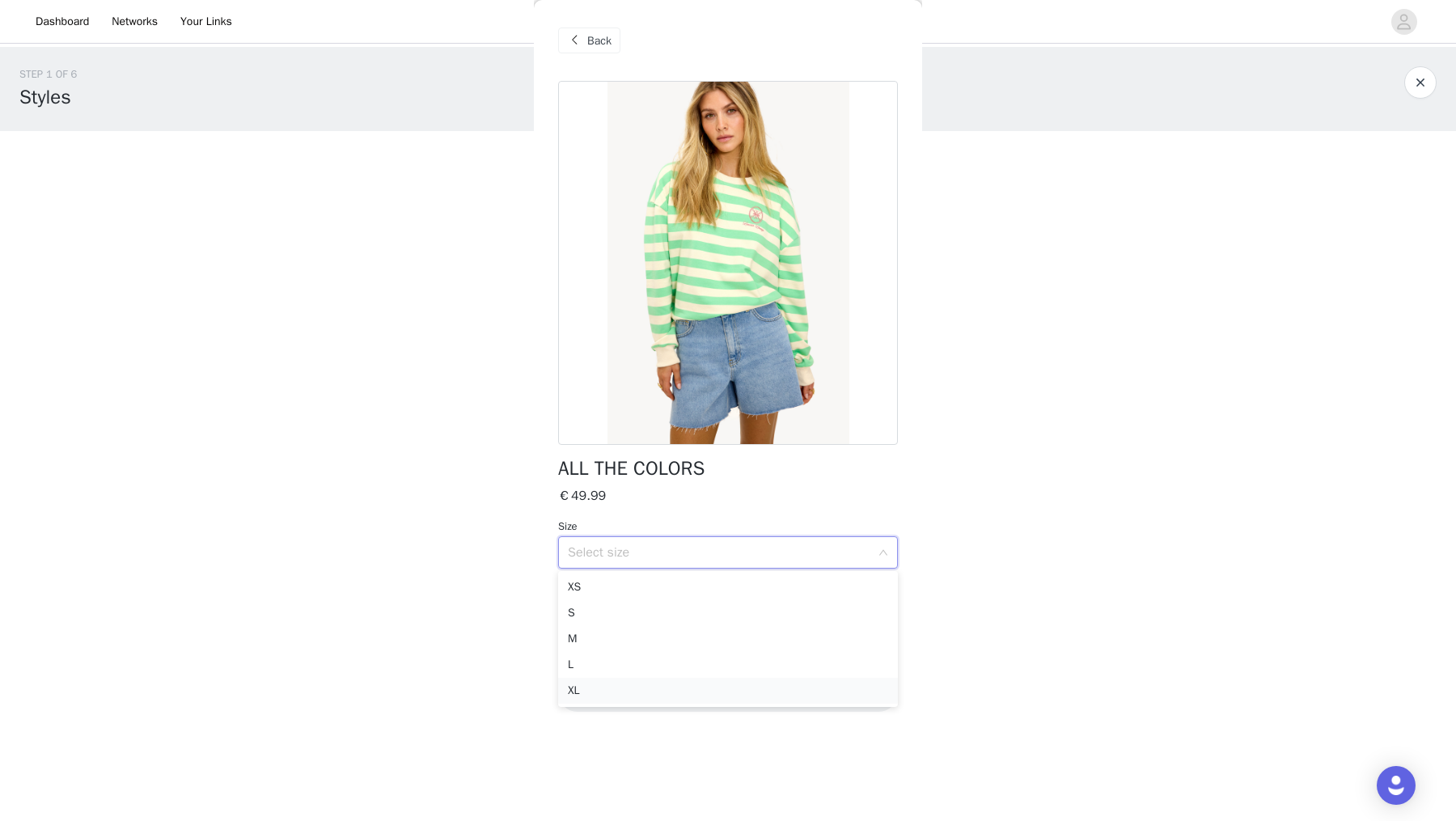 click on "XL" at bounding box center [728, 691] 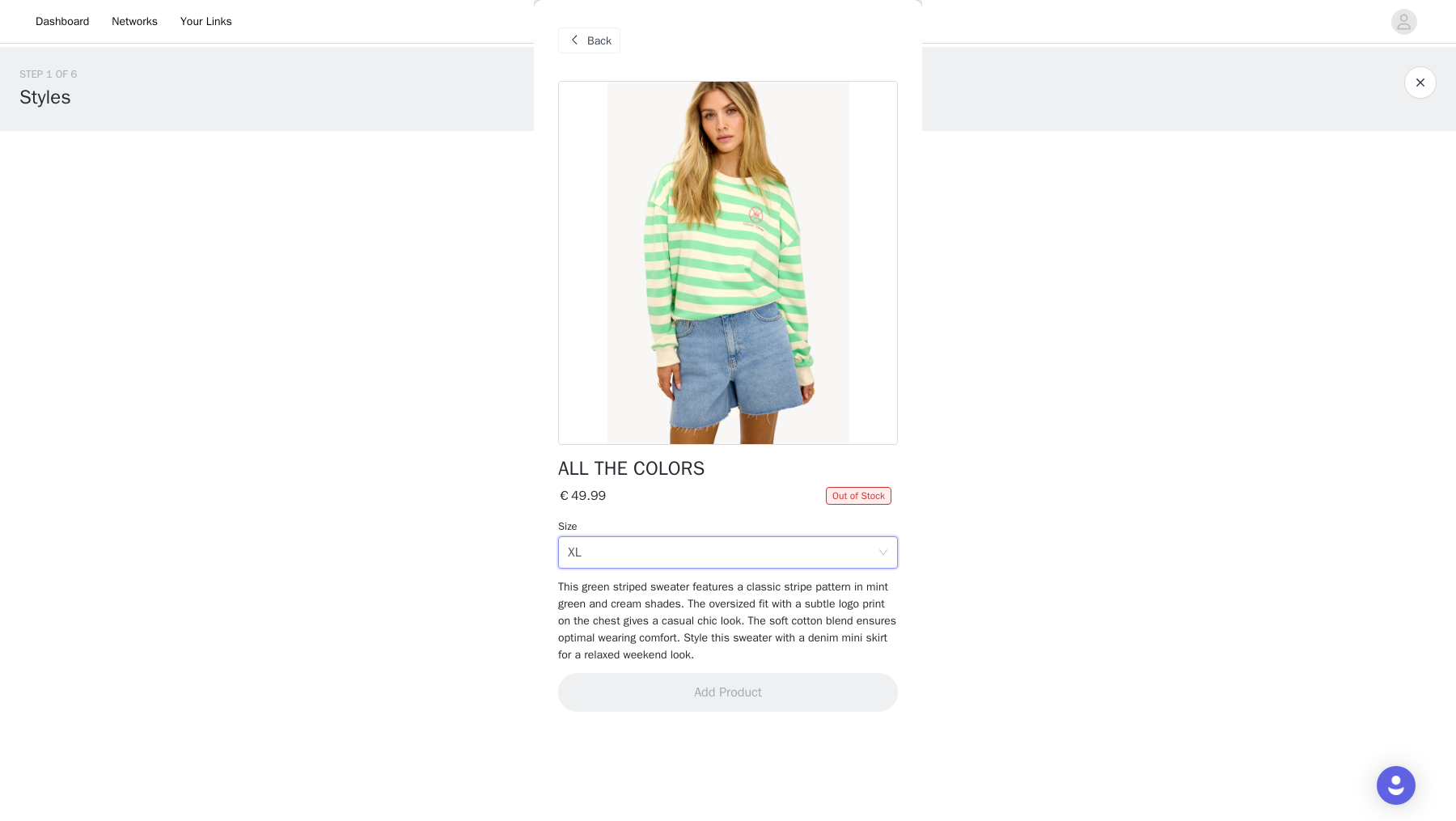 click on "Size" at bounding box center (728, 527) 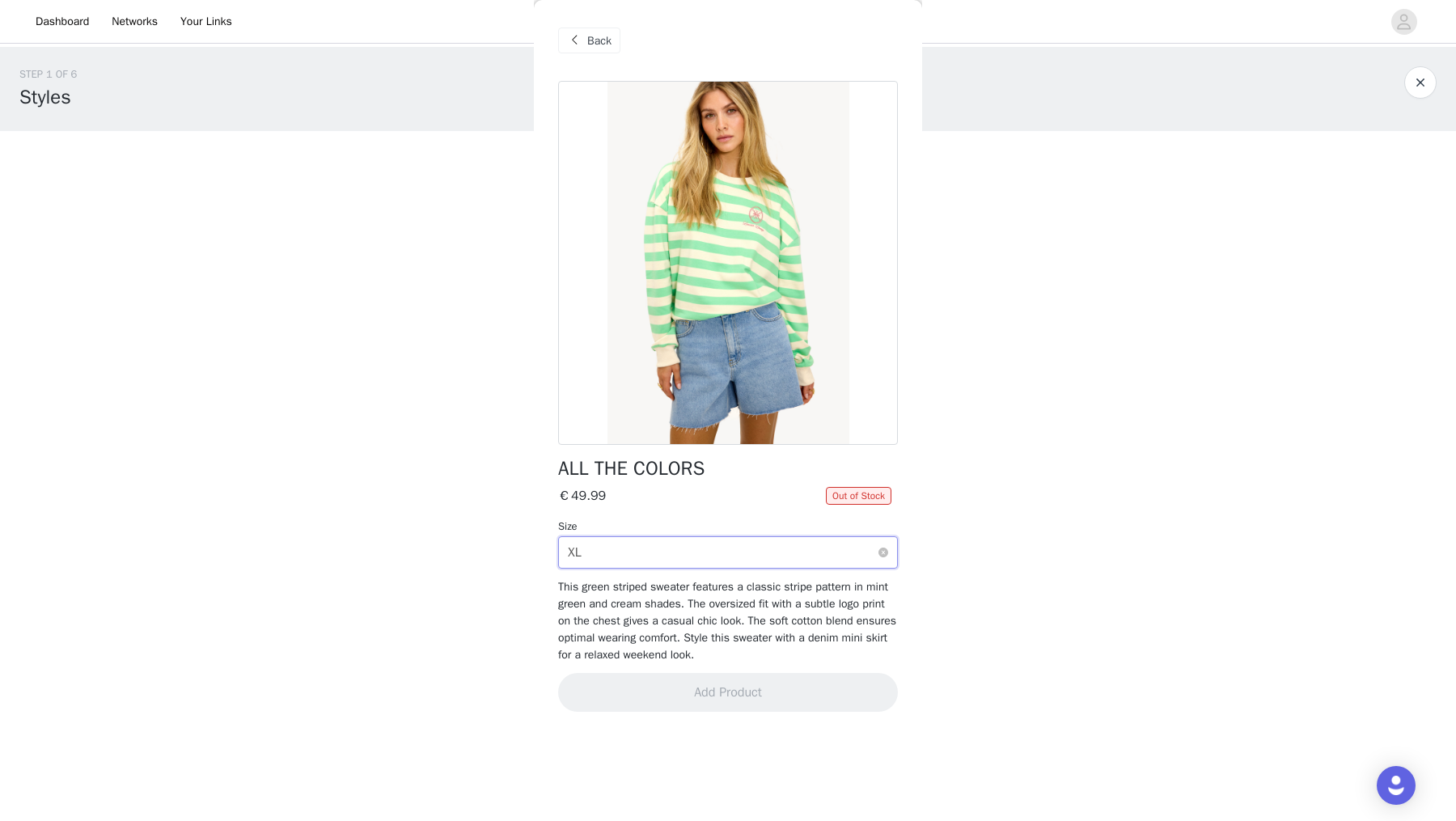 click on "Select size XL" at bounding box center [722, 552] 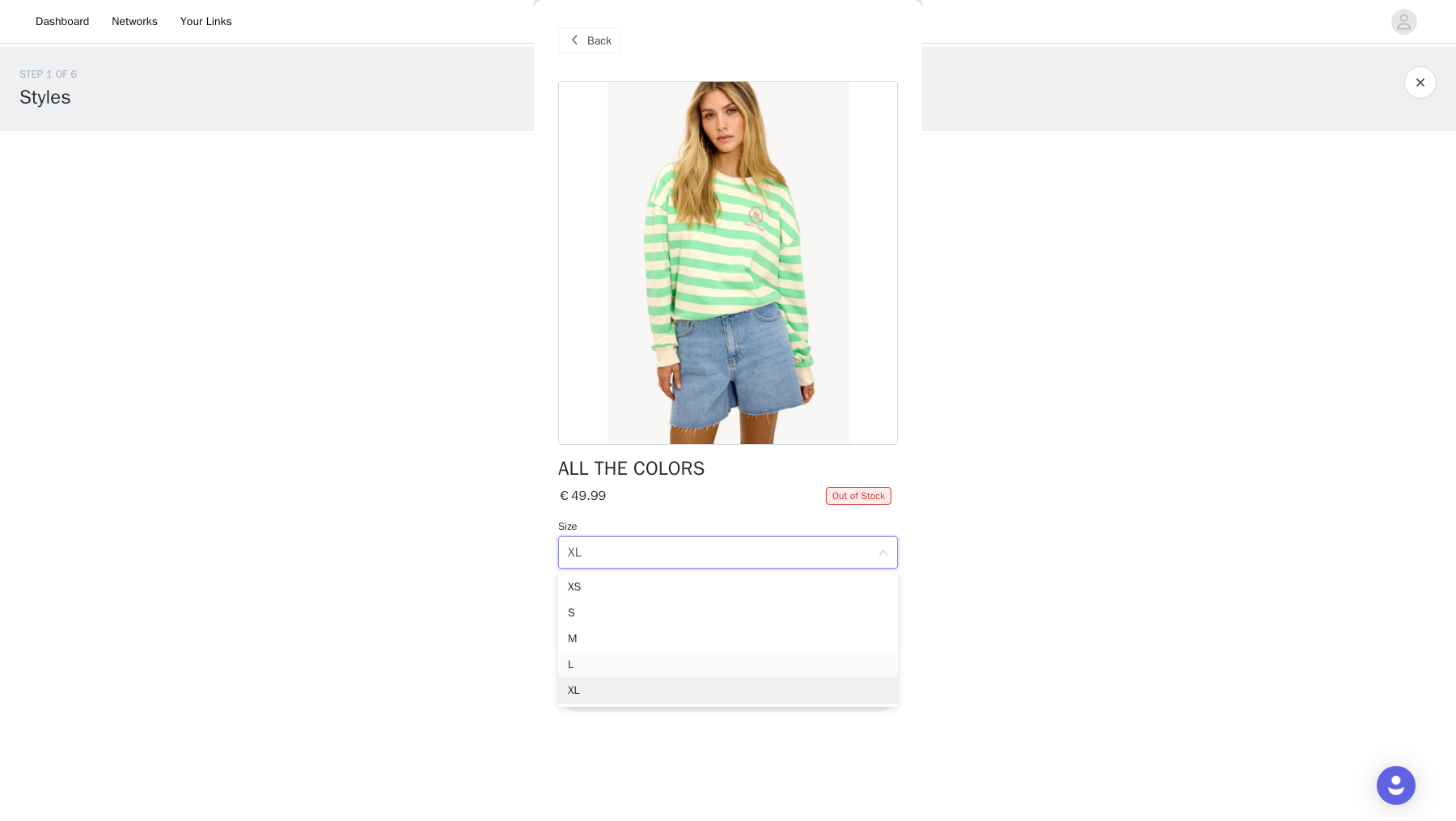 click on "L" at bounding box center (728, 665) 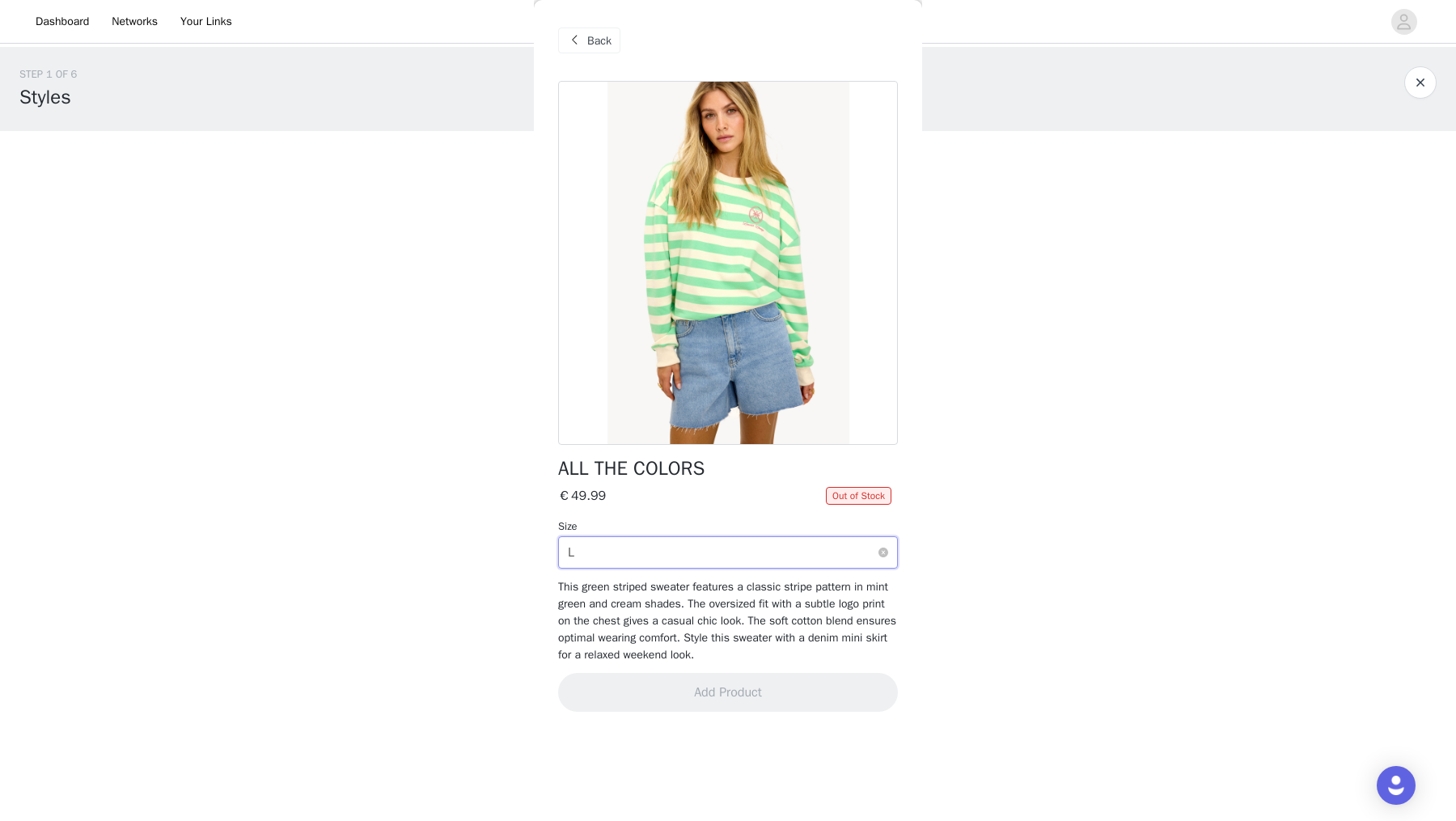 click on "Select size L" at bounding box center (722, 552) 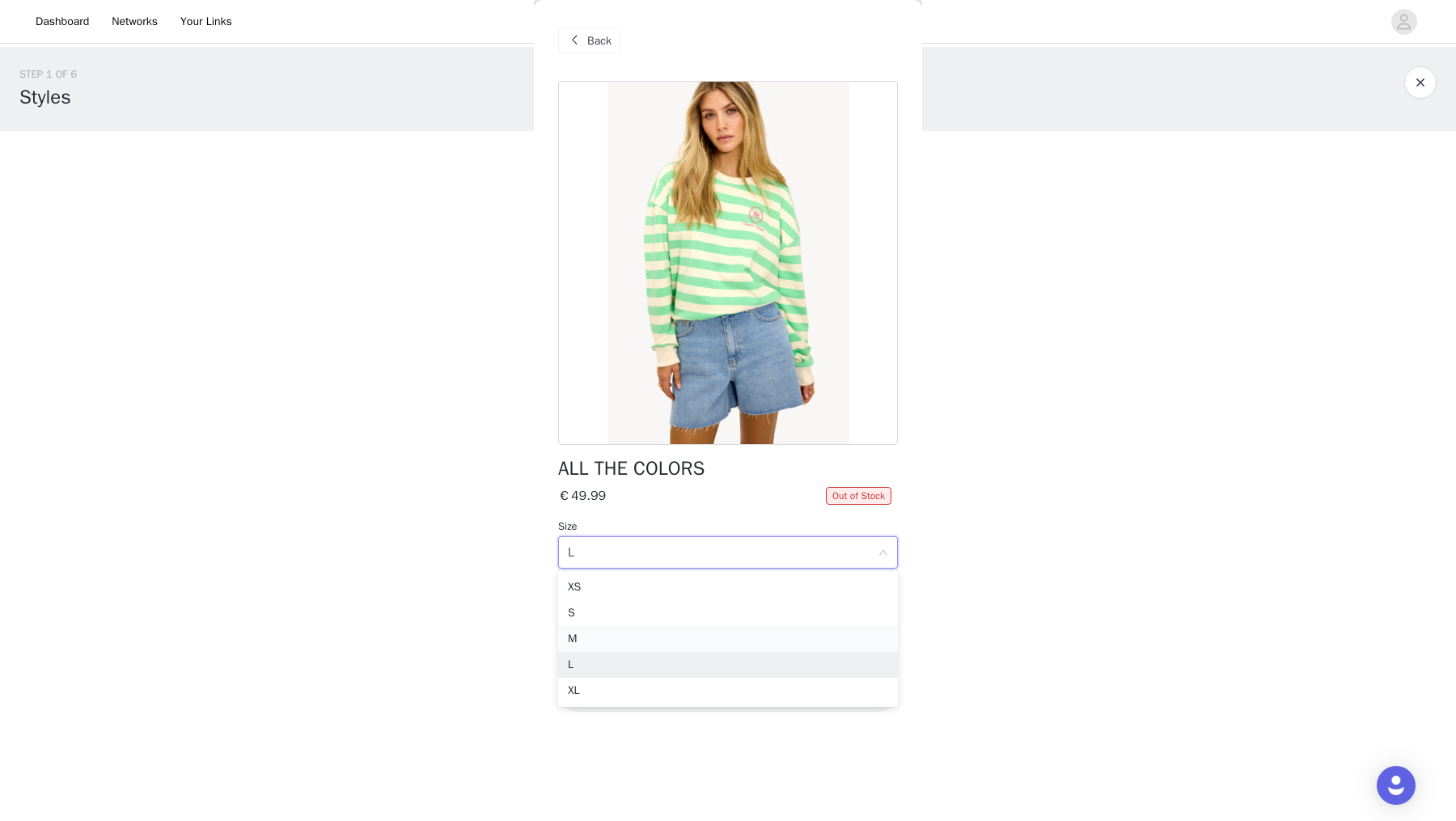 click on "M" at bounding box center [728, 639] 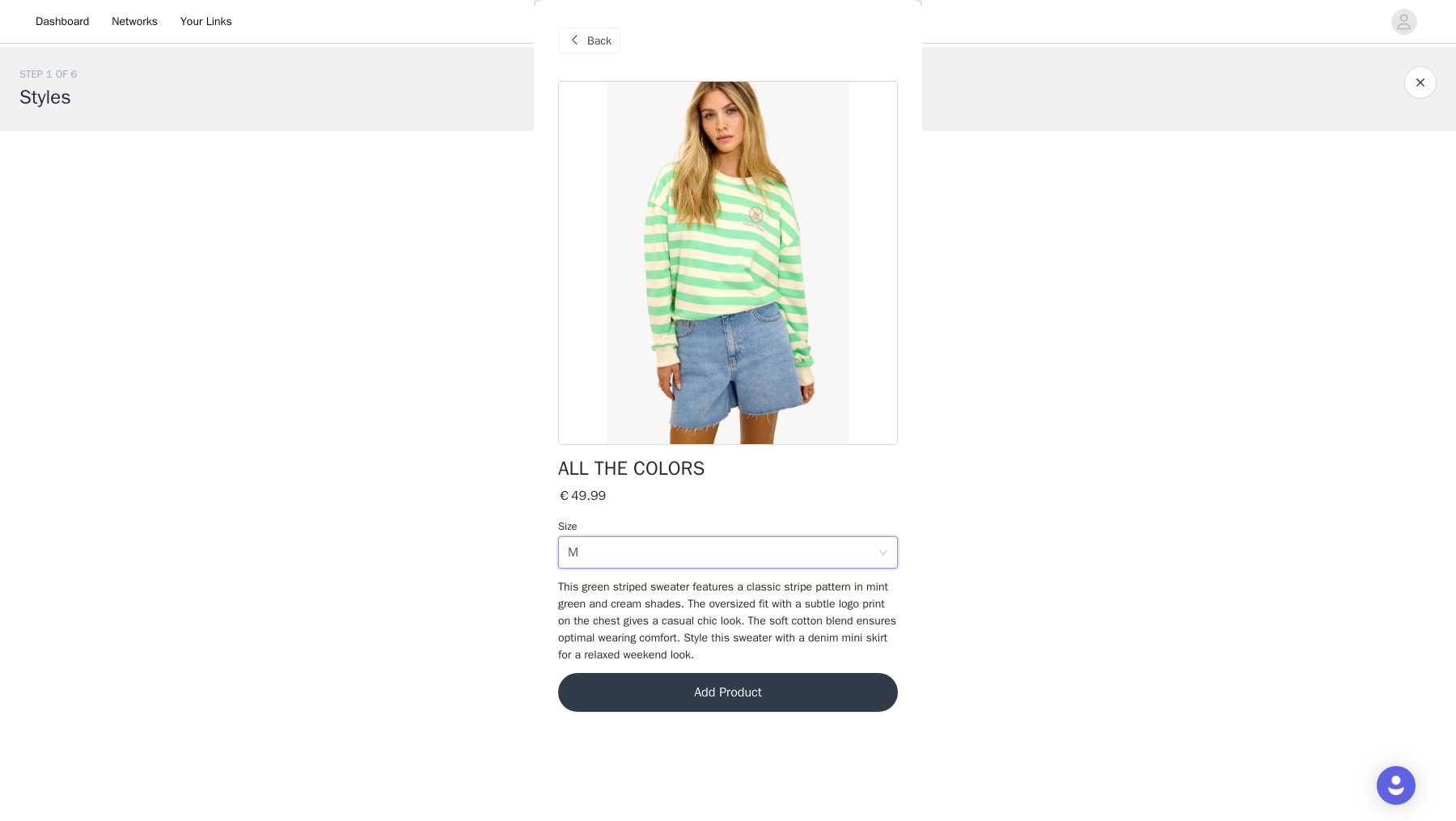 click on "Back" at bounding box center (599, 40) 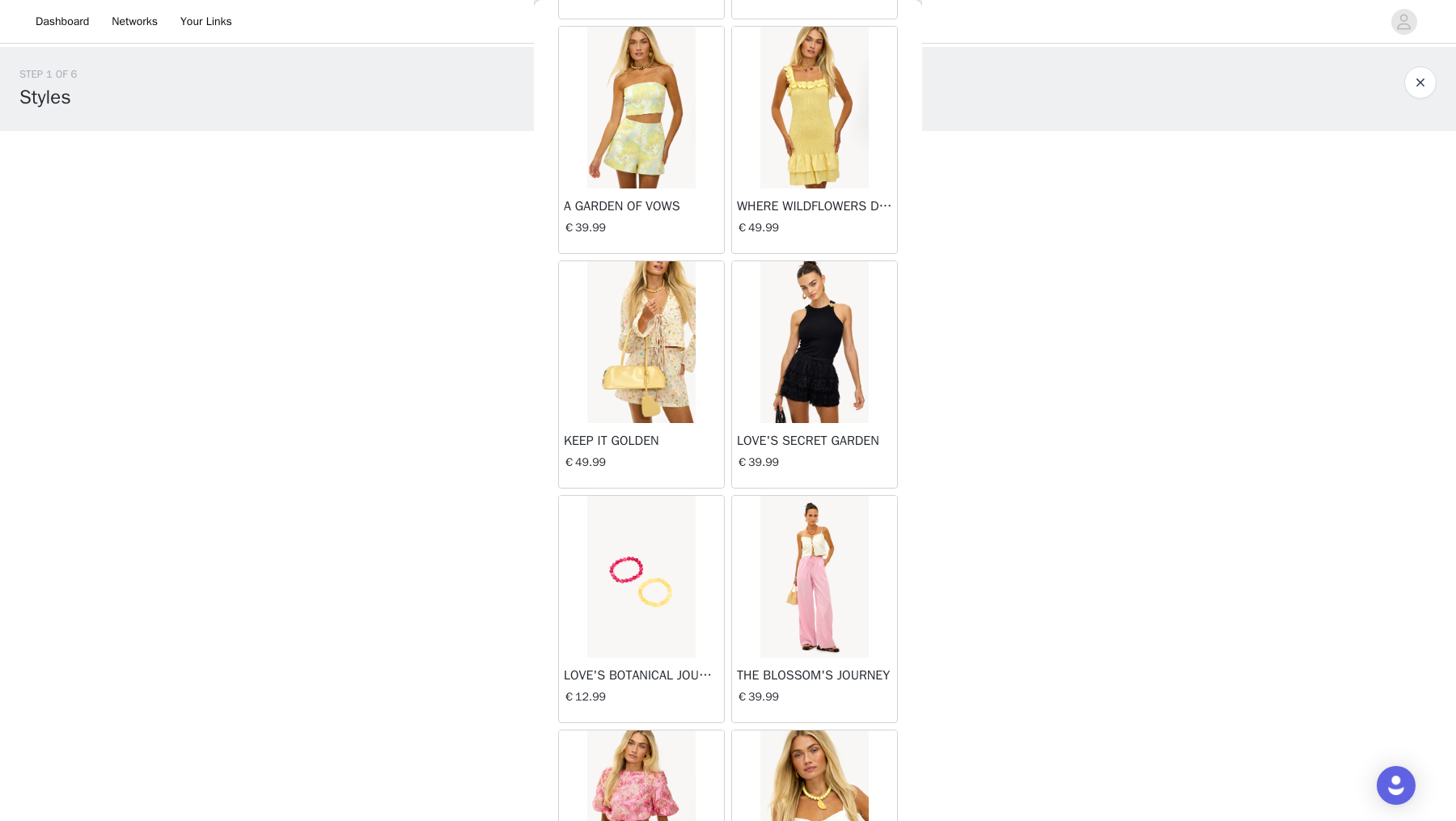 scroll, scrollTop: 27383, scrollLeft: 0, axis: vertical 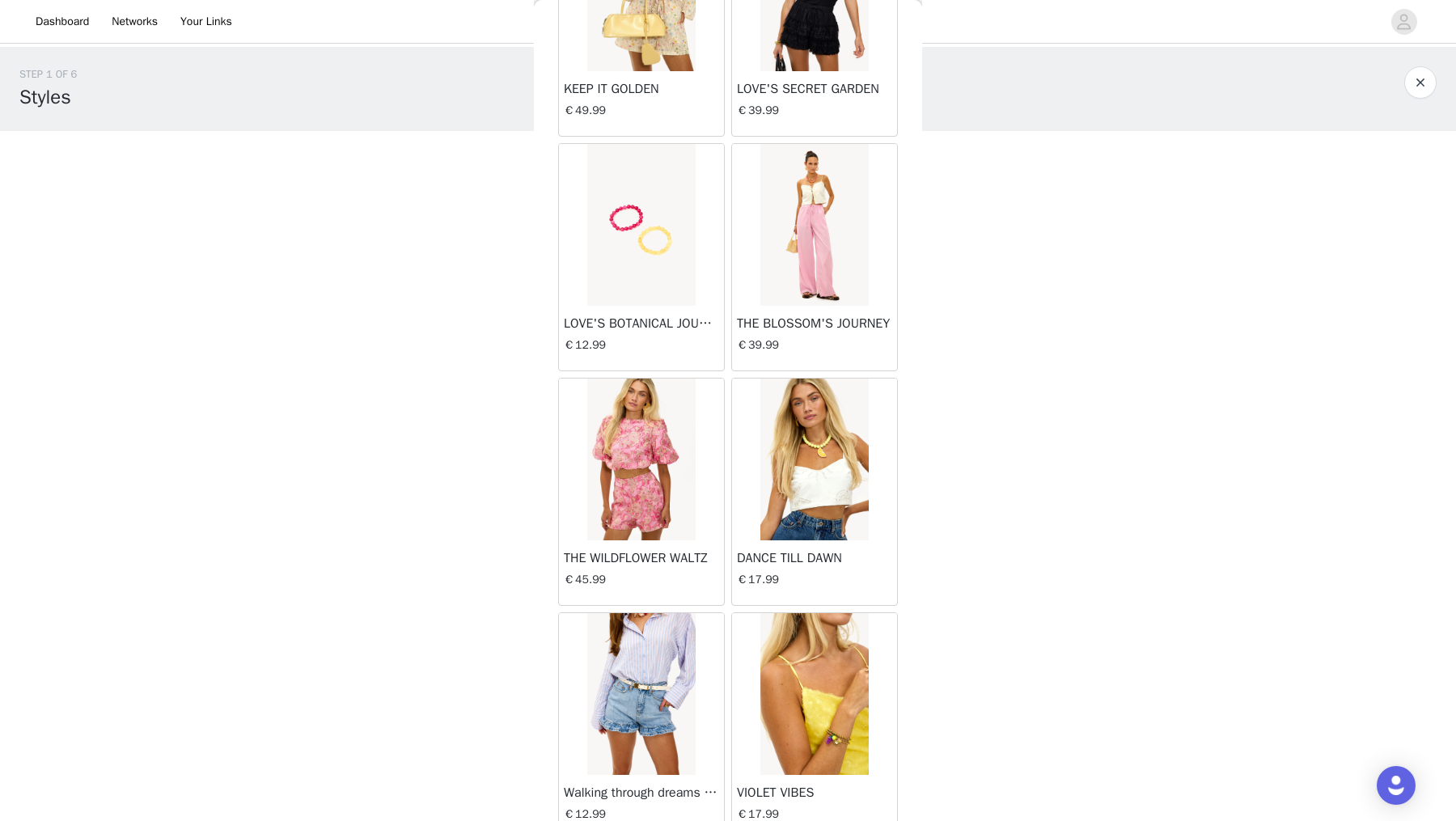 click on "Load More" at bounding box center (728, 868) 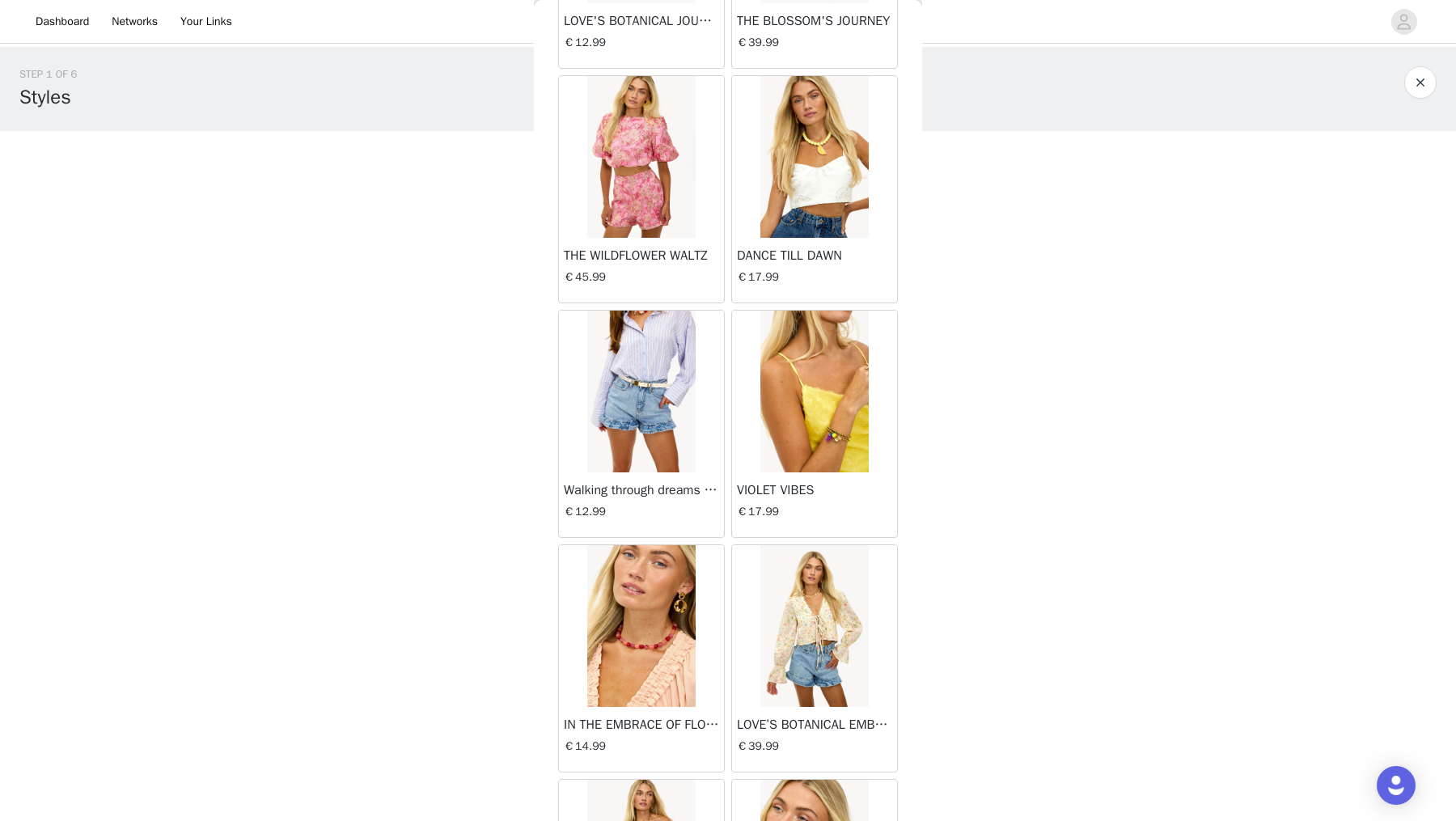scroll, scrollTop: 29723, scrollLeft: 0, axis: vertical 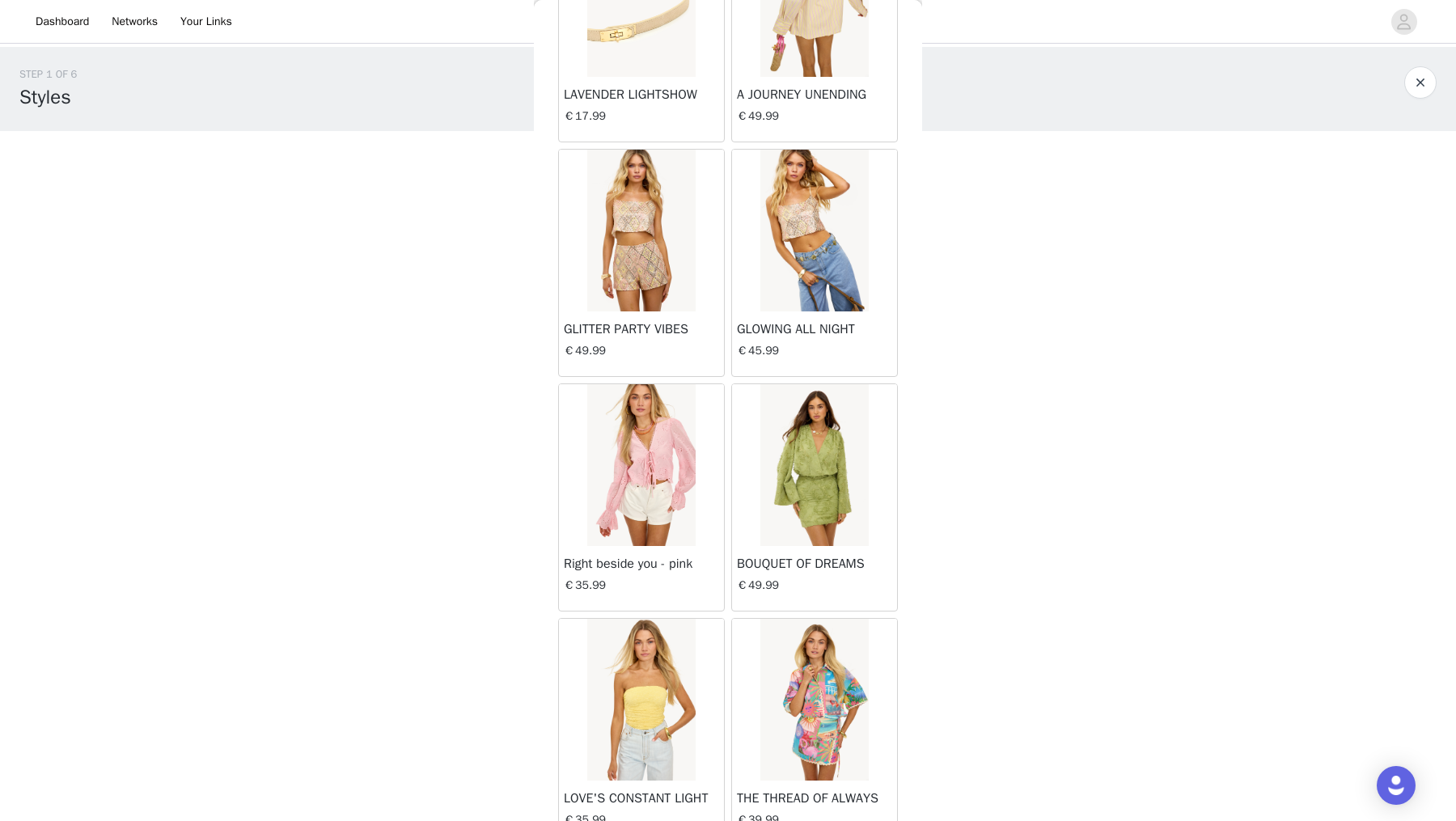 click on "Load More" at bounding box center [728, 874] 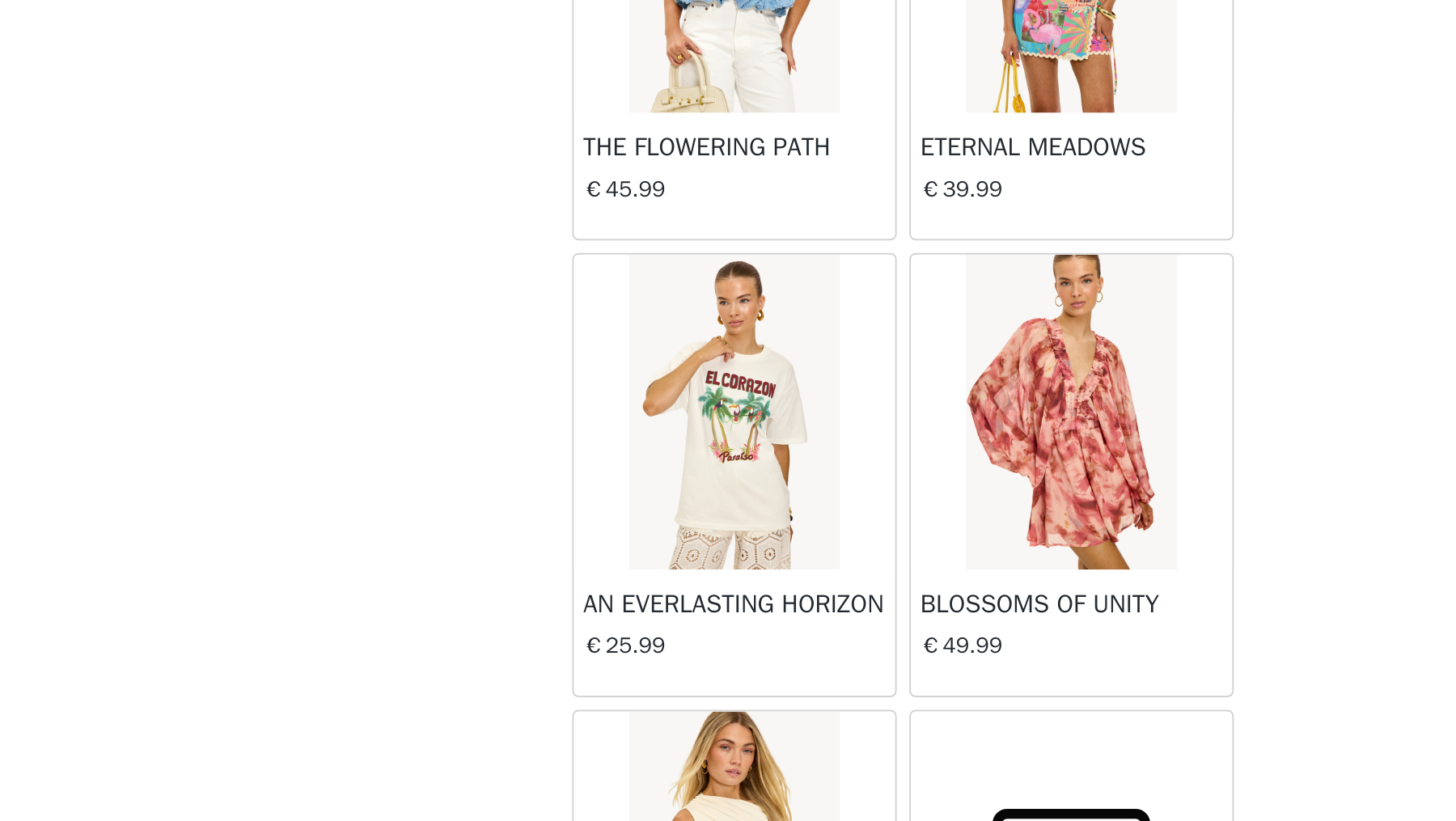 scroll, scrollTop: 30840, scrollLeft: 0, axis: vertical 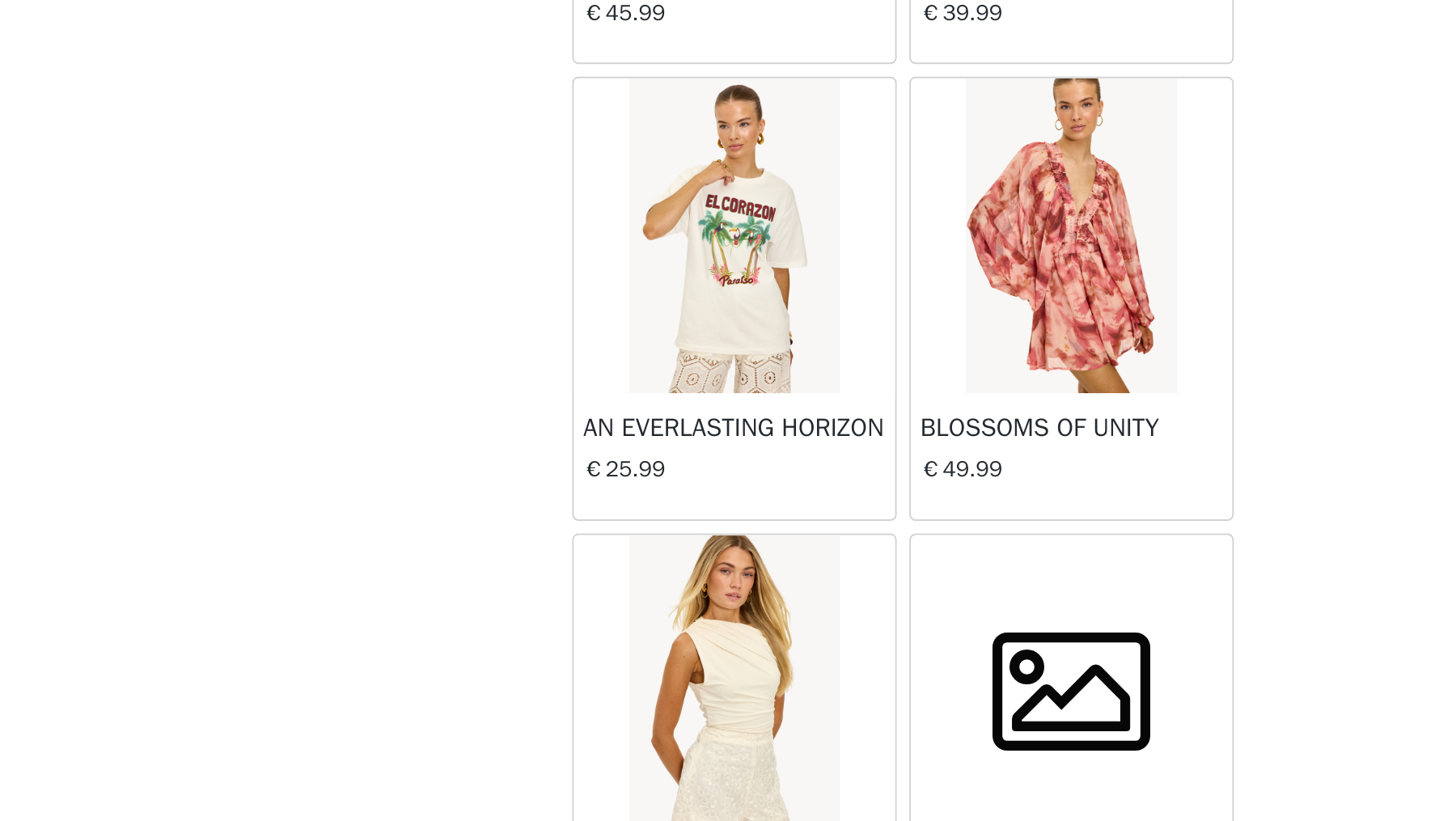click at bounding box center (641, 755) 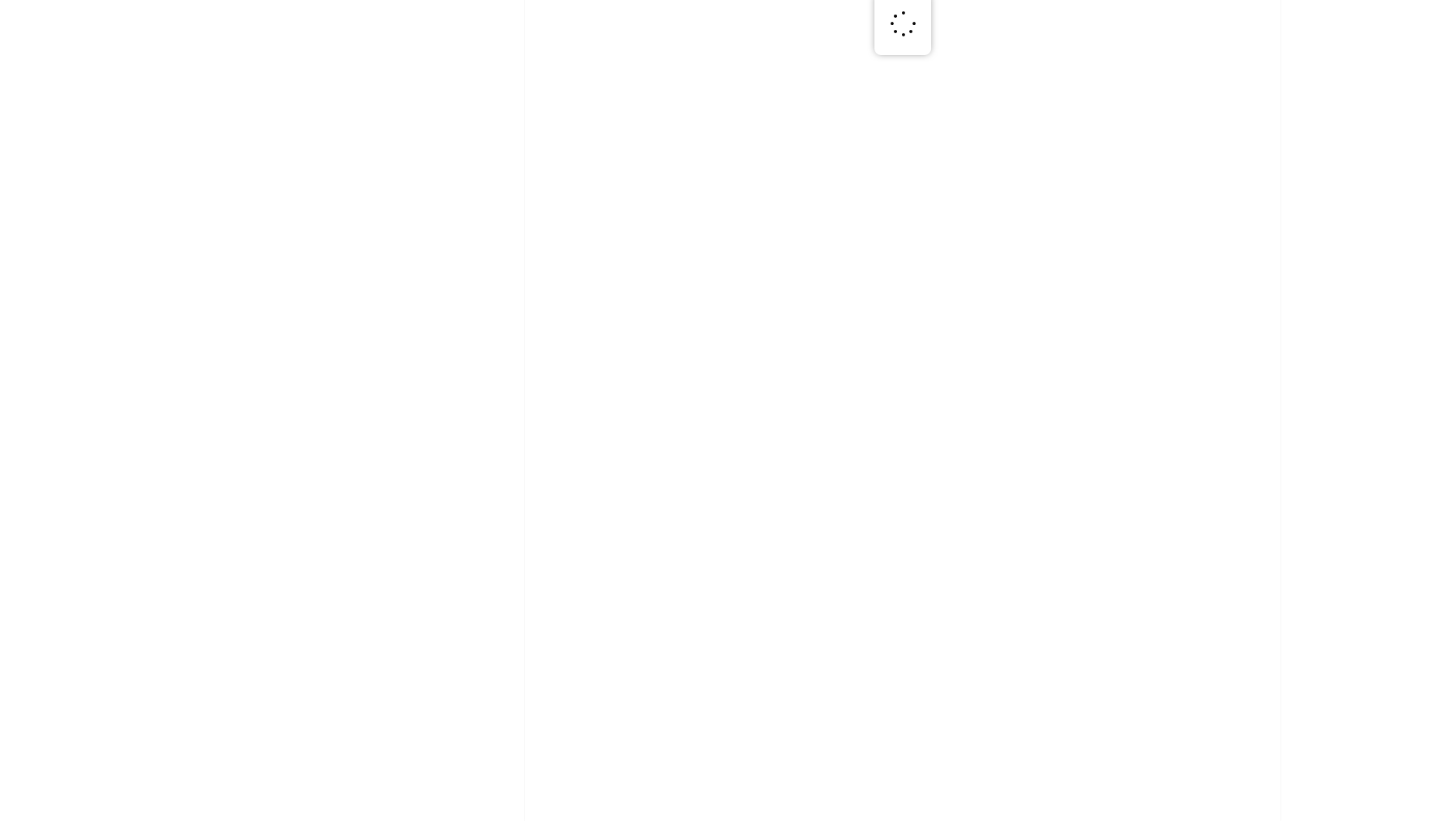 scroll, scrollTop: 0, scrollLeft: 0, axis: both 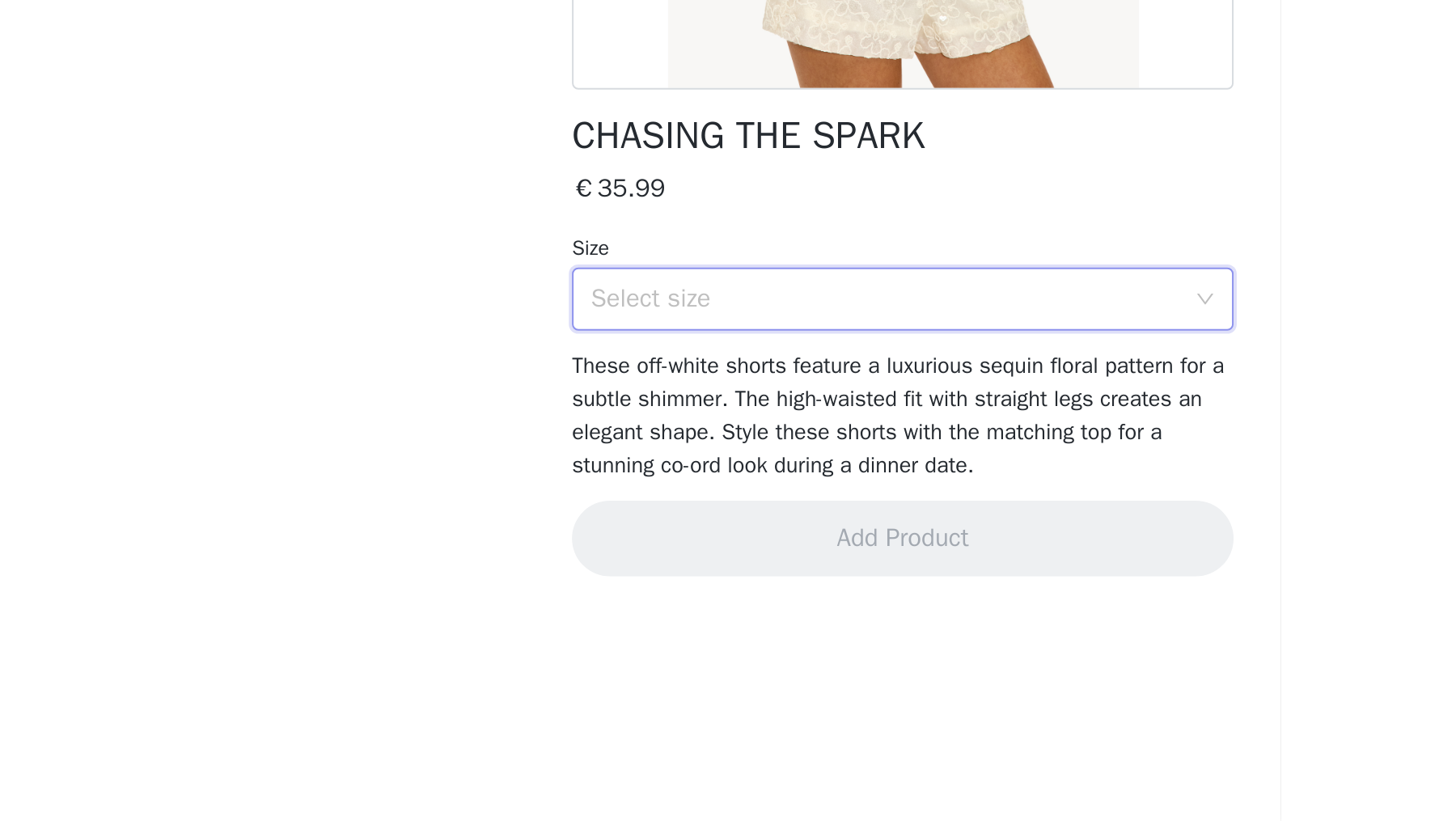 click on "Select size" at bounding box center (722, 552) 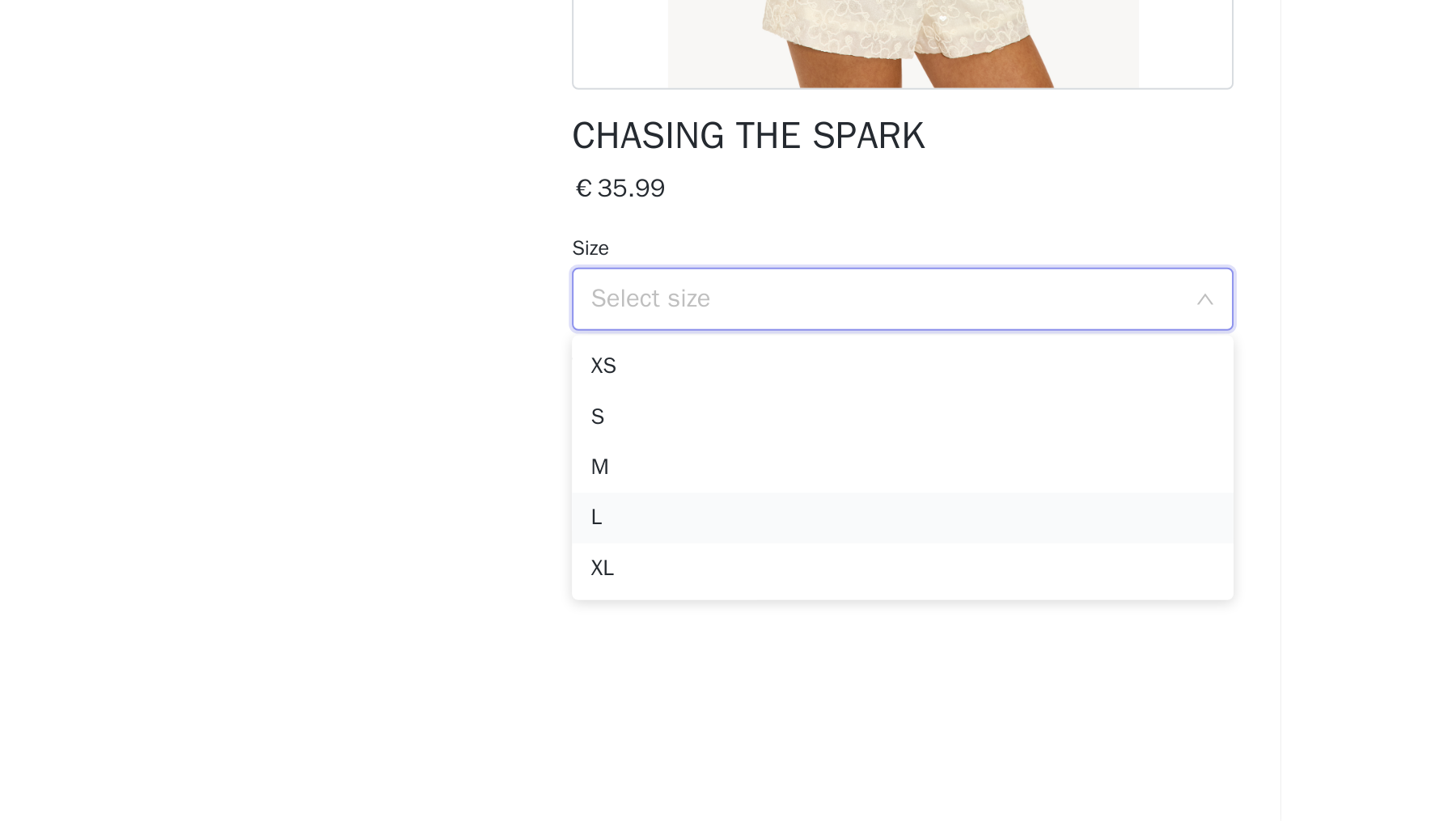 click on "L" at bounding box center (728, 665) 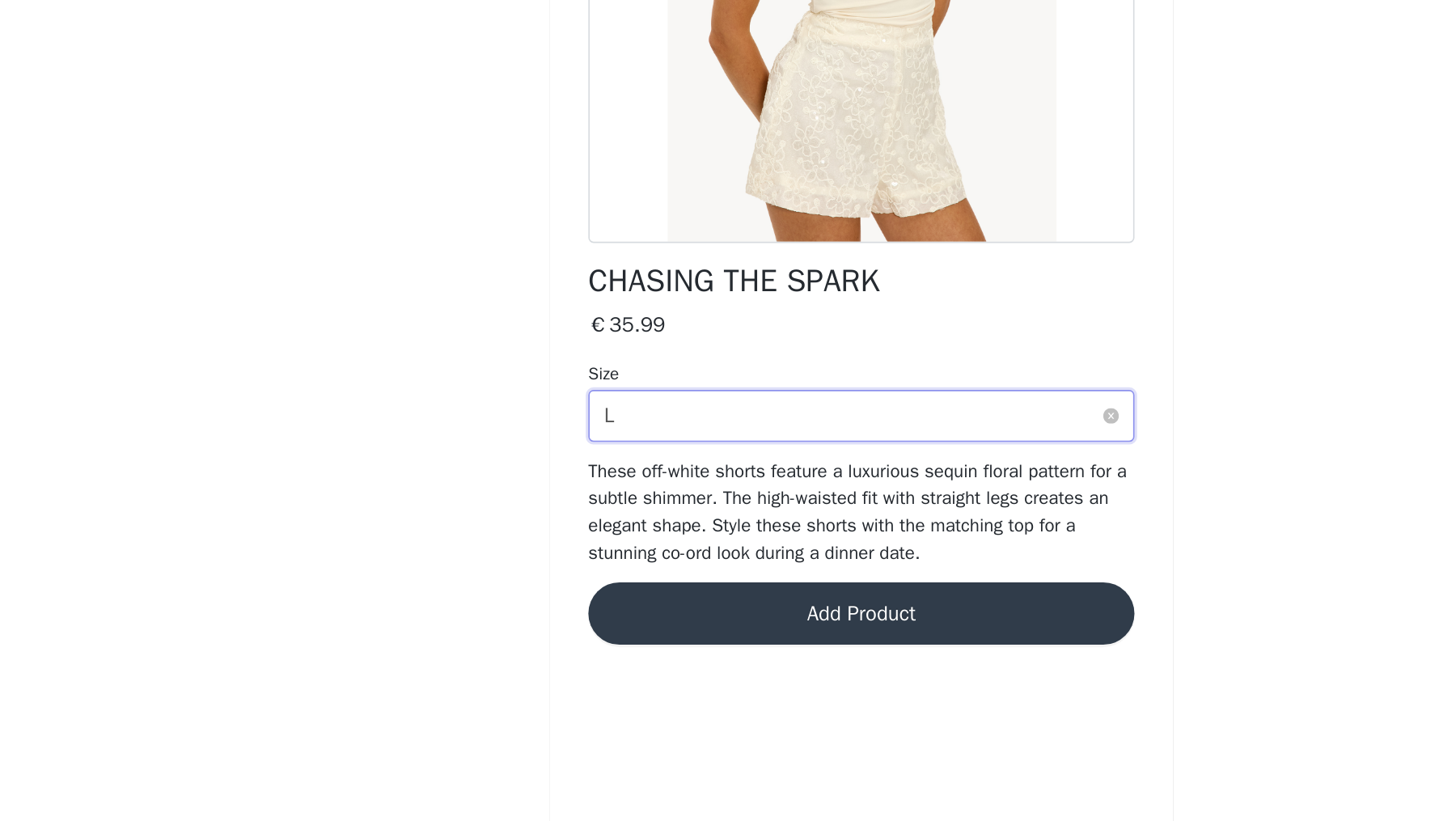 click on "Select size L" at bounding box center (722, 552) 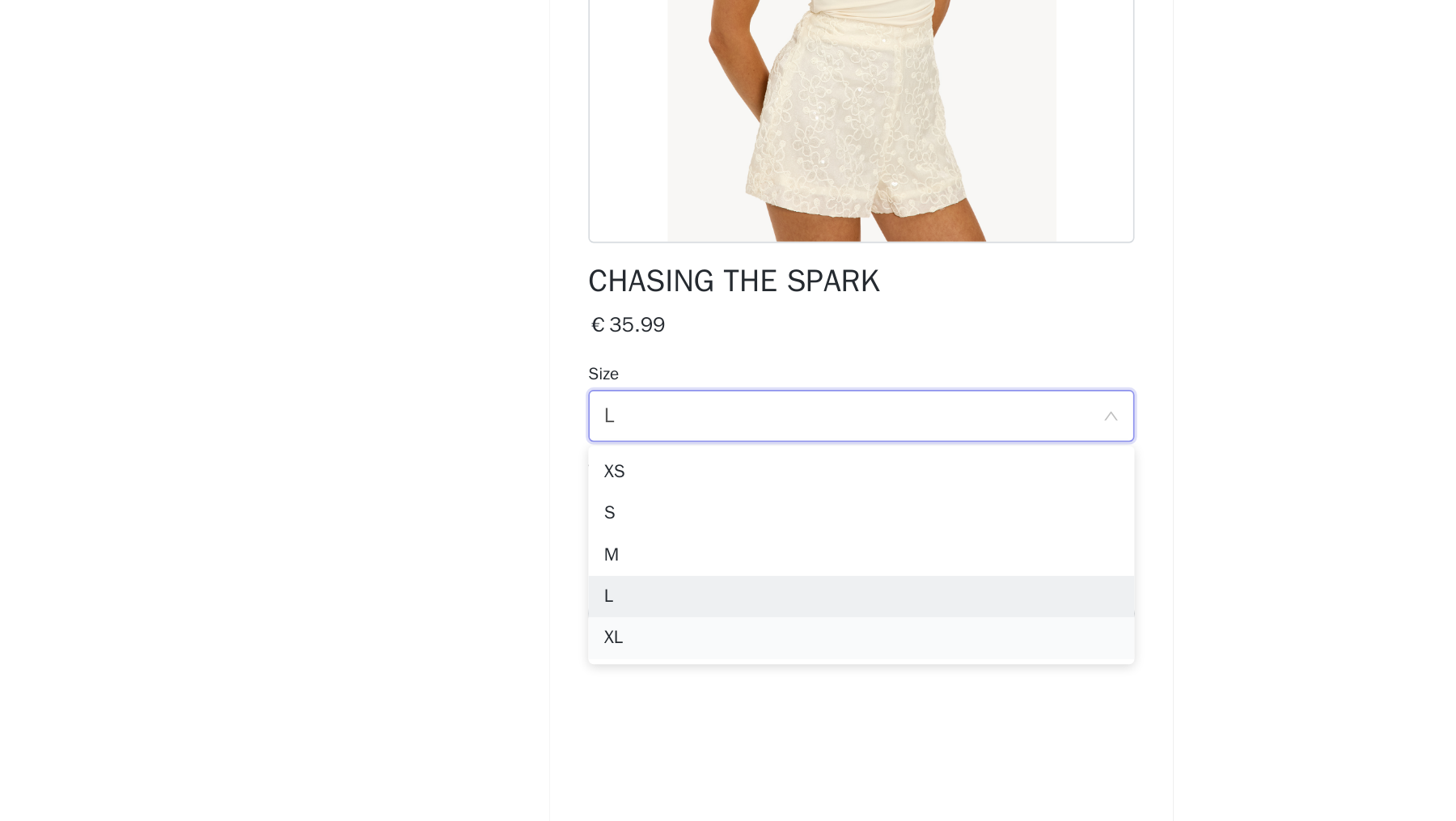 click on "XL" at bounding box center [728, 691] 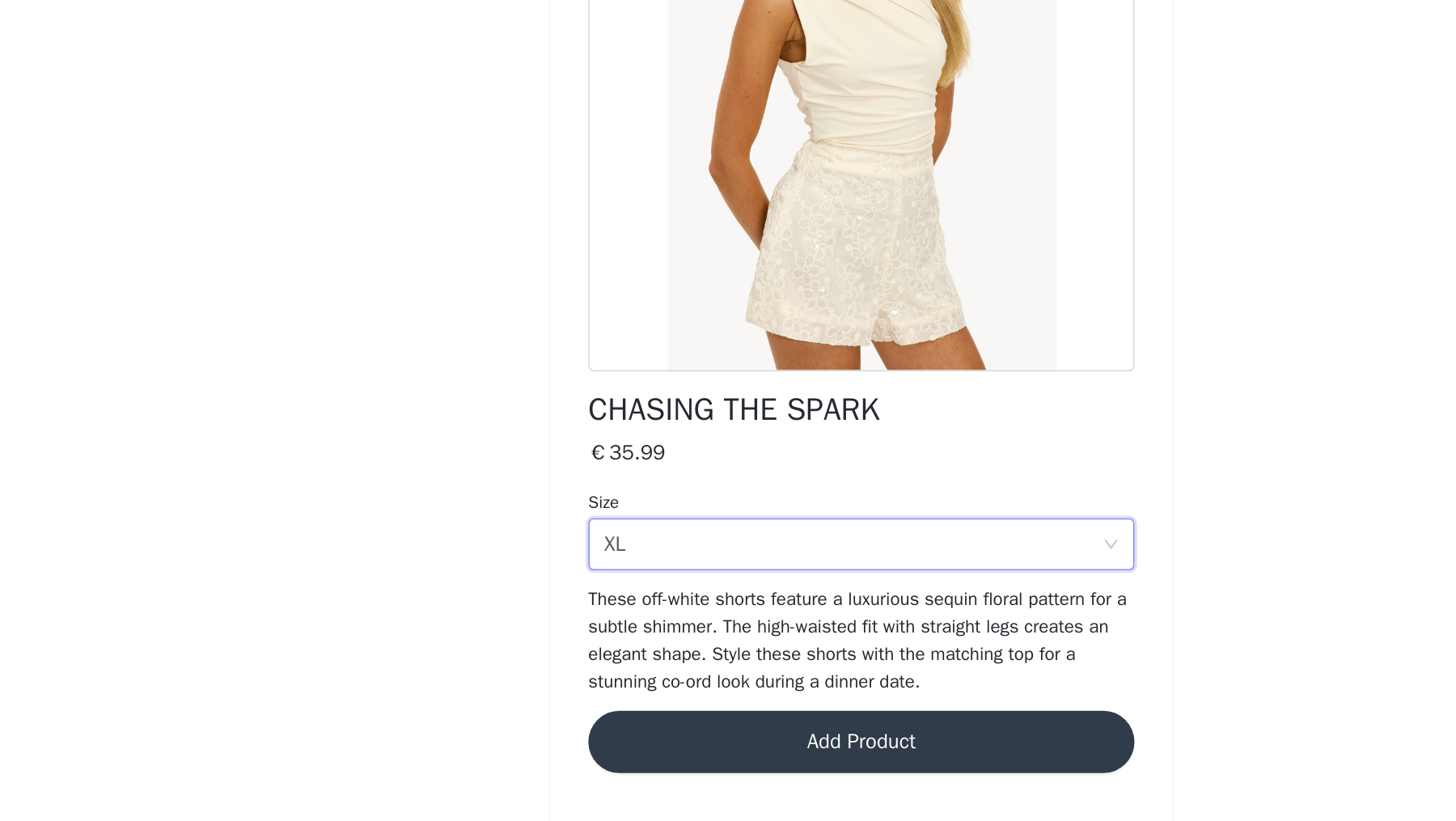 click on "Add Product" at bounding box center (728, 675) 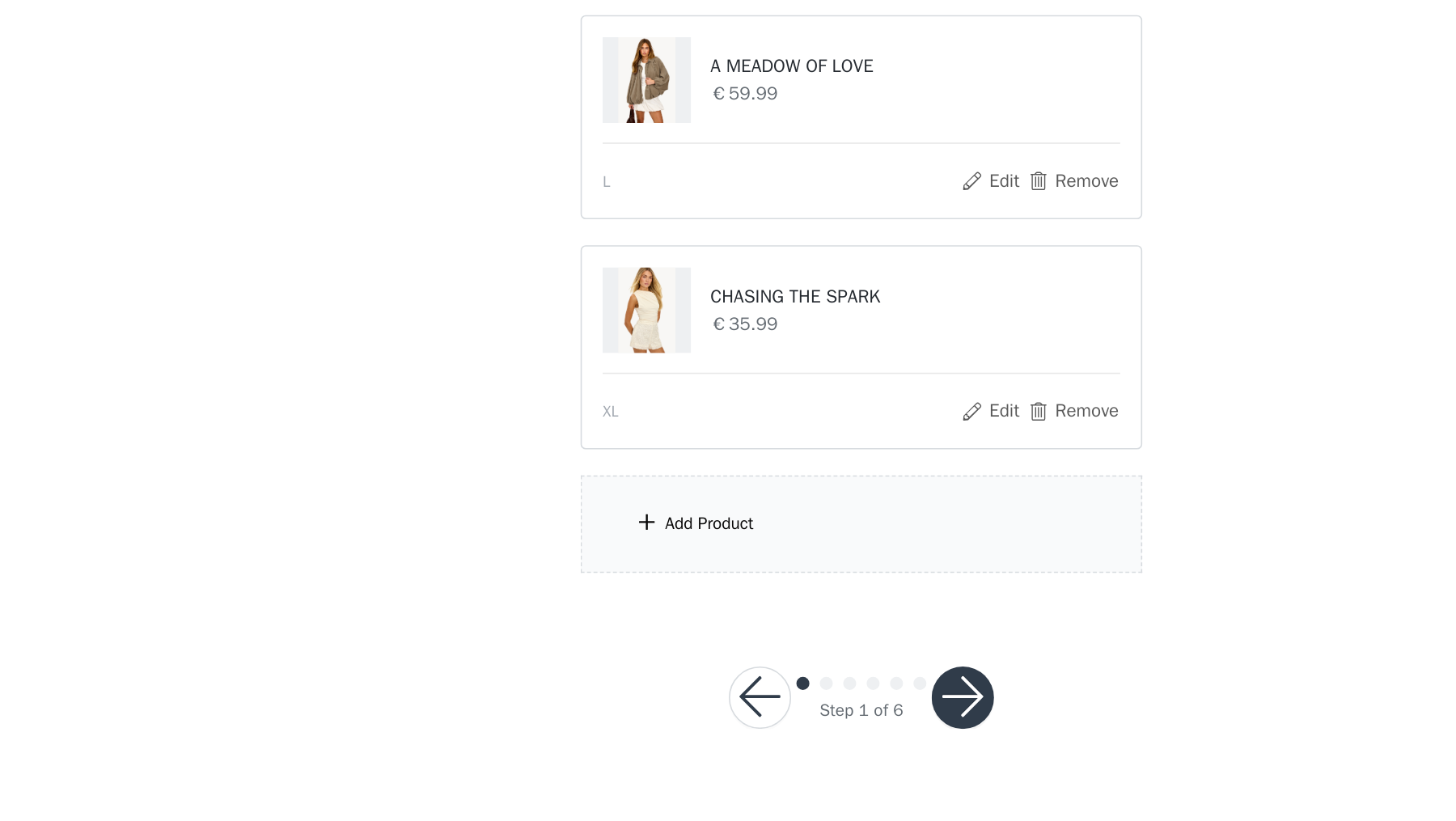 click on "Add Product" at bounding box center [633, 540] 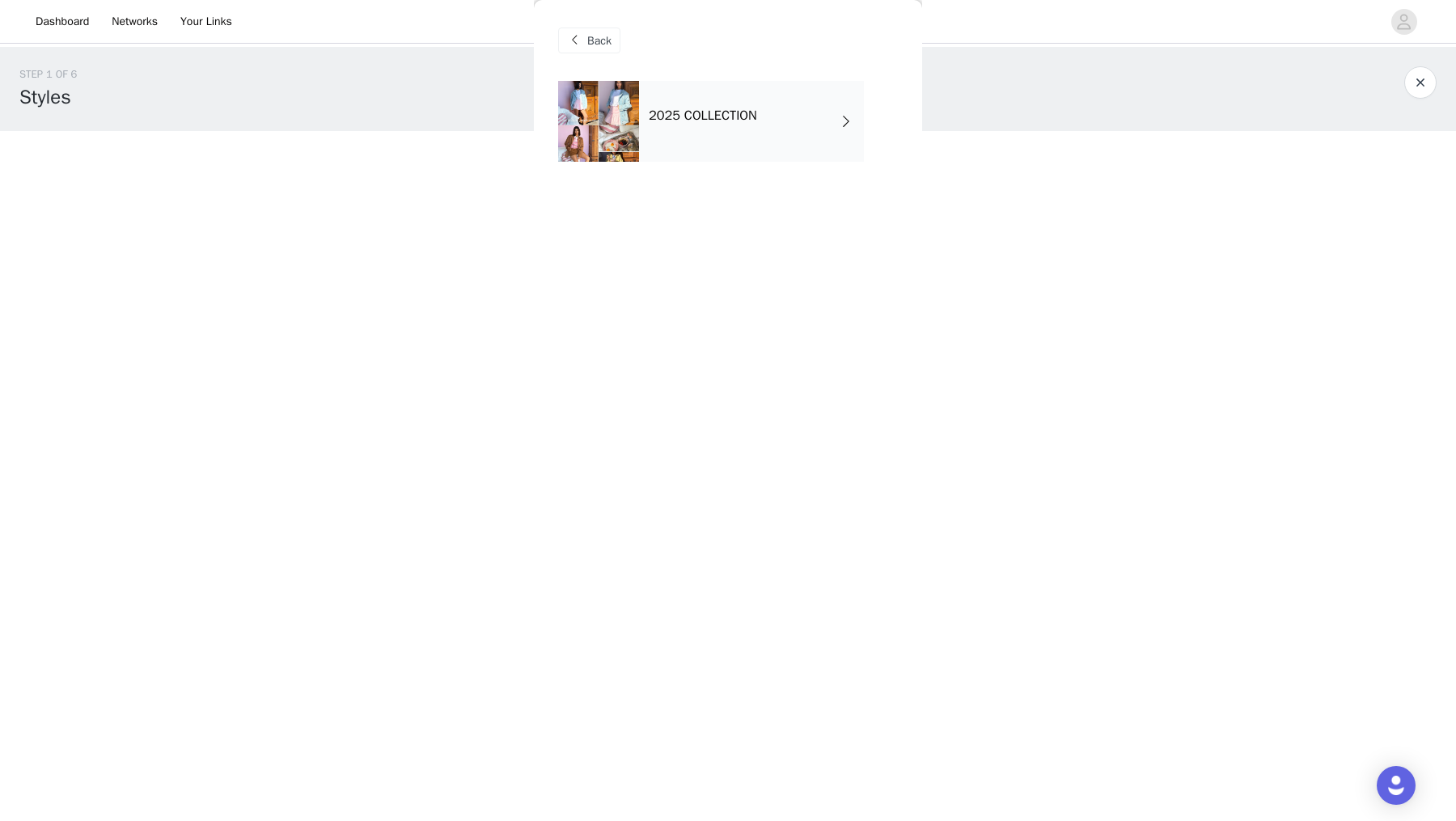 click on "2025 COLLECTION" at bounding box center [703, 116] 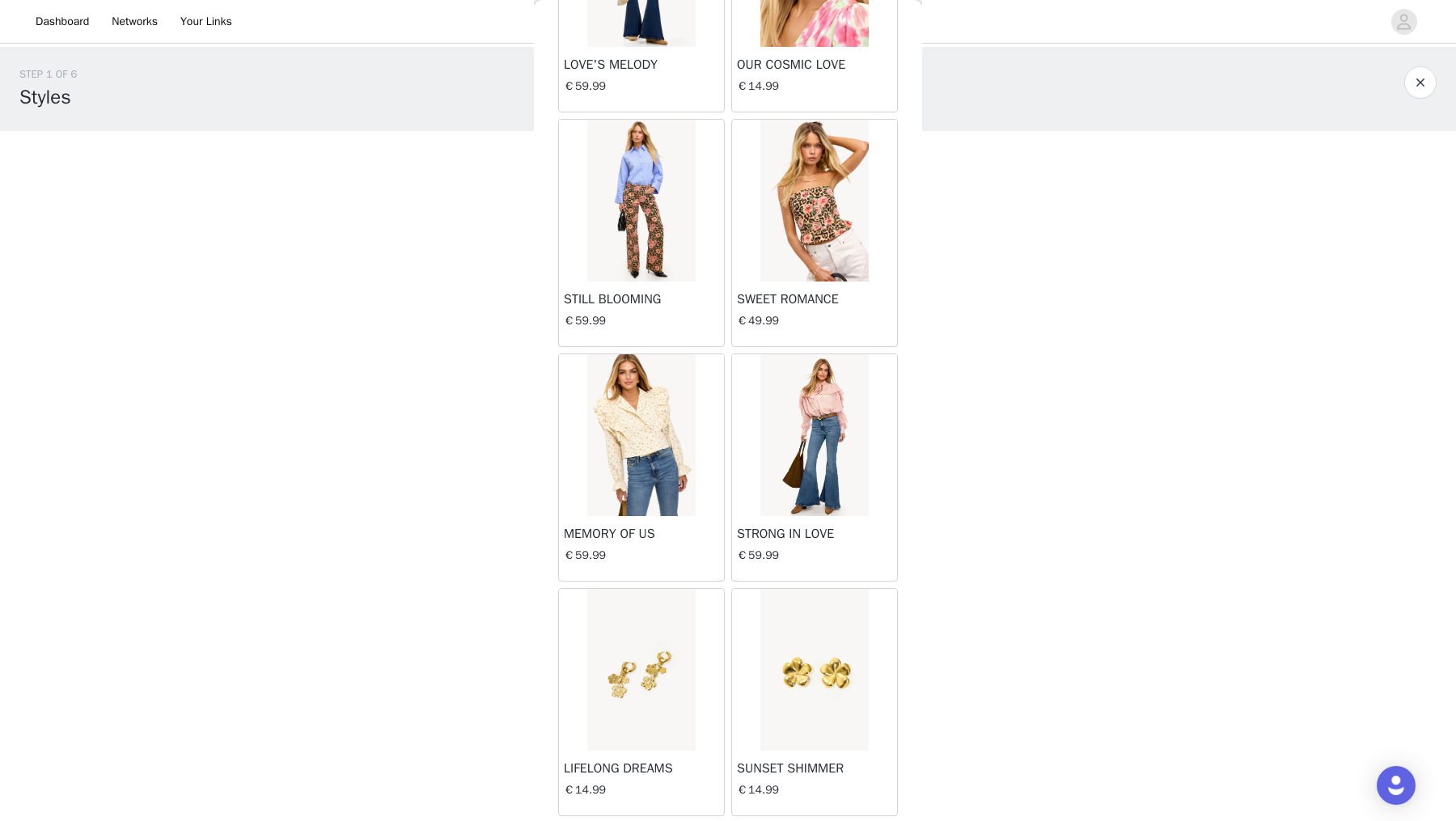 scroll, scrollTop: 1648, scrollLeft: 0, axis: vertical 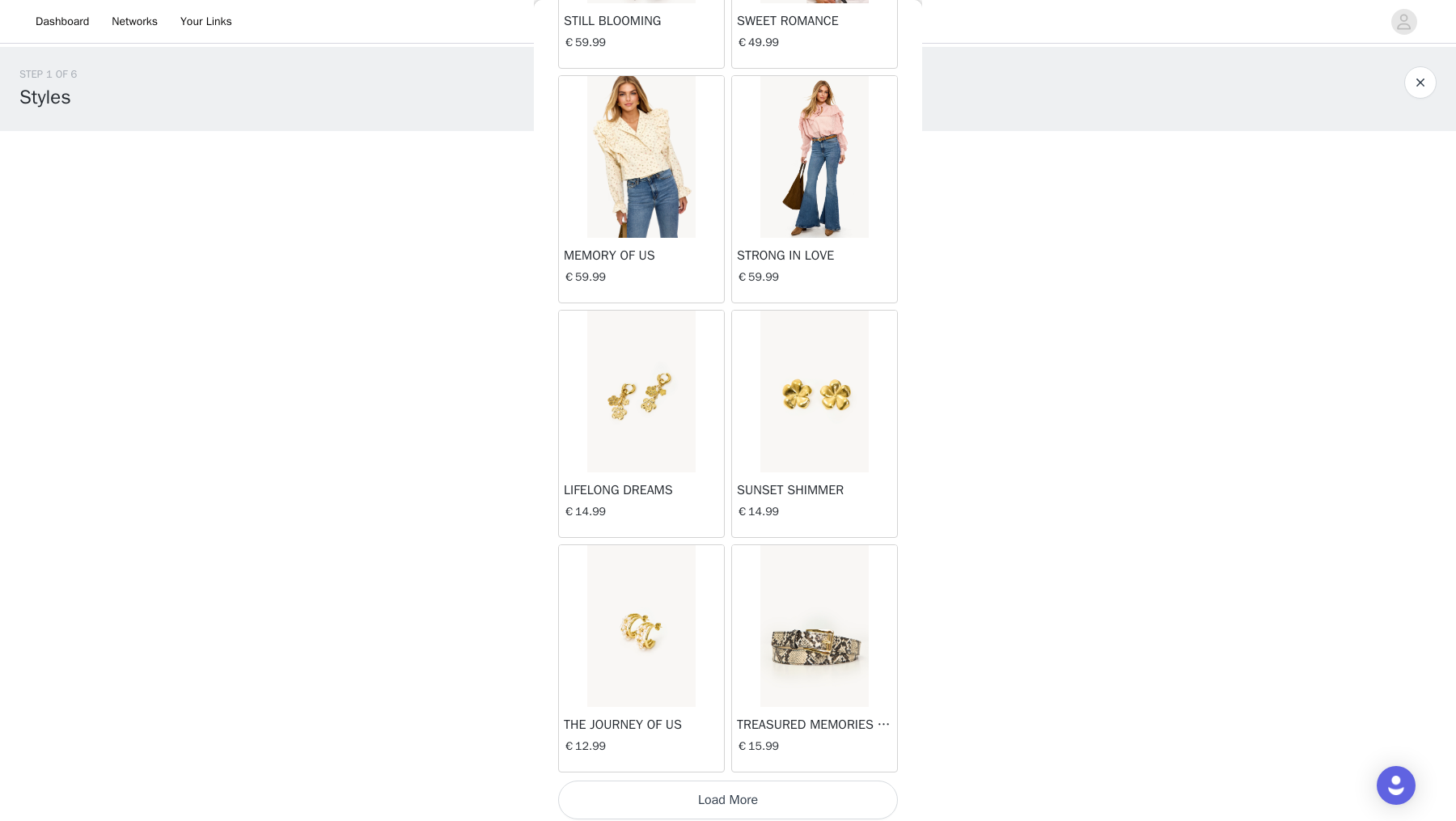 click on "Load More" at bounding box center [728, 800] 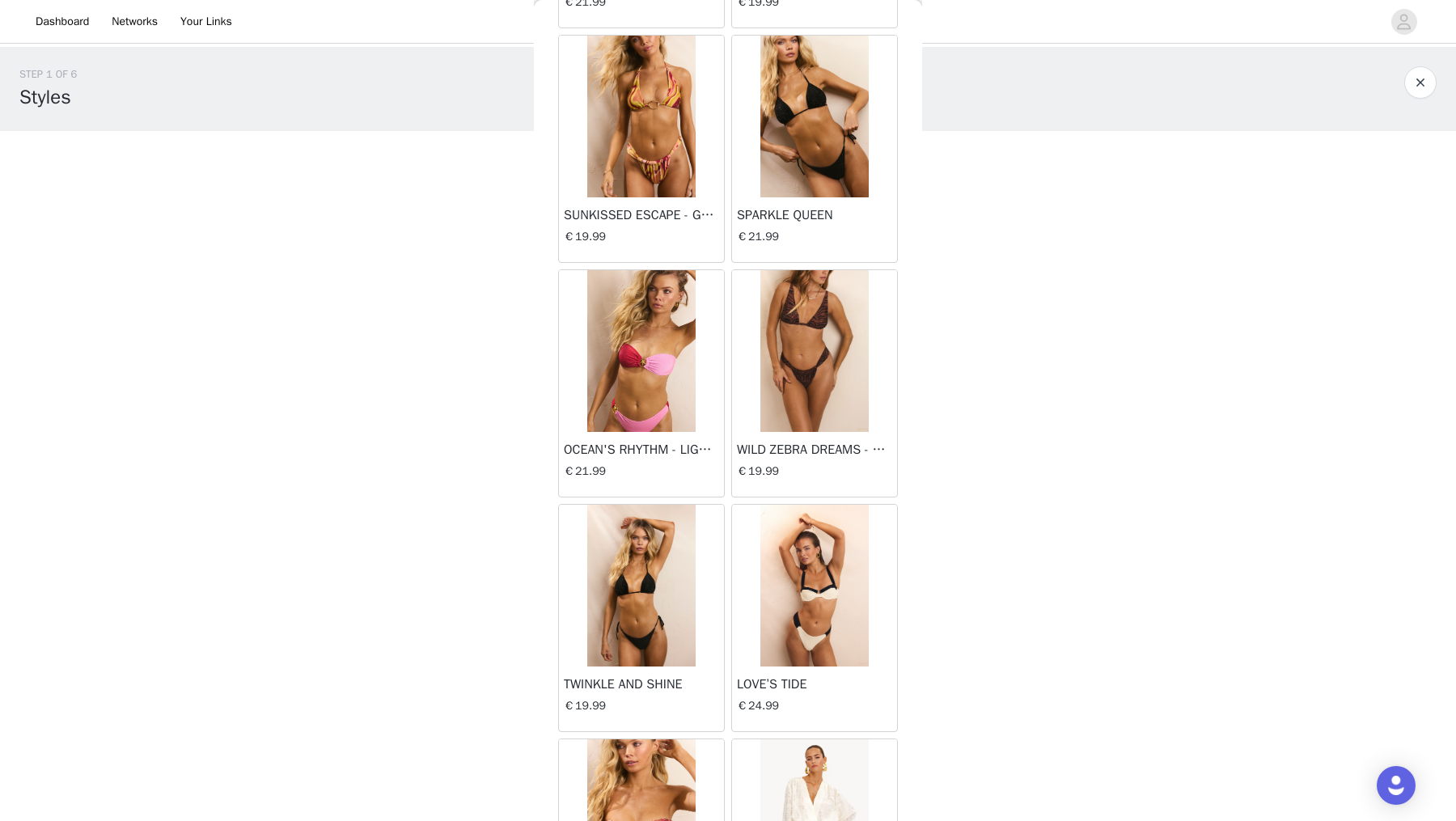 scroll, scrollTop: 3988, scrollLeft: 0, axis: vertical 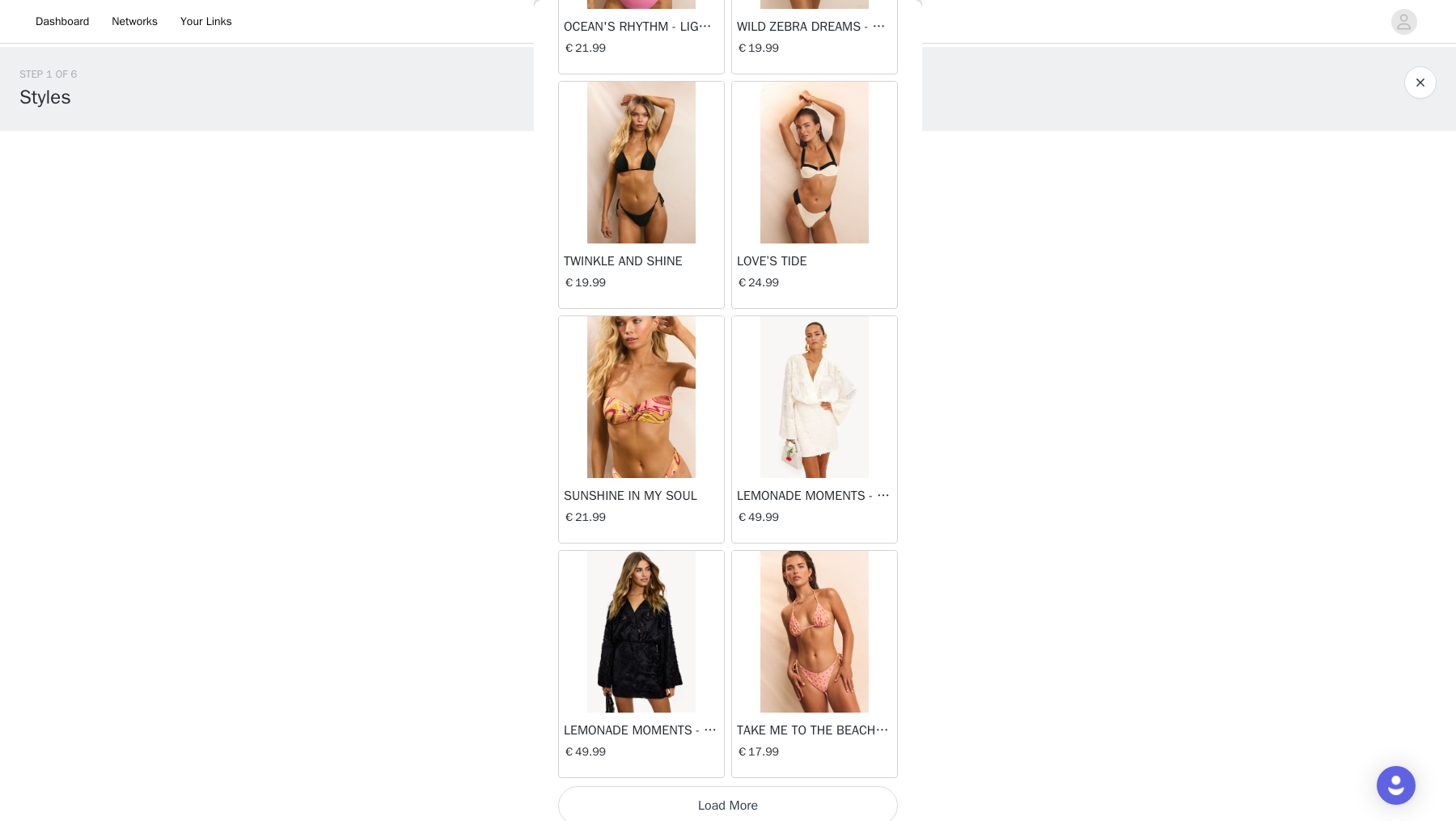 click on "Load More" at bounding box center (728, 806) 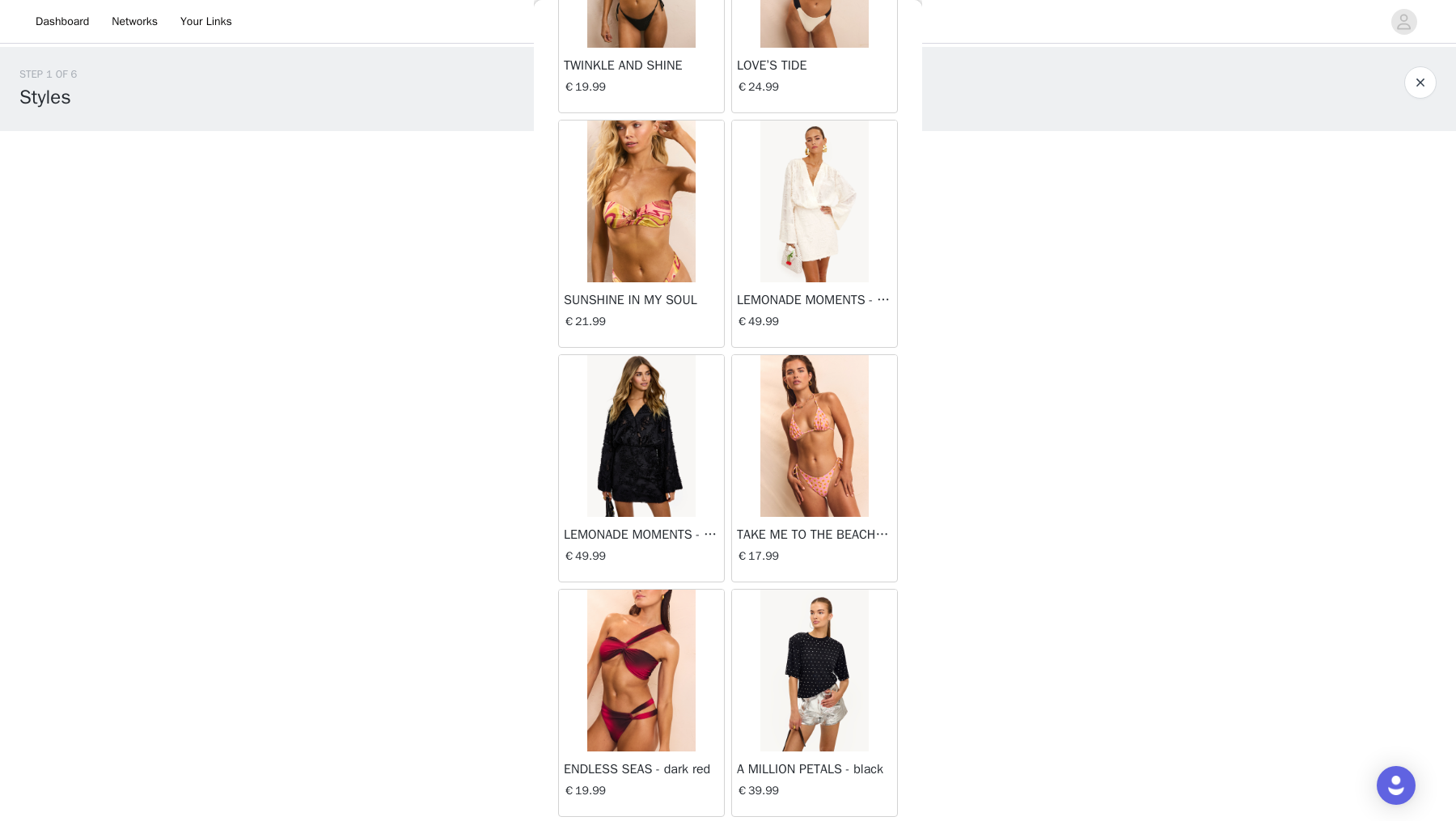 scroll, scrollTop: 6326, scrollLeft: 0, axis: vertical 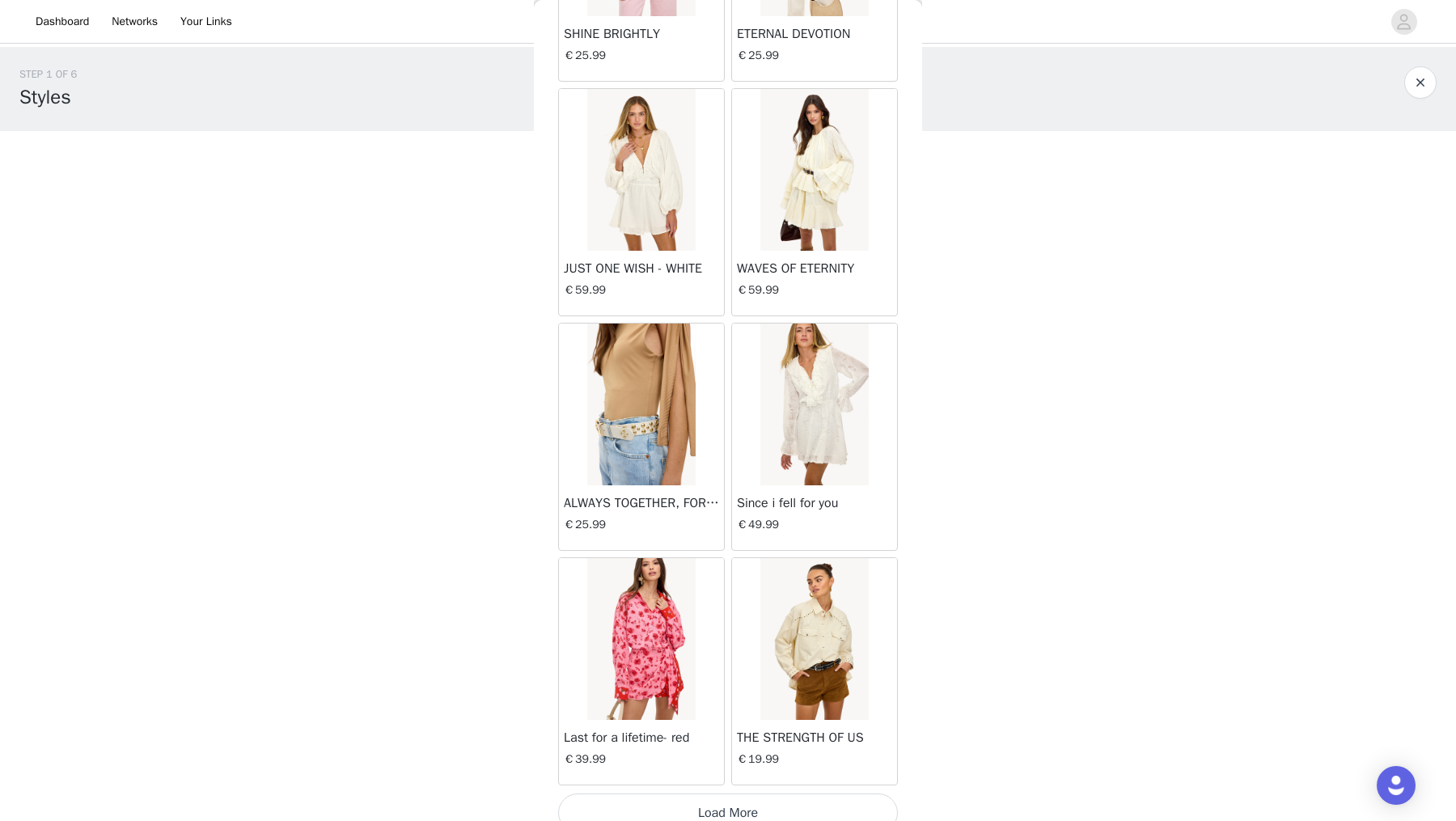 click on "Load More" at bounding box center [728, 813] 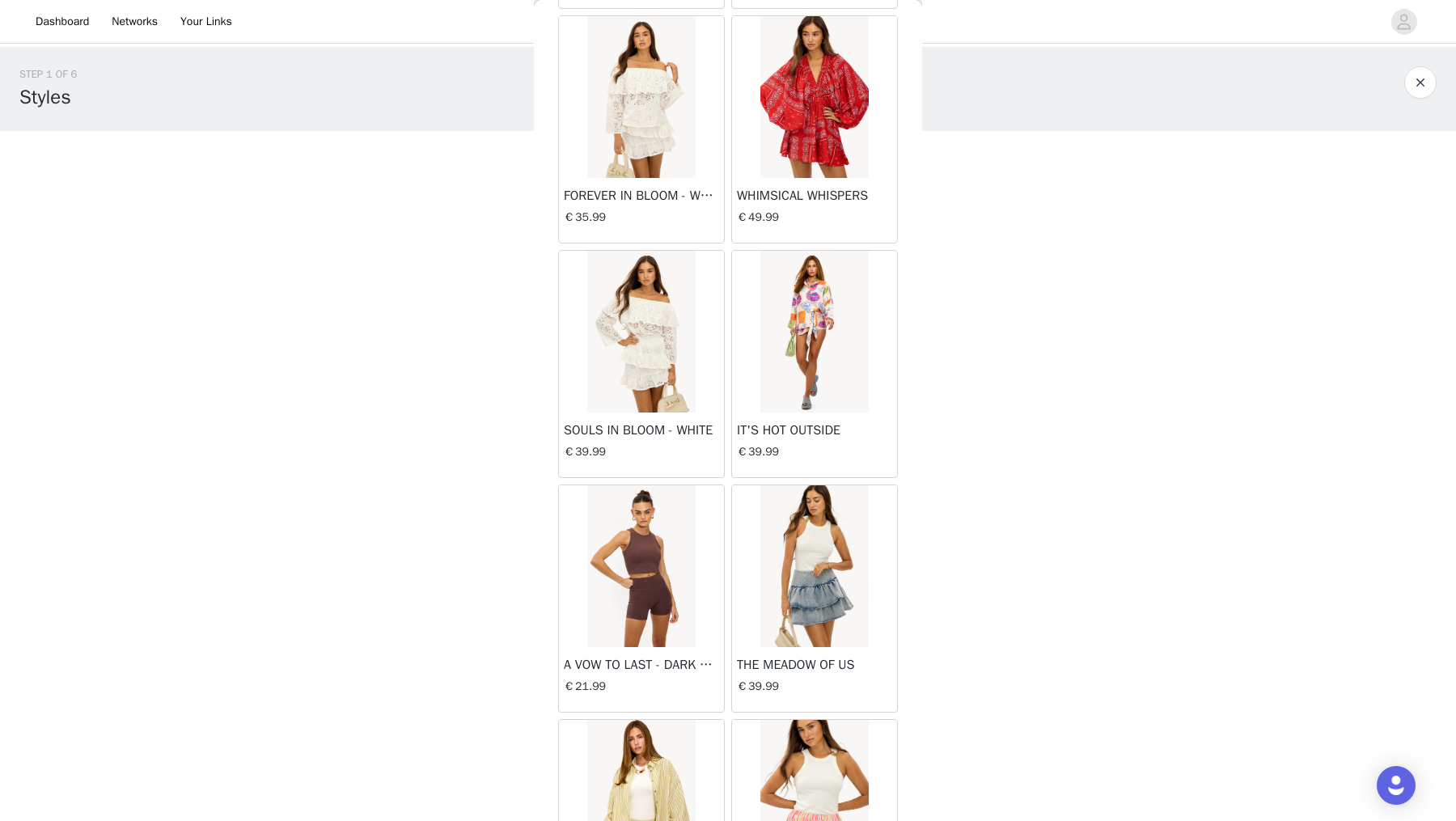 scroll, scrollTop: 8666, scrollLeft: 0, axis: vertical 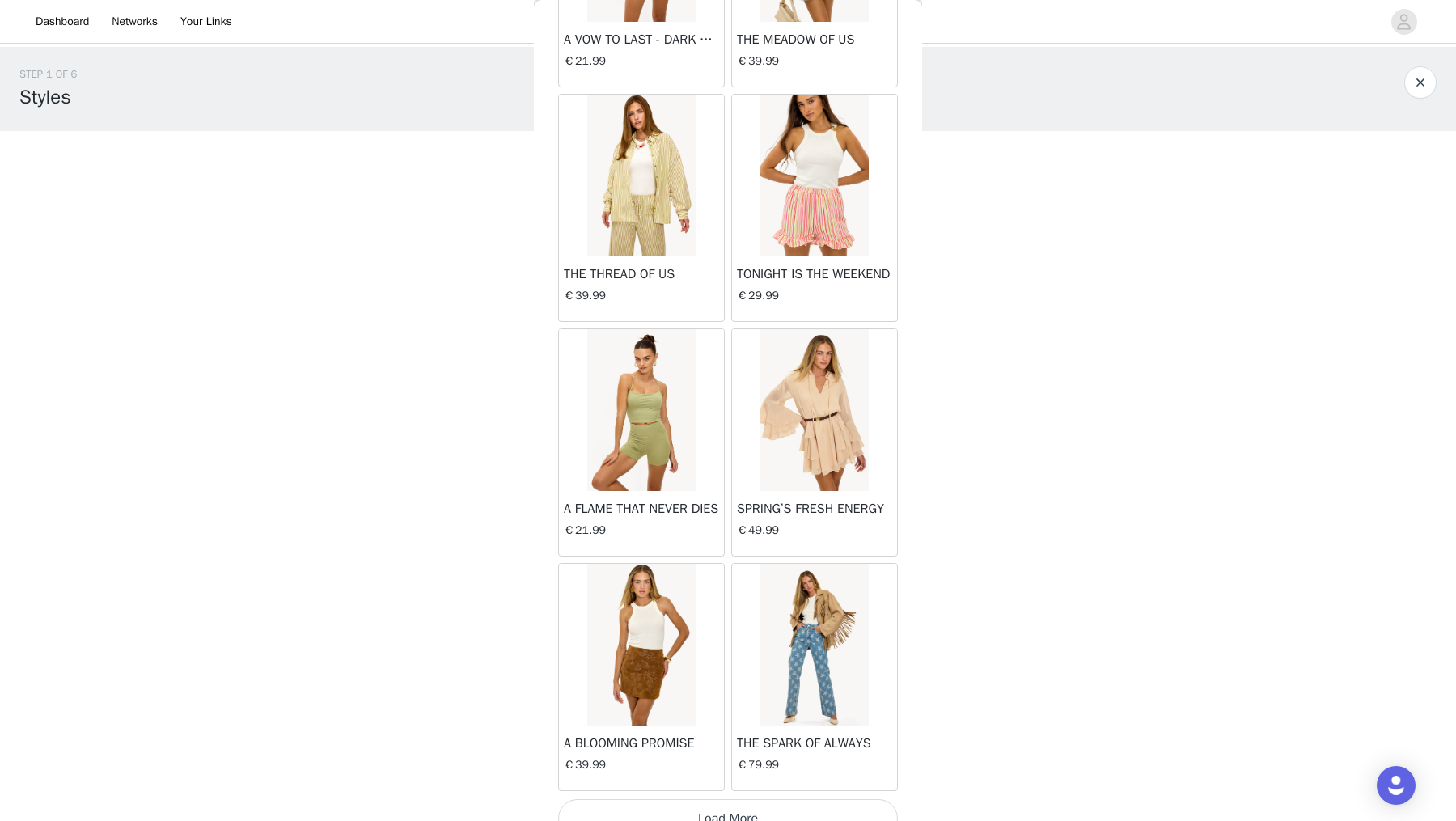 click on "Load More" at bounding box center [728, 819] 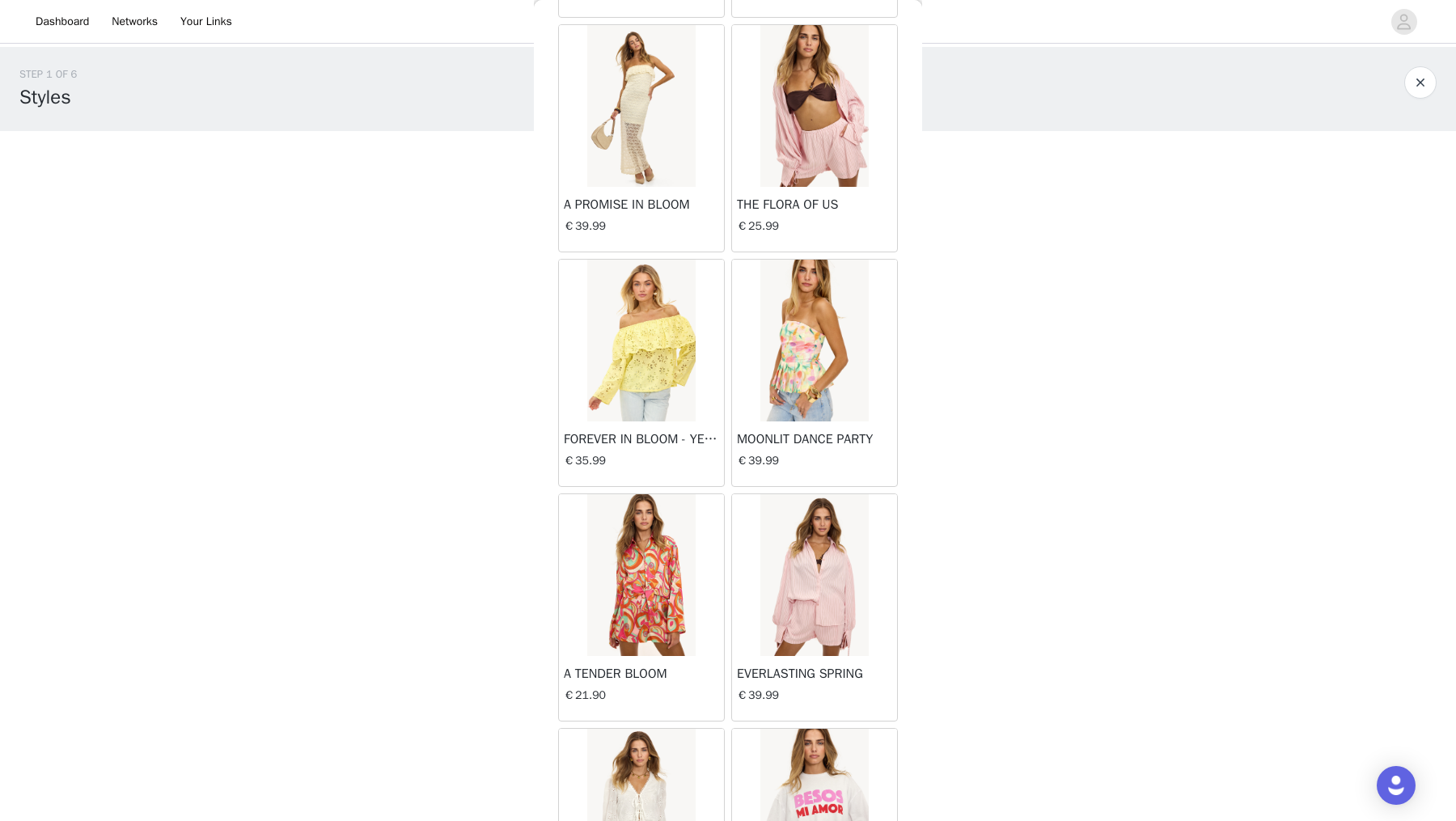 scroll, scrollTop: 11005, scrollLeft: 0, axis: vertical 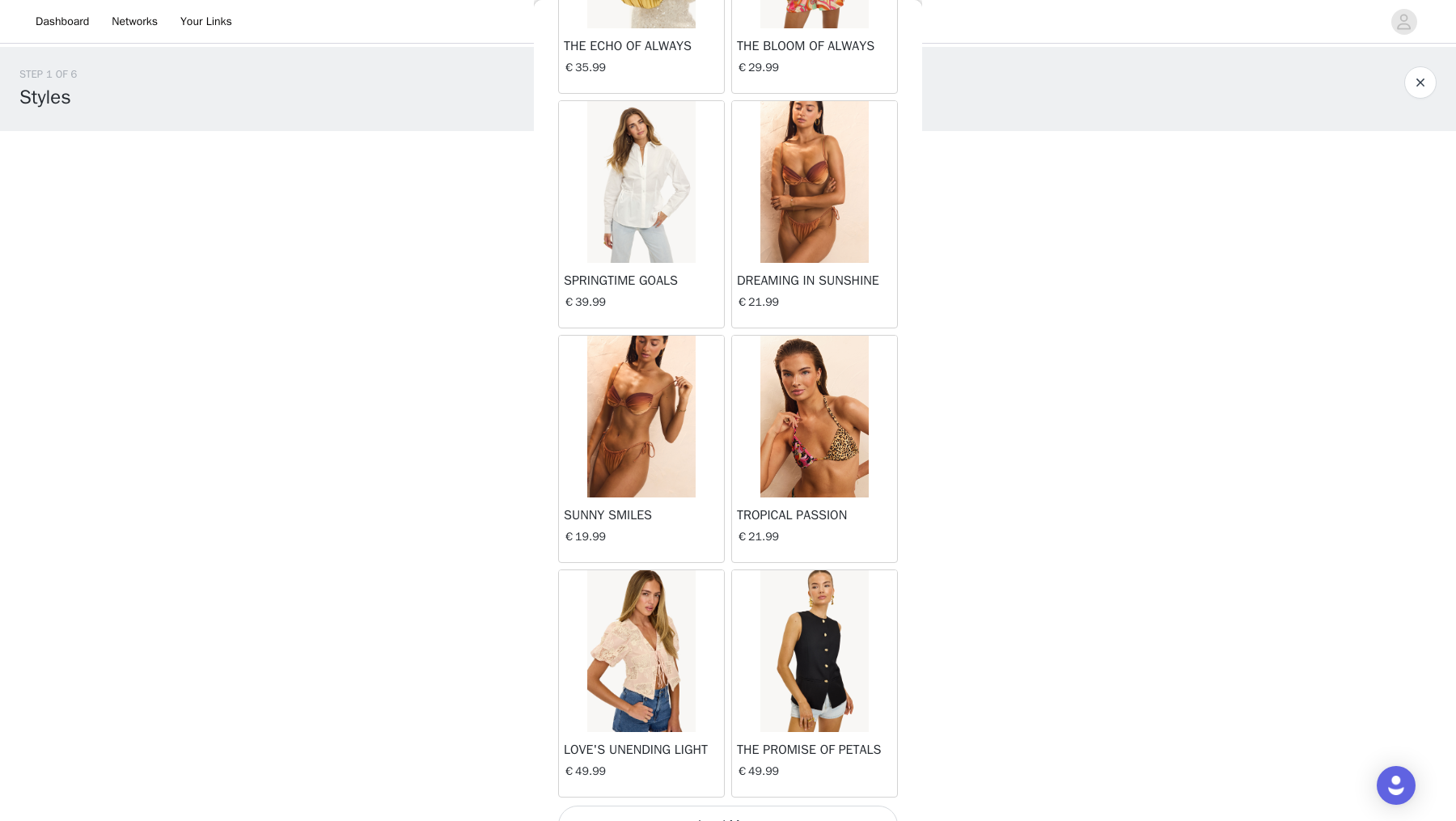 click on "Load More" at bounding box center (728, 825) 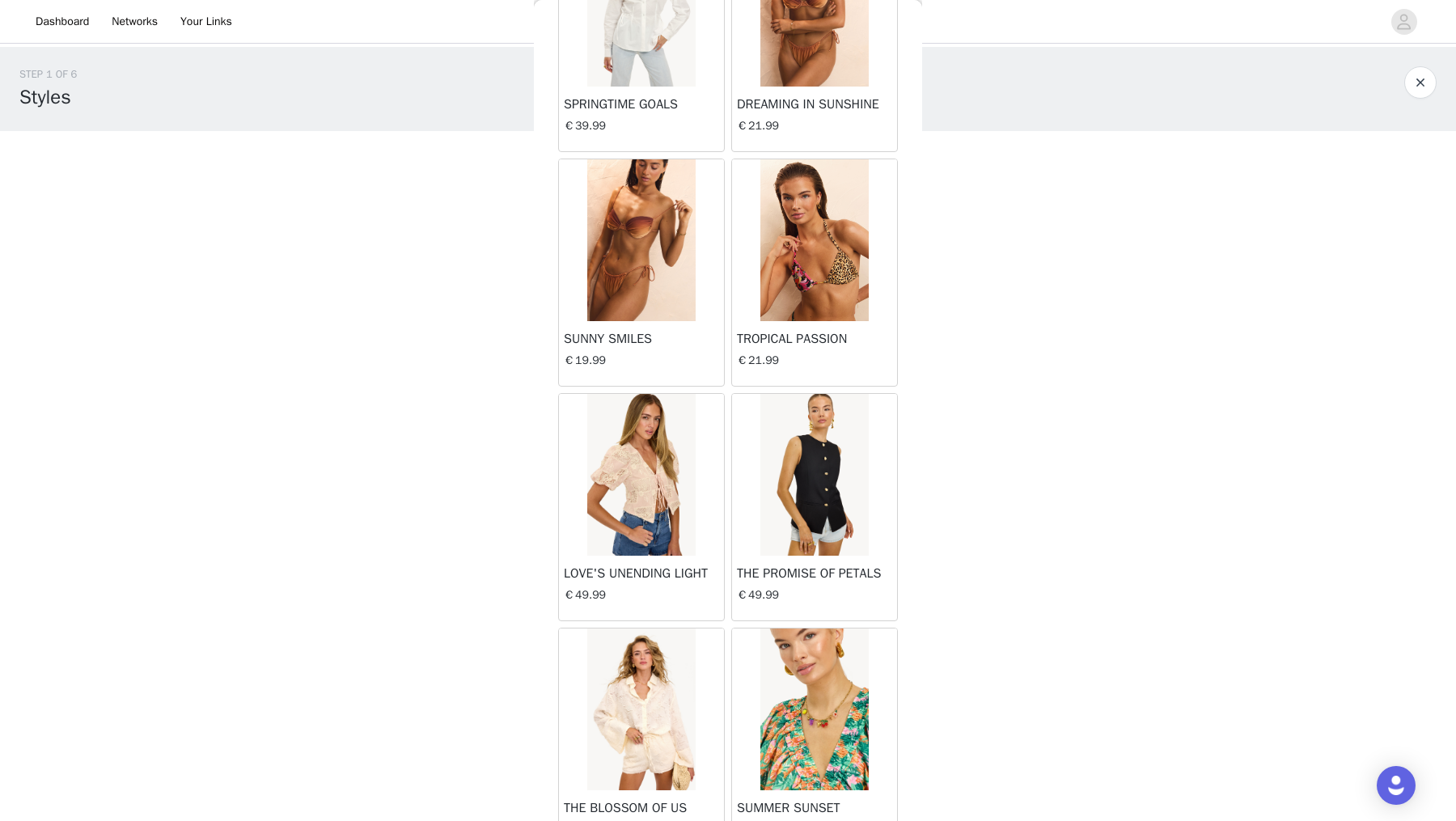scroll, scrollTop: 13345, scrollLeft: 0, axis: vertical 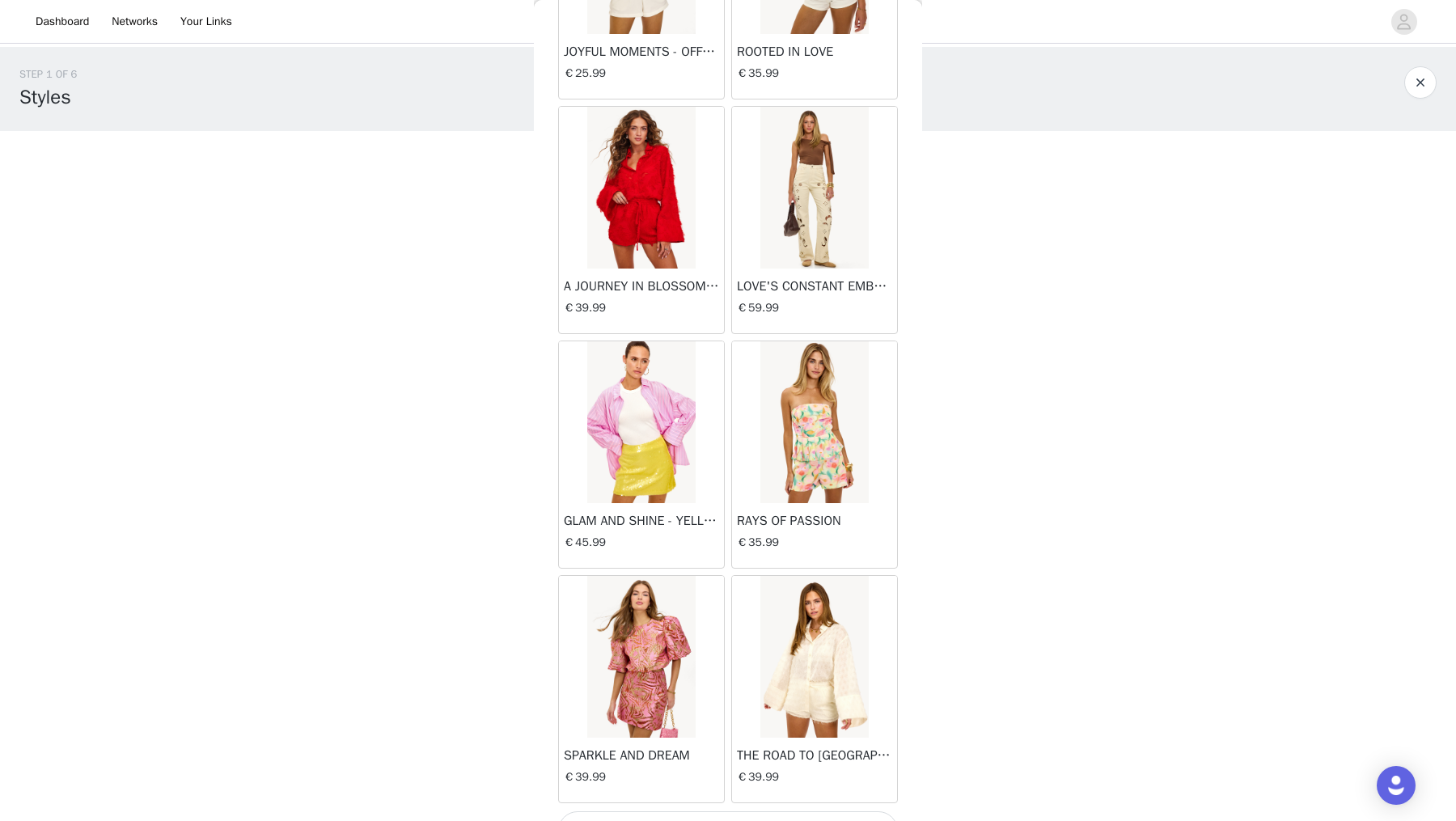 click on "Load More" at bounding box center [728, 831] 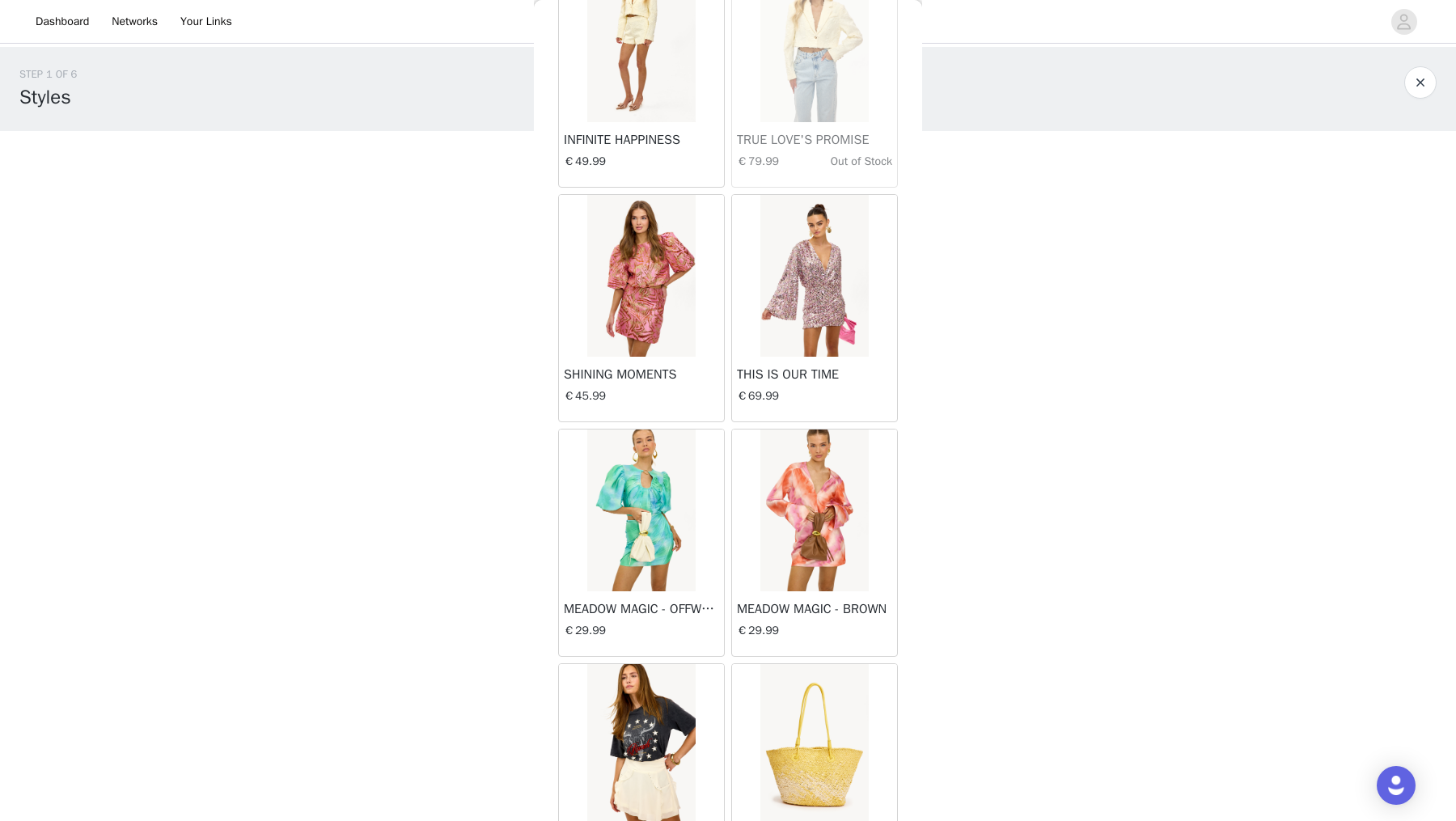 scroll, scrollTop: 15685, scrollLeft: 0, axis: vertical 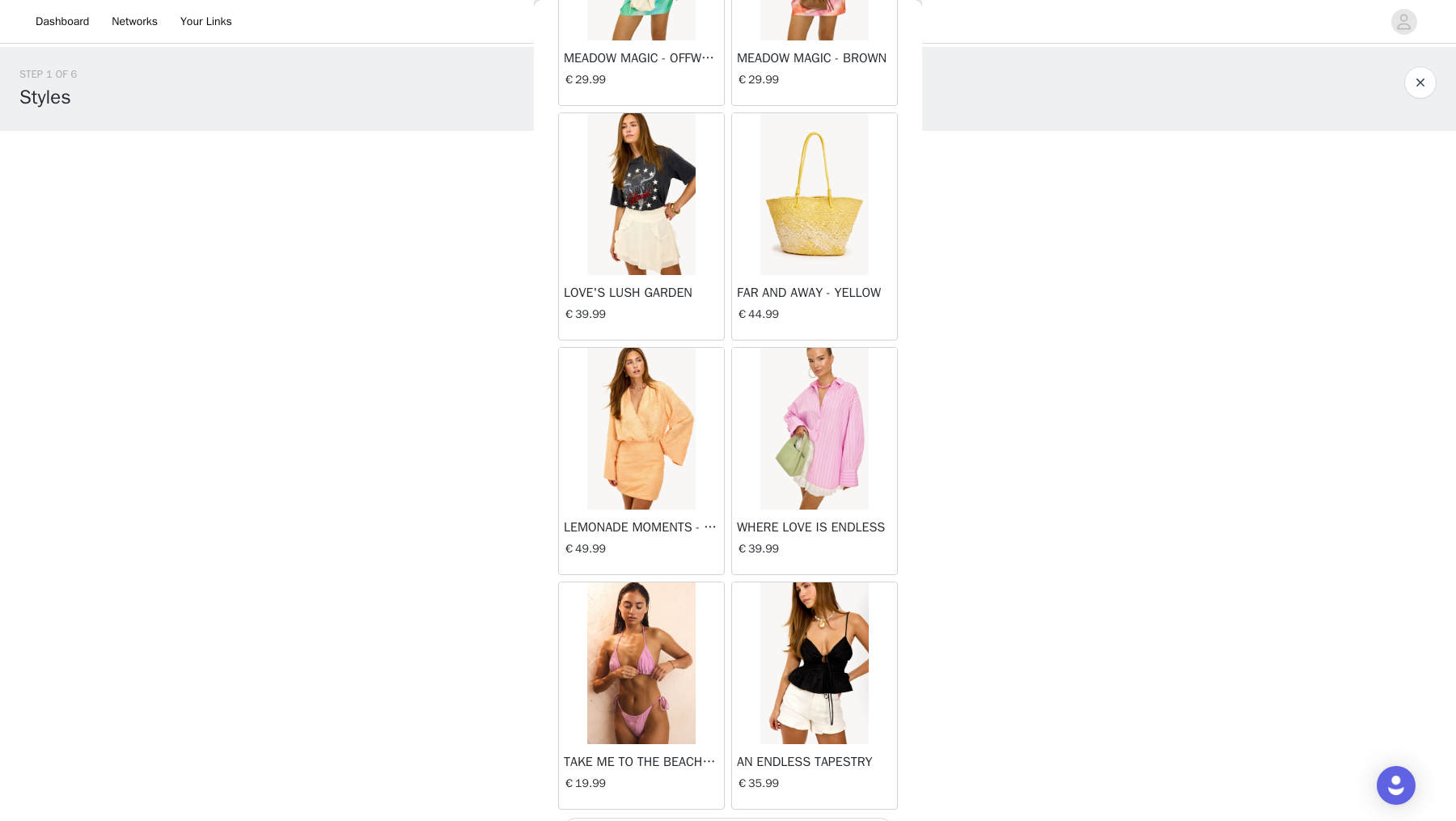click on "Load More" at bounding box center [728, 837] 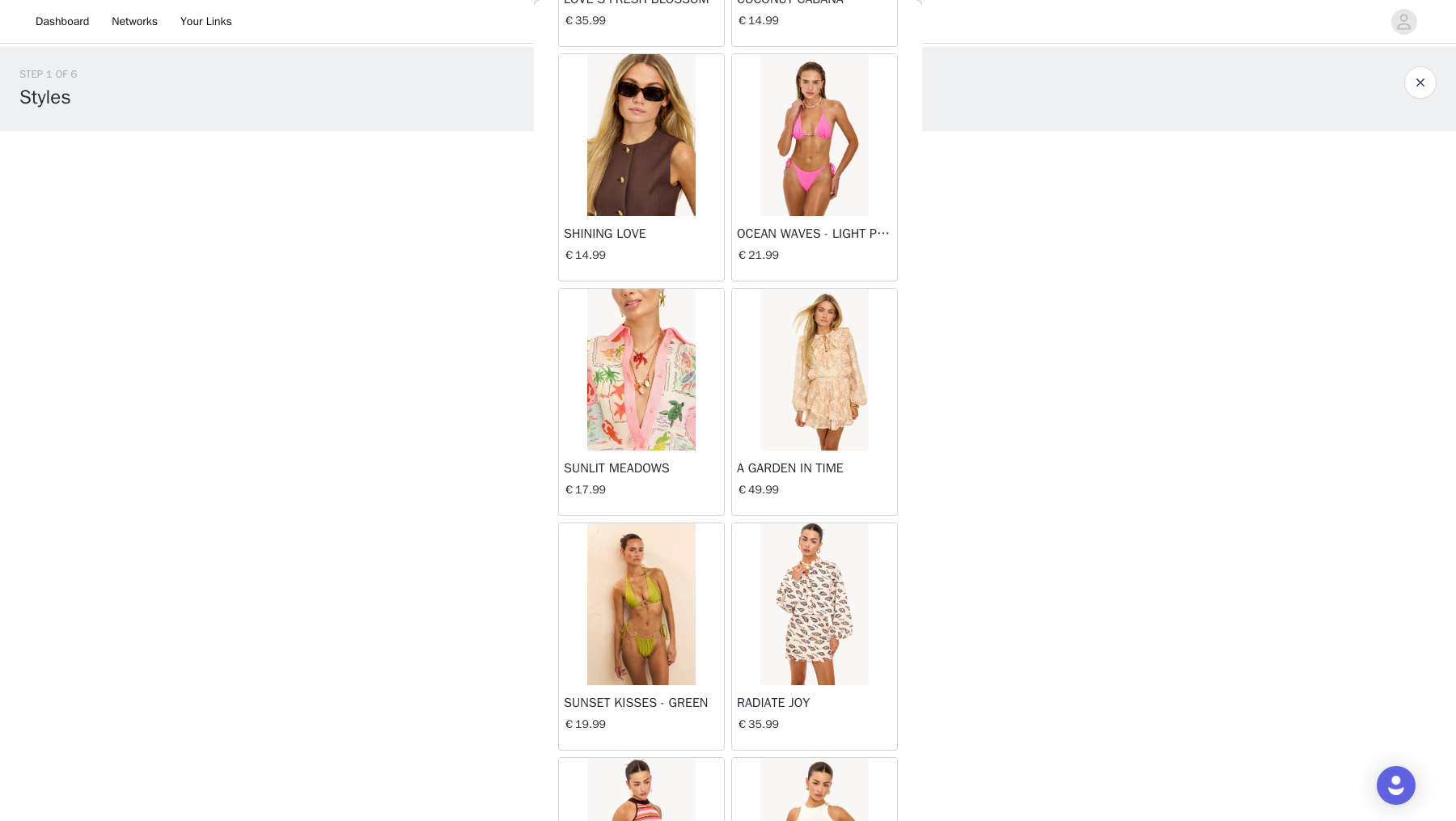 scroll, scrollTop: 18025, scrollLeft: 0, axis: vertical 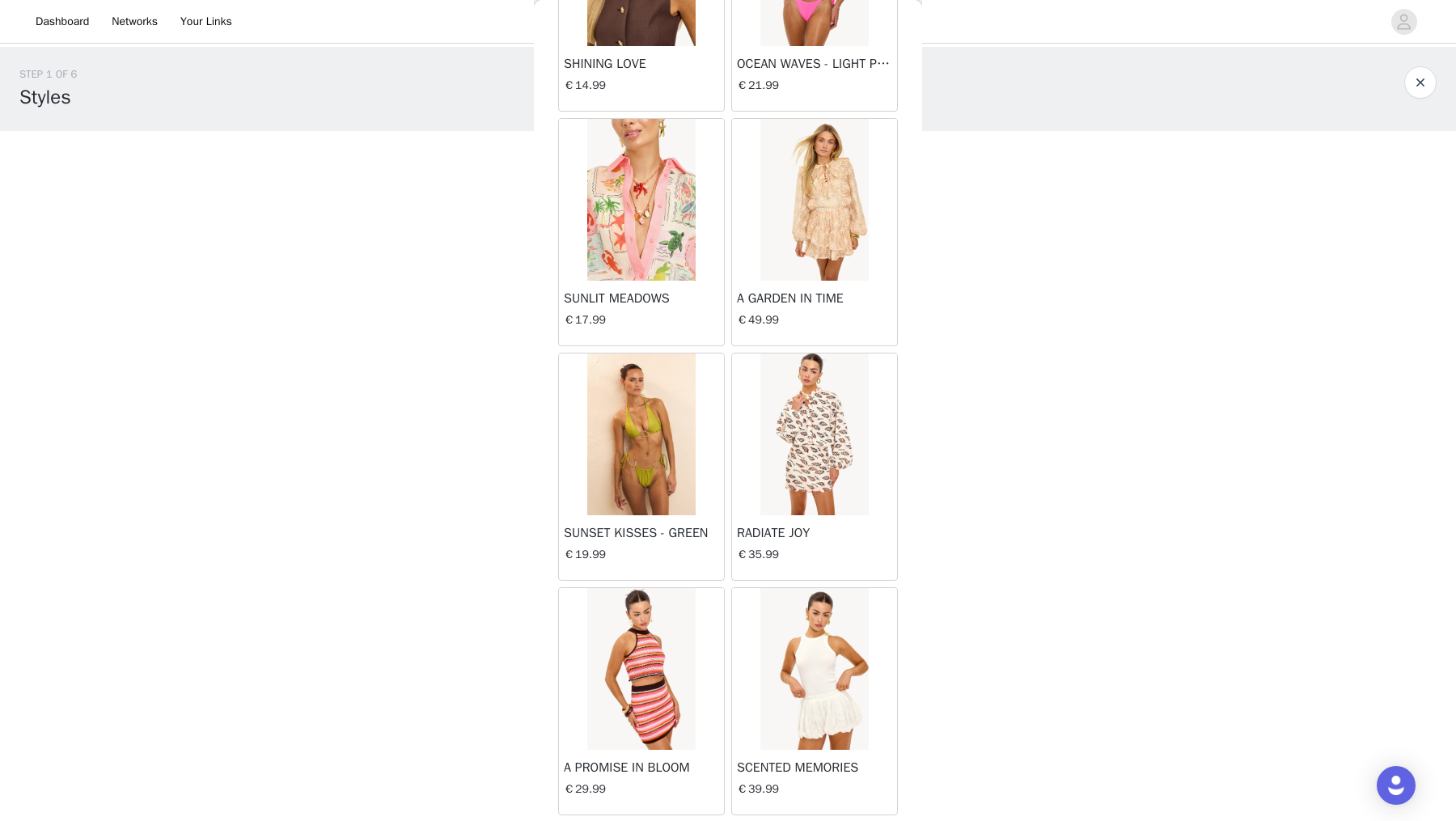 click on "Load More" at bounding box center (728, 843) 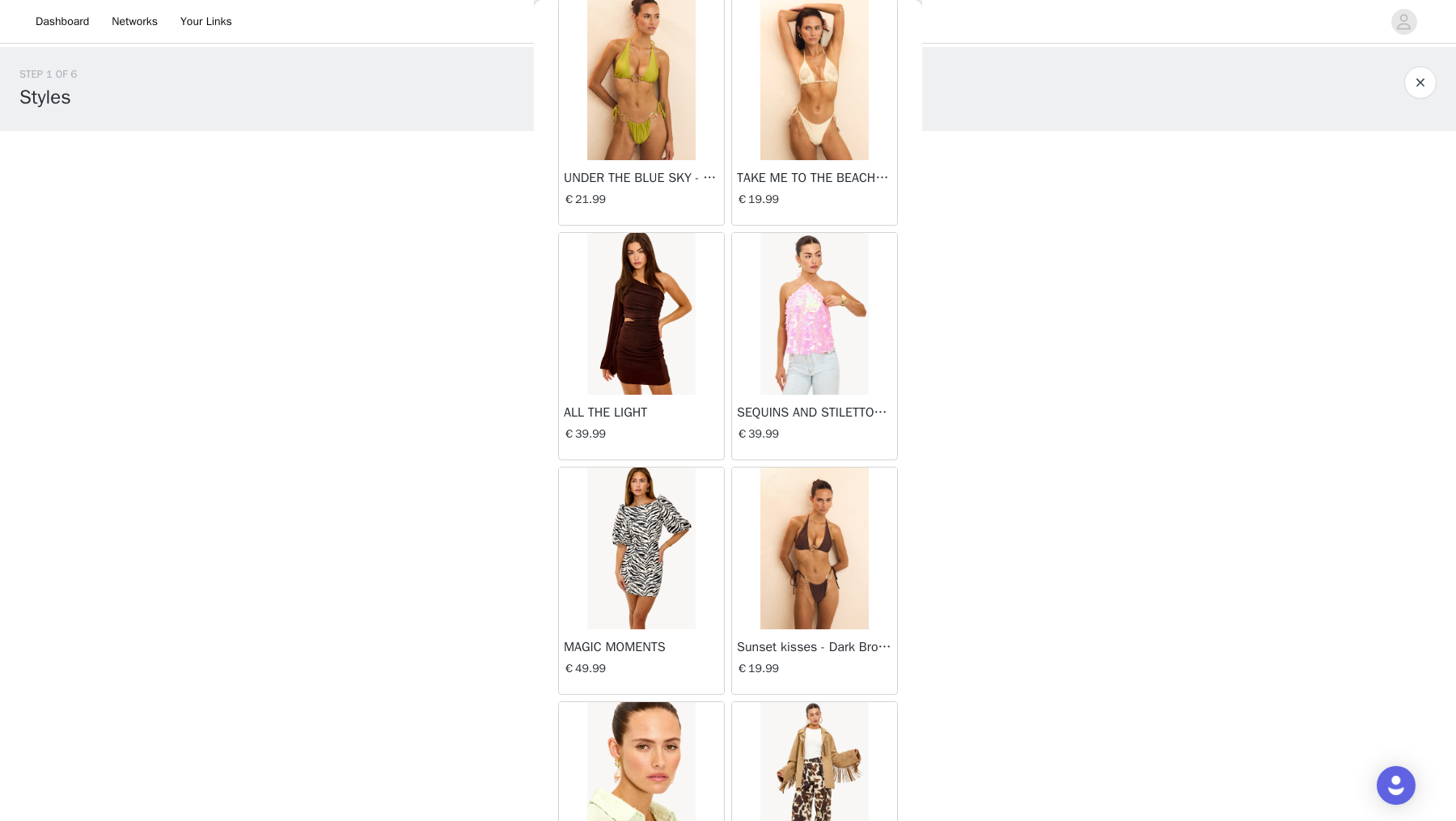 scroll, scrollTop: 20364, scrollLeft: 0, axis: vertical 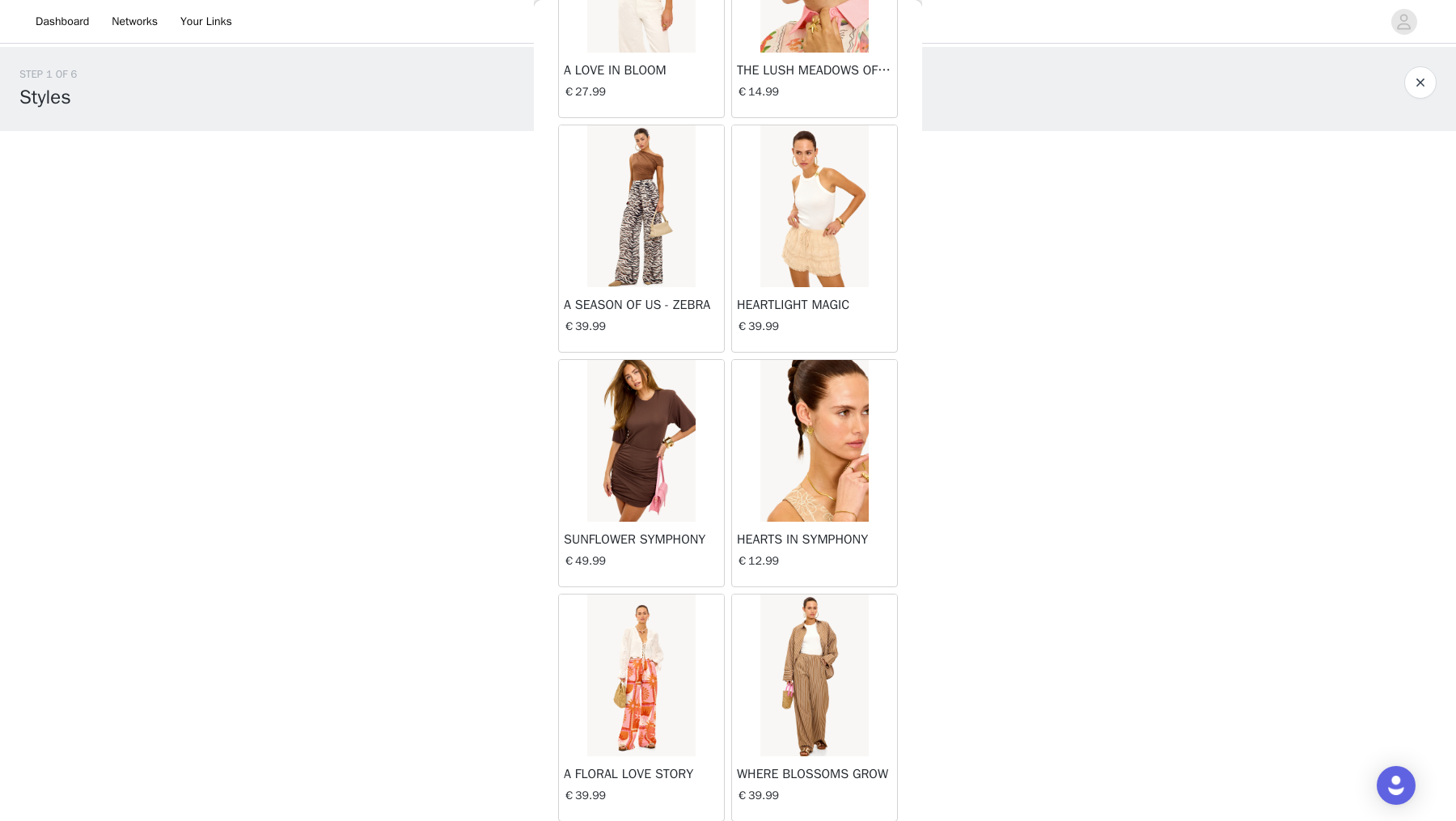 click on "Load More" at bounding box center (728, 849) 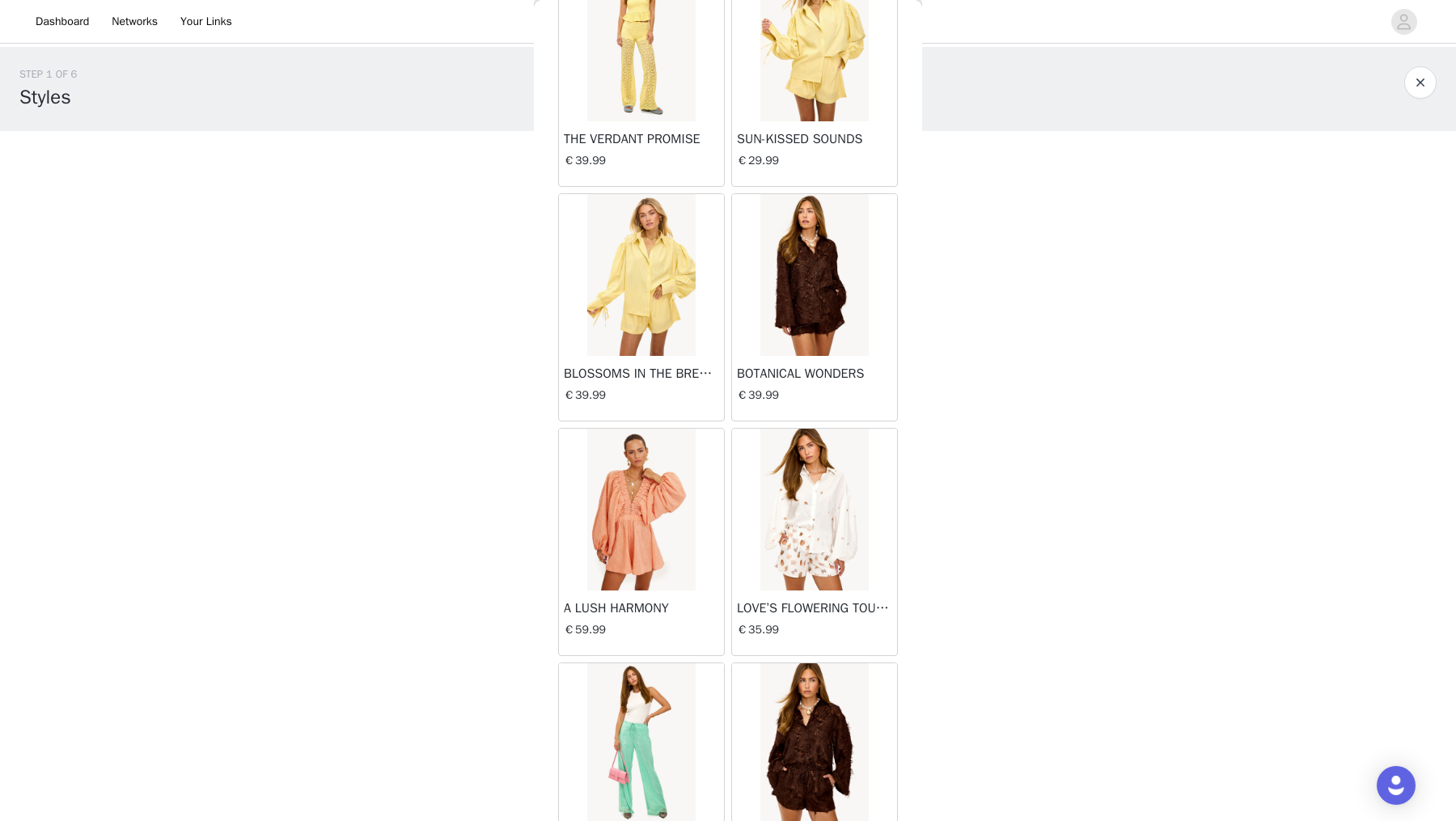 scroll, scrollTop: 22703, scrollLeft: 0, axis: vertical 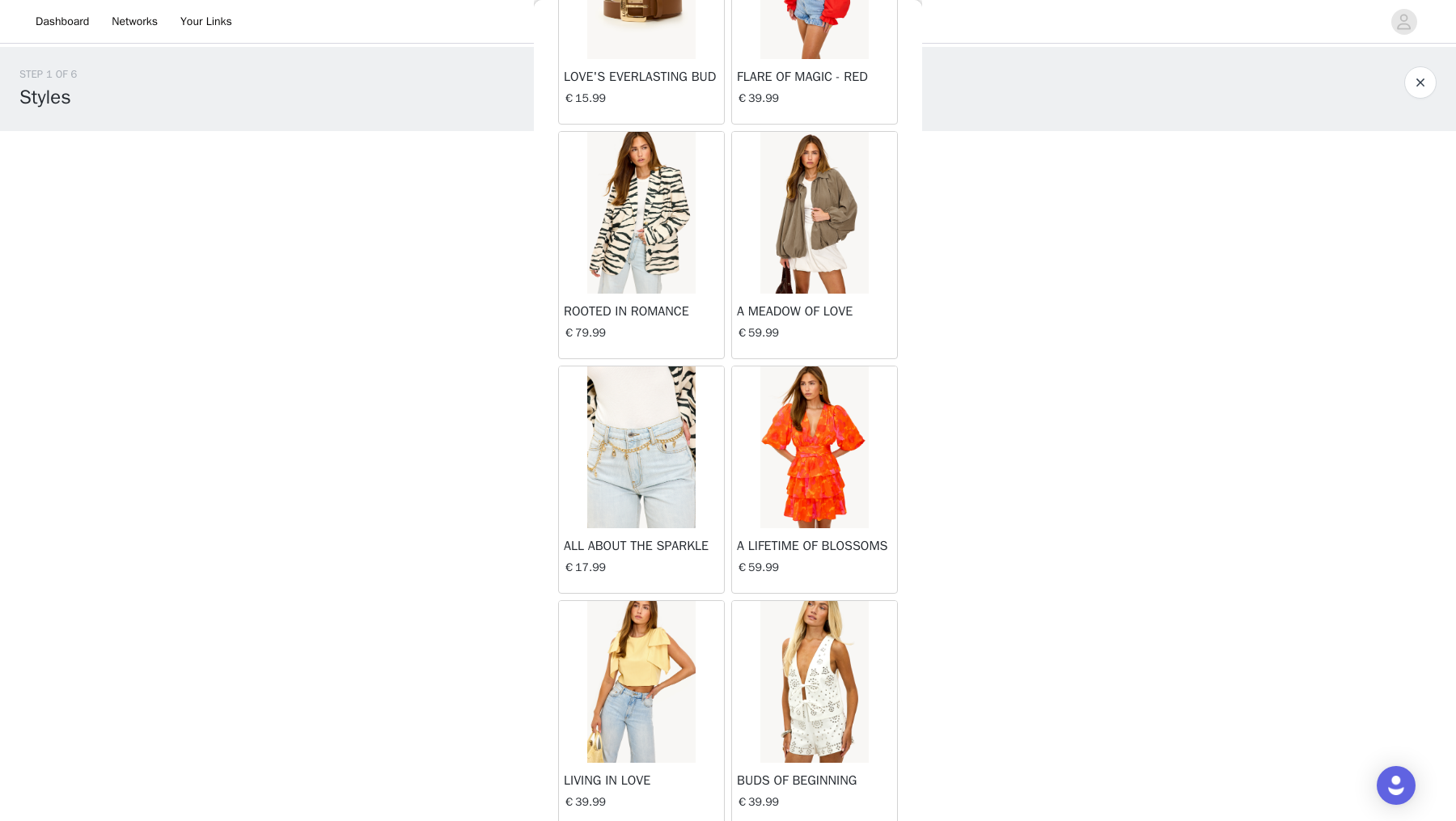 click on "Load More" at bounding box center [728, 856] 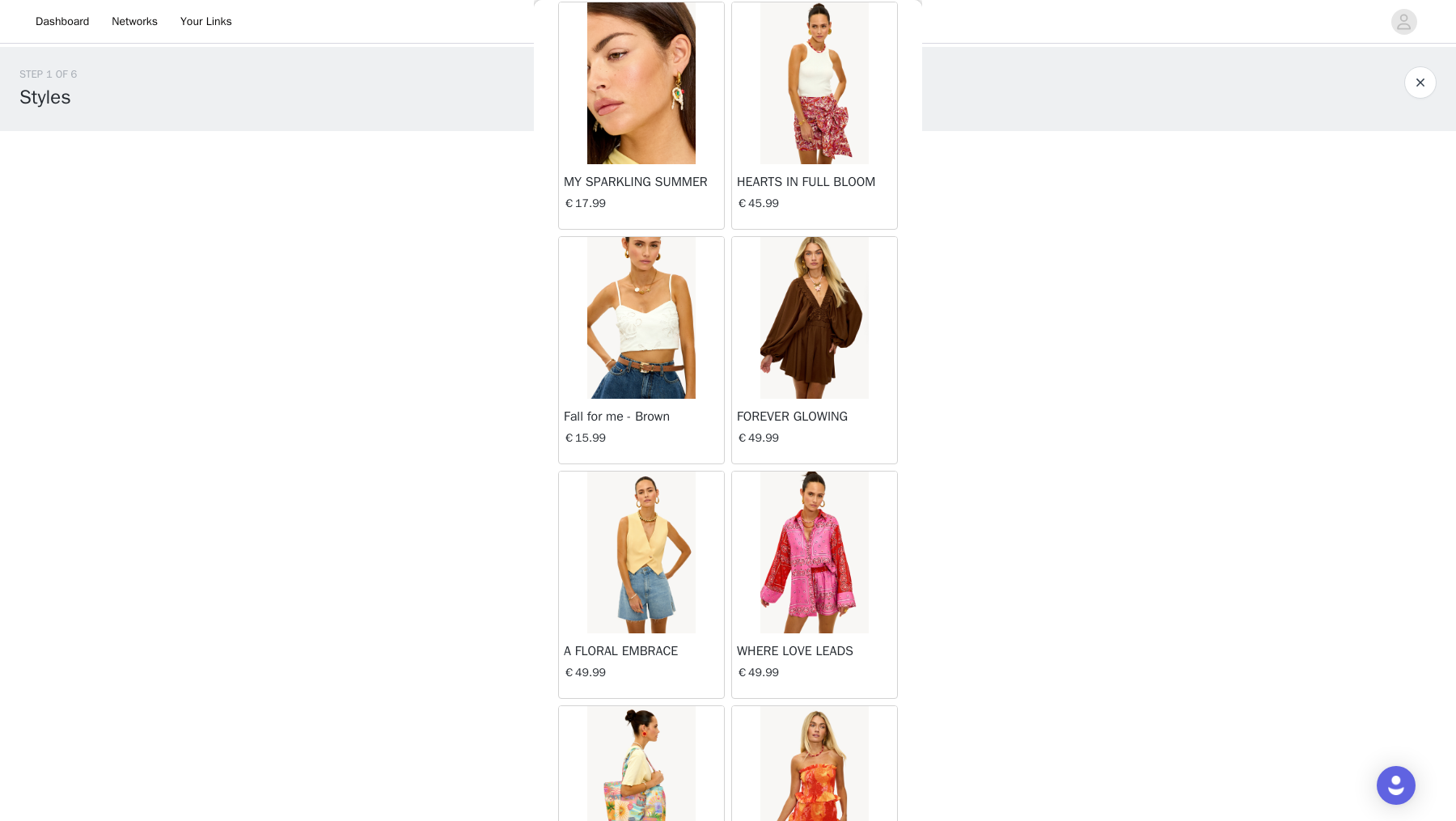 scroll, scrollTop: 25043, scrollLeft: 0, axis: vertical 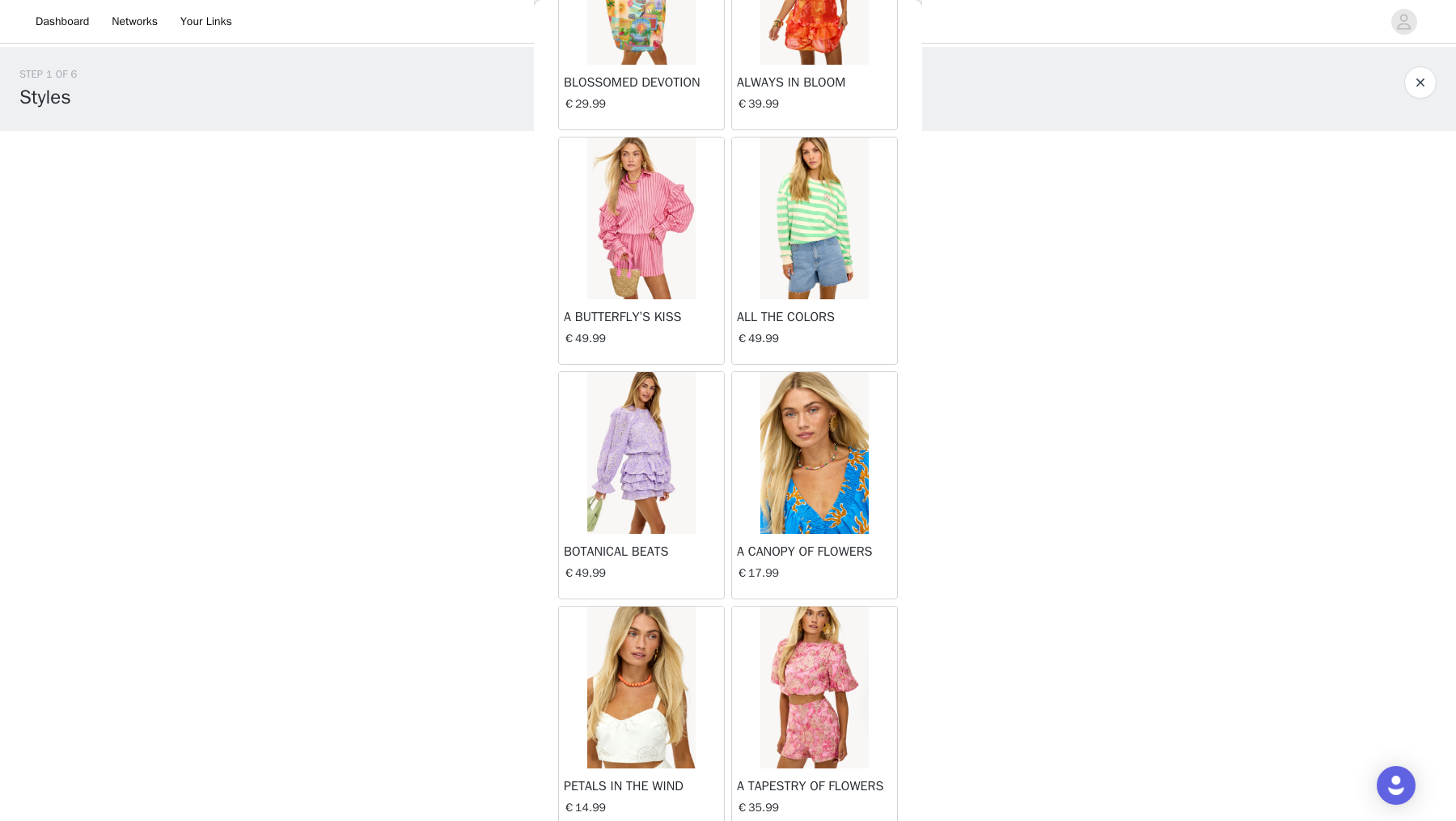 click on "Load More" at bounding box center [728, 861] 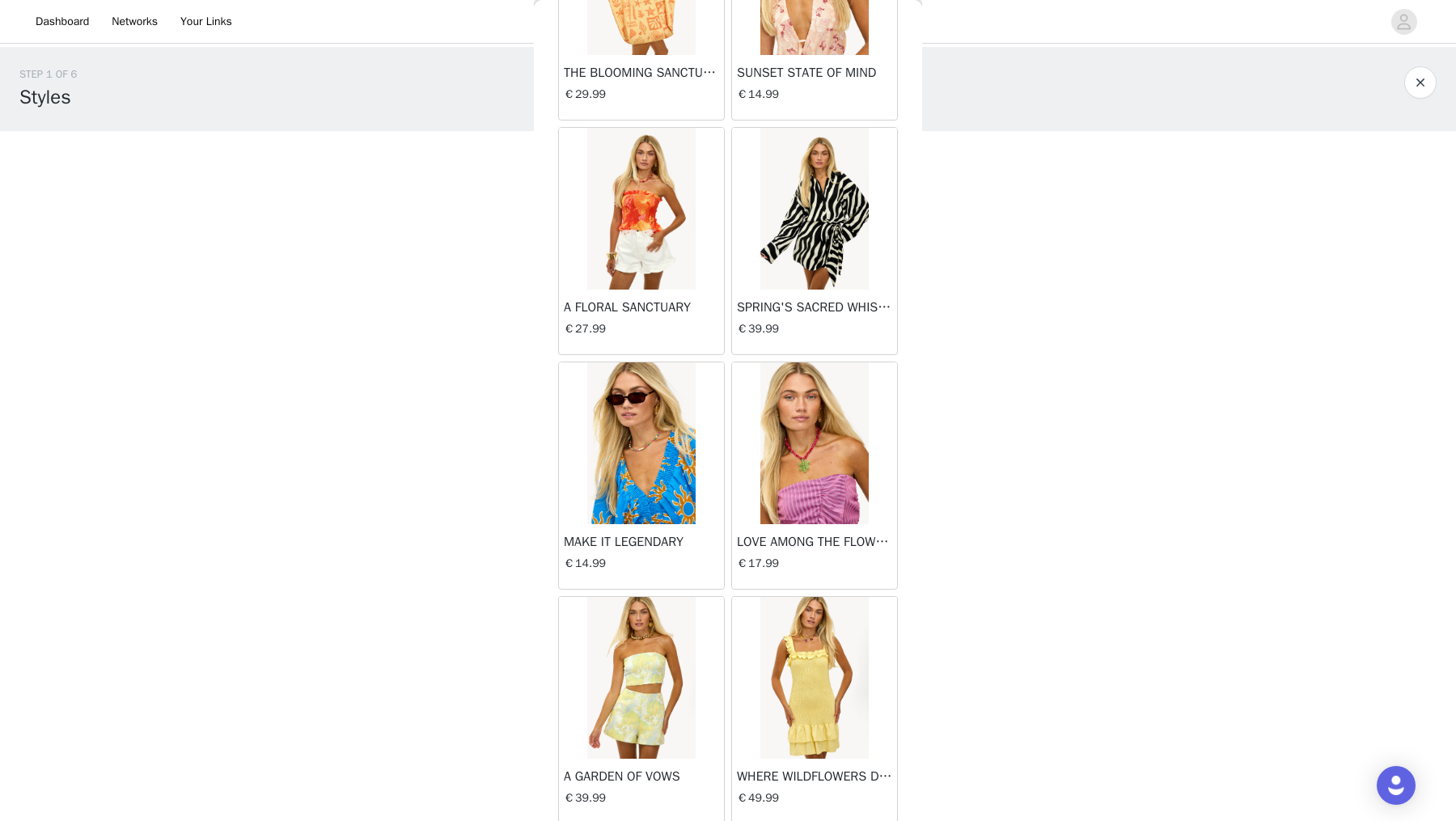 scroll, scrollTop: 27383, scrollLeft: 0, axis: vertical 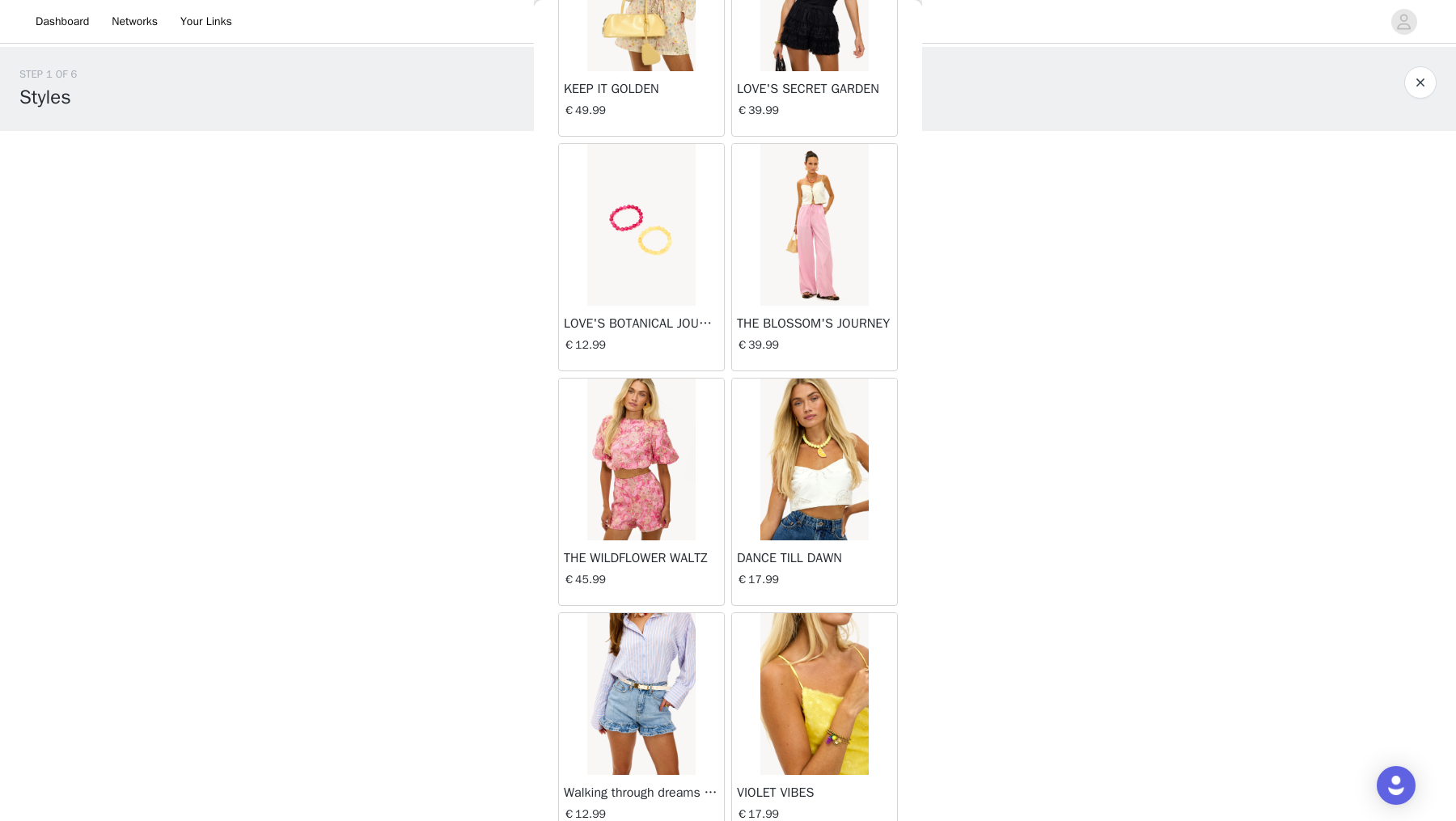 click on "Load More" at bounding box center [728, 868] 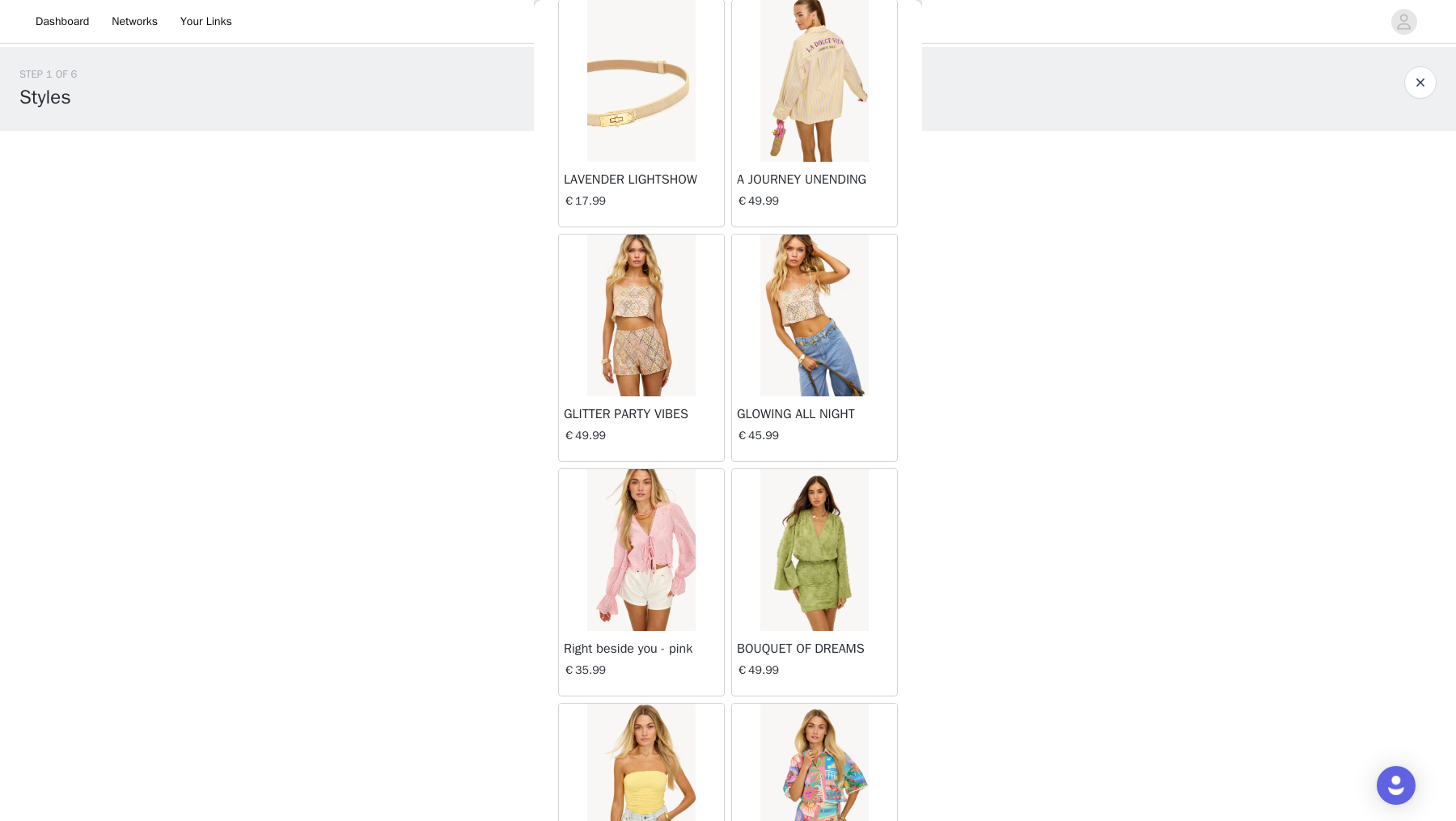 scroll, scrollTop: 29723, scrollLeft: 0, axis: vertical 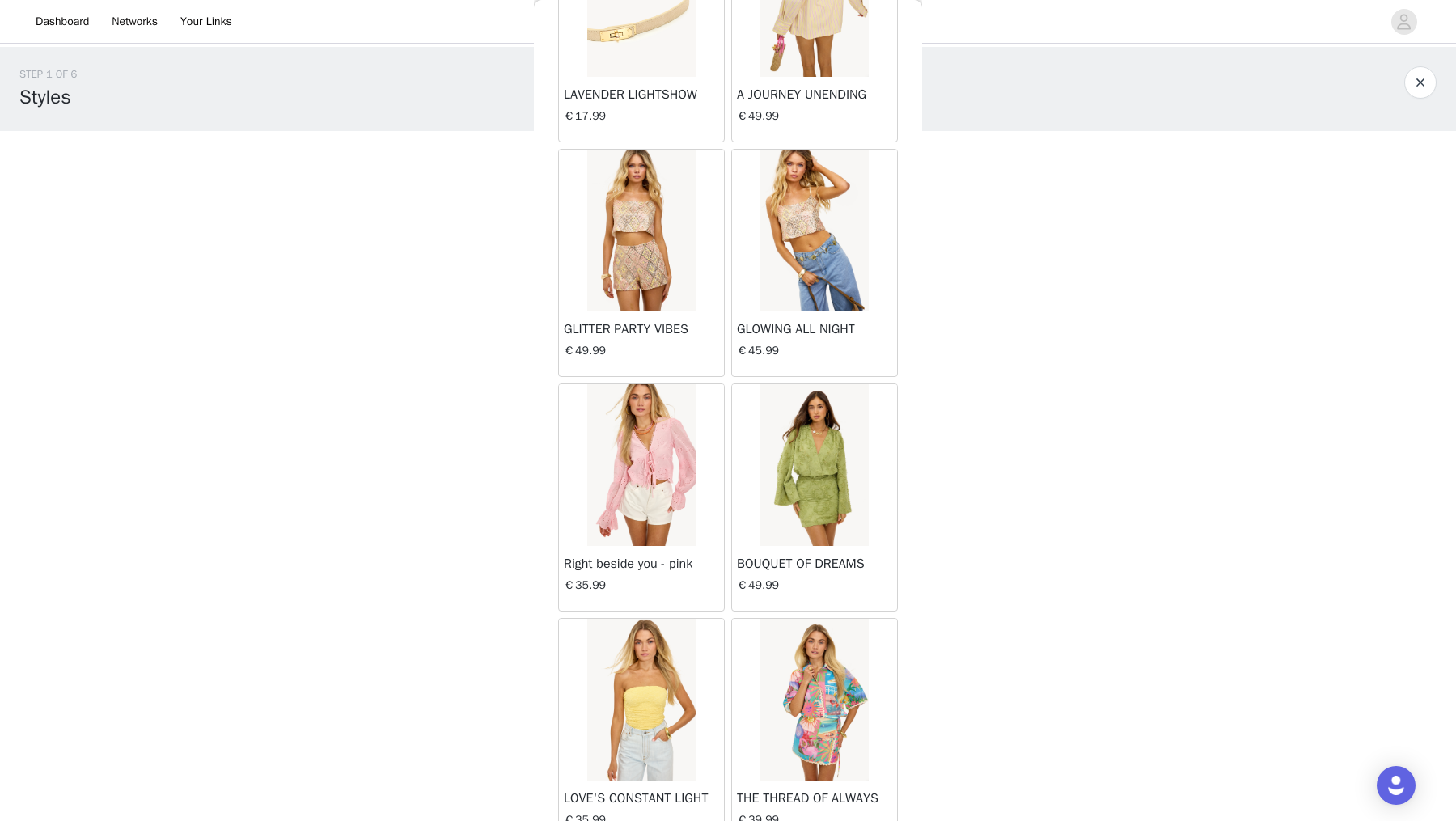 click on "Load More" at bounding box center [728, 874] 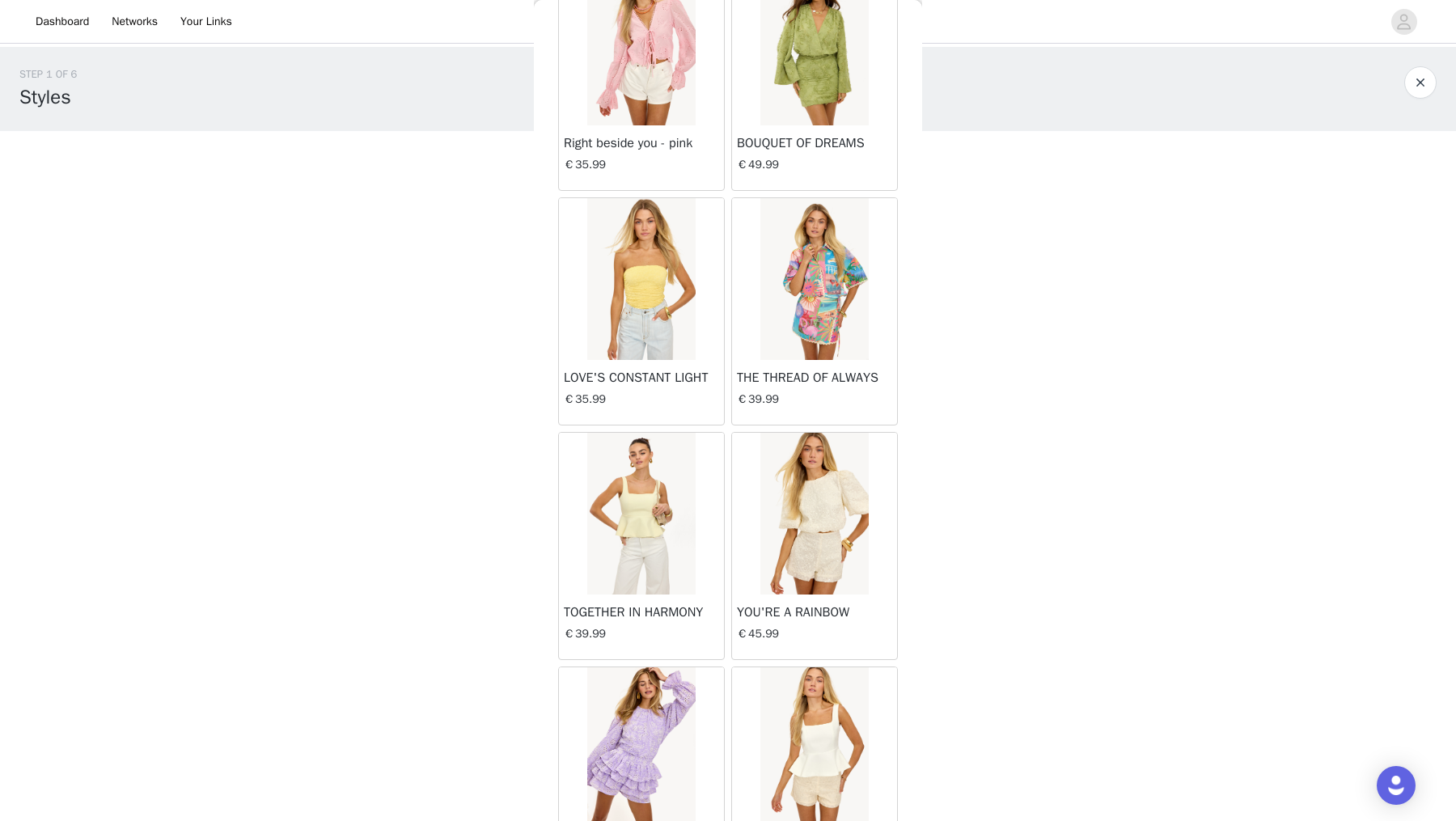 scroll, scrollTop: 30129, scrollLeft: 0, axis: vertical 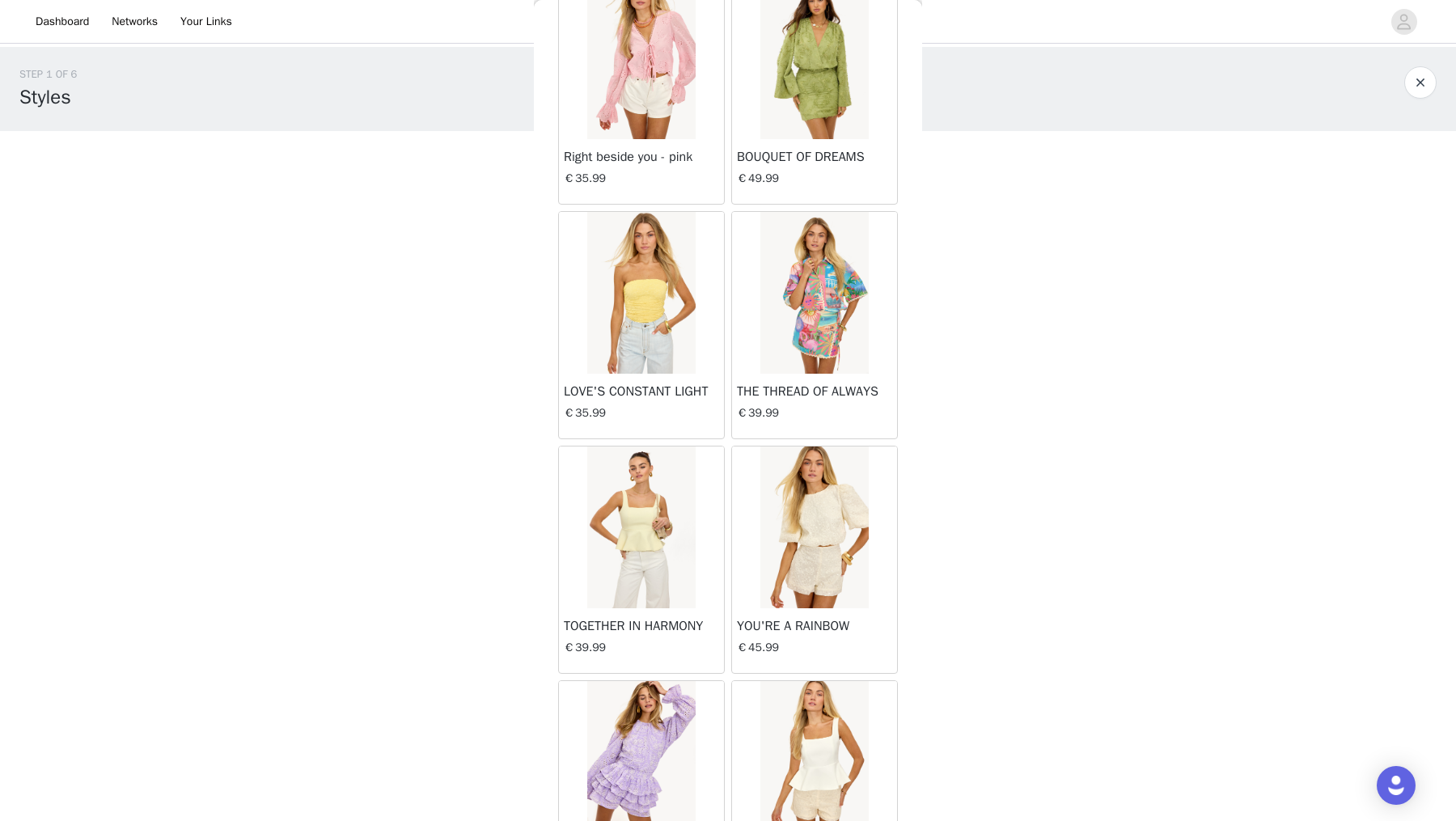 click at bounding box center (814, 527) 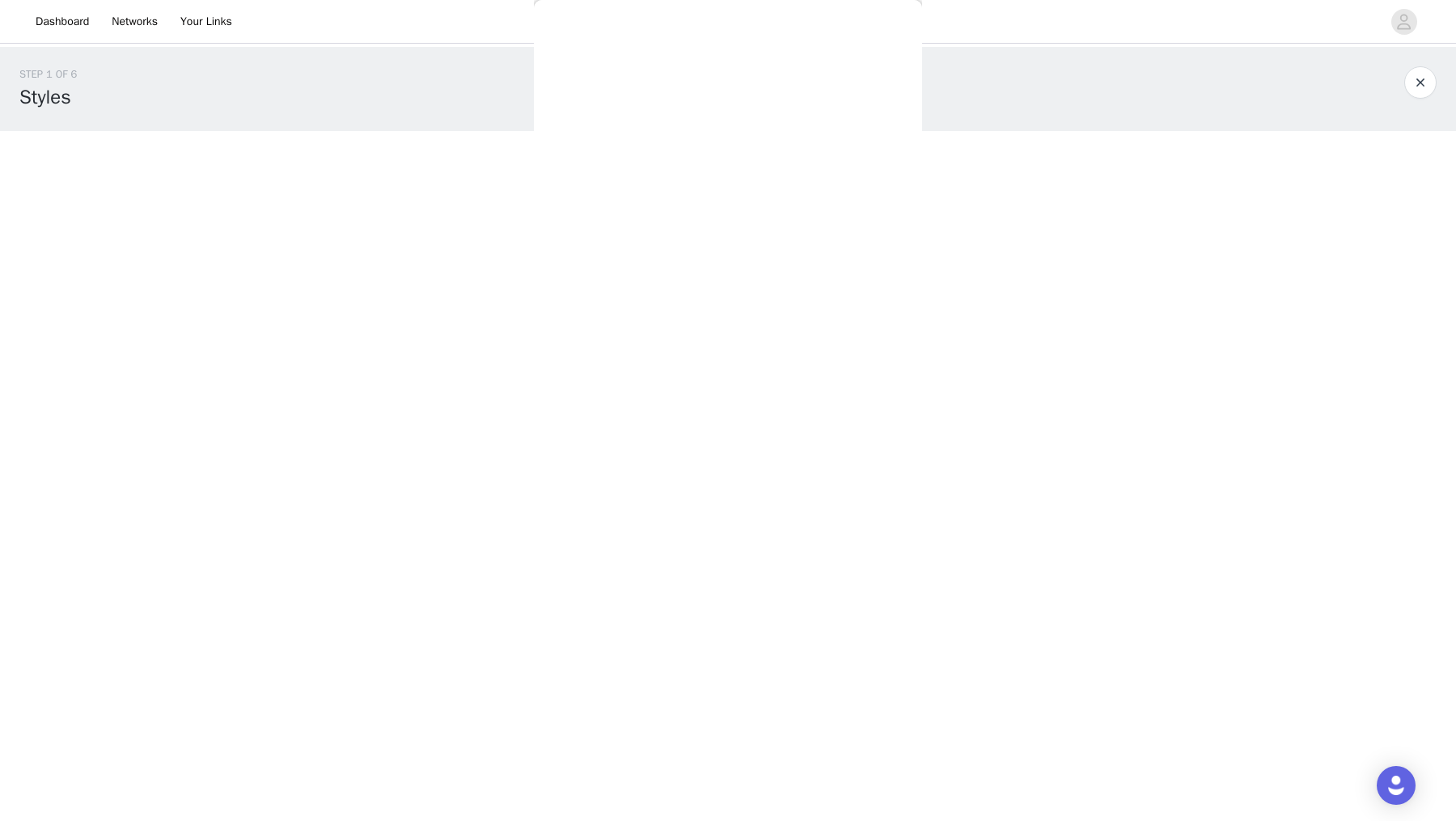 scroll, scrollTop: 0, scrollLeft: 0, axis: both 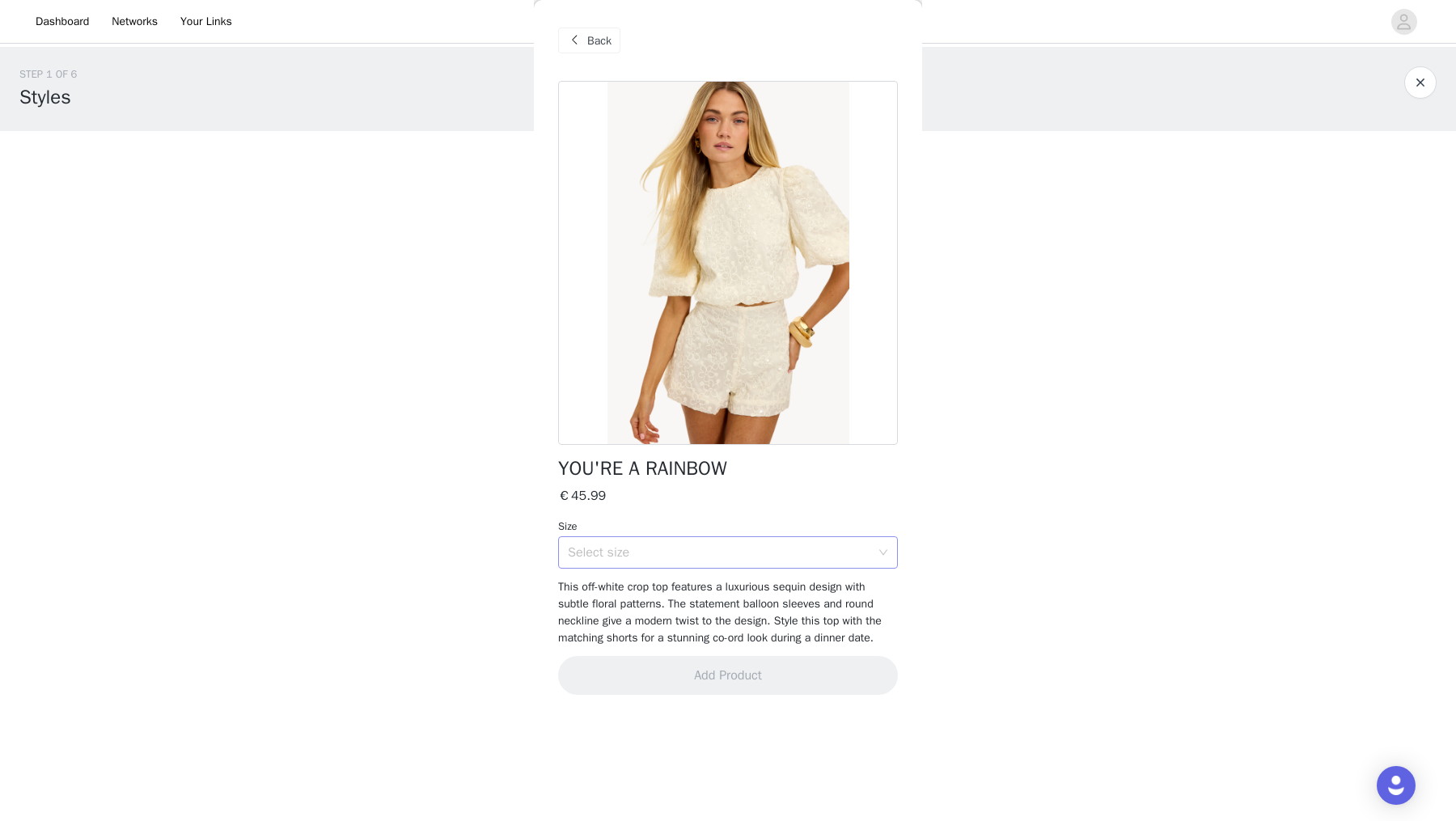 click on "Select size" at bounding box center [719, 552] 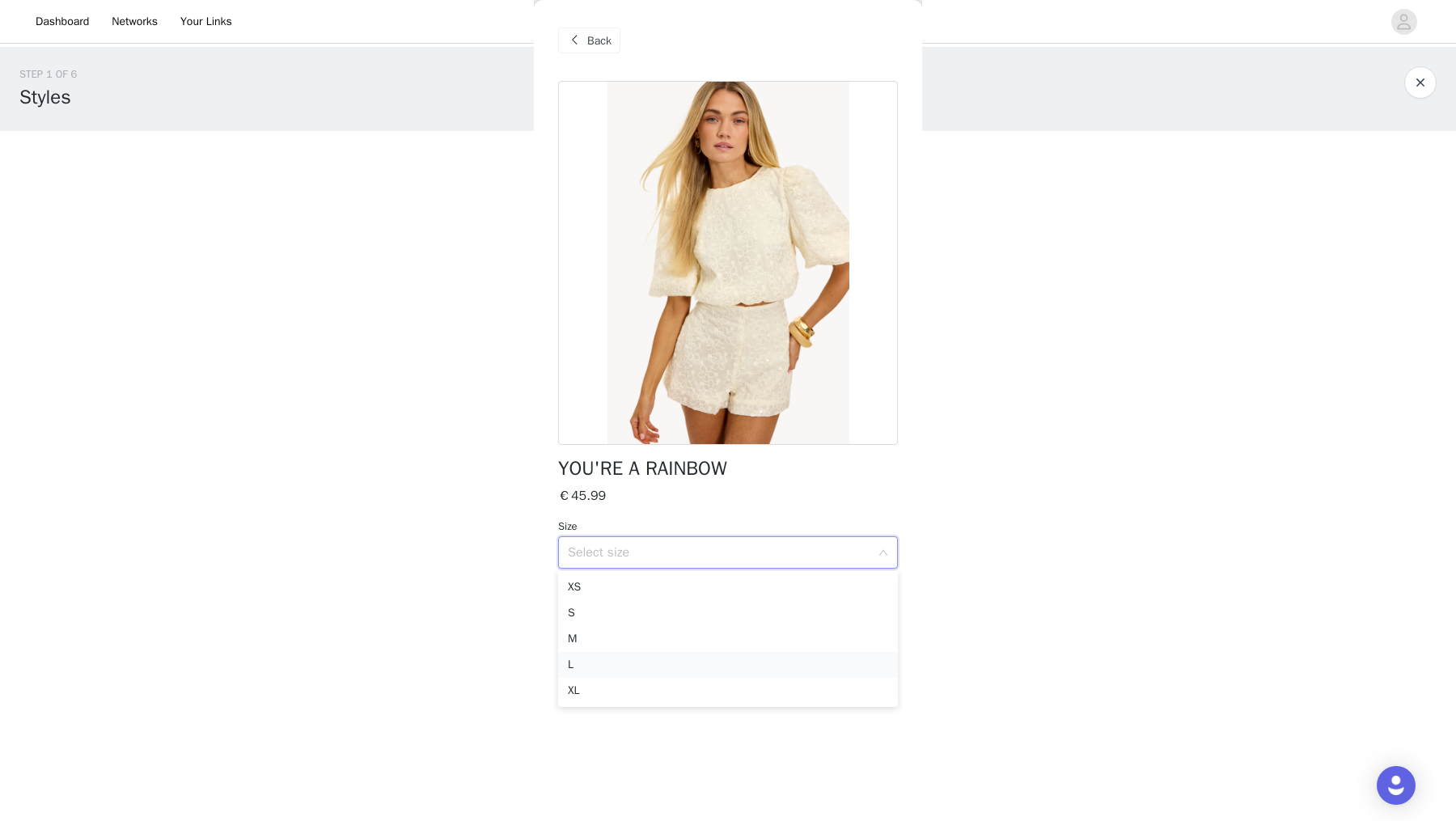 click on "L" at bounding box center (728, 665) 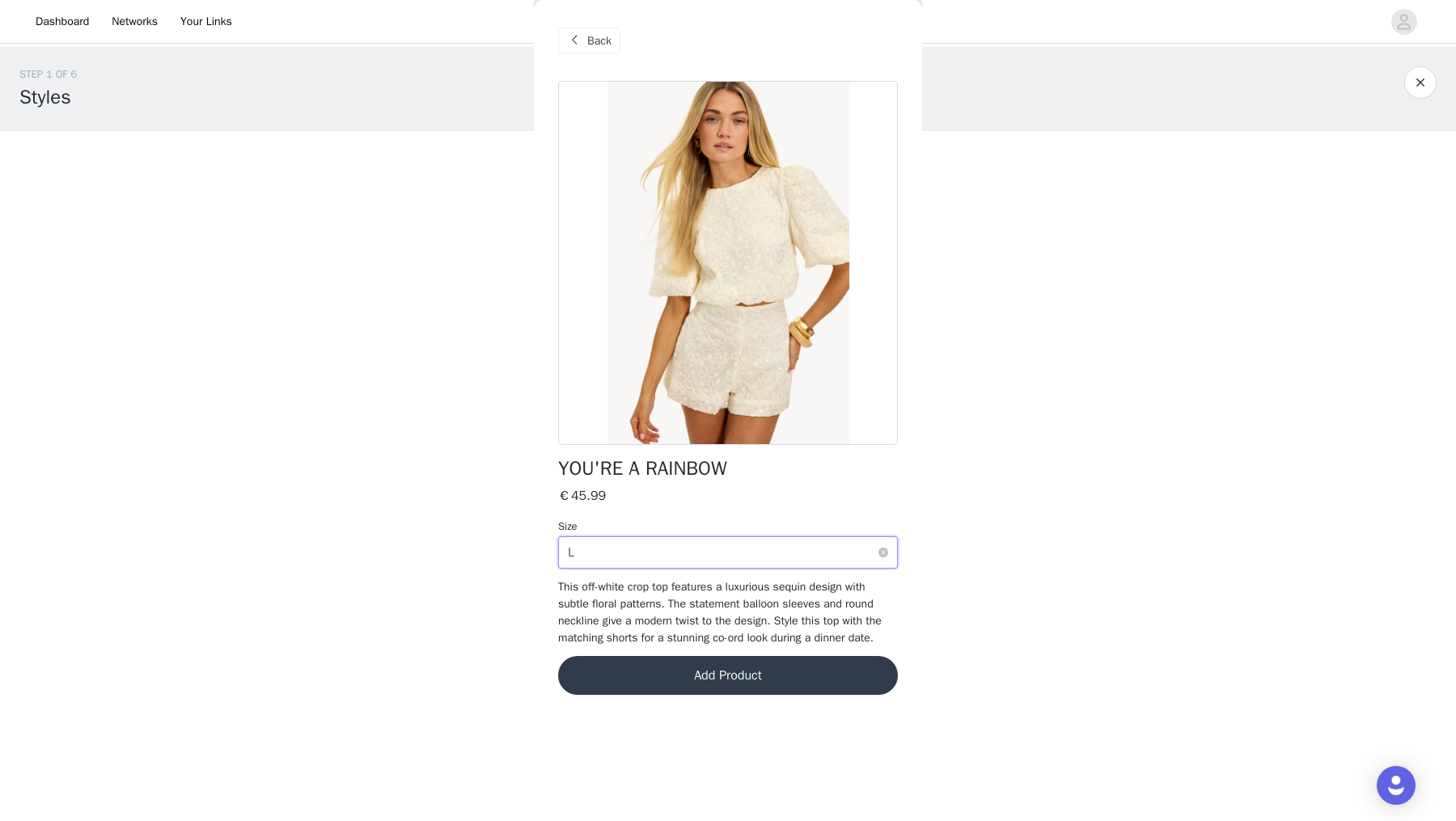 click on "Select size L" at bounding box center (722, 552) 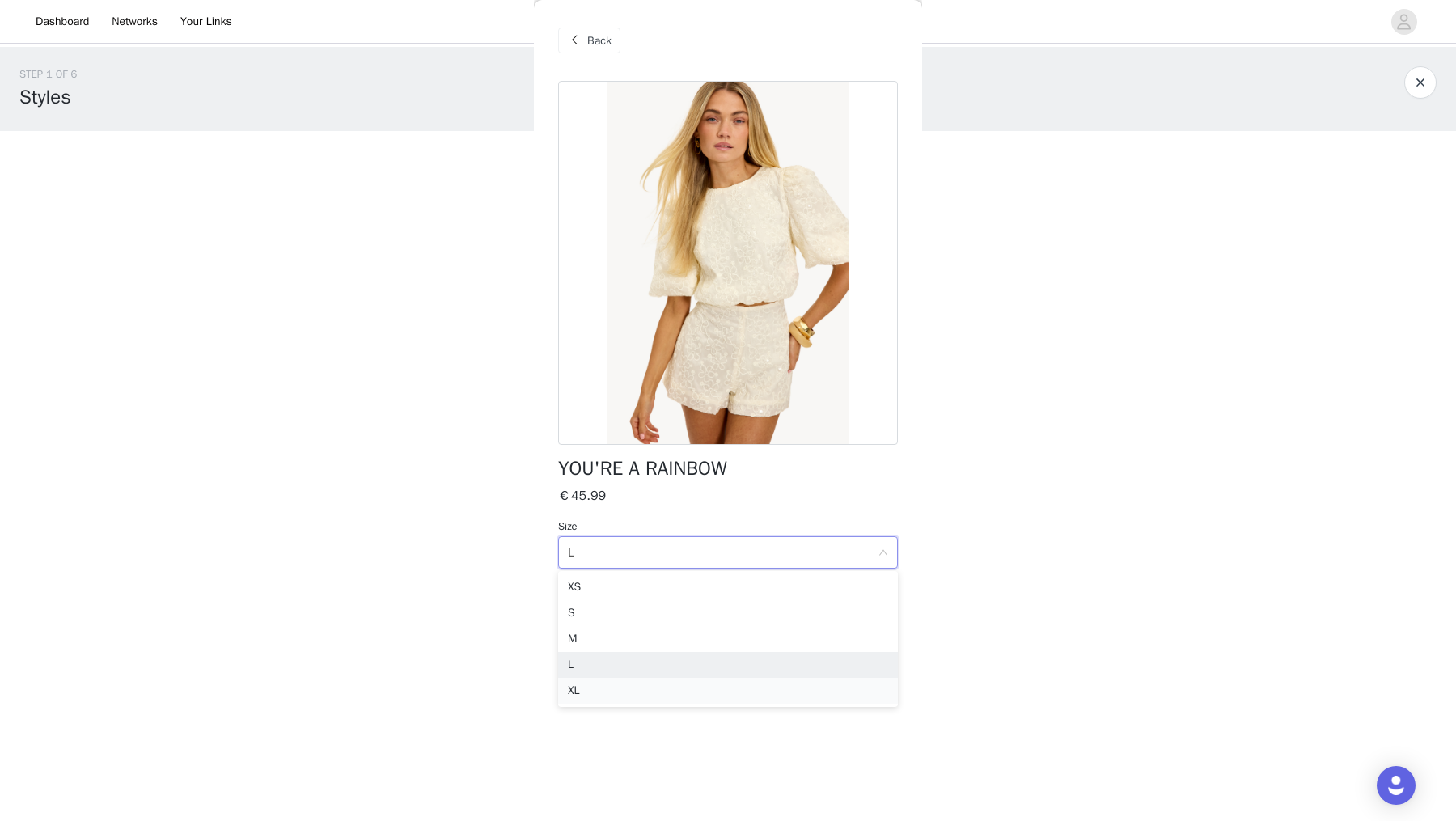 click on "XL" at bounding box center [728, 691] 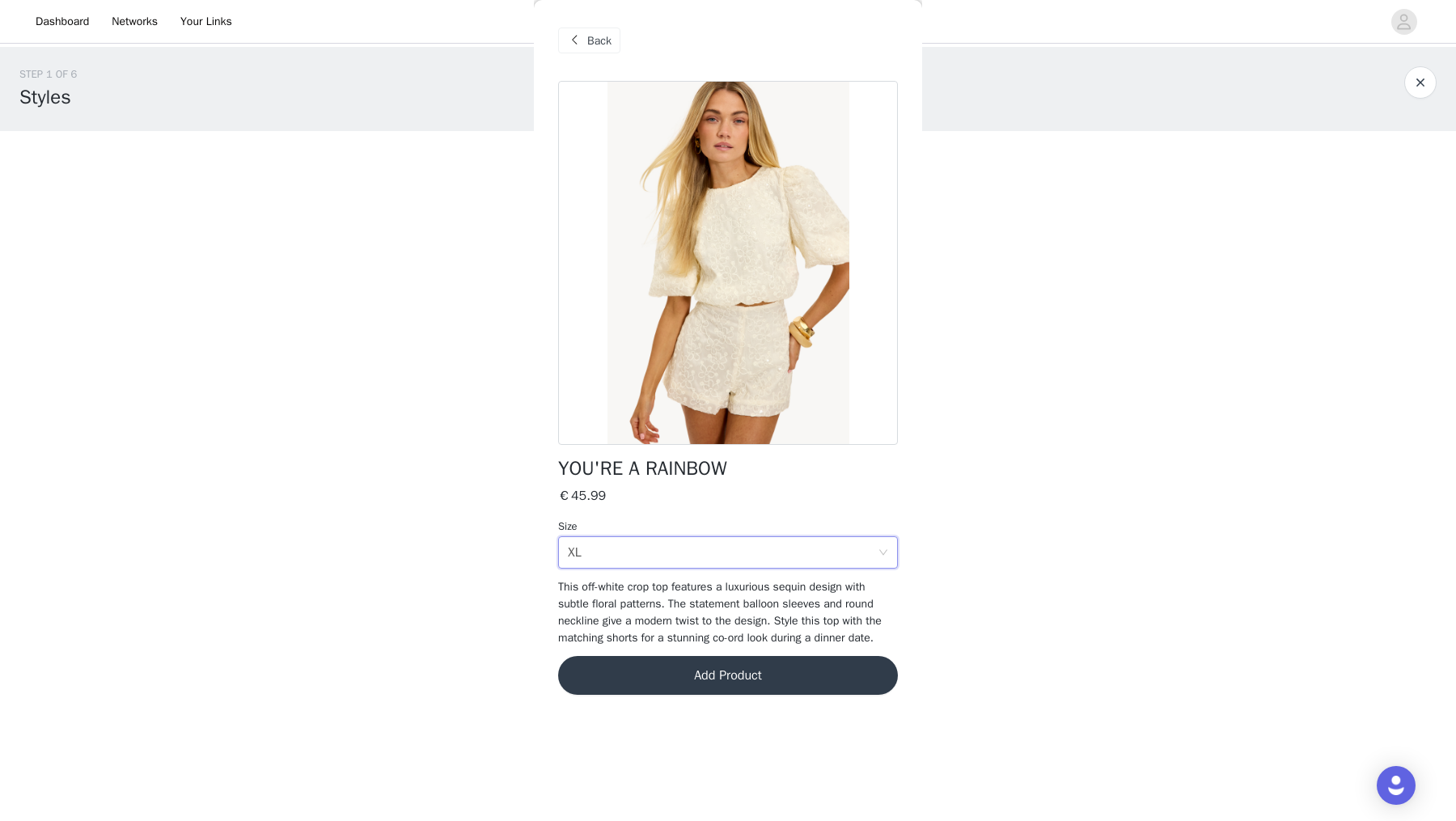 click on "Add Product" at bounding box center [728, 675] 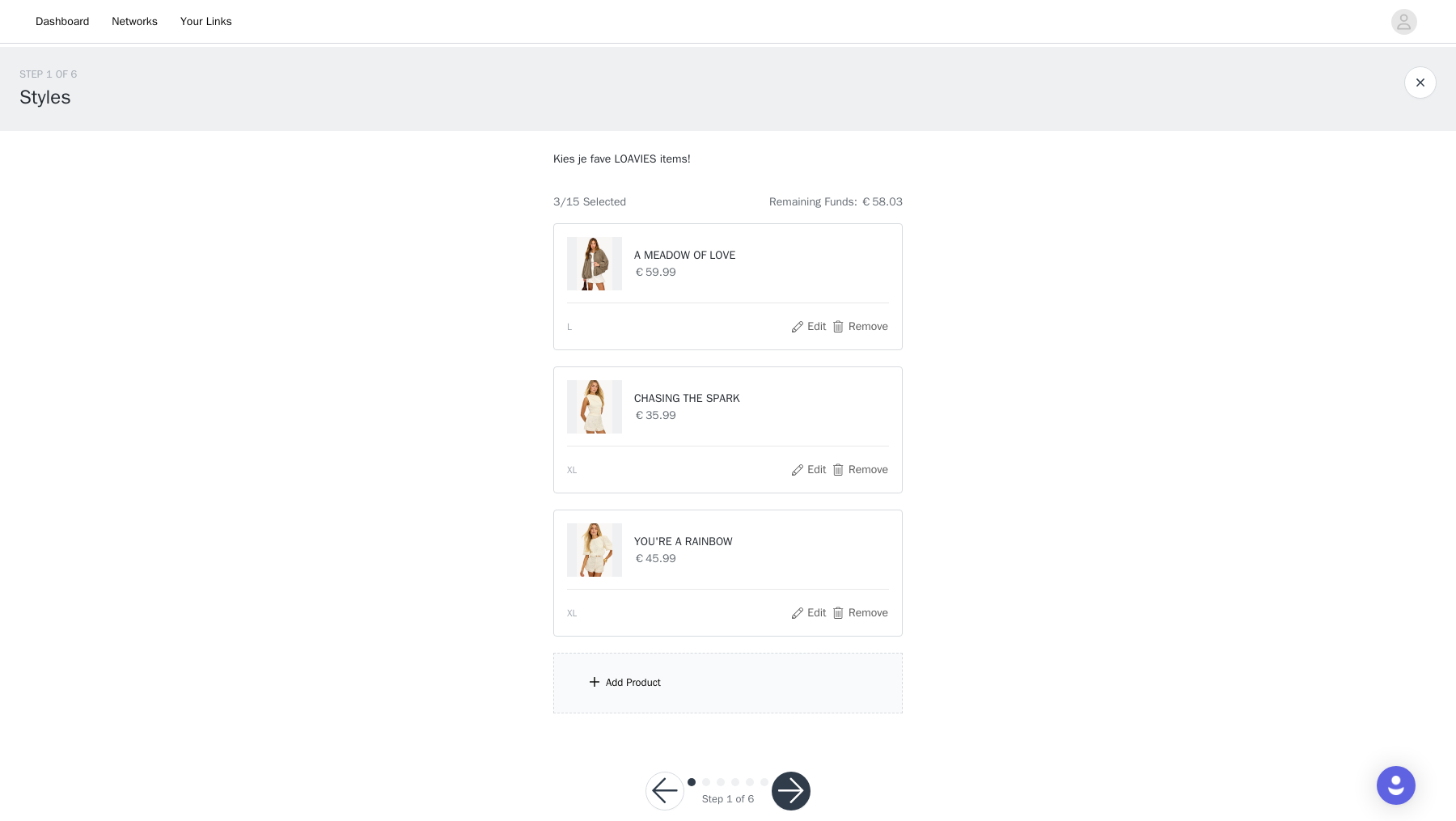 click on "Add Product" at bounding box center [633, 683] 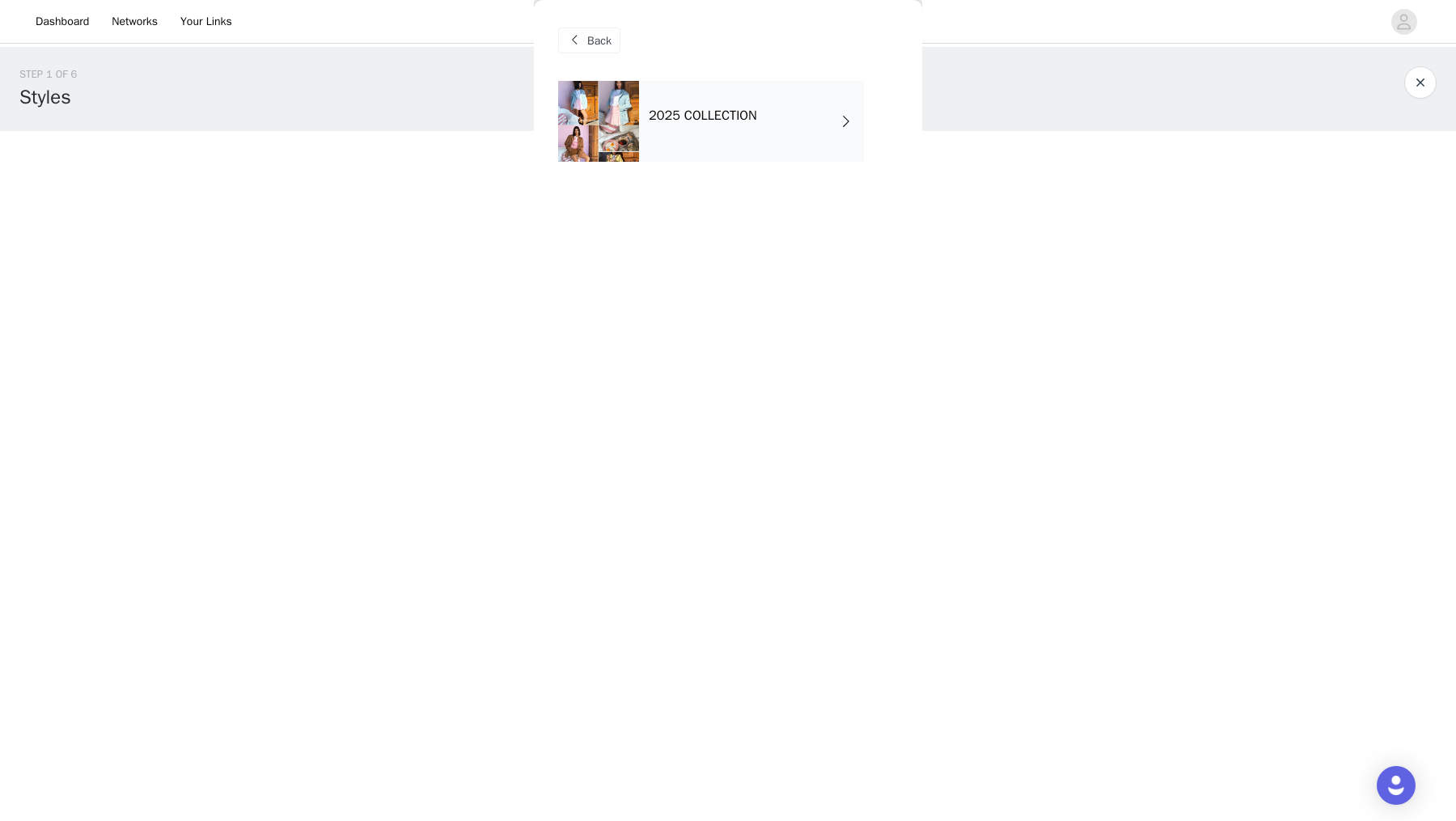 click on "2025 COLLECTION" at bounding box center (703, 116) 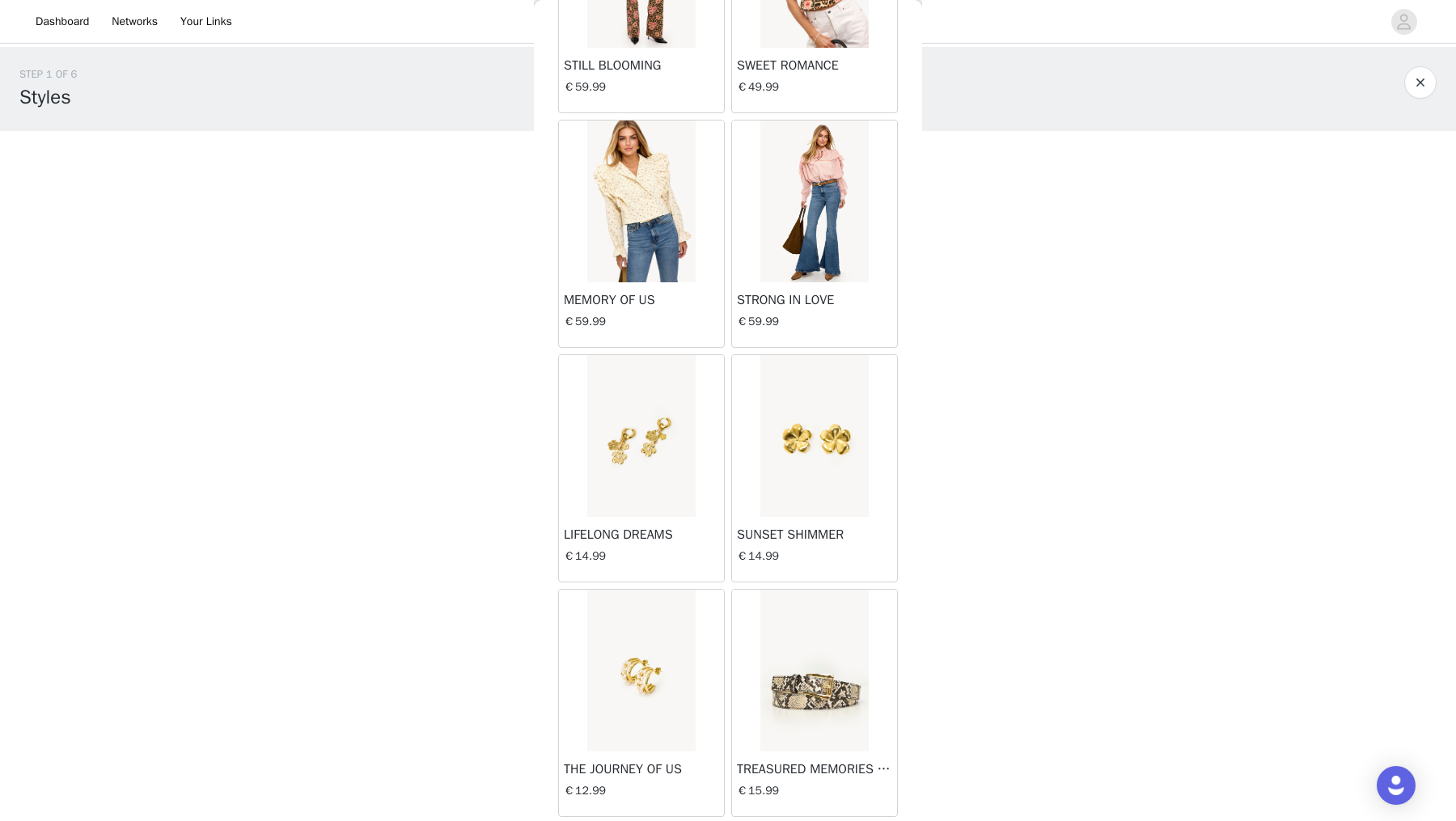 scroll, scrollTop: 1648, scrollLeft: 0, axis: vertical 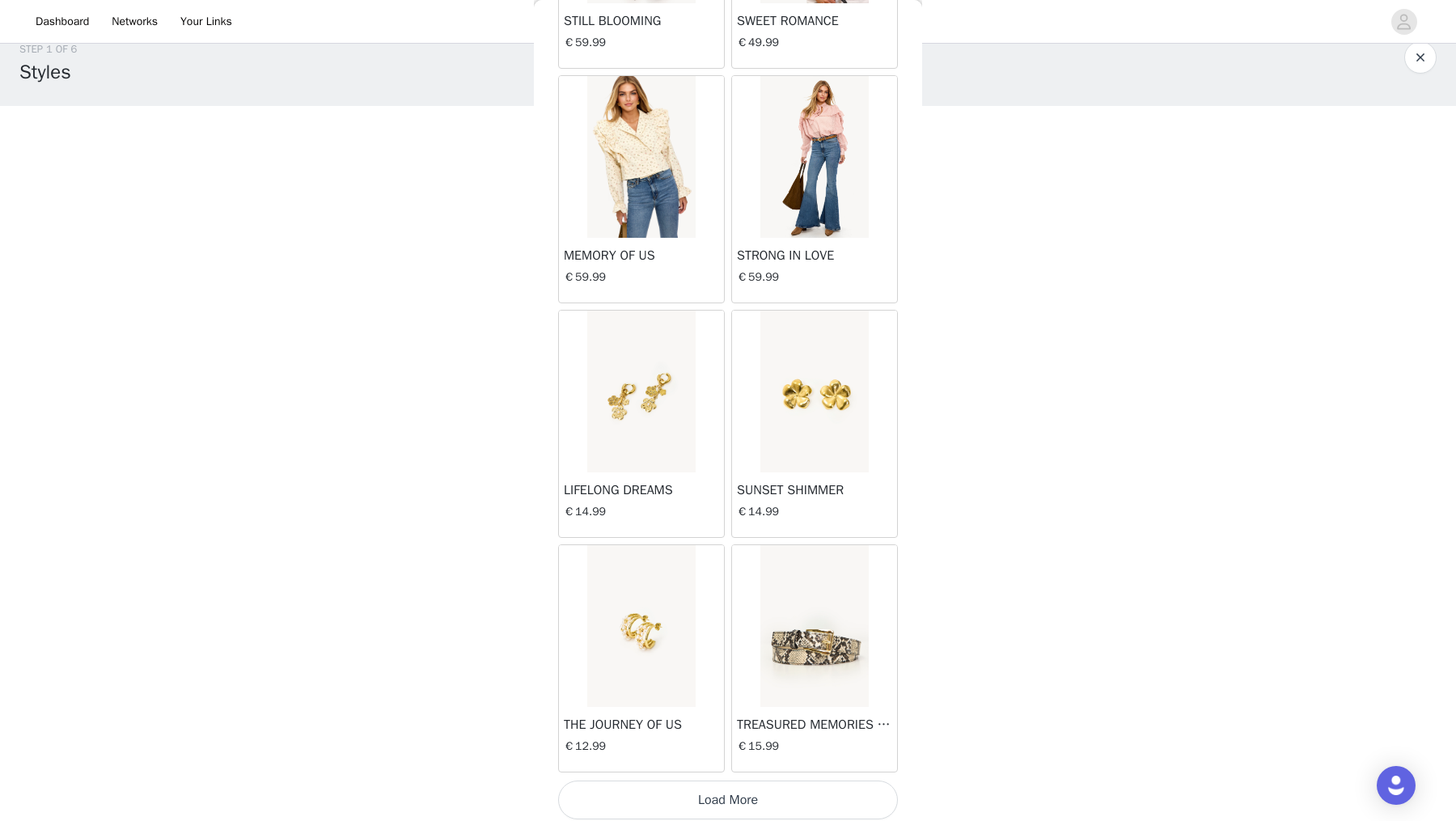 click on "Load More" at bounding box center (728, 800) 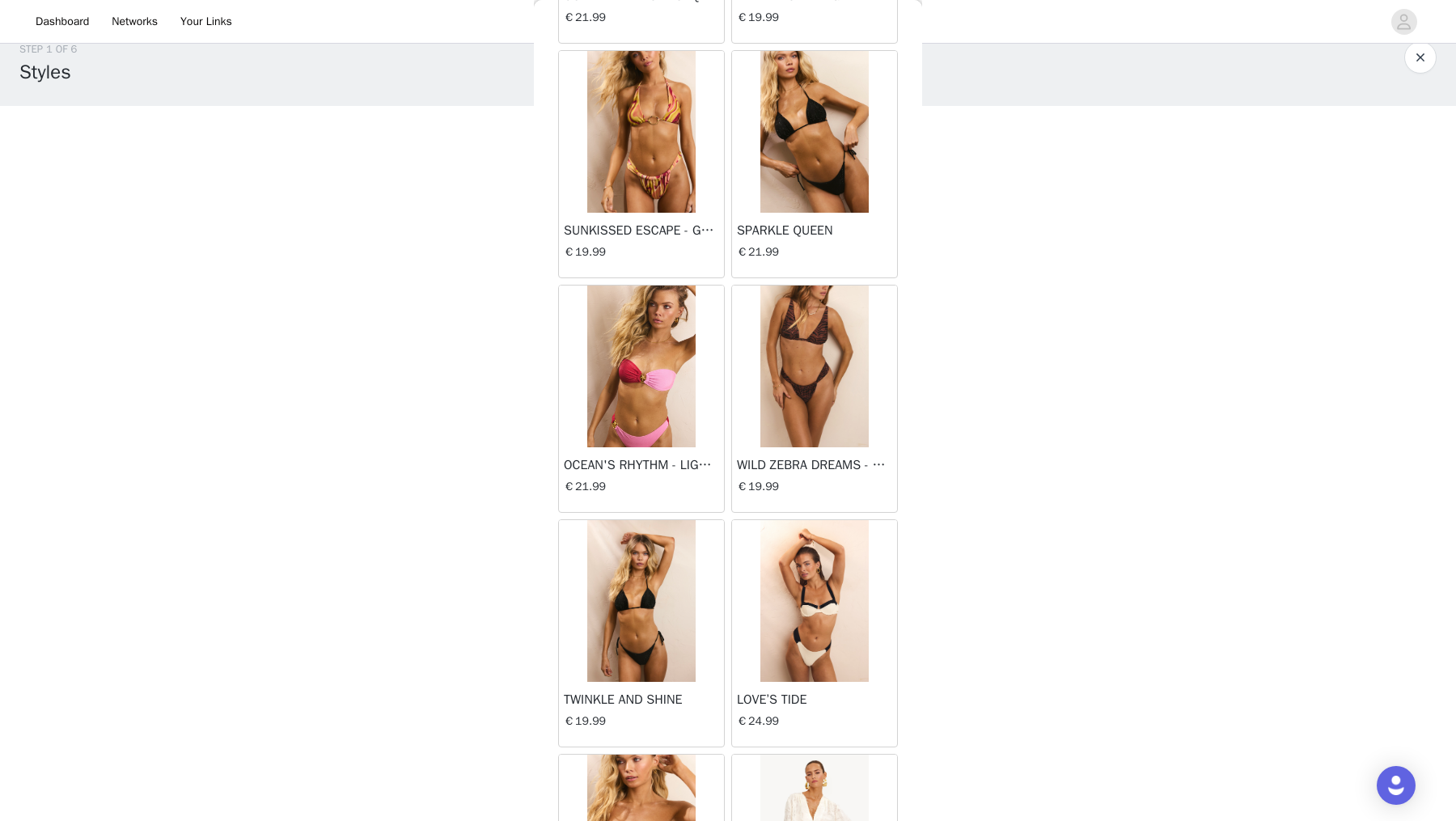 scroll, scrollTop: 3988, scrollLeft: 0, axis: vertical 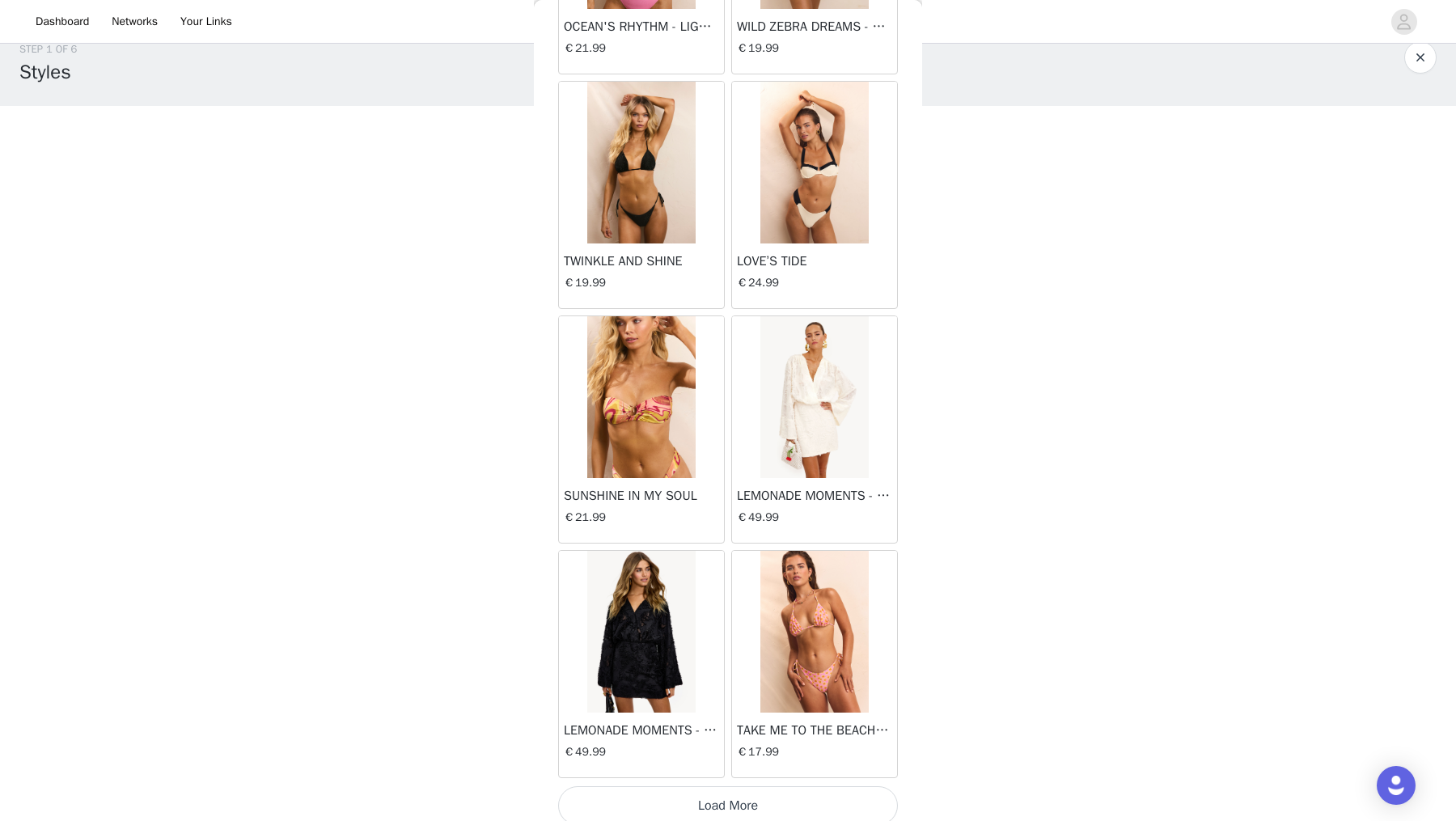 click on "Load More" at bounding box center [728, 806] 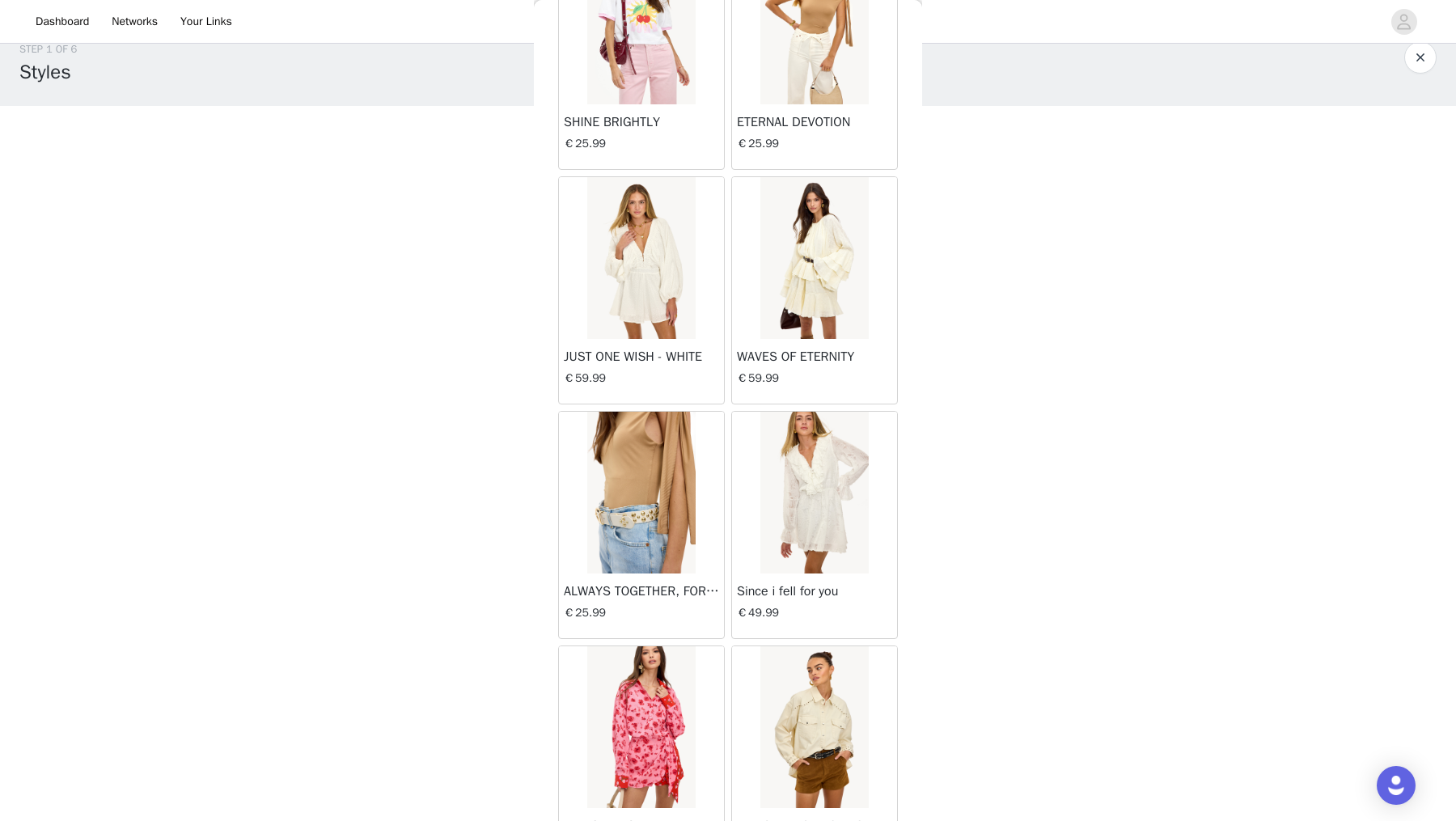 scroll, scrollTop: 6326, scrollLeft: 0, axis: vertical 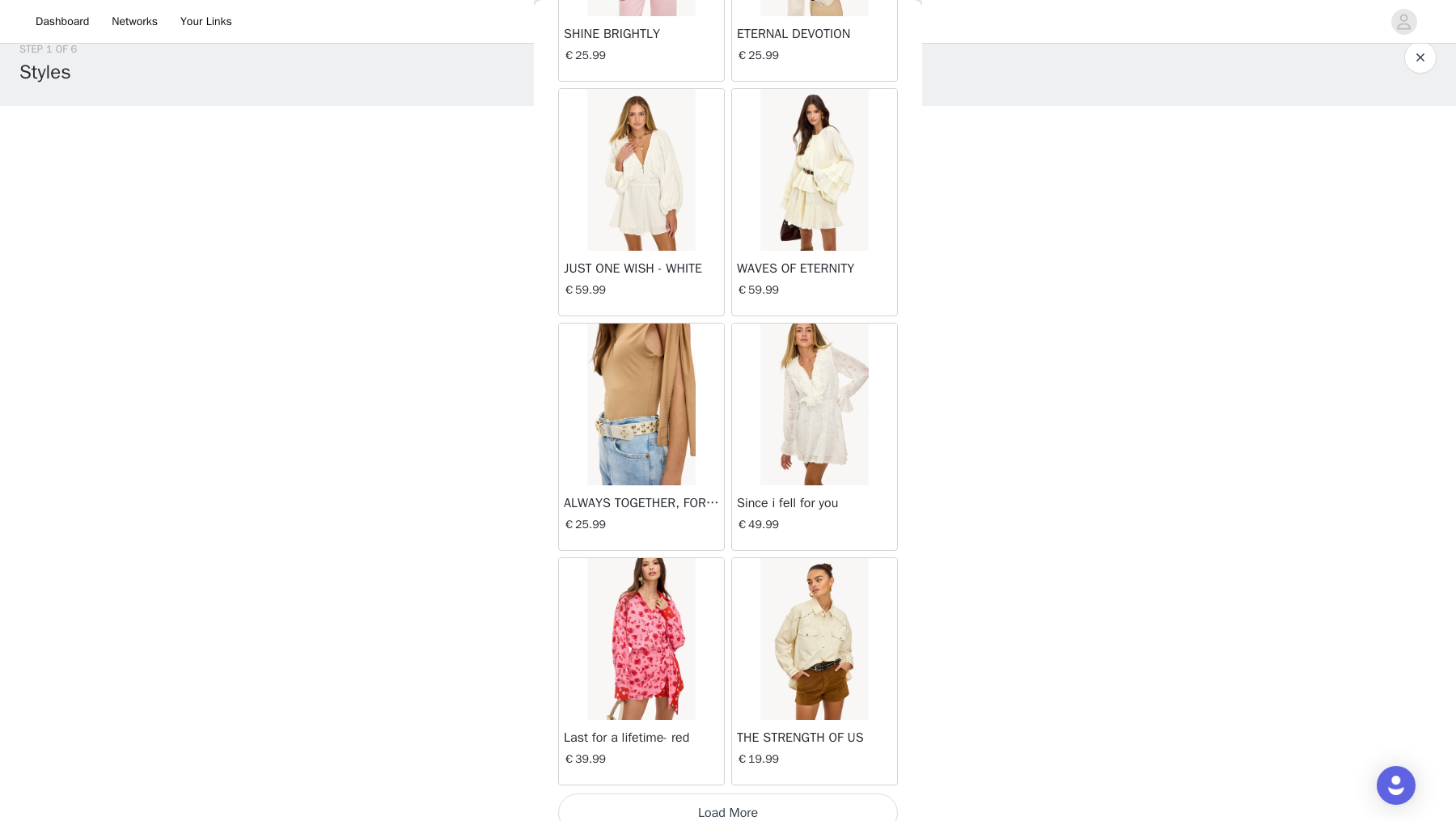 click on "Load More" at bounding box center [728, 813] 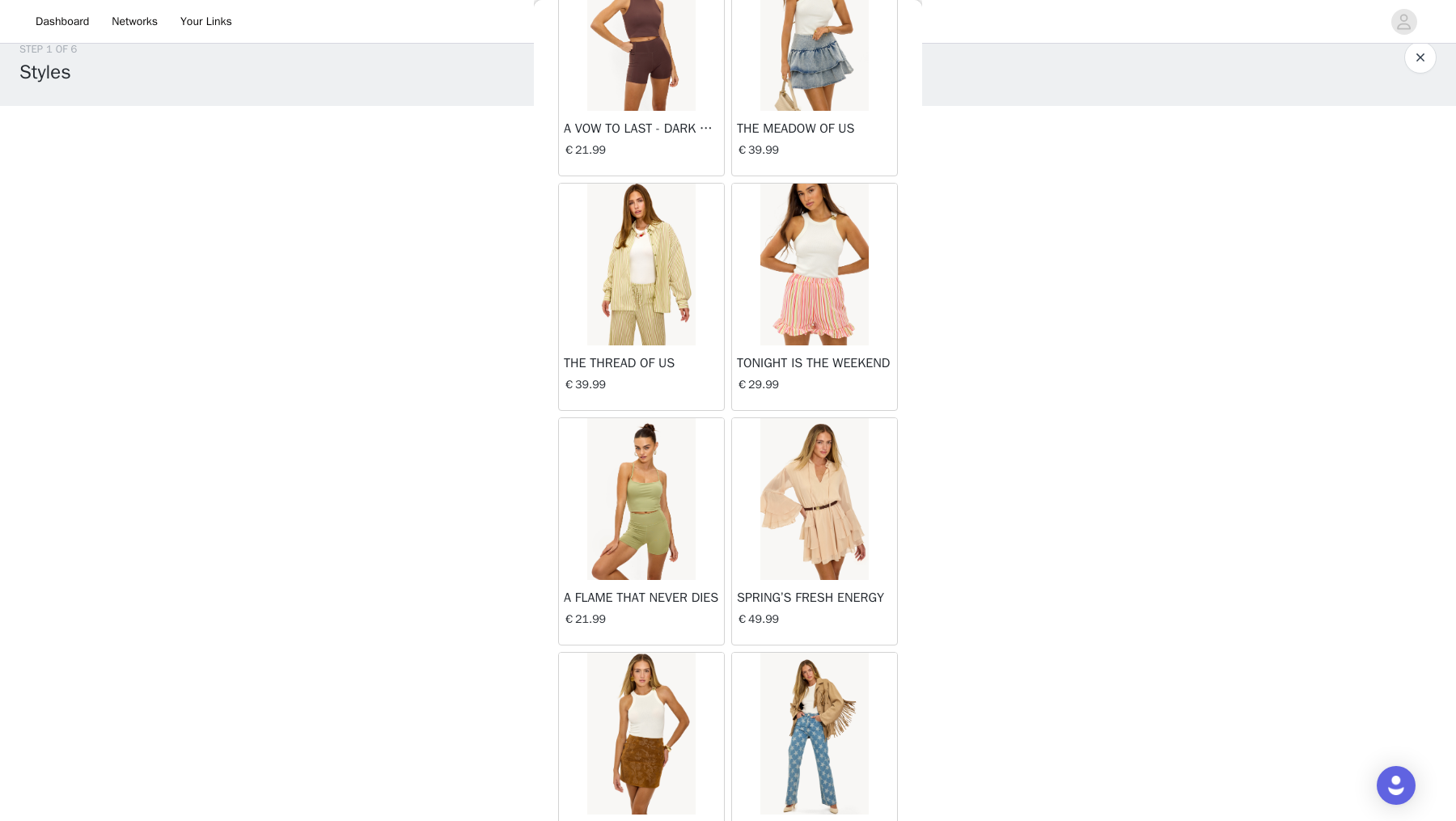 scroll, scrollTop: 8666, scrollLeft: 0, axis: vertical 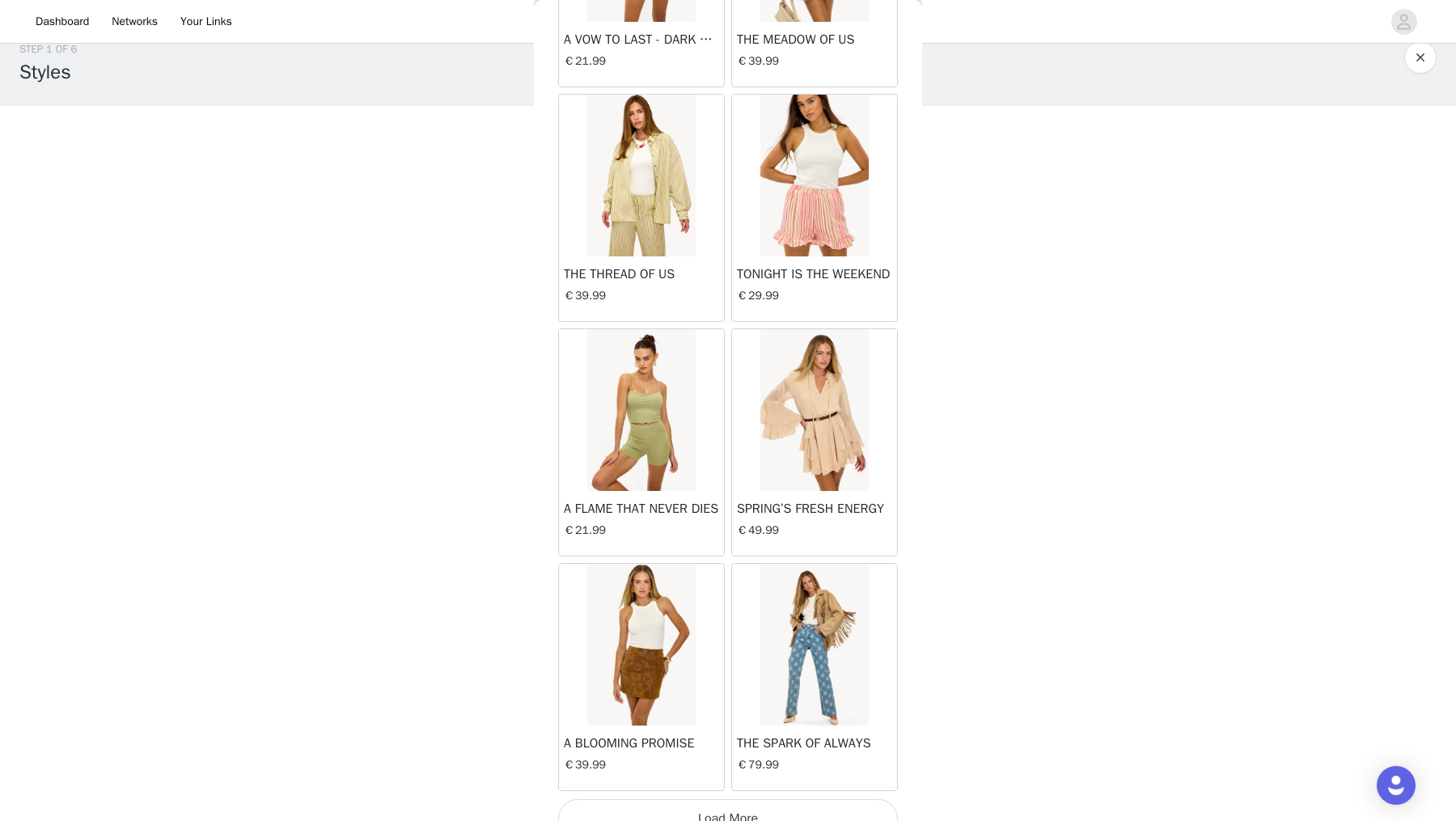 click on "Load More" at bounding box center [728, 819] 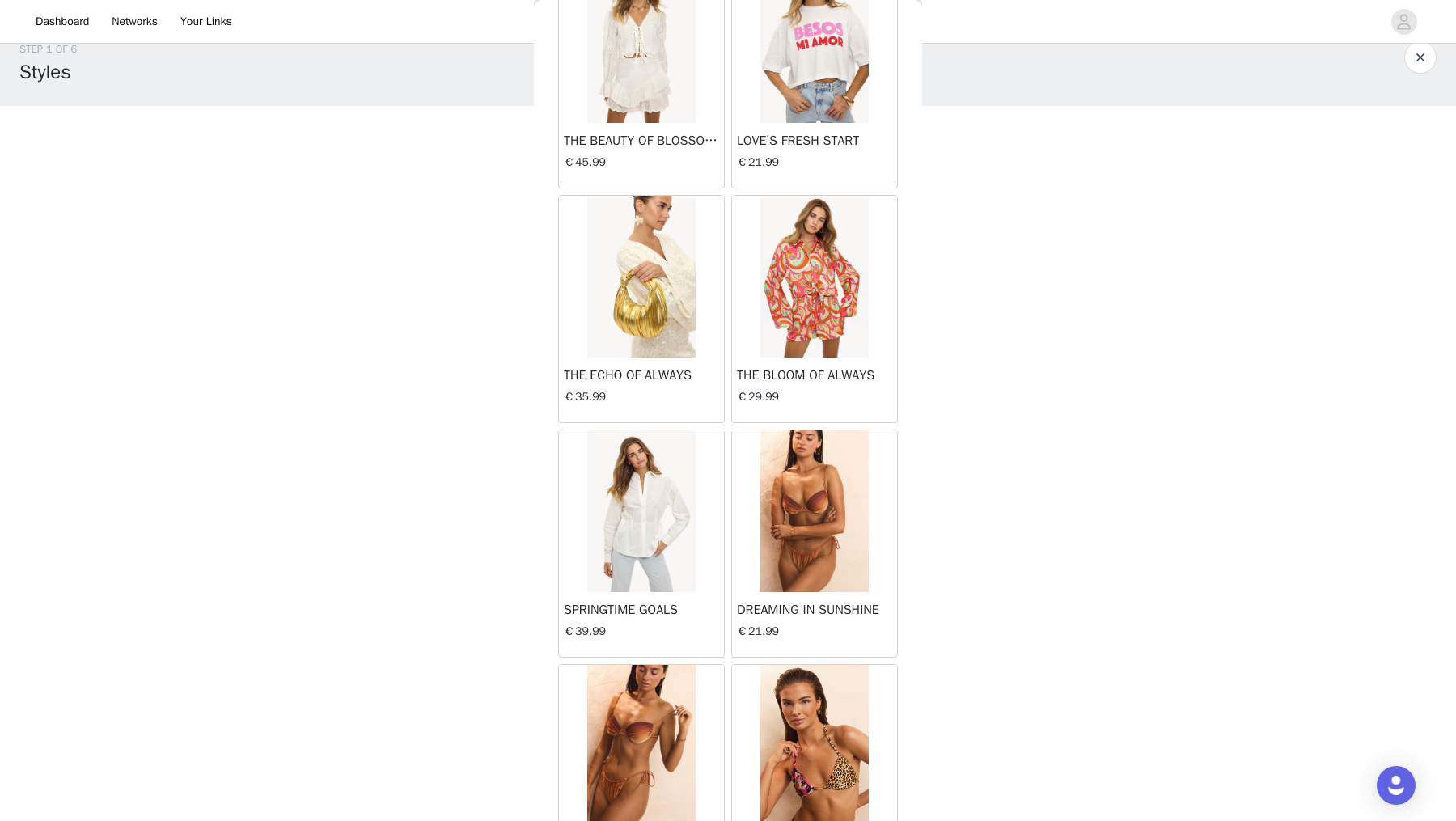 scroll, scrollTop: 11005, scrollLeft: 0, axis: vertical 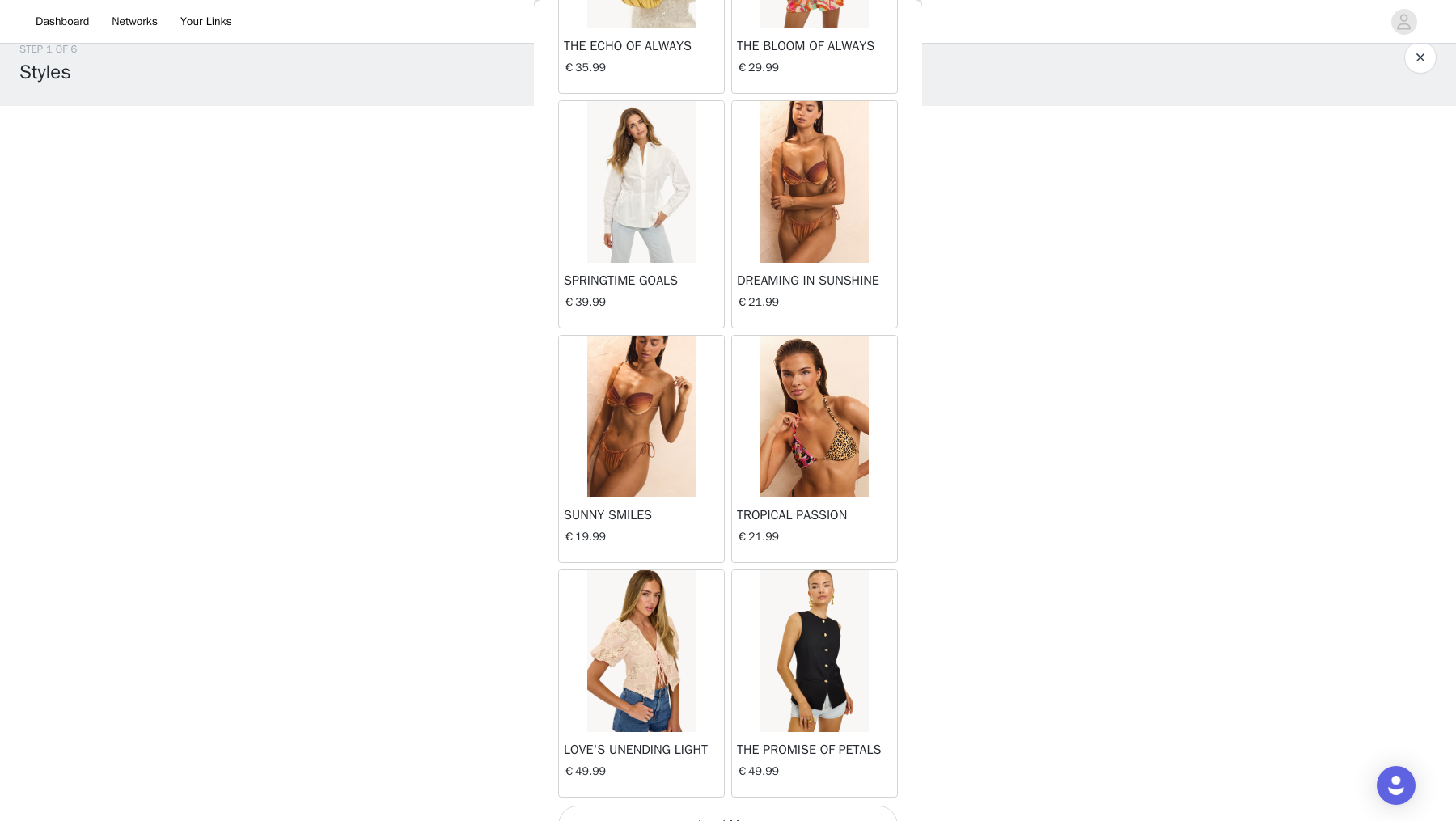 click on "Load More" at bounding box center (728, 825) 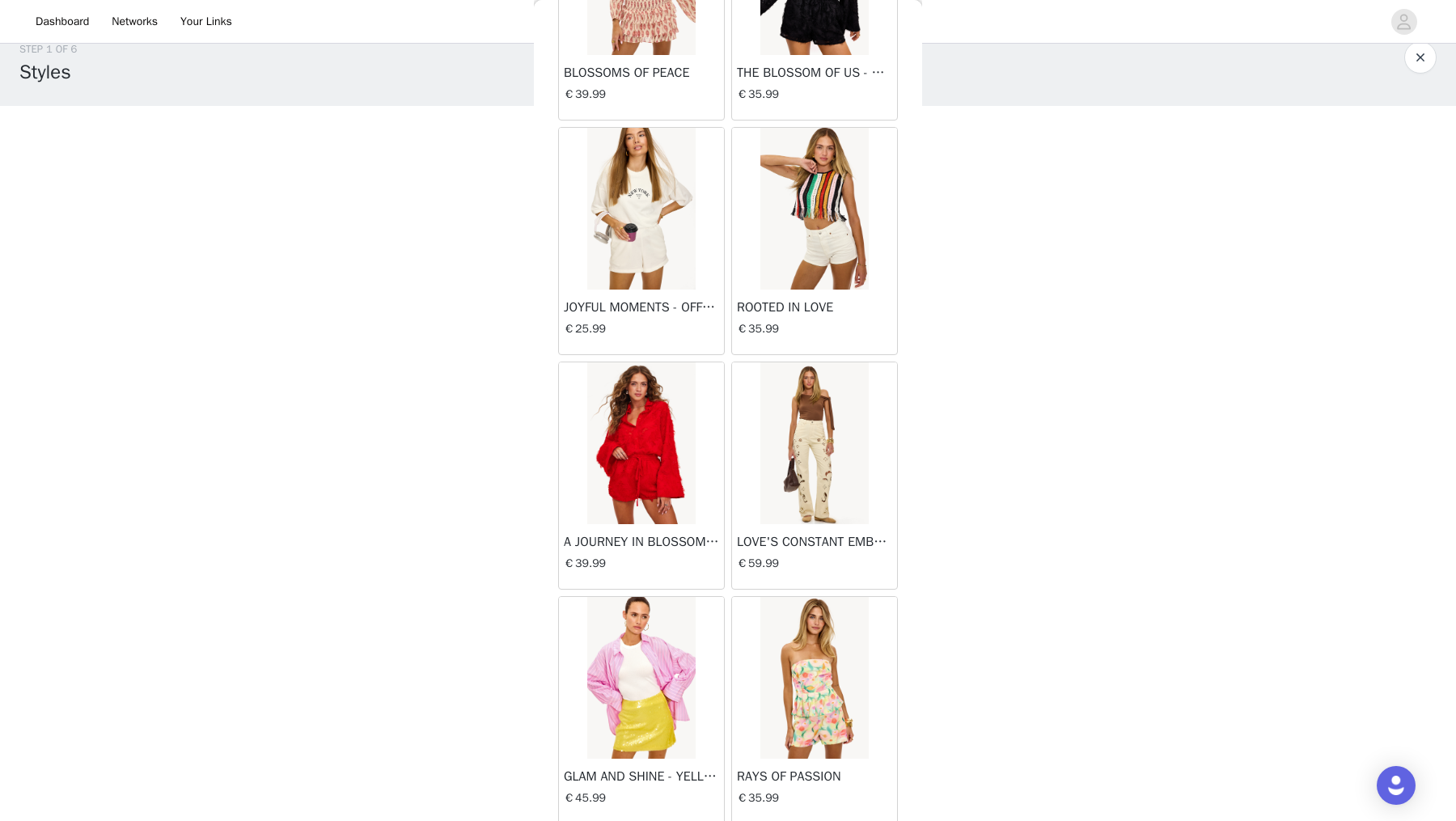 scroll, scrollTop: 13345, scrollLeft: 0, axis: vertical 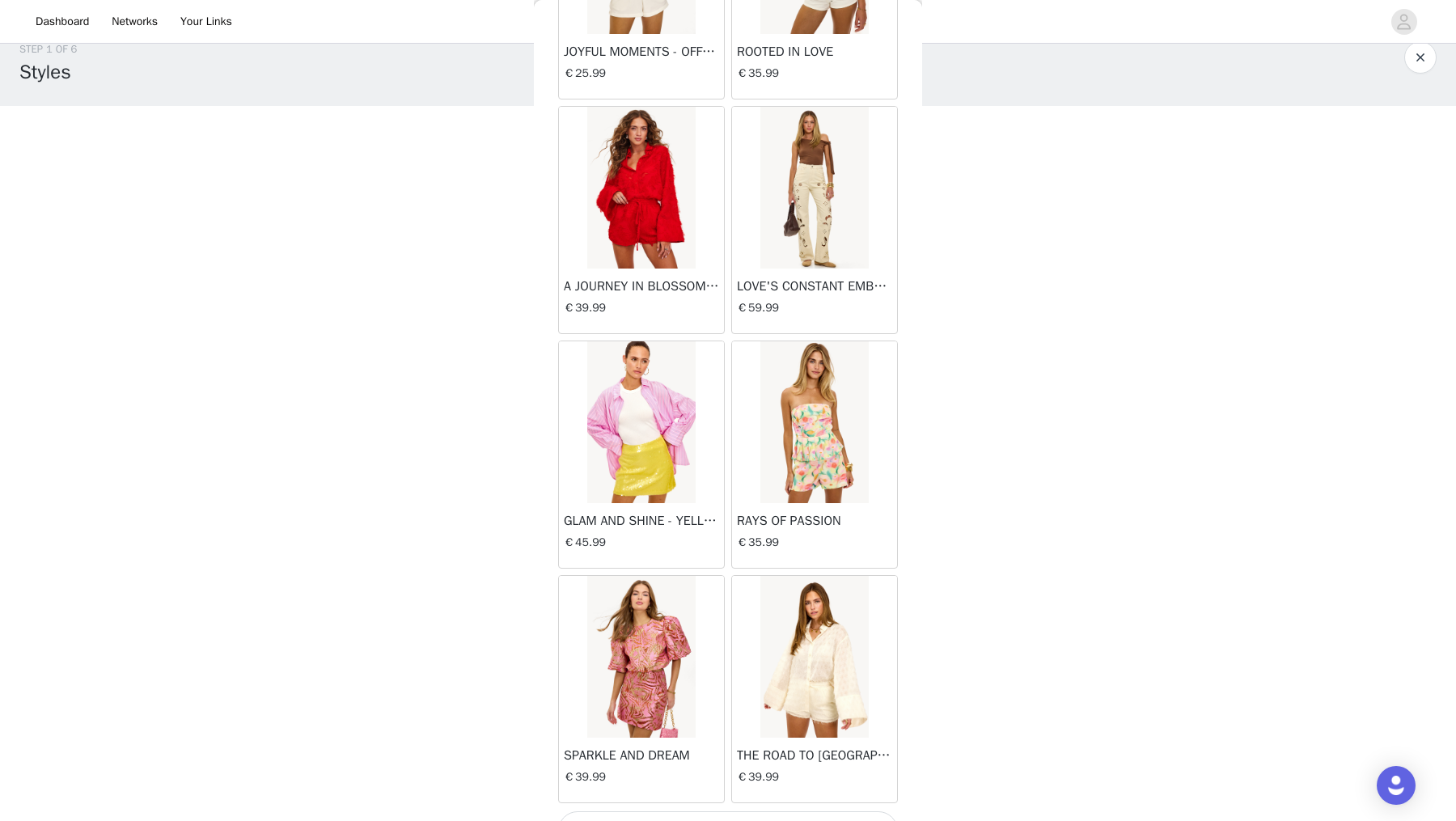 click on "Load More" at bounding box center [728, 831] 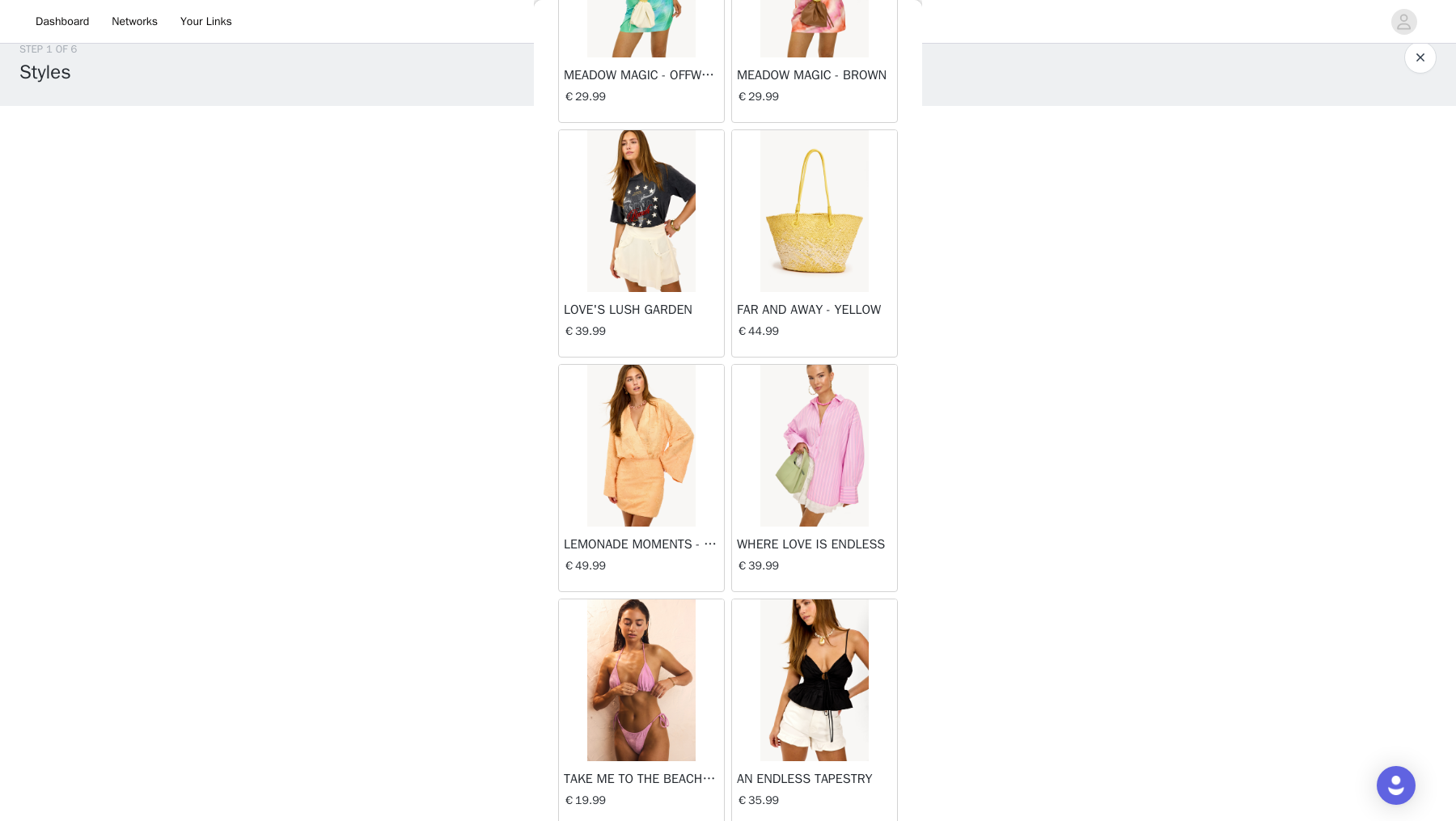 scroll, scrollTop: 15685, scrollLeft: 0, axis: vertical 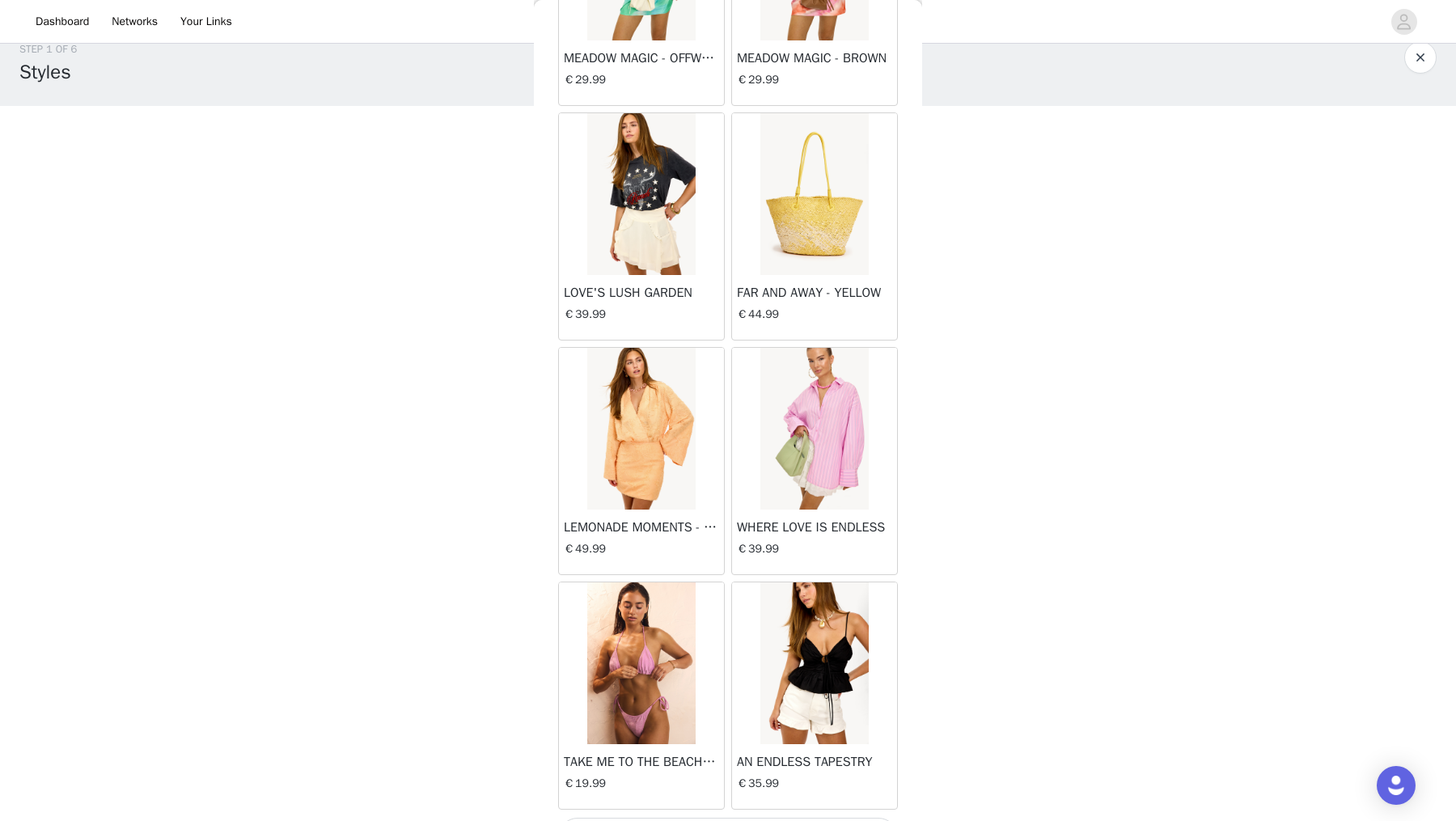 click on "Load More" at bounding box center [728, 837] 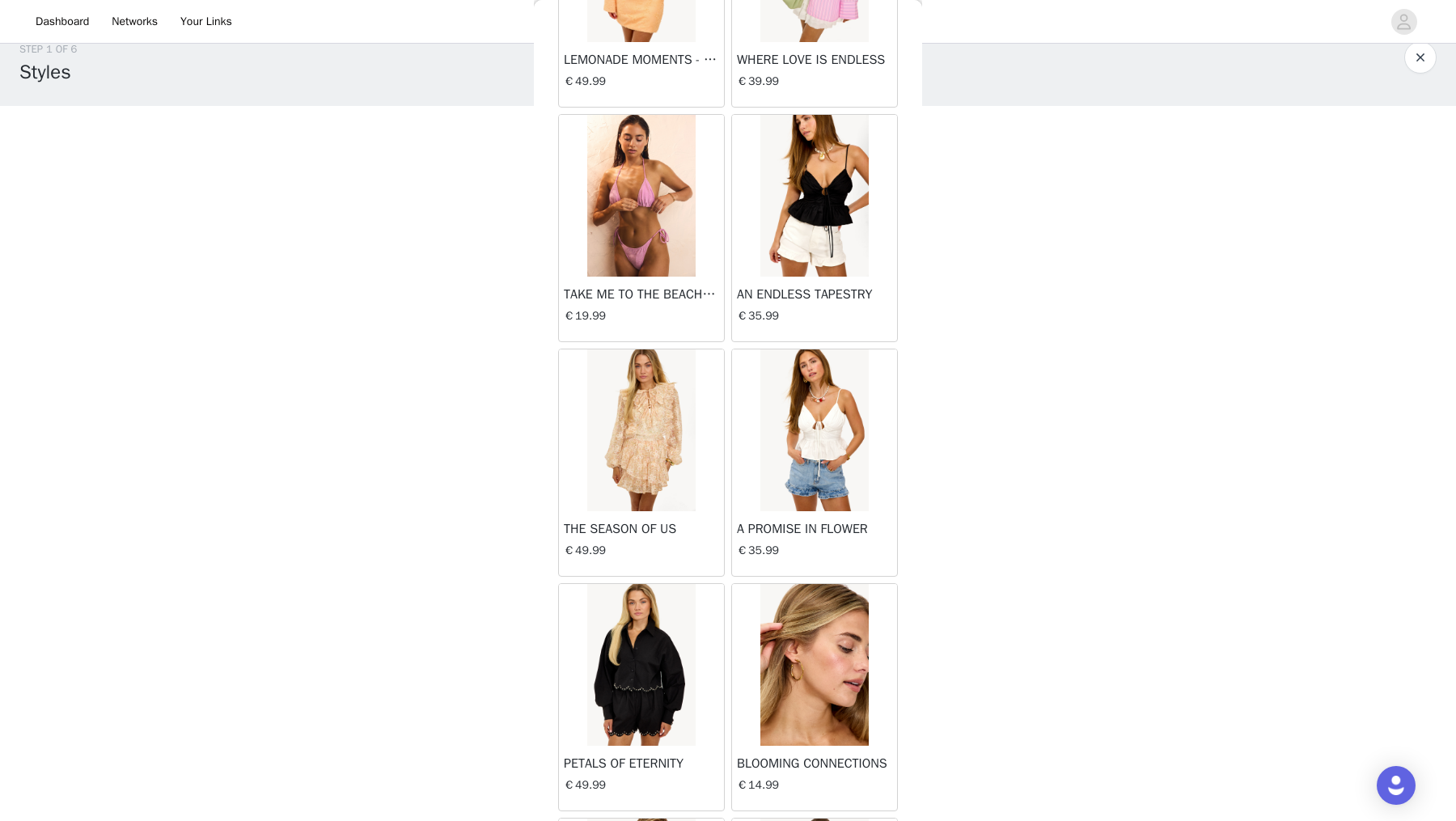 scroll, scrollTop: 18025, scrollLeft: 0, axis: vertical 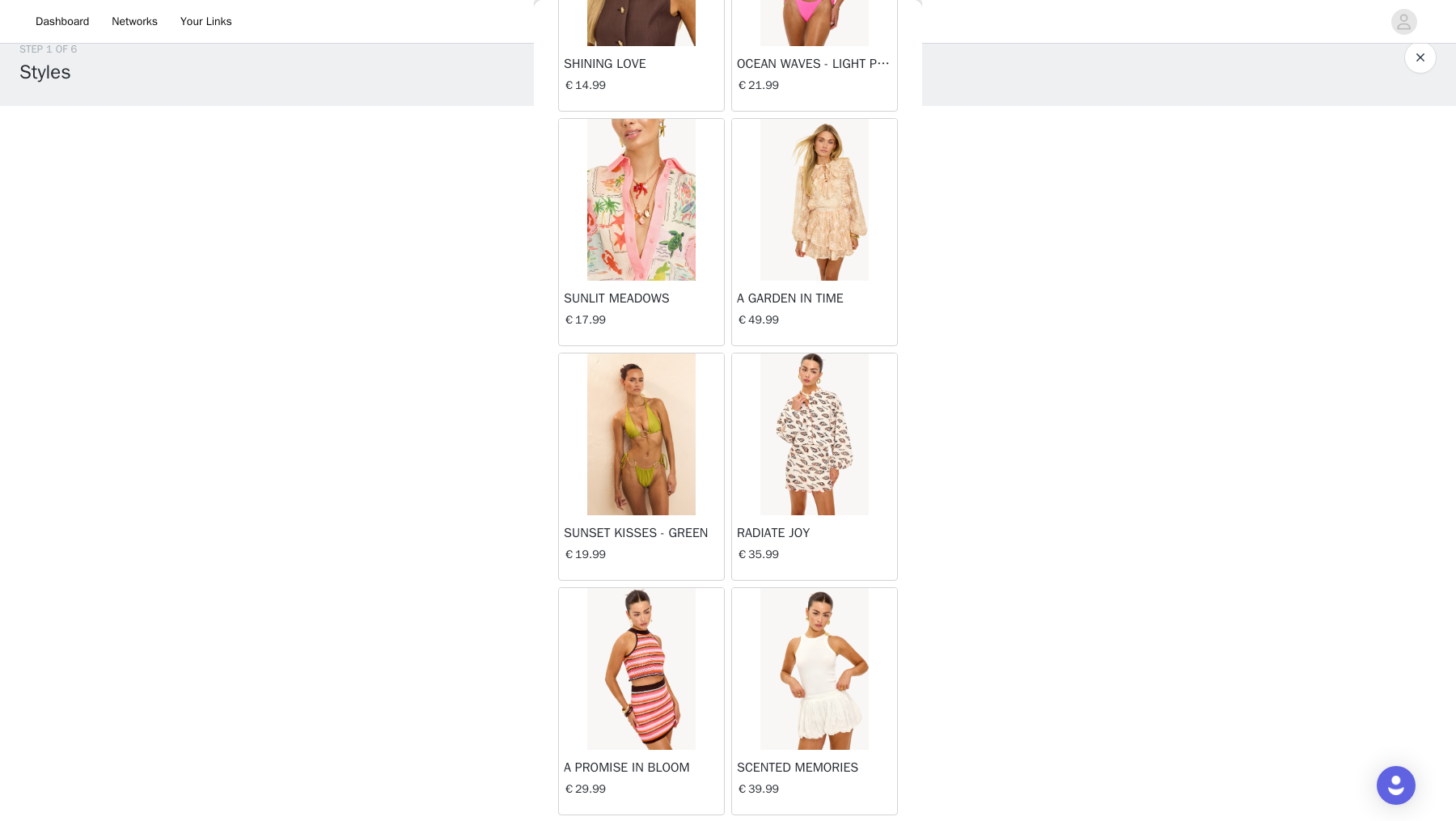 click on "Load More" at bounding box center [728, 843] 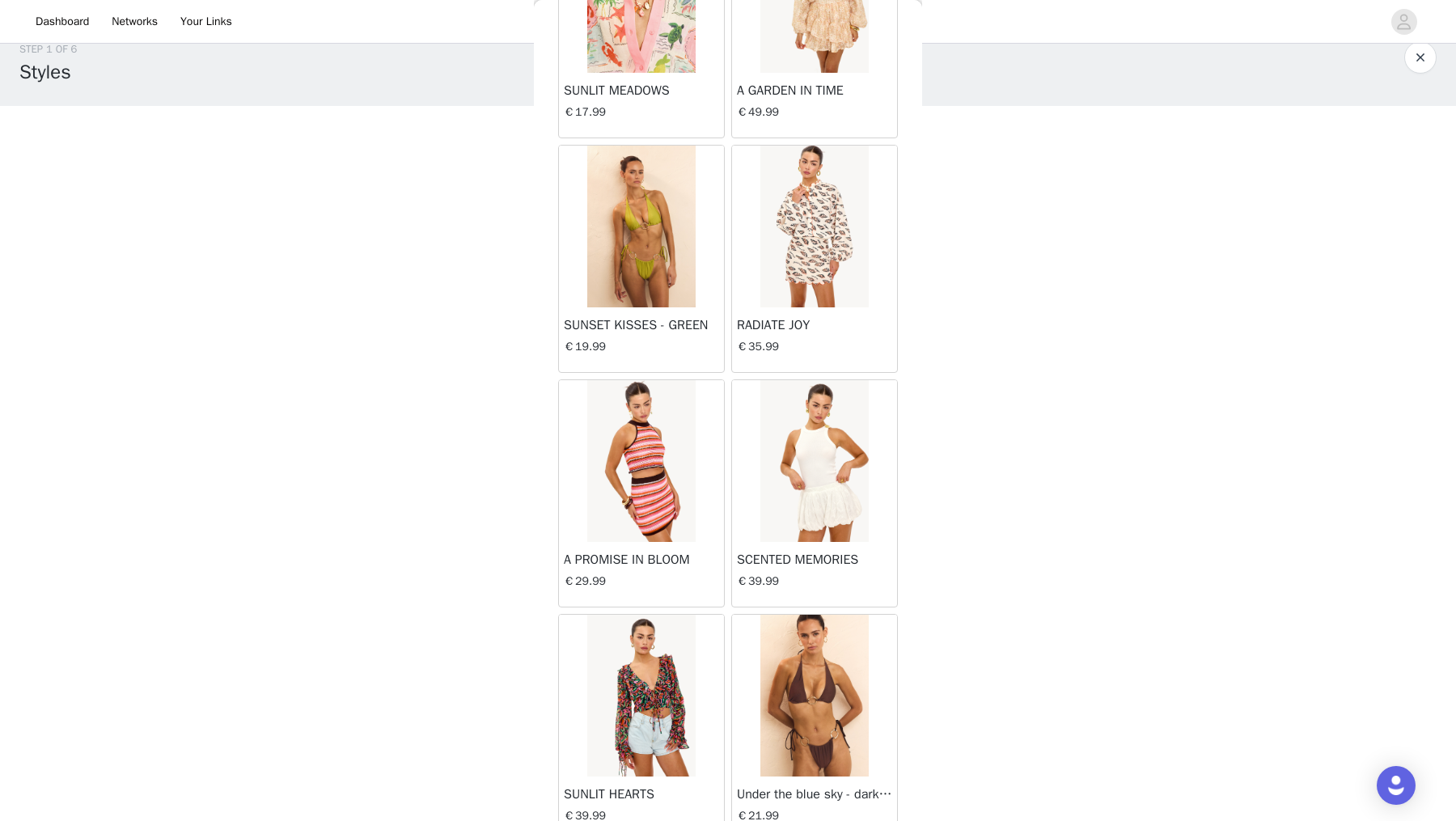 scroll, scrollTop: 20364, scrollLeft: 0, axis: vertical 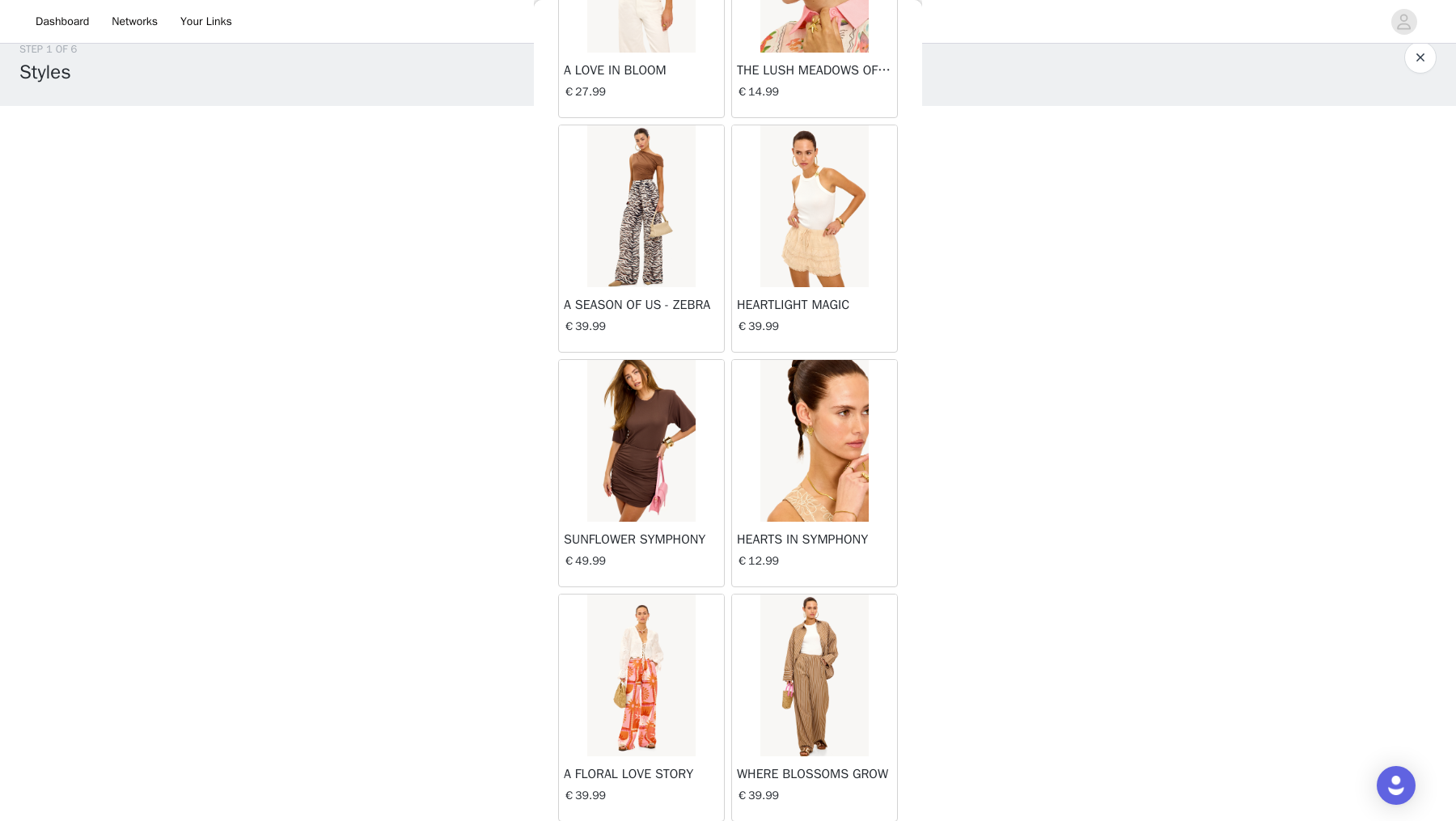 click on "Load More" at bounding box center (728, 849) 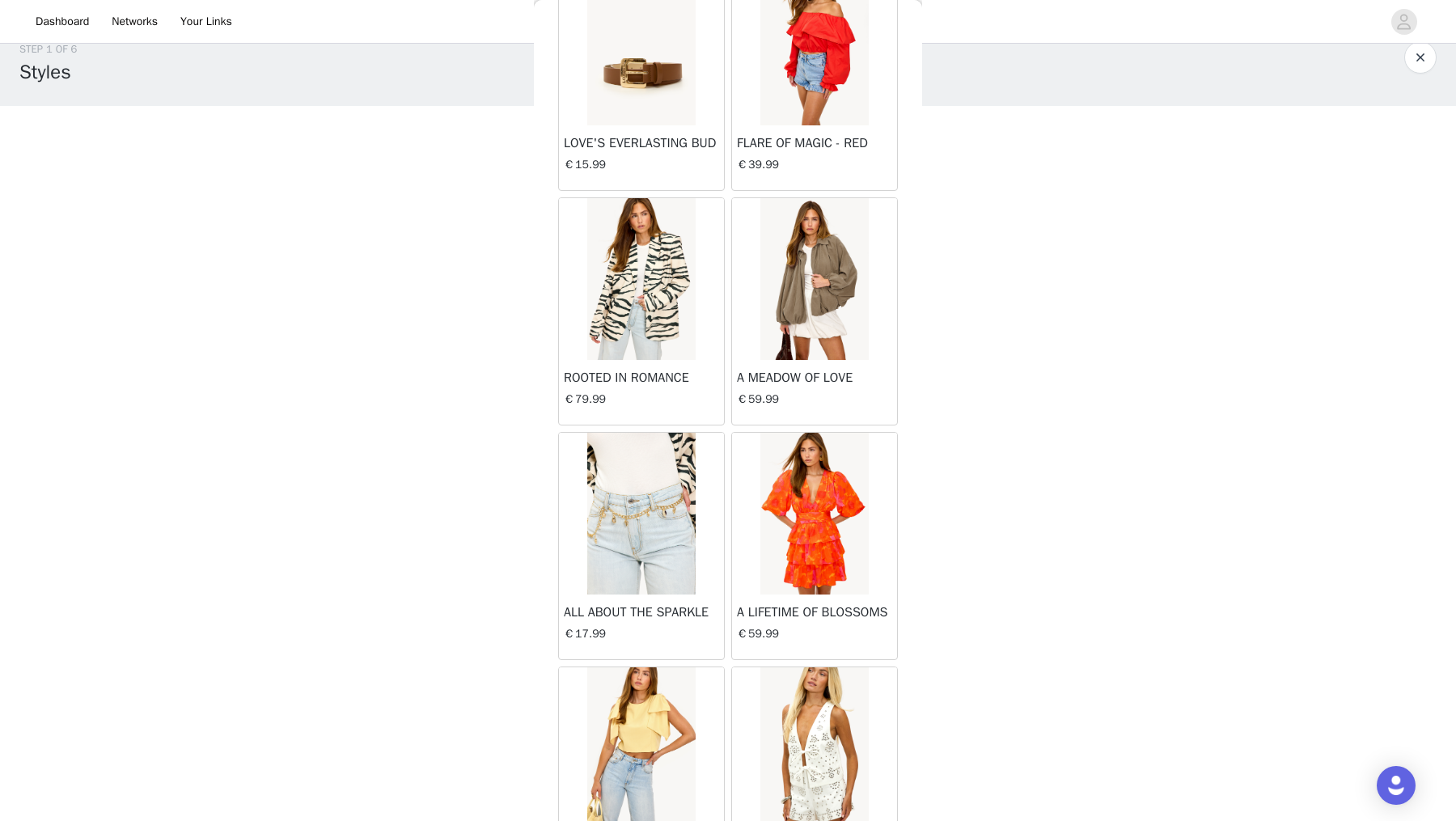 scroll, scrollTop: 22703, scrollLeft: 0, axis: vertical 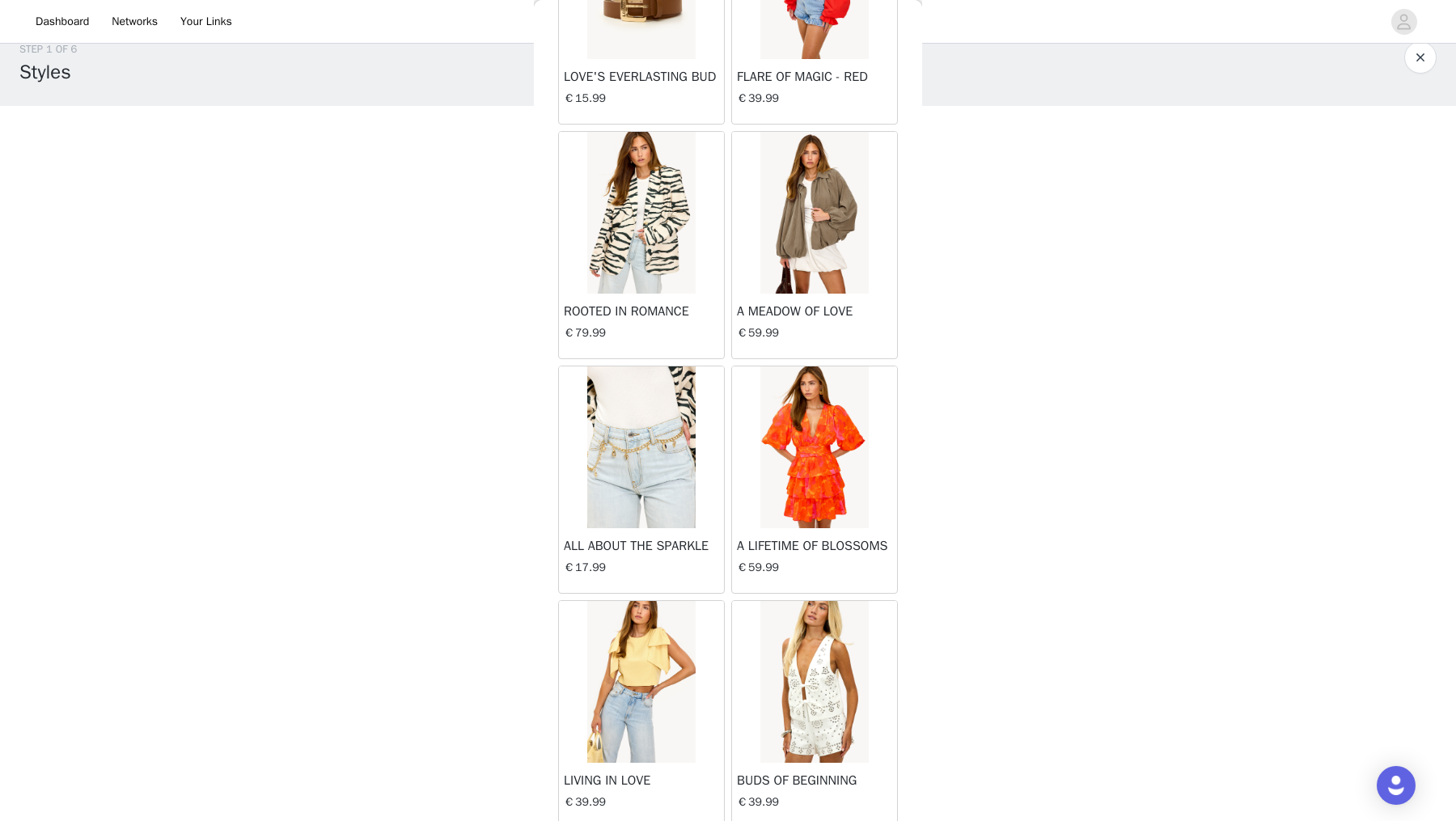 click on "Load More" at bounding box center (728, 856) 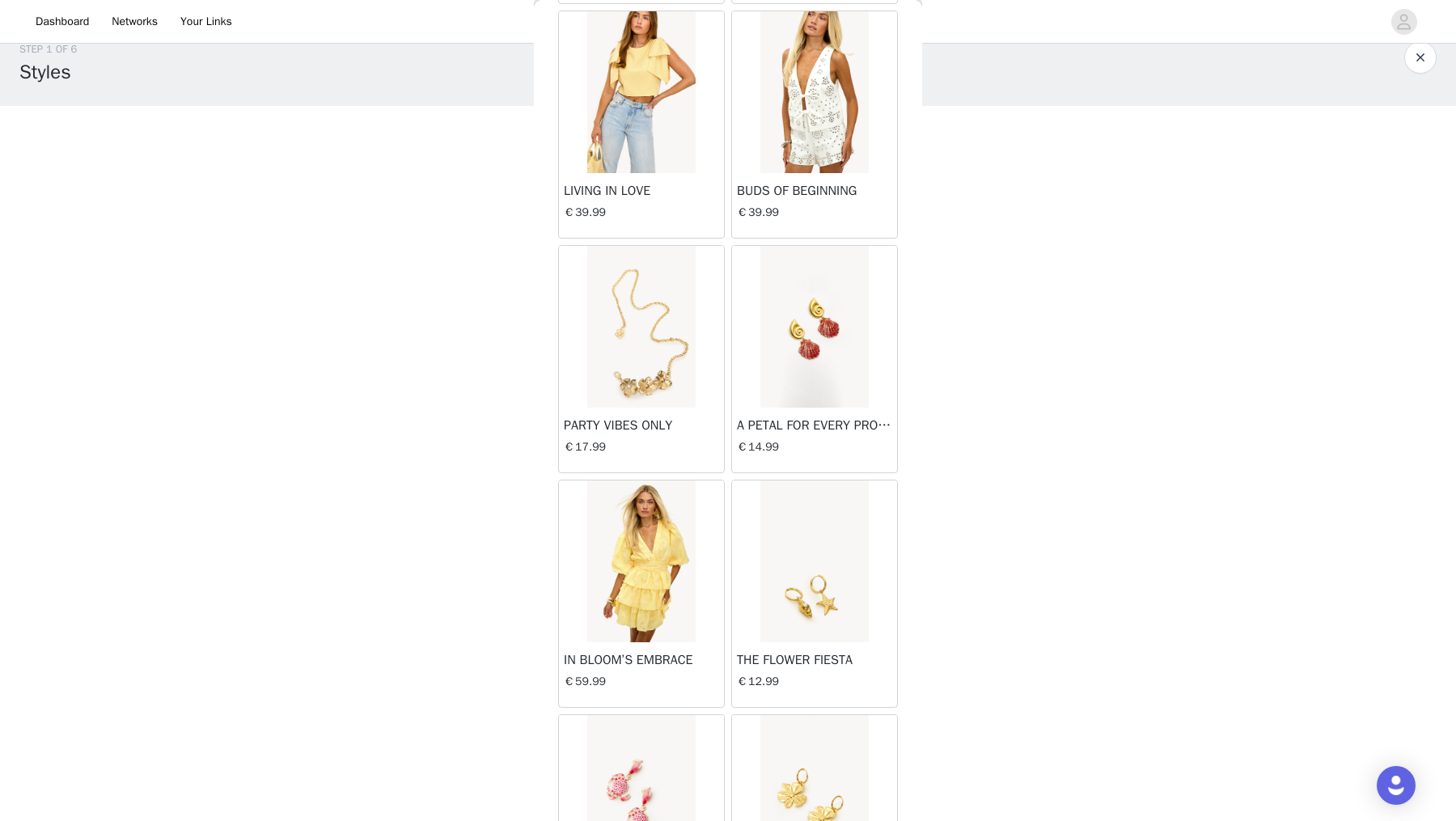 scroll, scrollTop: 23290, scrollLeft: 0, axis: vertical 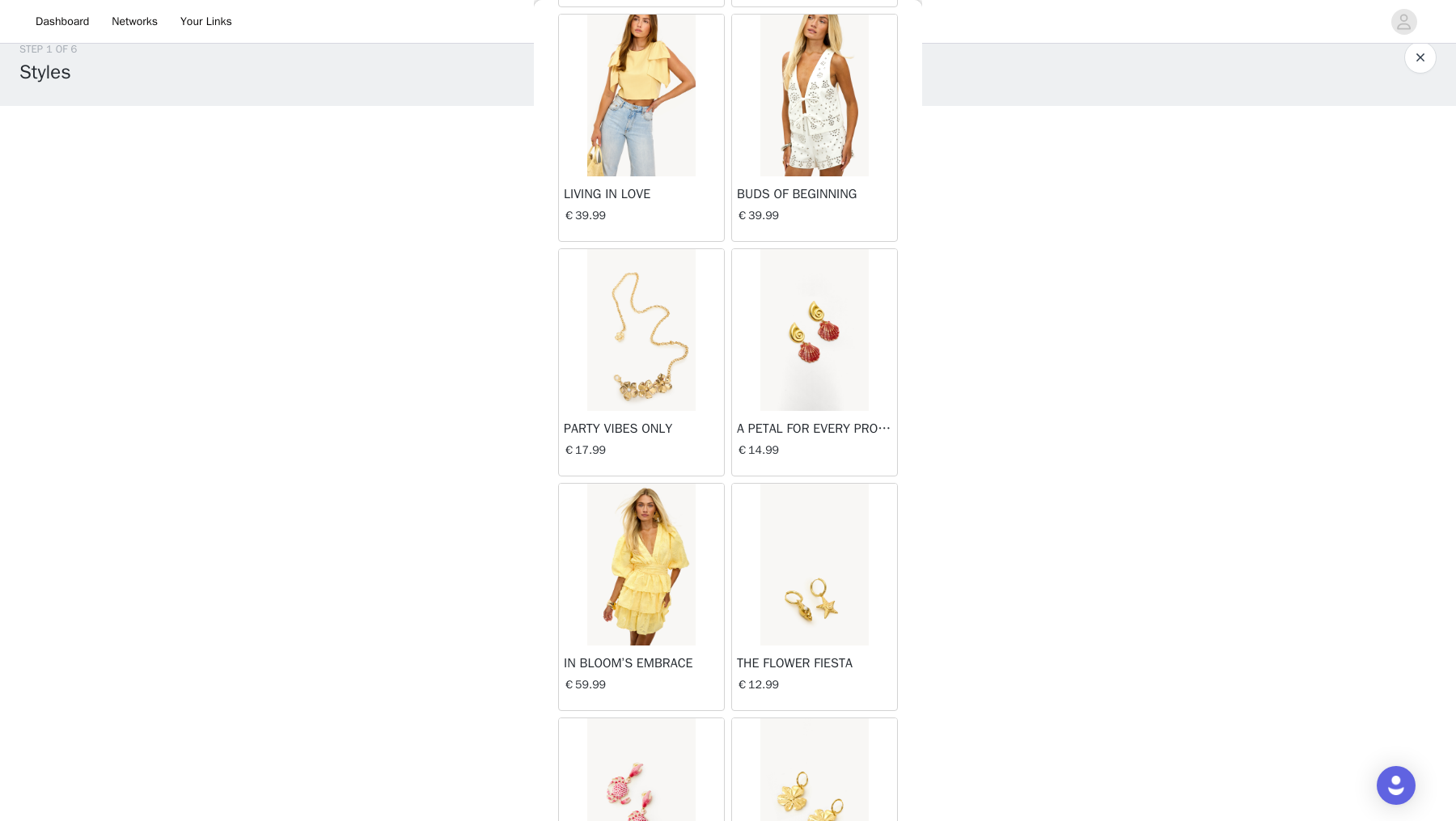 click at bounding box center (814, 95) 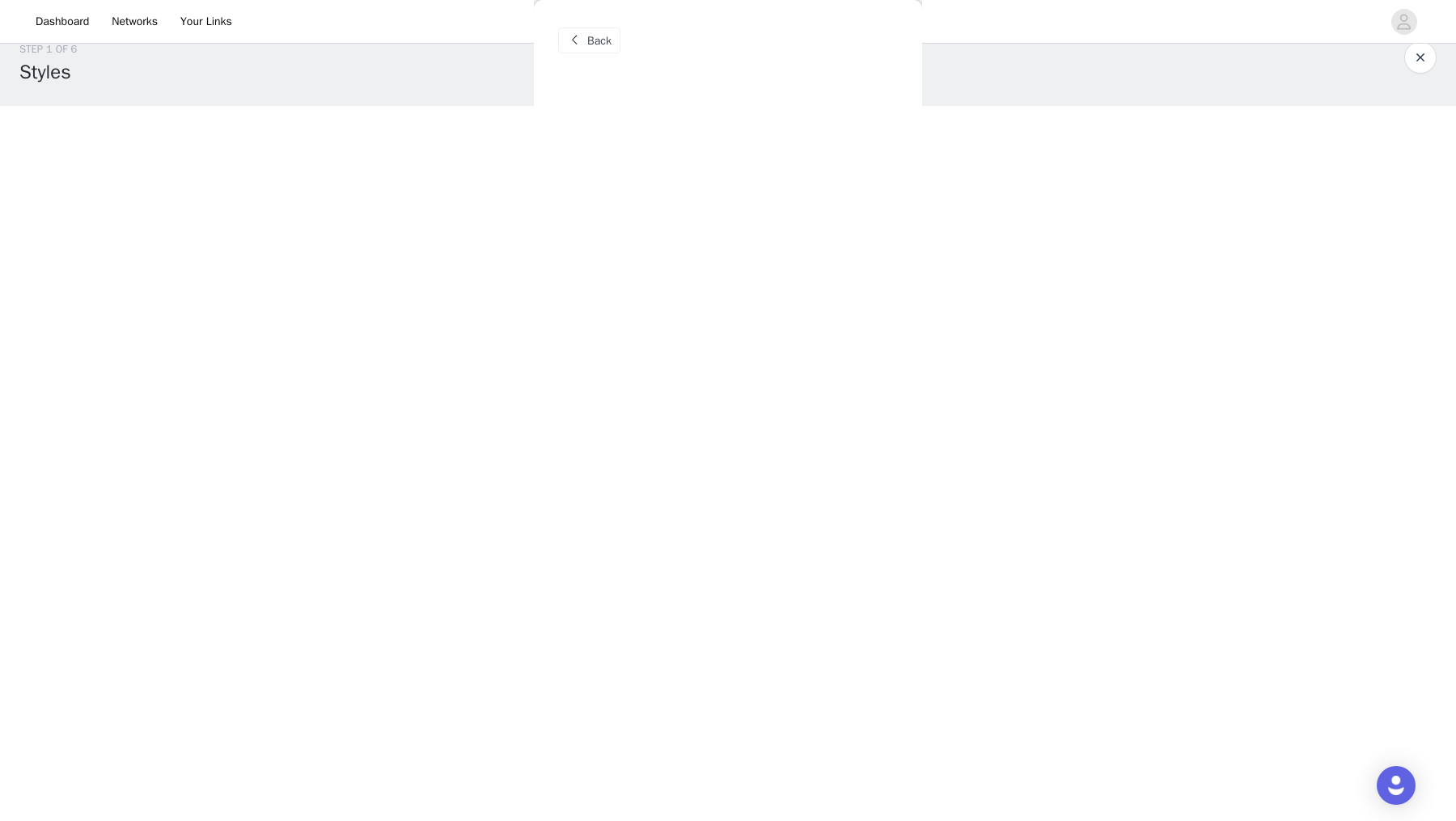 scroll, scrollTop: 0, scrollLeft: 0, axis: both 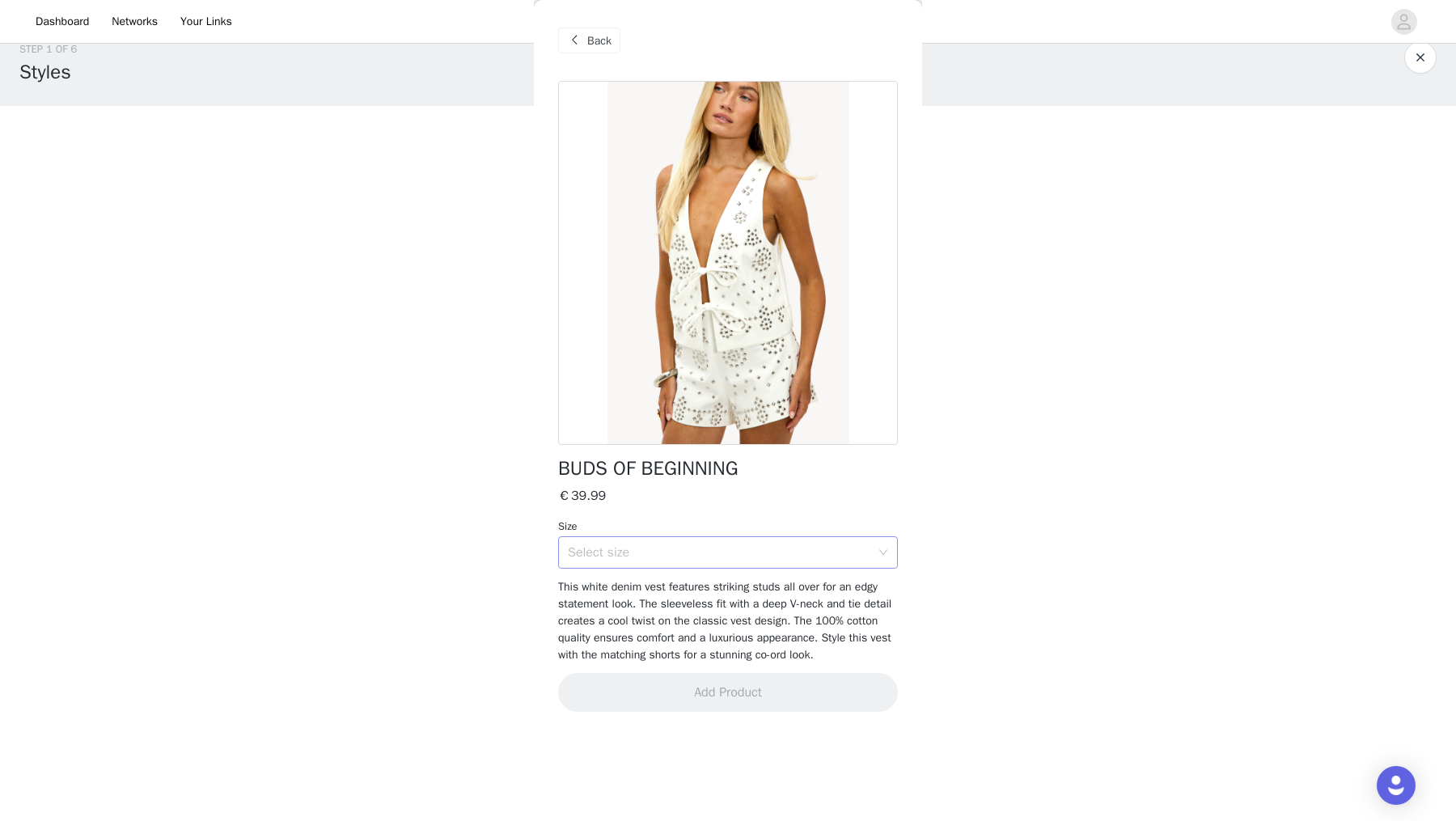 click on "Select size" at bounding box center [719, 552] 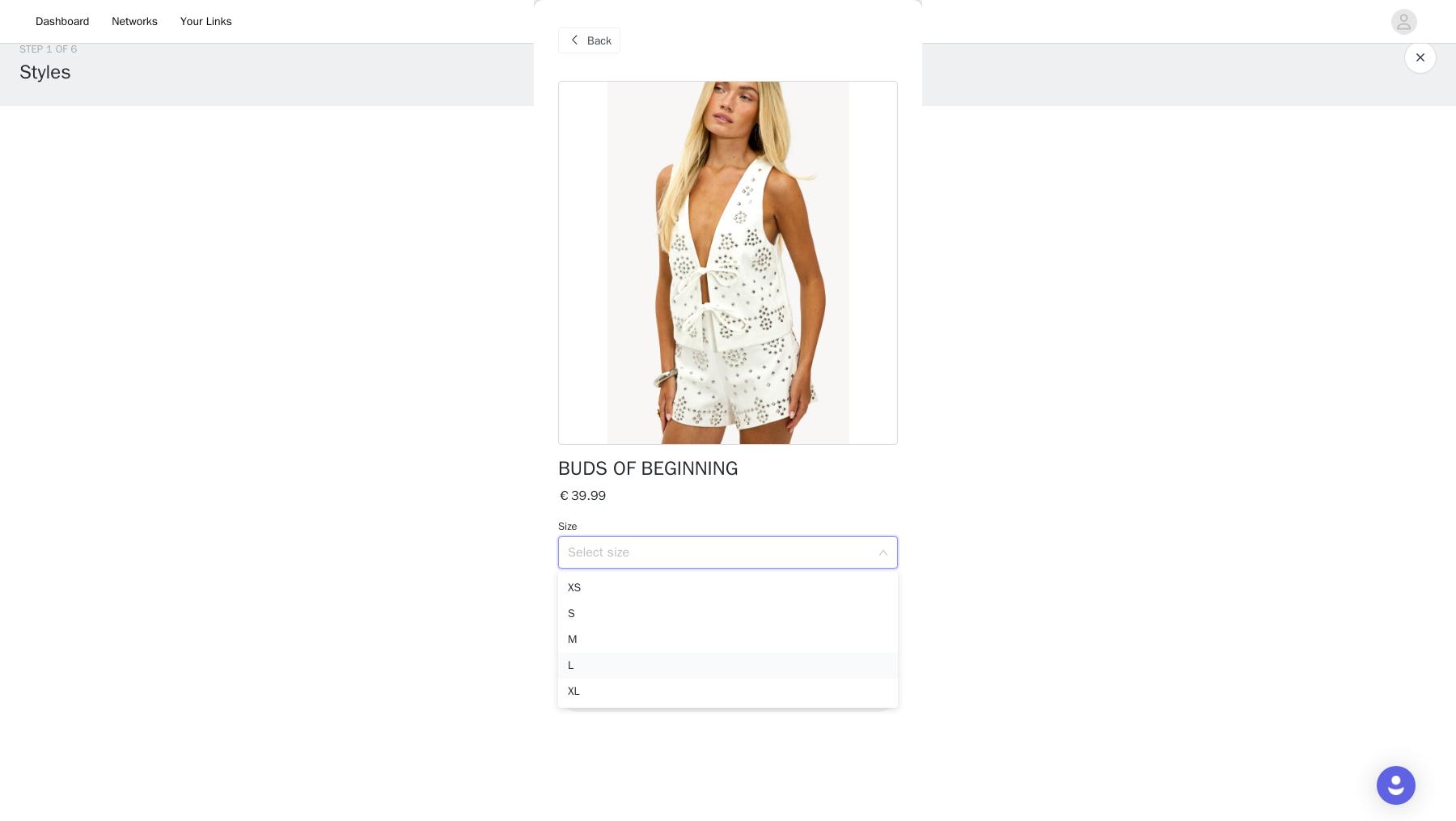 click on "L" at bounding box center (728, 666) 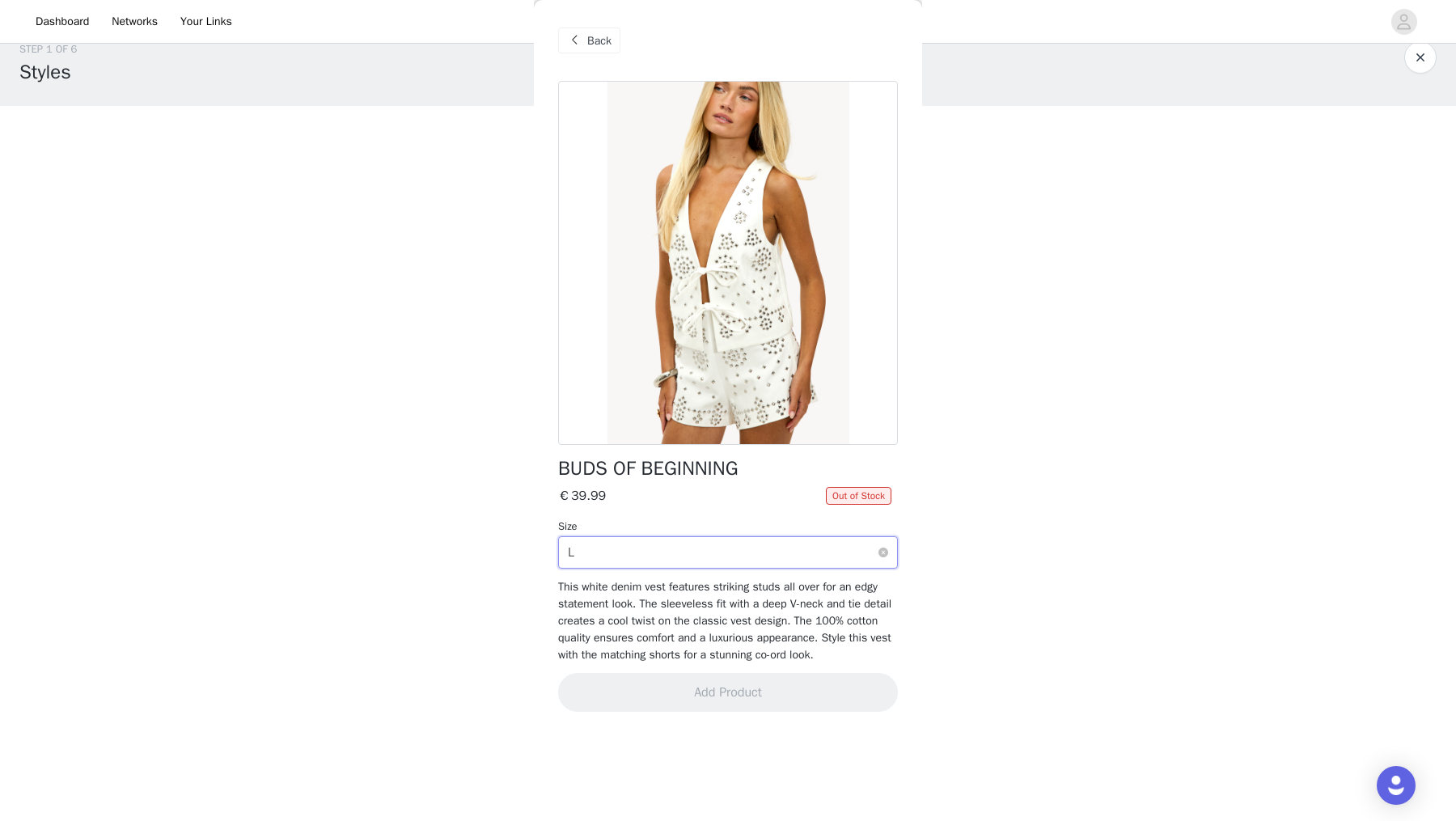 click on "Select size L" at bounding box center (722, 552) 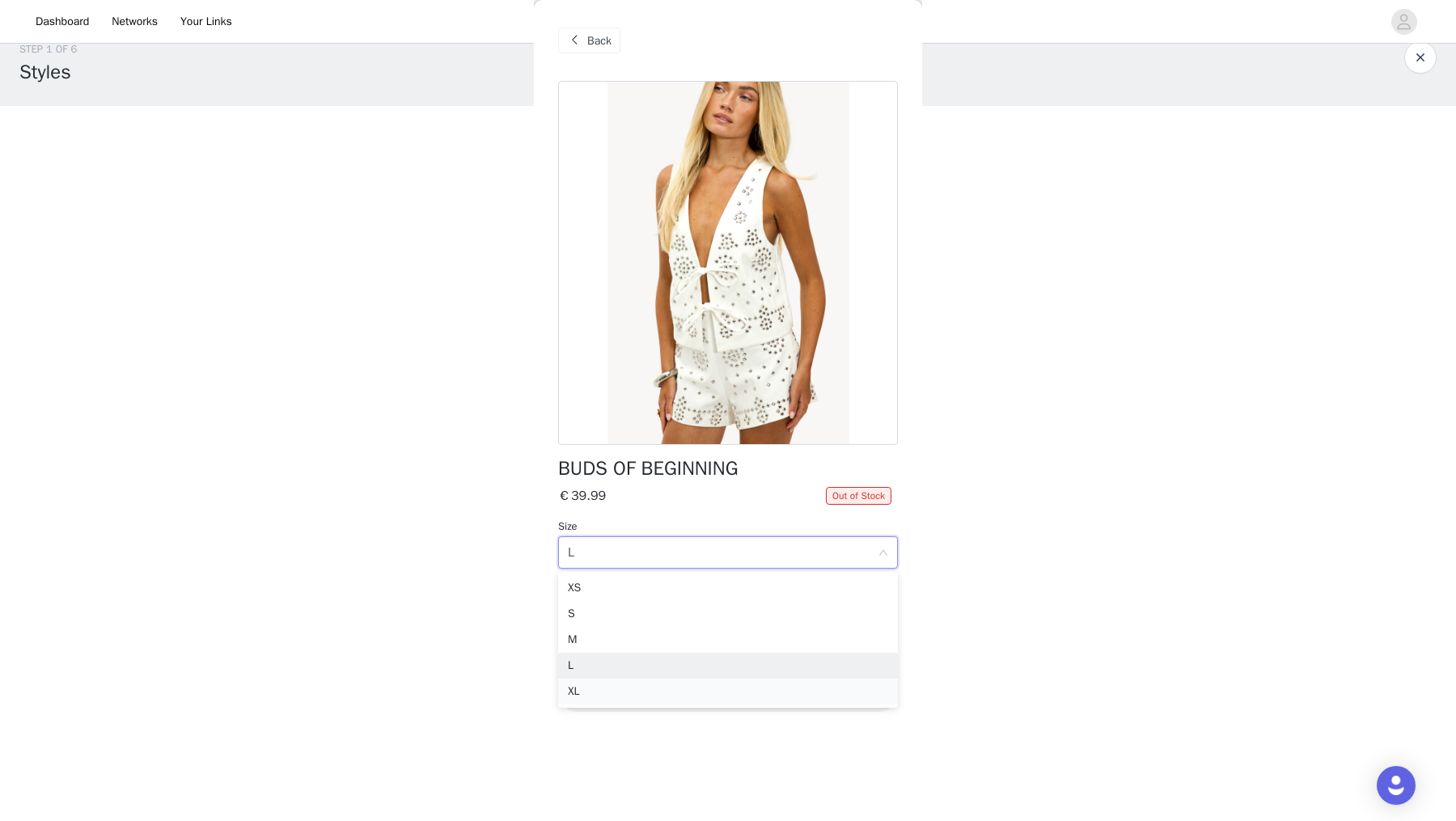 click on "XL" at bounding box center (728, 692) 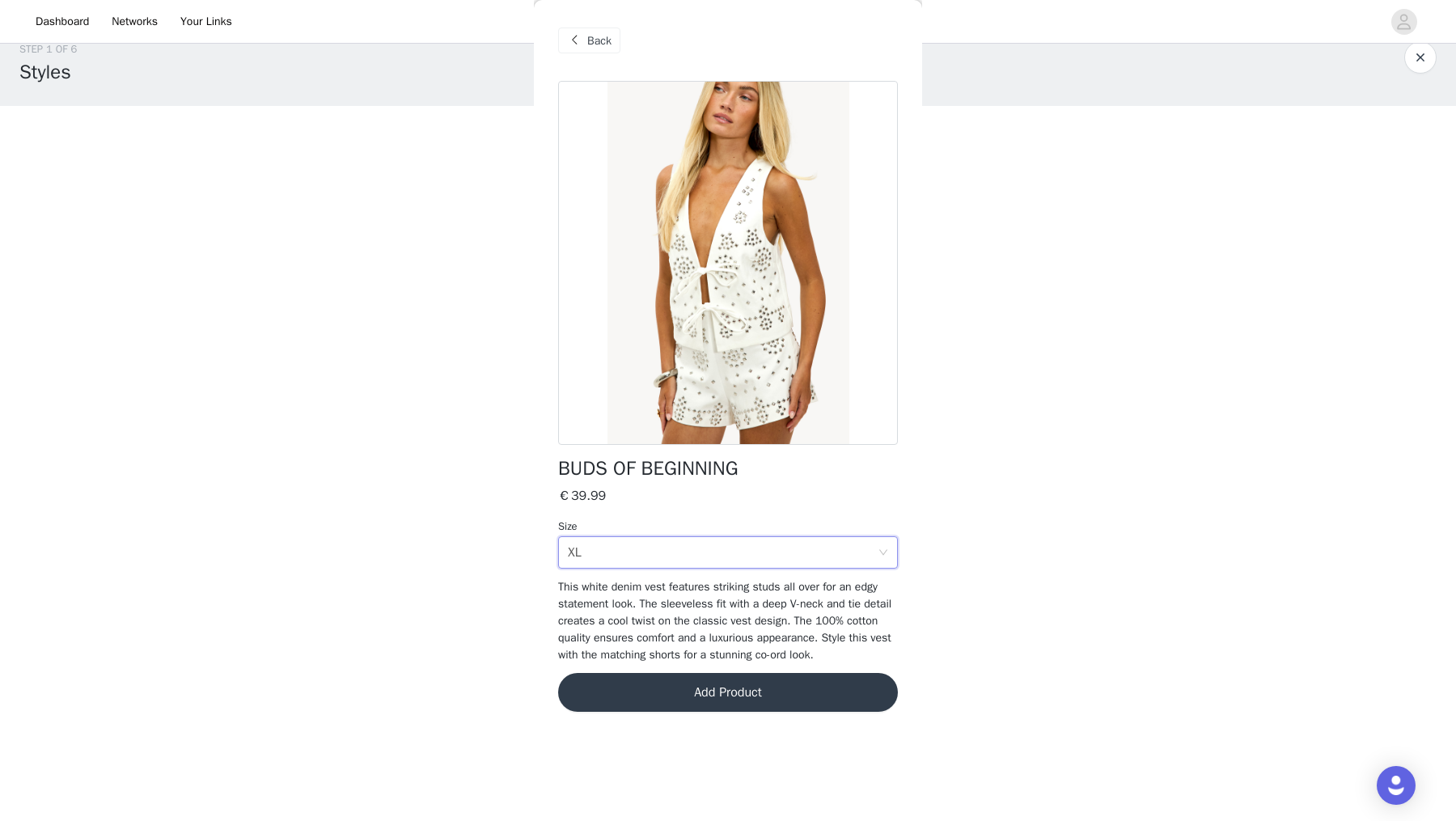 click on "Add Product" at bounding box center (728, 692) 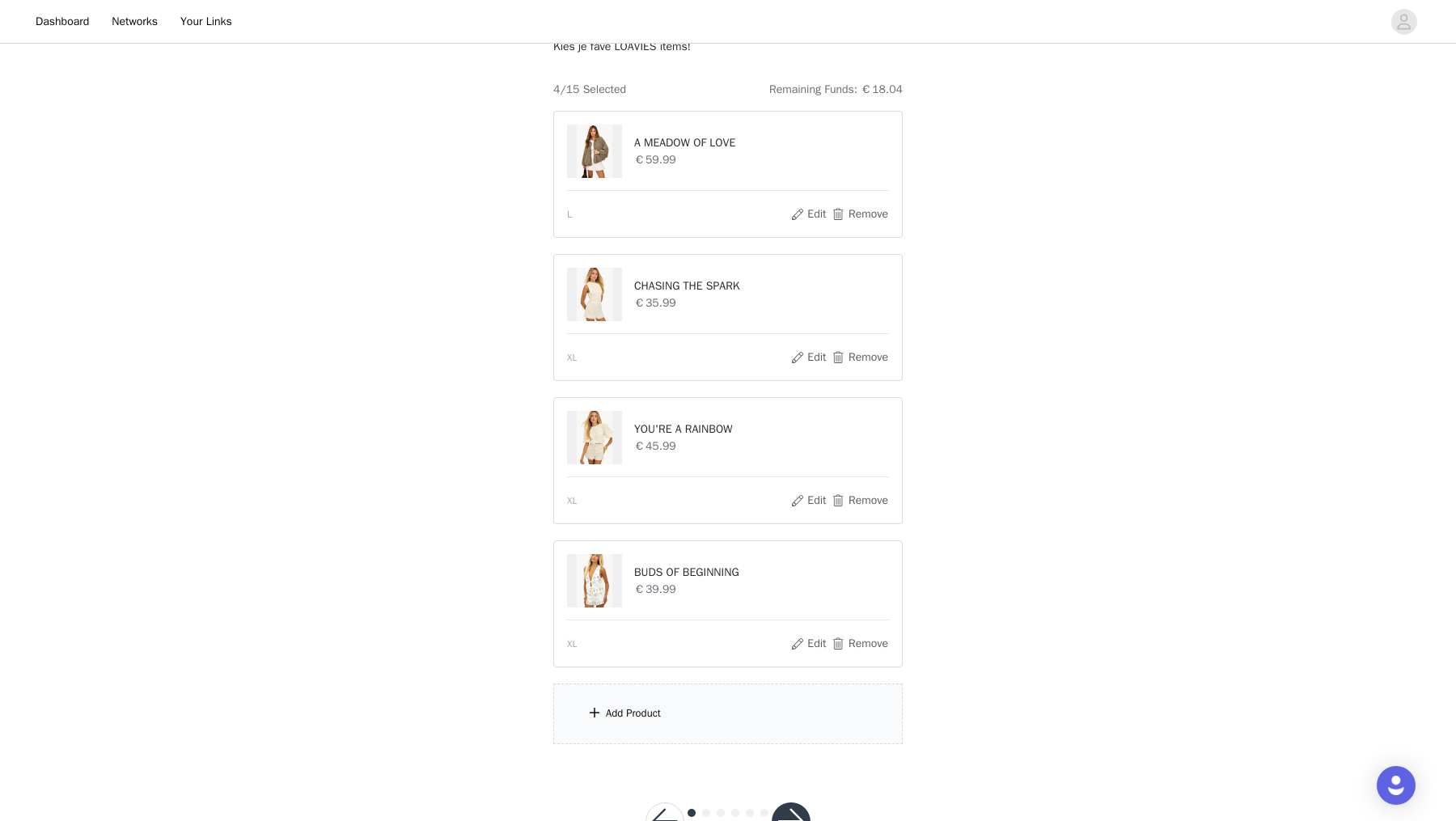 scroll, scrollTop: 113, scrollLeft: 0, axis: vertical 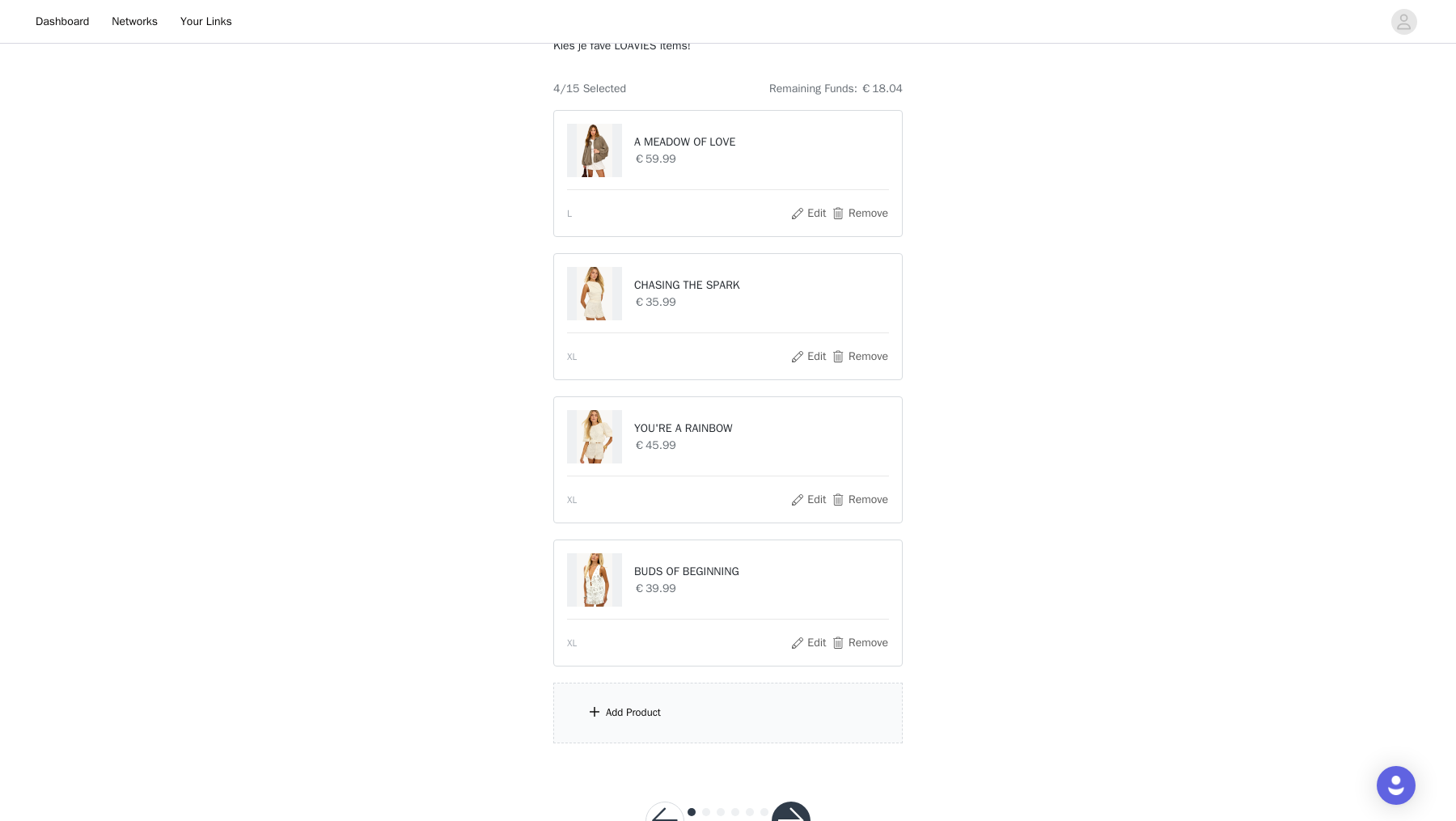 click on "Add Product" at bounding box center (728, 713) 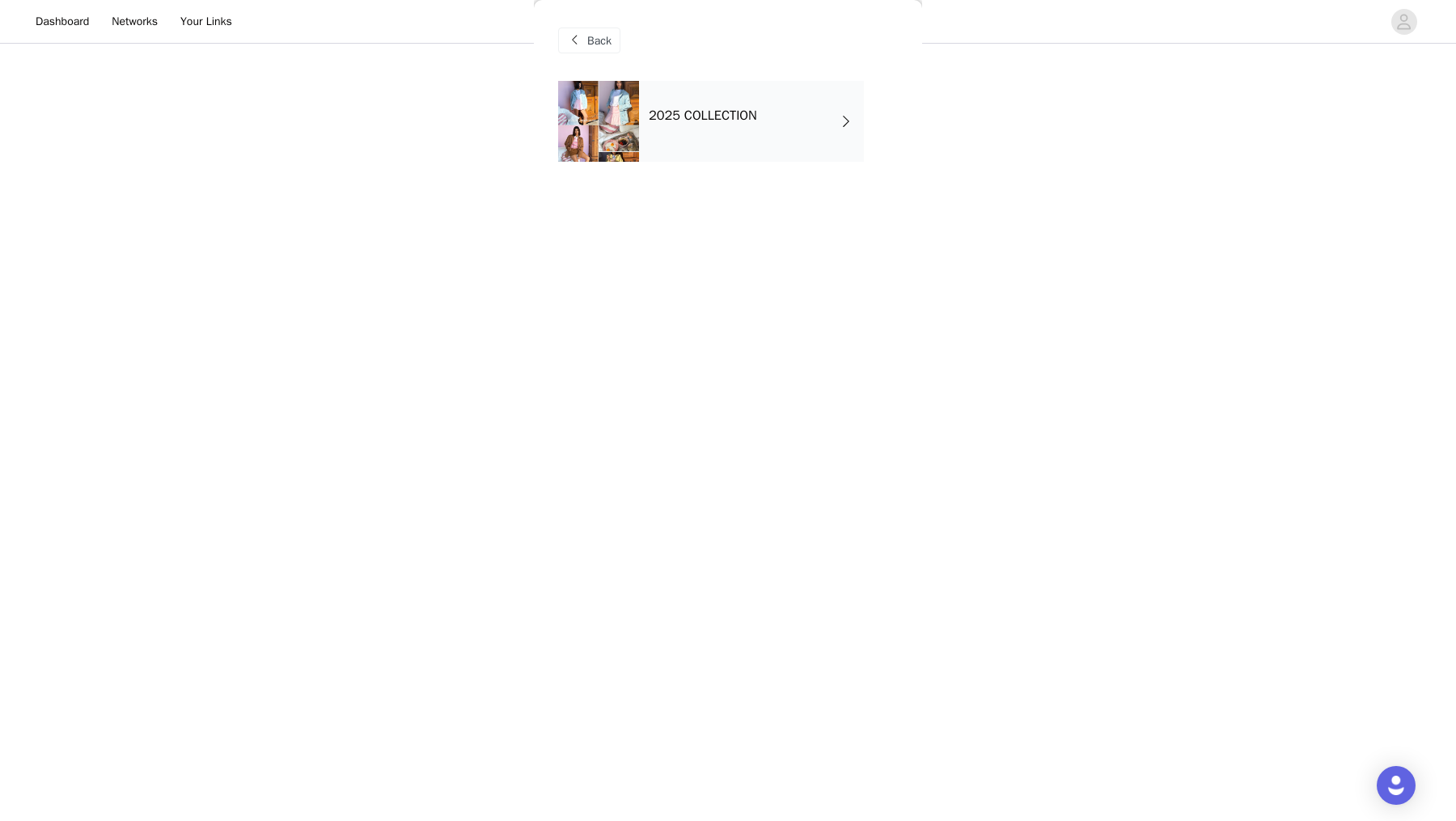 click on "2025 COLLECTION" at bounding box center (751, 121) 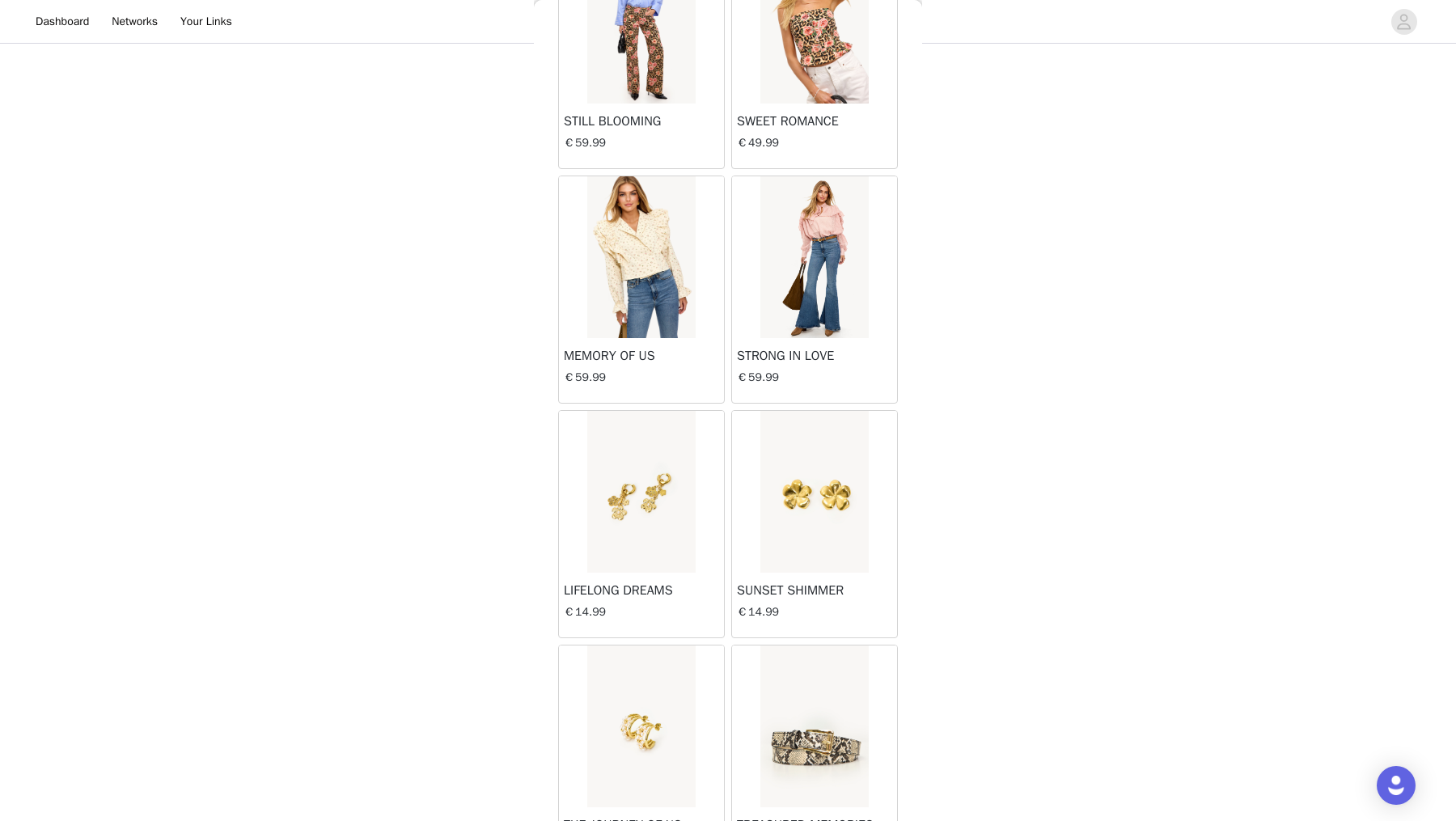 scroll, scrollTop: 1648, scrollLeft: 0, axis: vertical 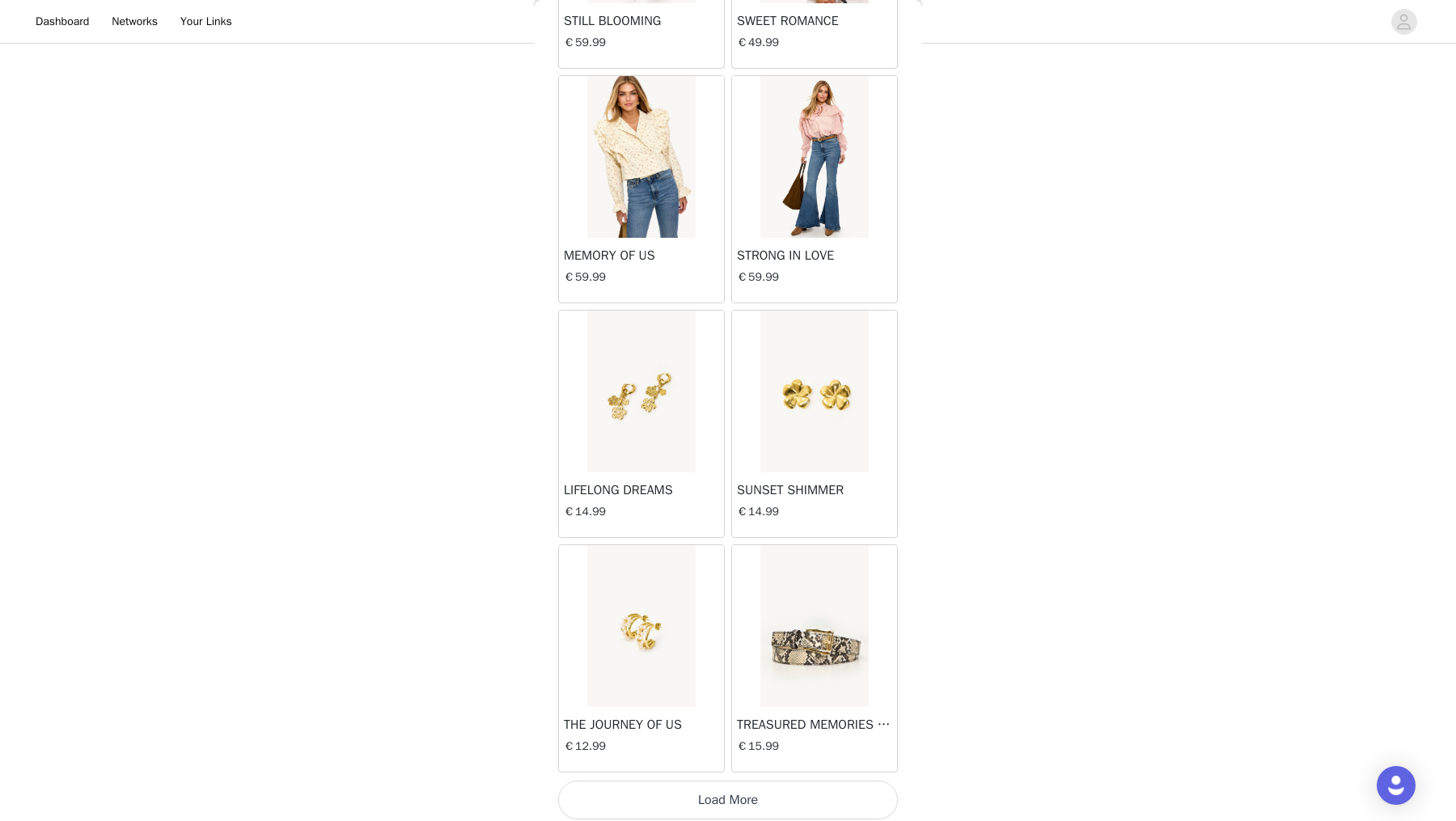 click on "Load More" at bounding box center (728, 800) 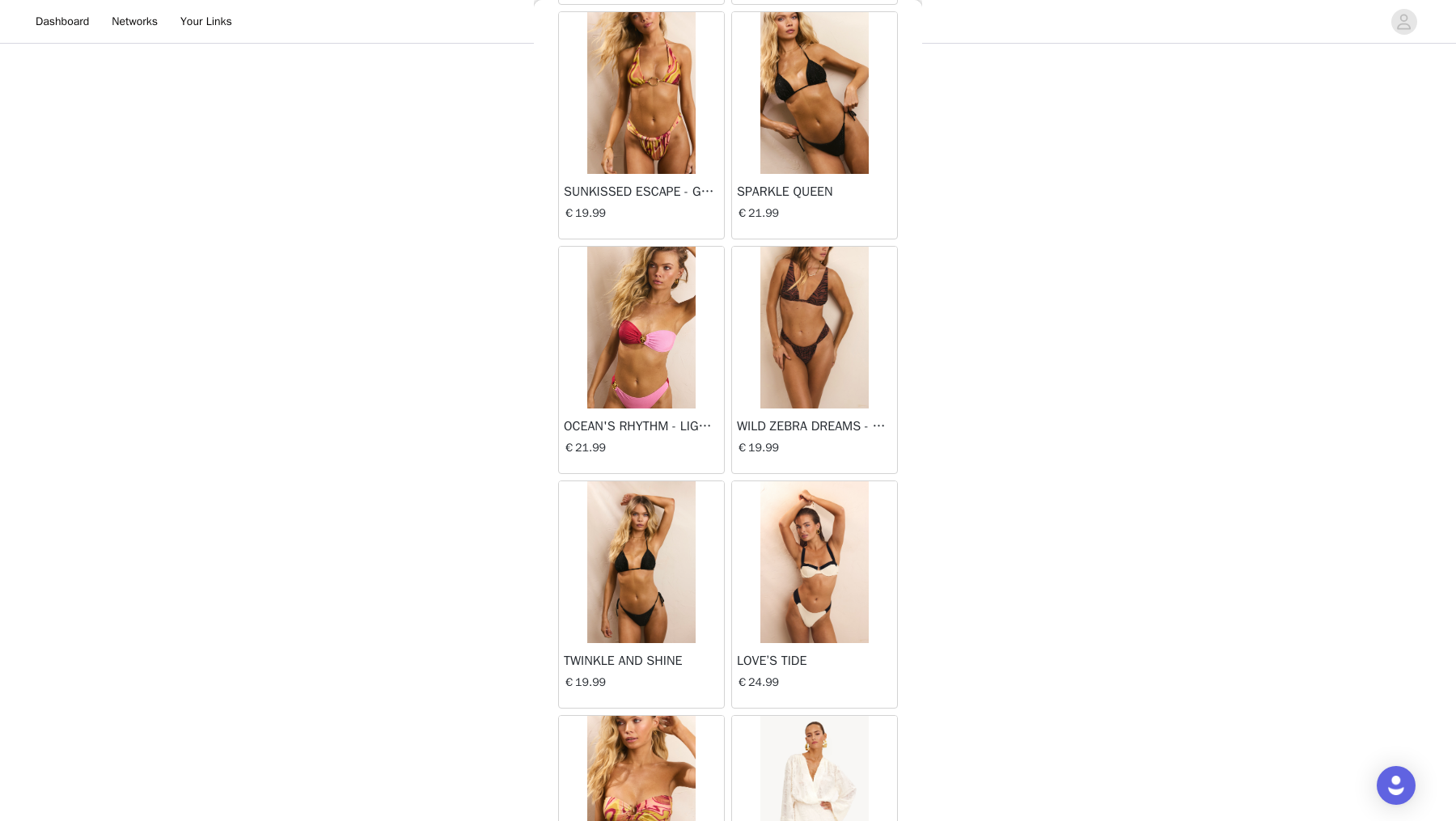 scroll, scrollTop: 3988, scrollLeft: 0, axis: vertical 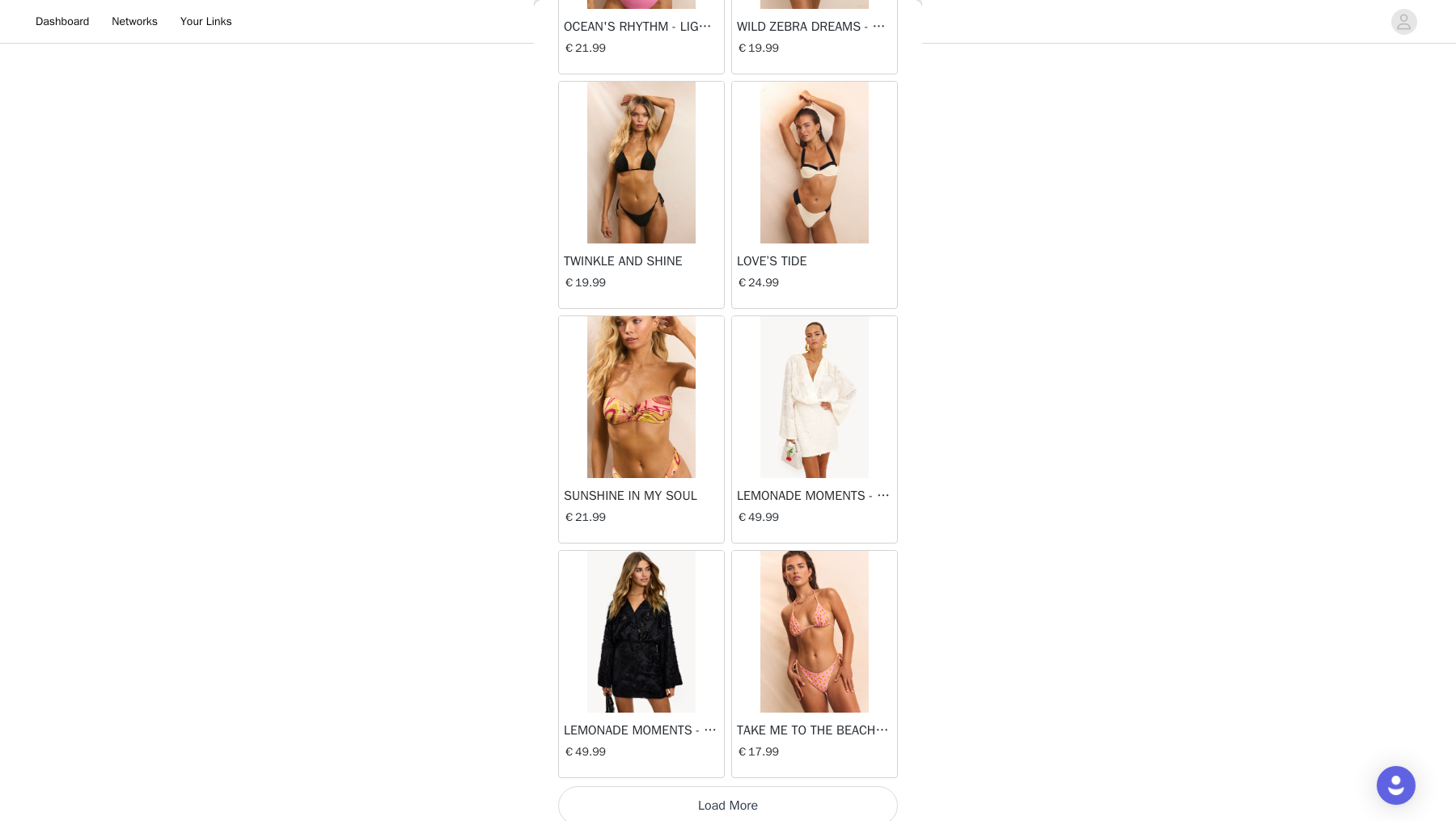 click on "Load More" at bounding box center [728, 806] 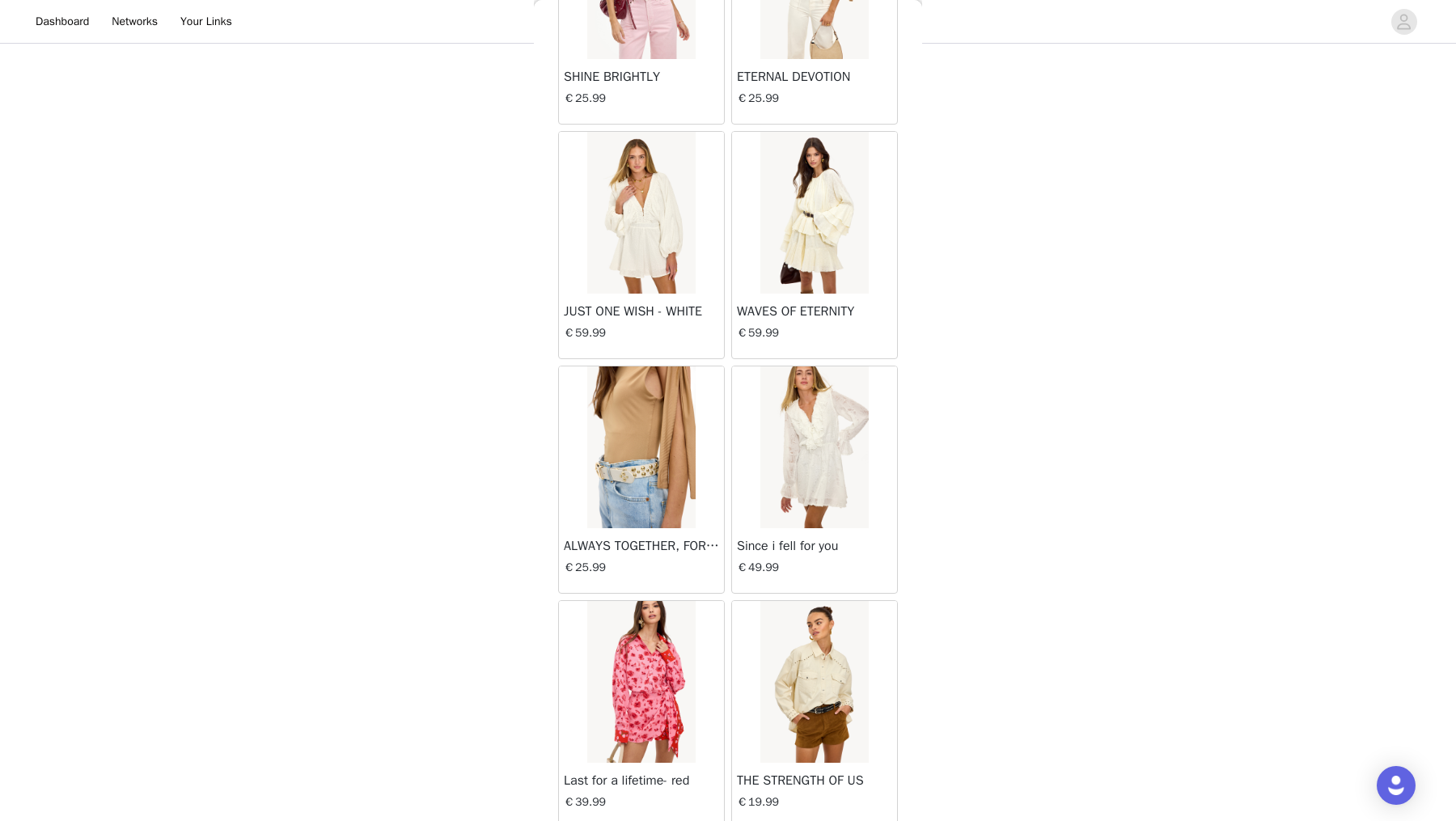 scroll, scrollTop: 6326, scrollLeft: 0, axis: vertical 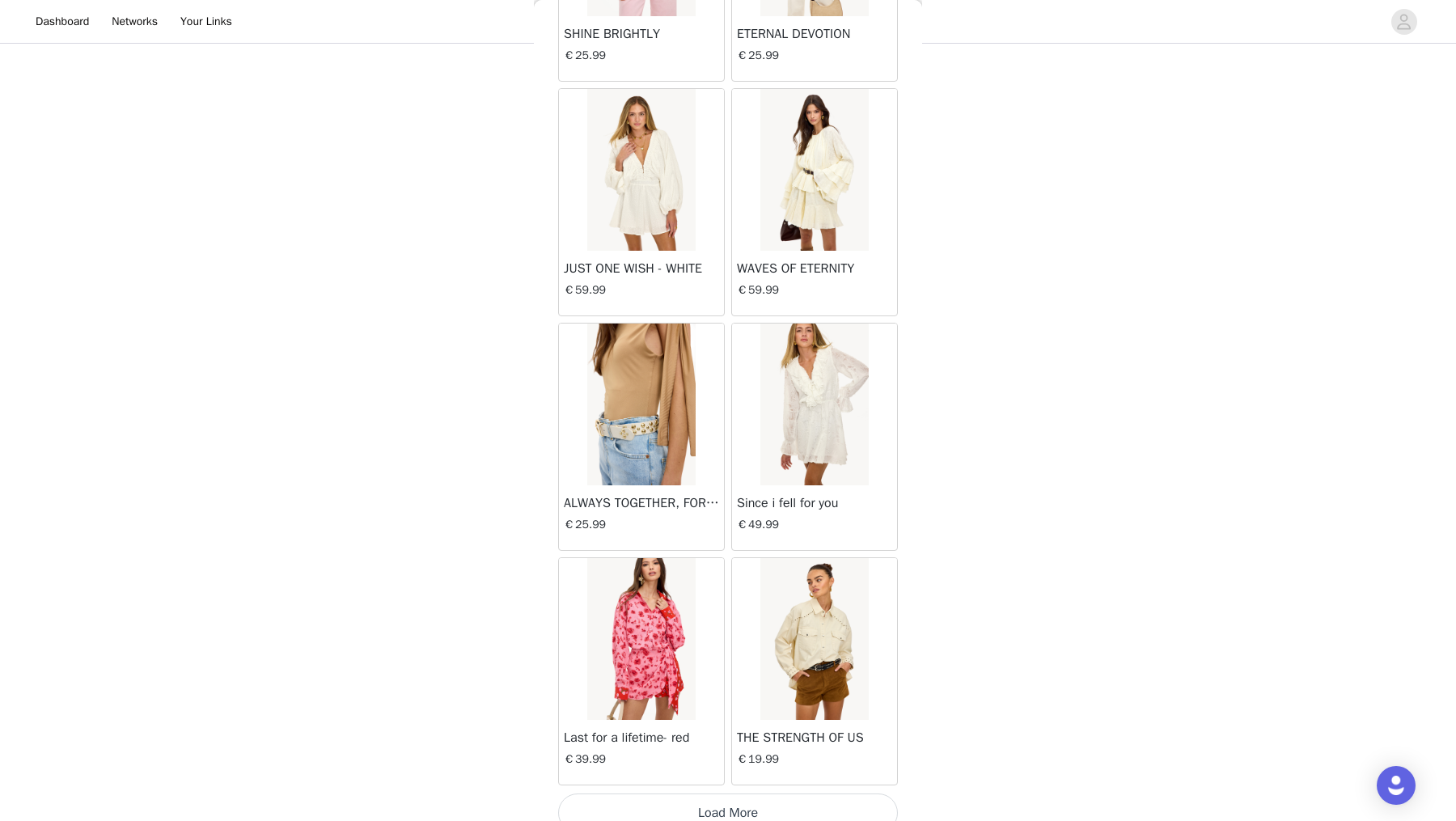 click on "Load More" at bounding box center (728, 813) 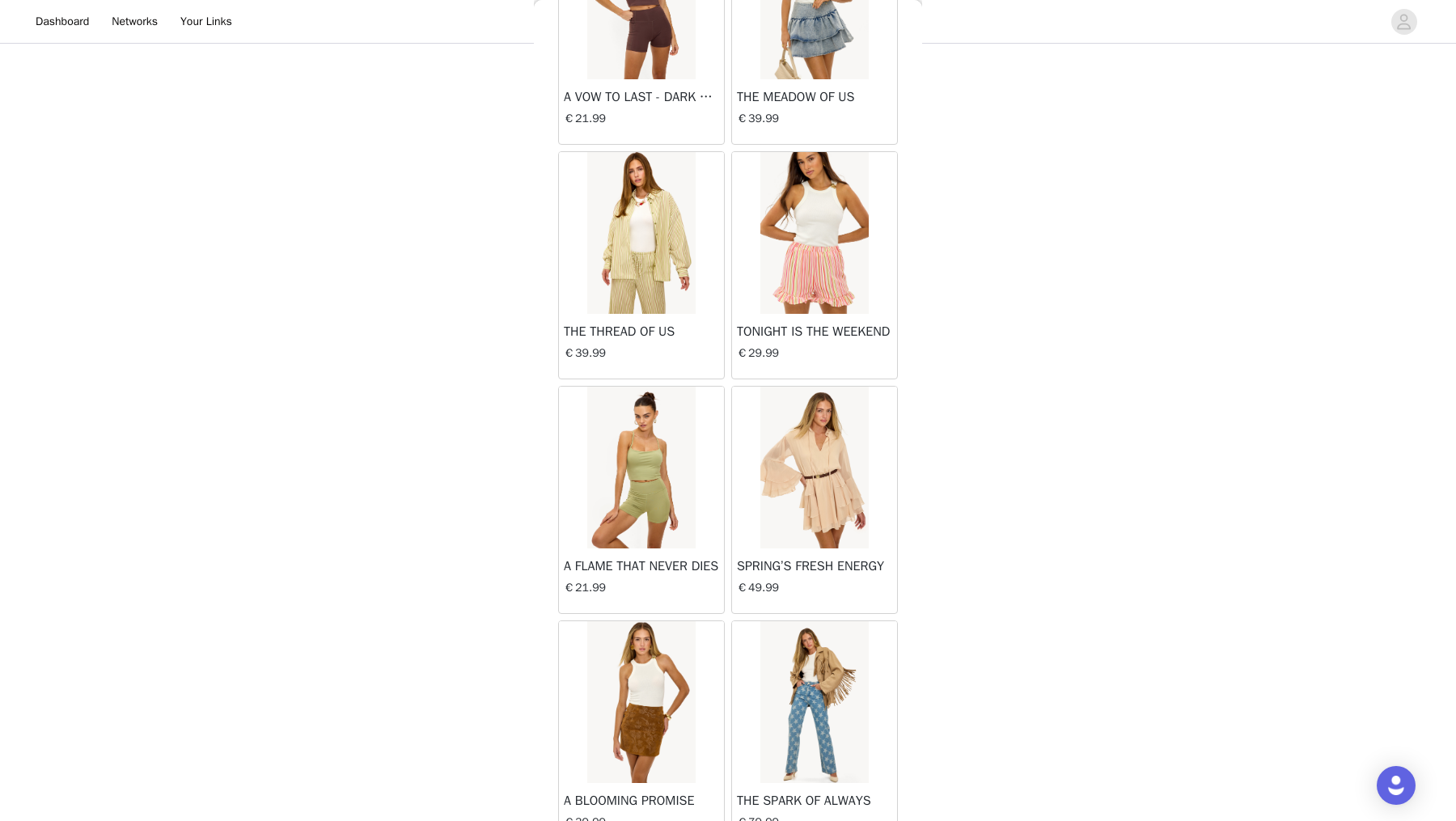 scroll, scrollTop: 8666, scrollLeft: 0, axis: vertical 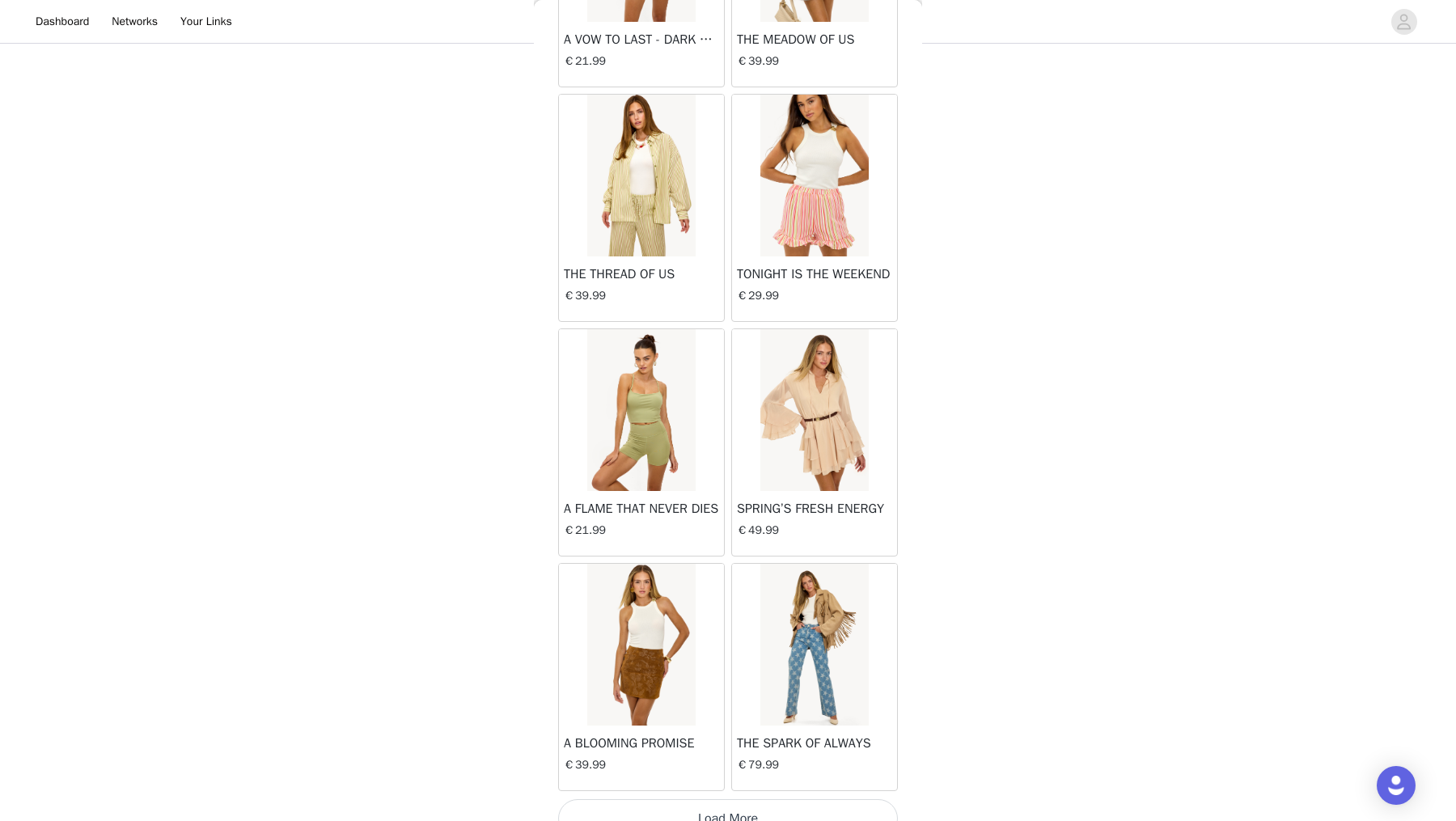 click on "Load More" at bounding box center [728, 819] 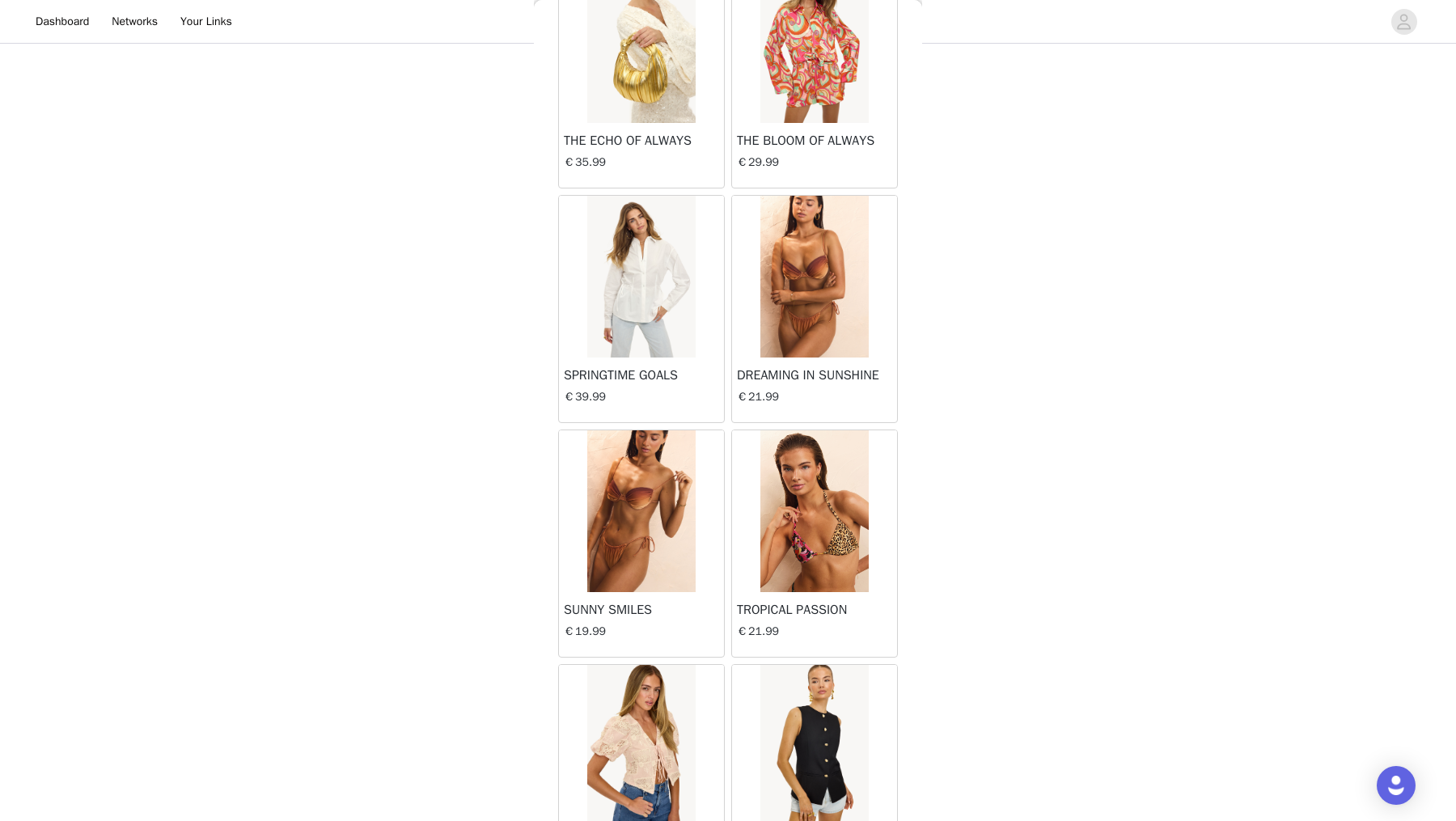 scroll, scrollTop: 11005, scrollLeft: 0, axis: vertical 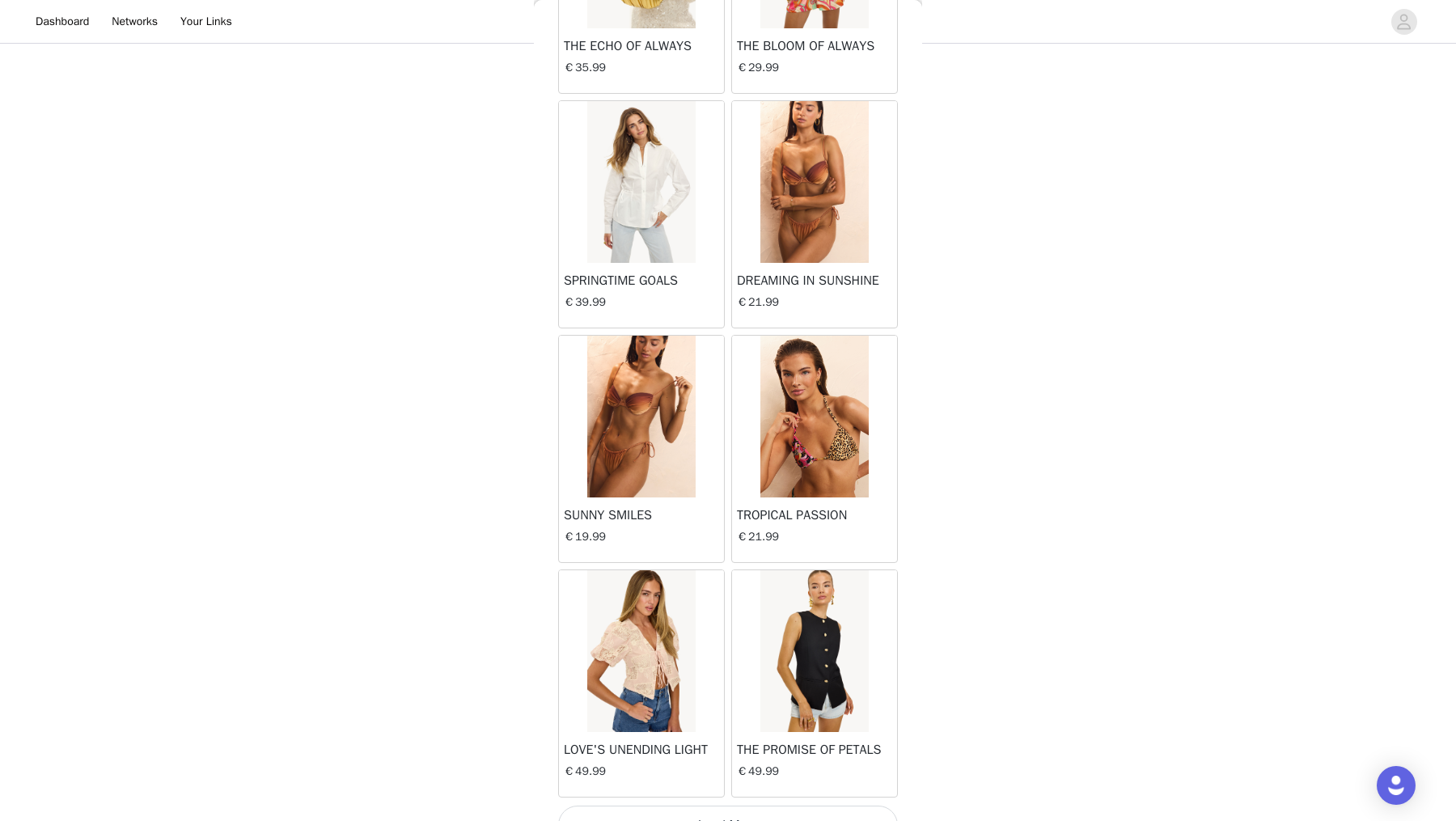 click on "Load More" at bounding box center (728, 825) 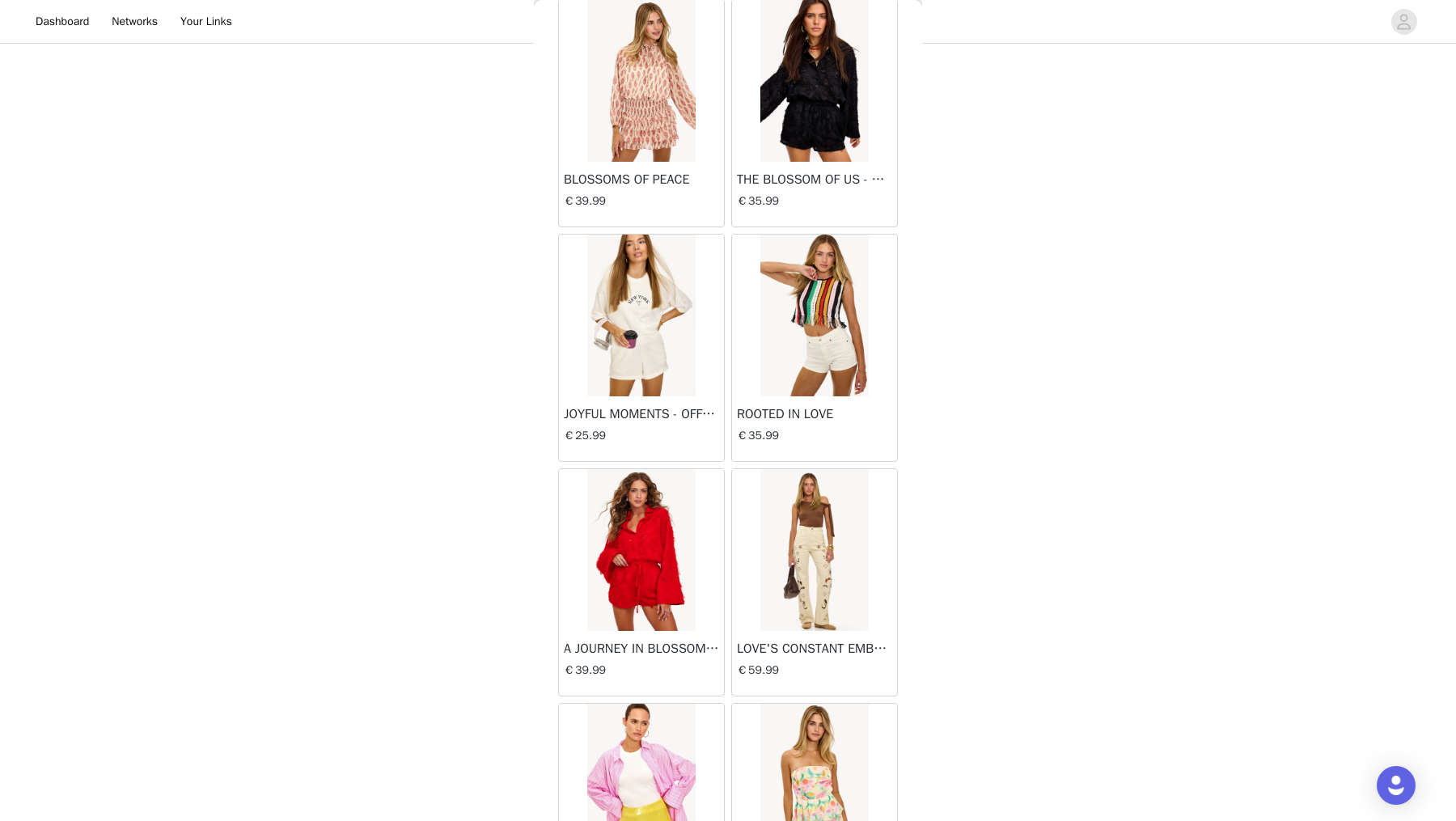 scroll, scrollTop: 13345, scrollLeft: 0, axis: vertical 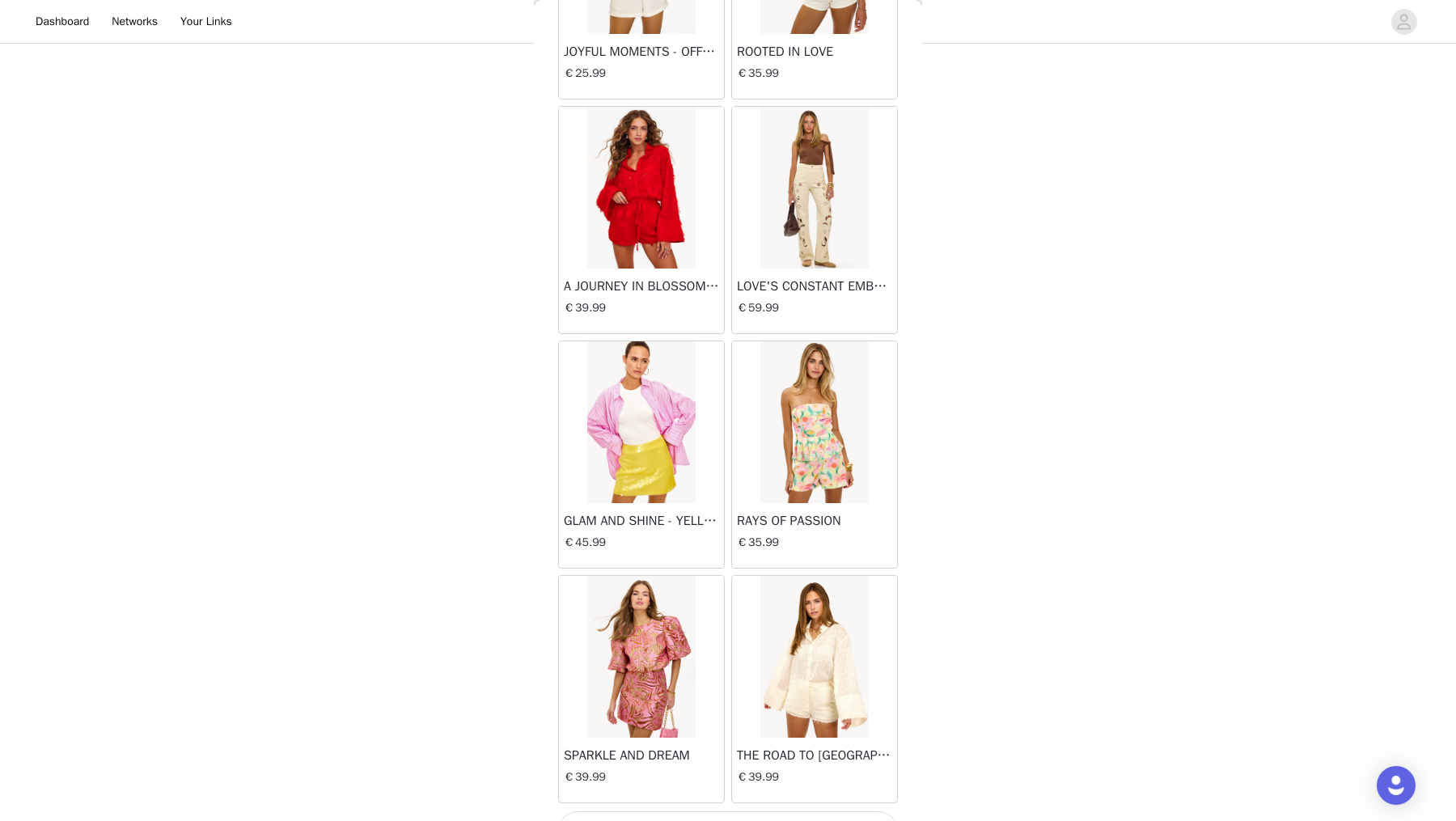 click on "Load More" at bounding box center [728, 831] 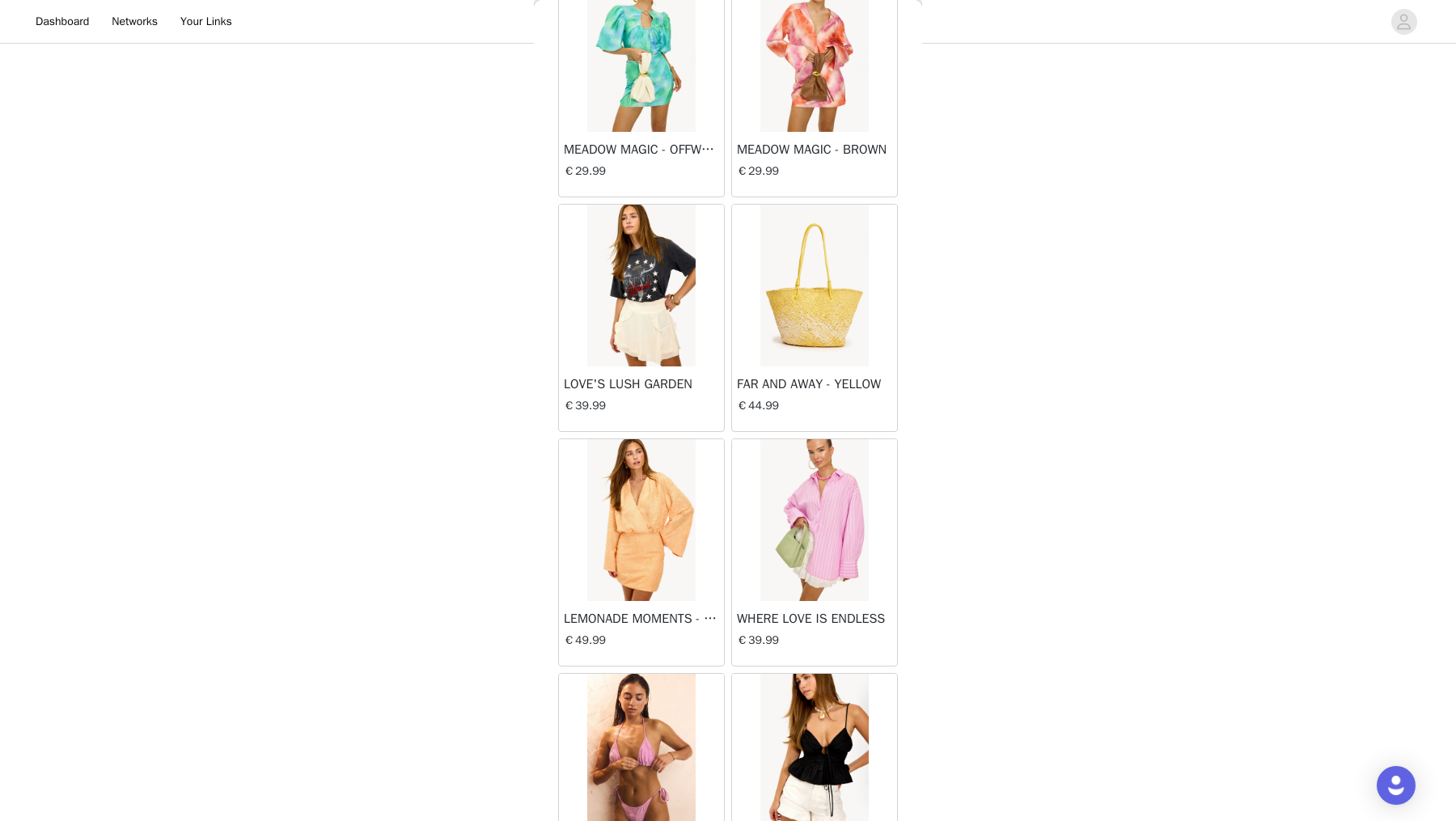 scroll, scrollTop: 15685, scrollLeft: 0, axis: vertical 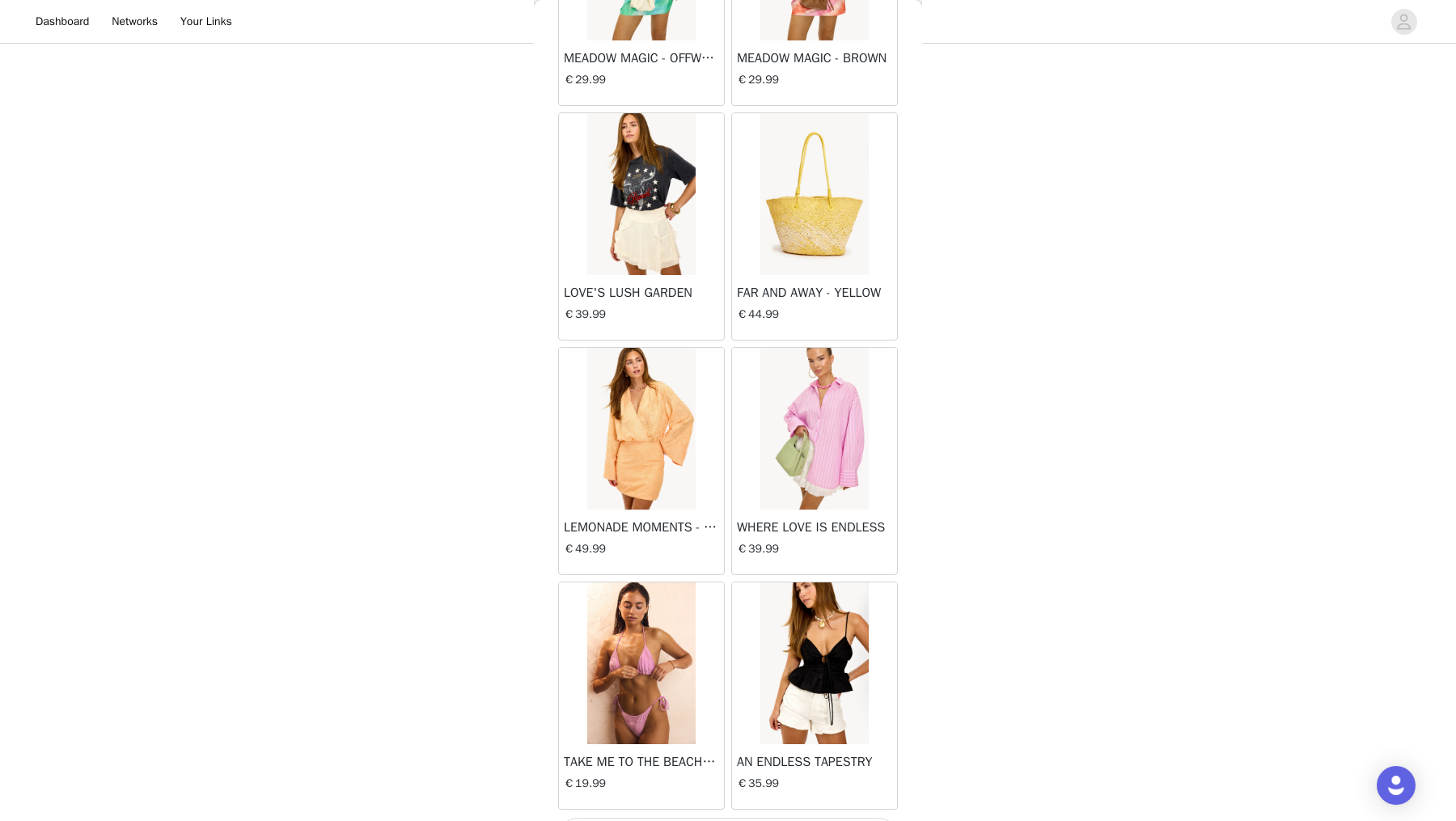 click on "Load More" at bounding box center [728, 837] 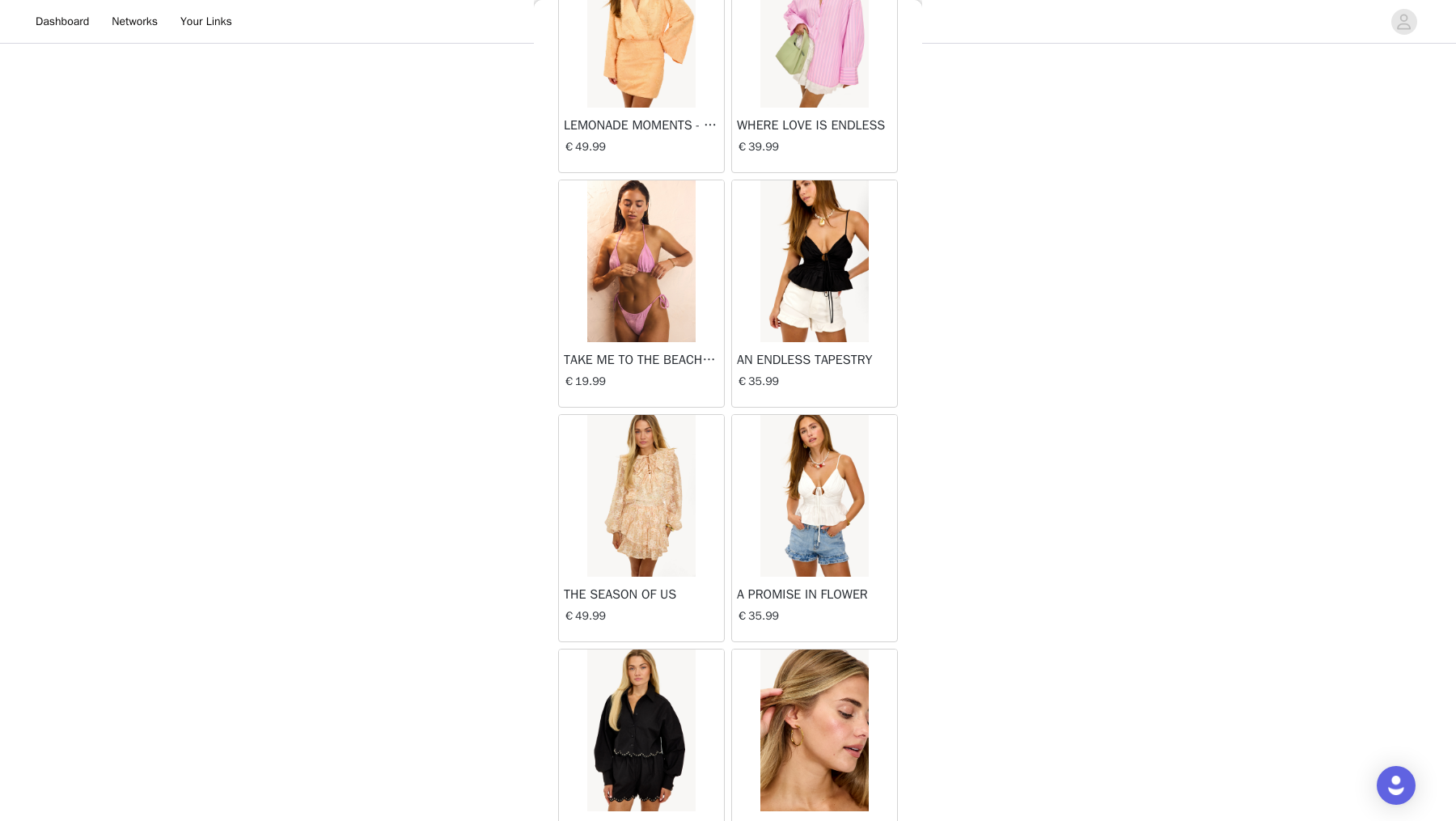 scroll, scrollTop: 18025, scrollLeft: 0, axis: vertical 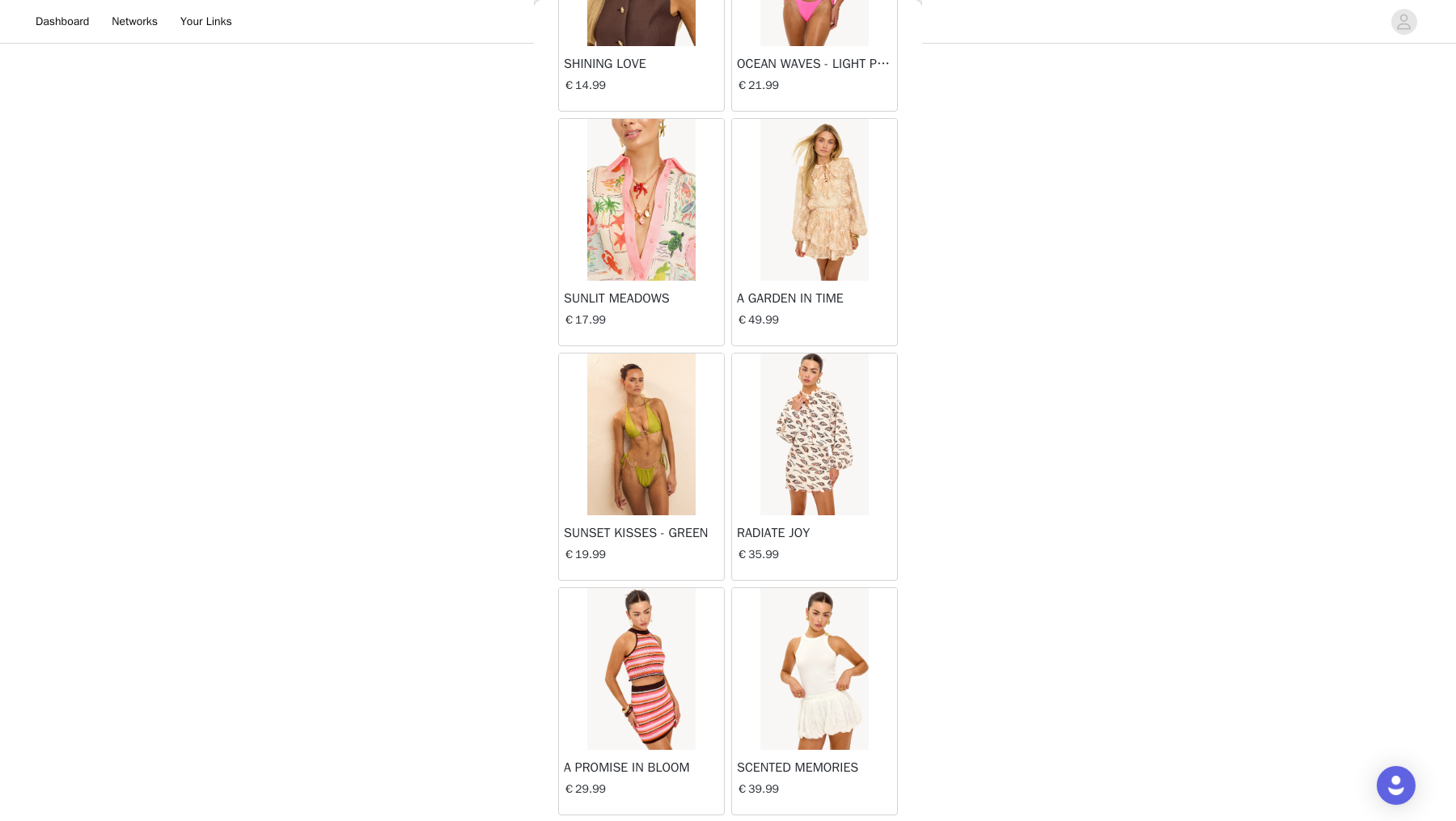 click on "Load More" at bounding box center (728, 843) 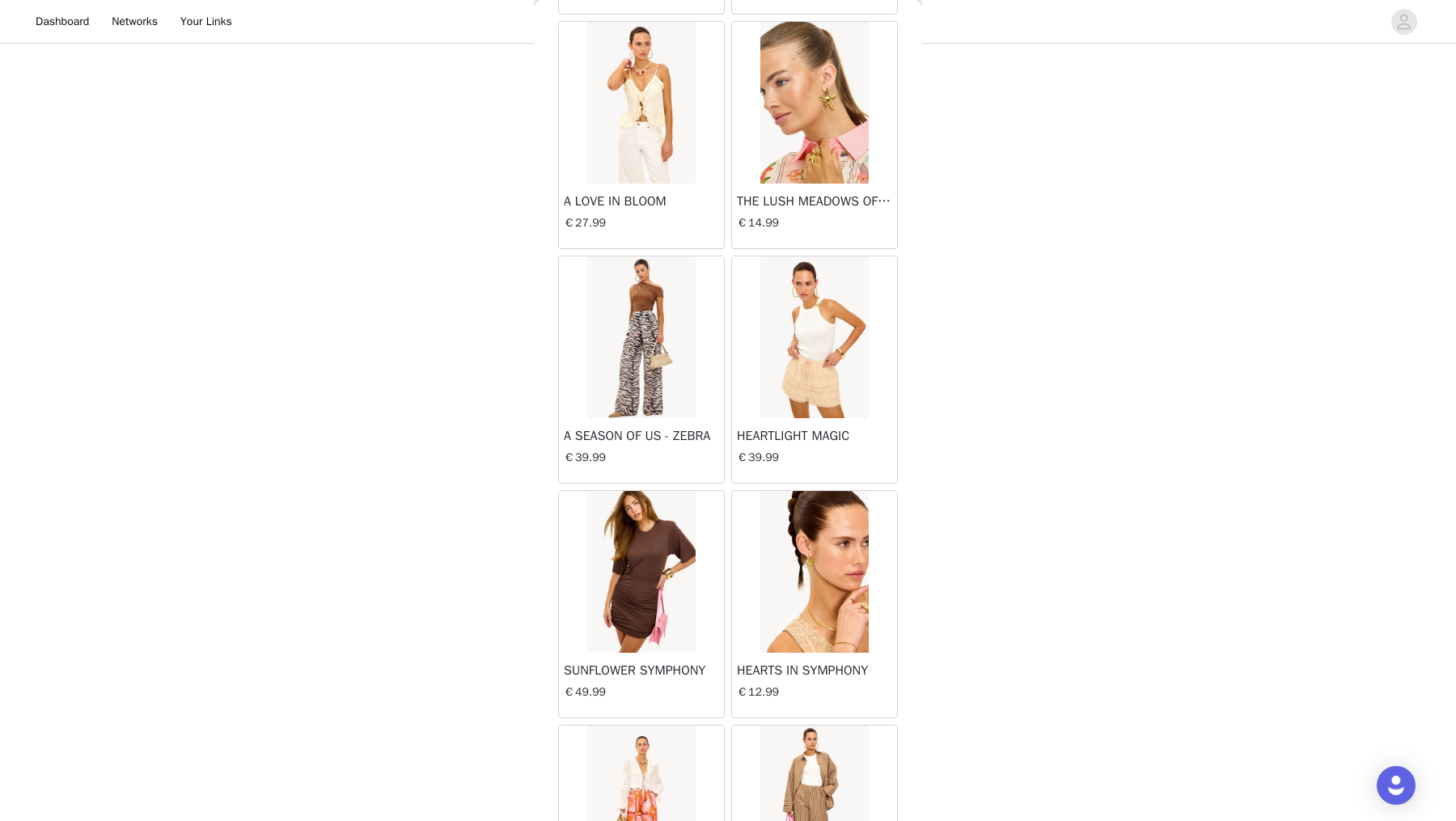 scroll, scrollTop: 20364, scrollLeft: 0, axis: vertical 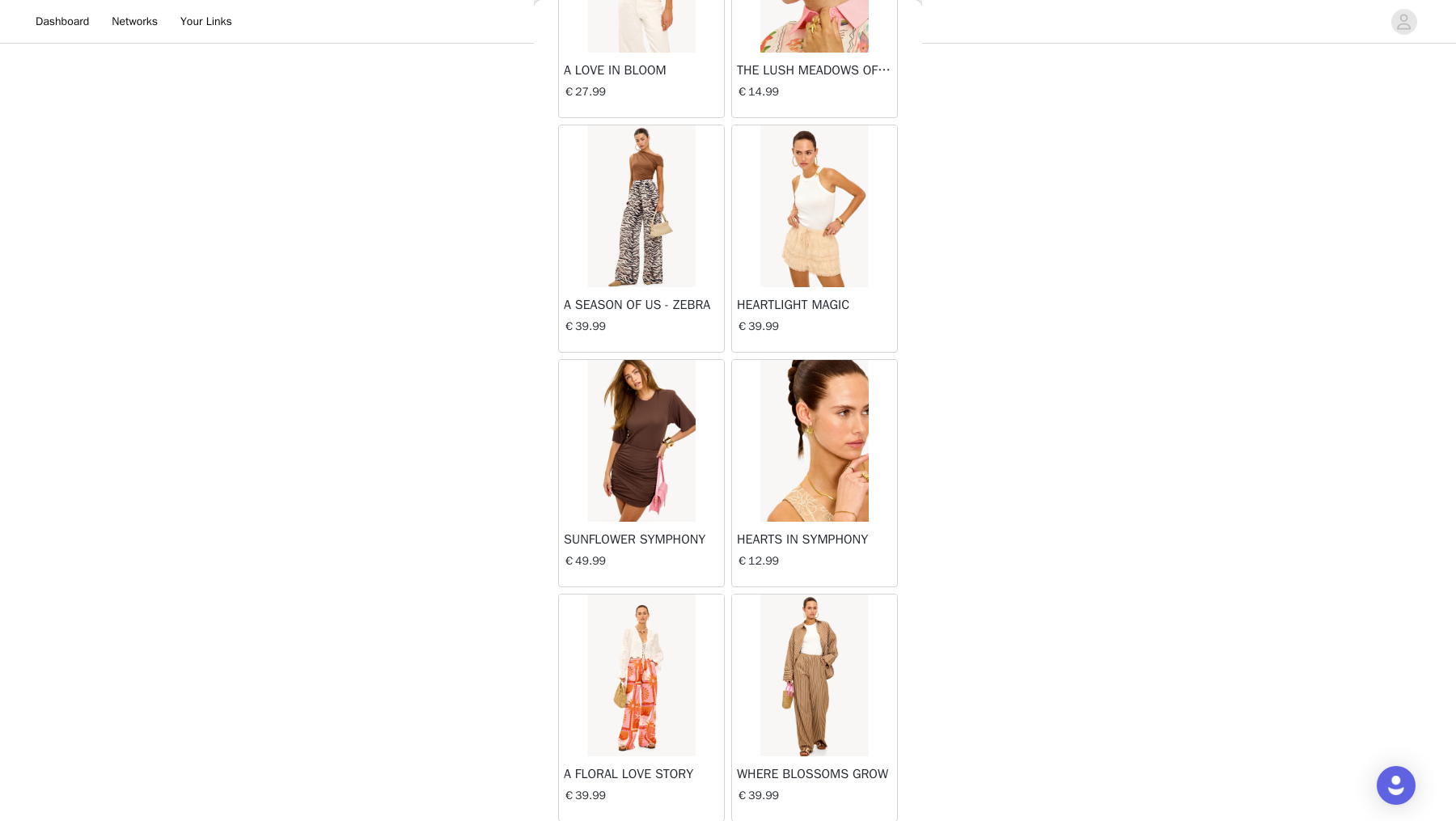 click on "Load More" at bounding box center [728, 849] 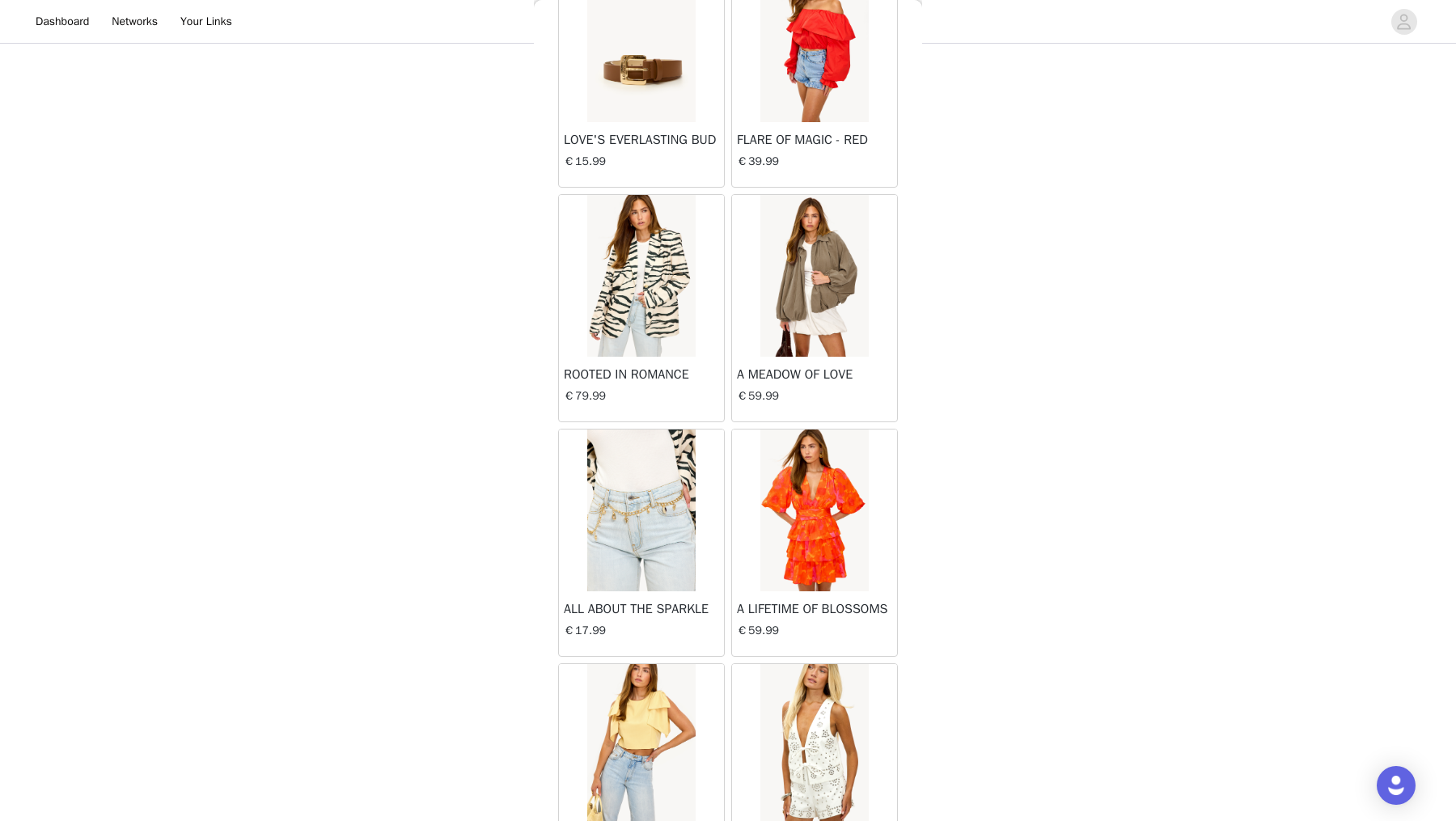 scroll, scrollTop: 22703, scrollLeft: 0, axis: vertical 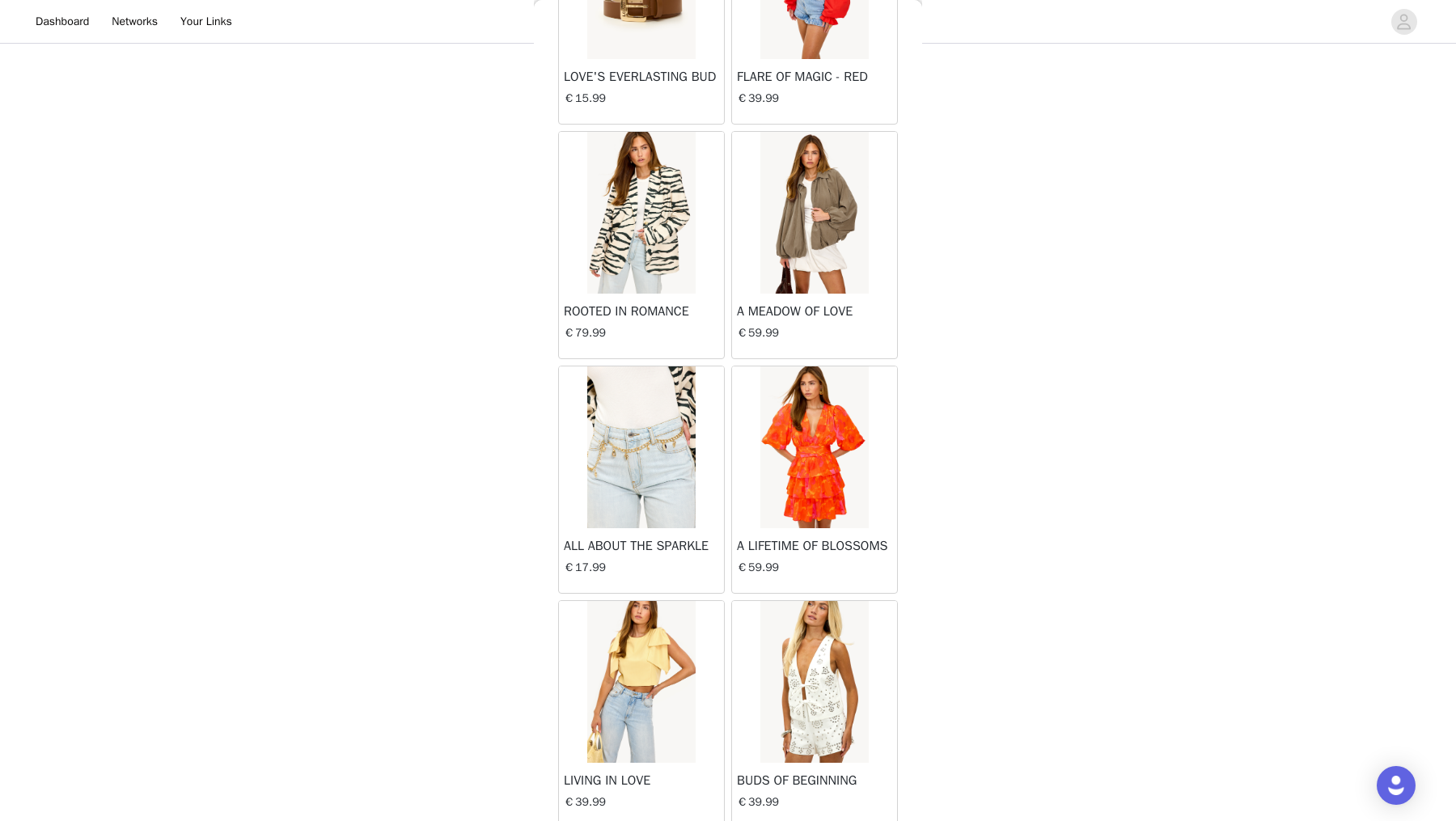 click on "Load More" at bounding box center (728, 856) 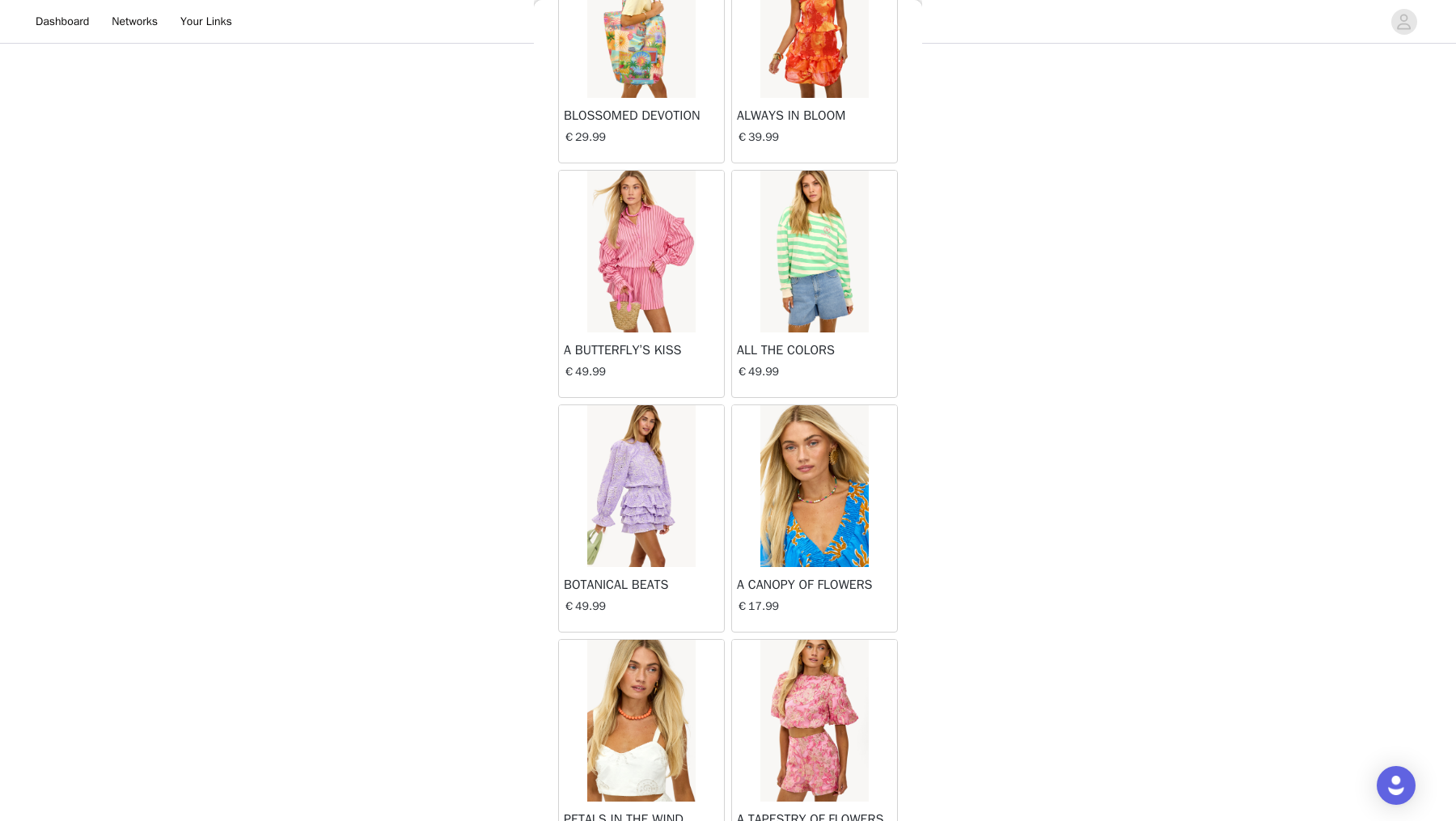 scroll, scrollTop: 25043, scrollLeft: 0, axis: vertical 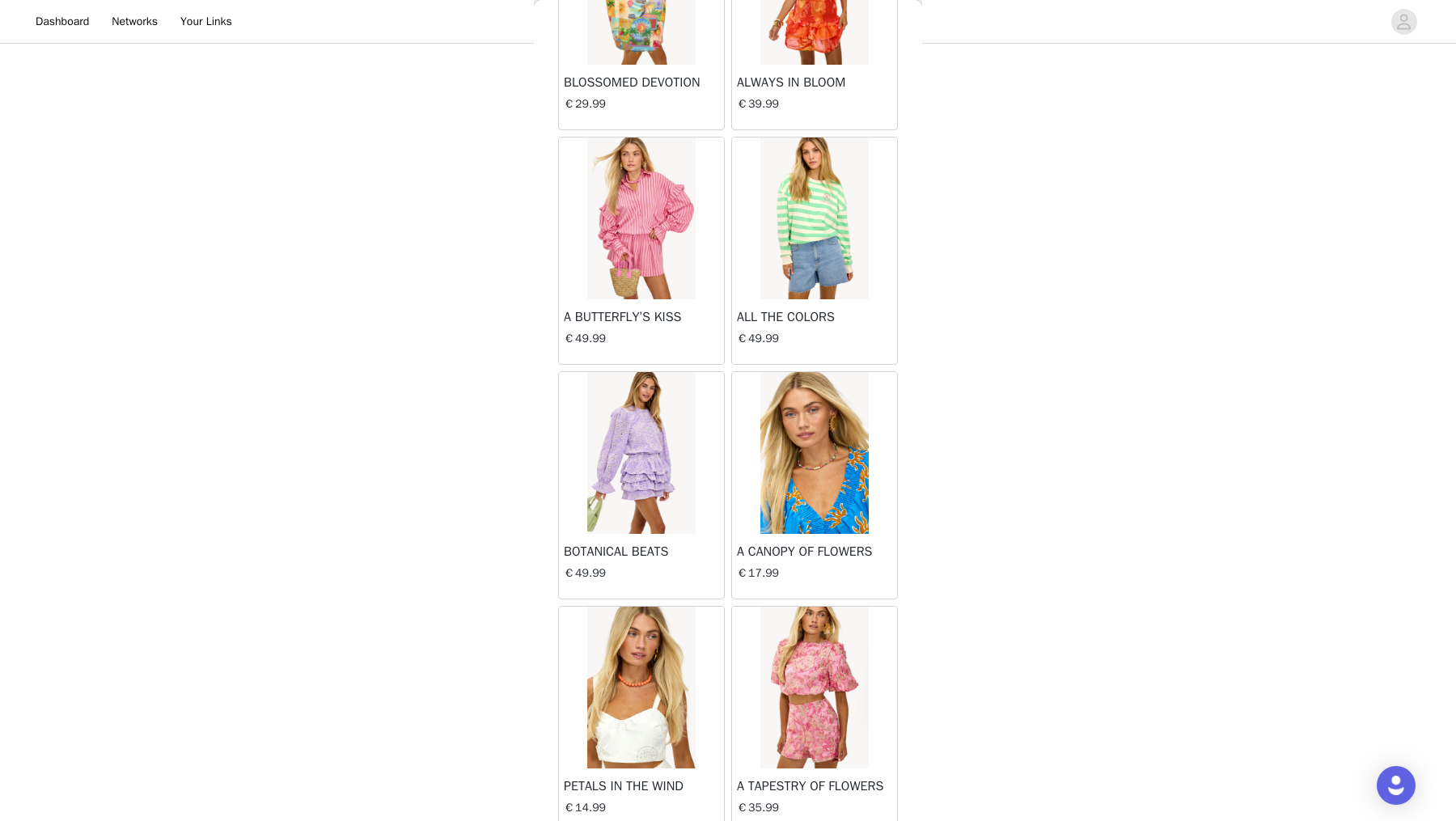 click on "Load More" at bounding box center [728, 861] 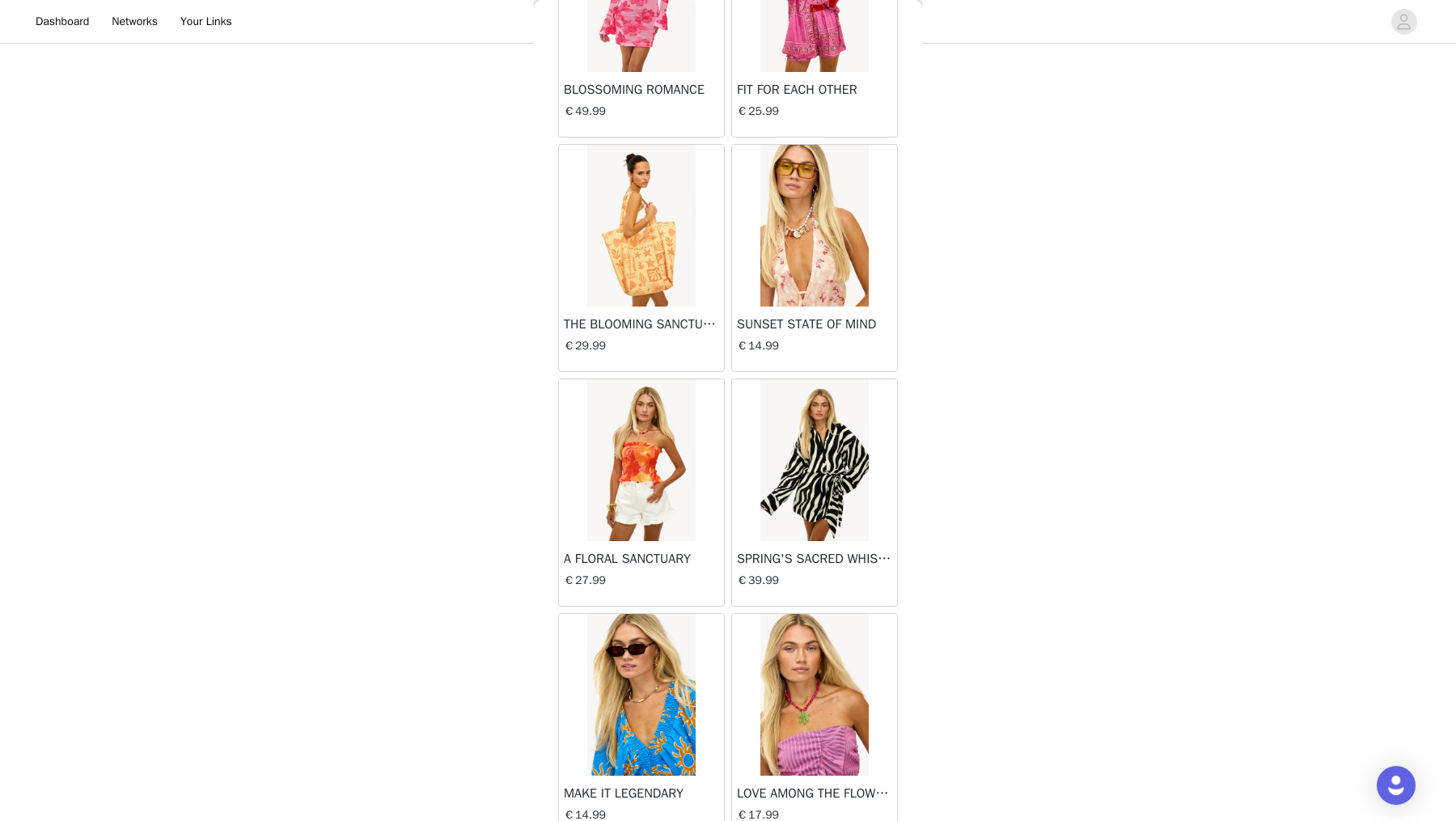 scroll, scrollTop: 26206, scrollLeft: 0, axis: vertical 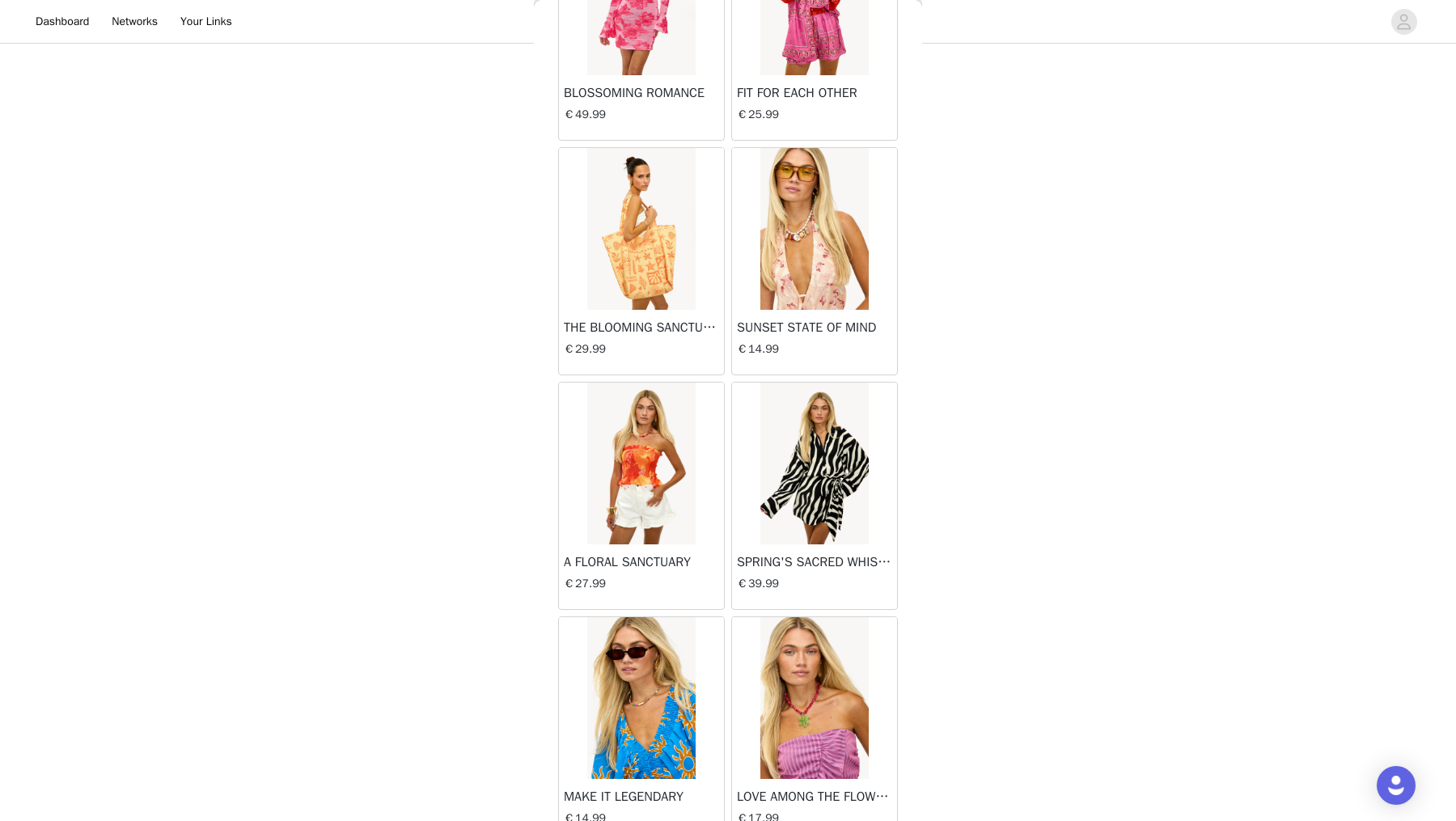 click at bounding box center [814, 463] 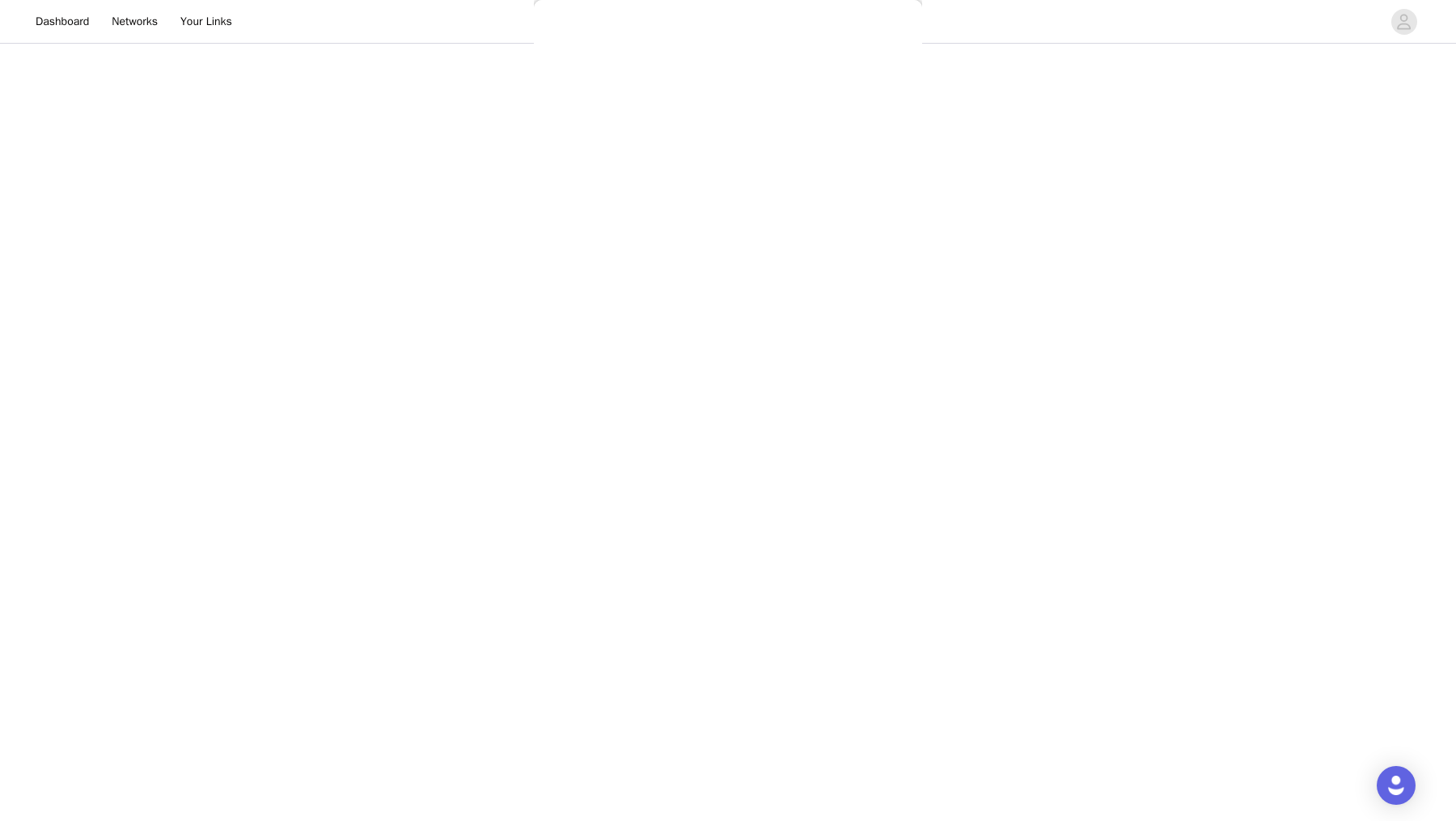 scroll, scrollTop: 0, scrollLeft: 0, axis: both 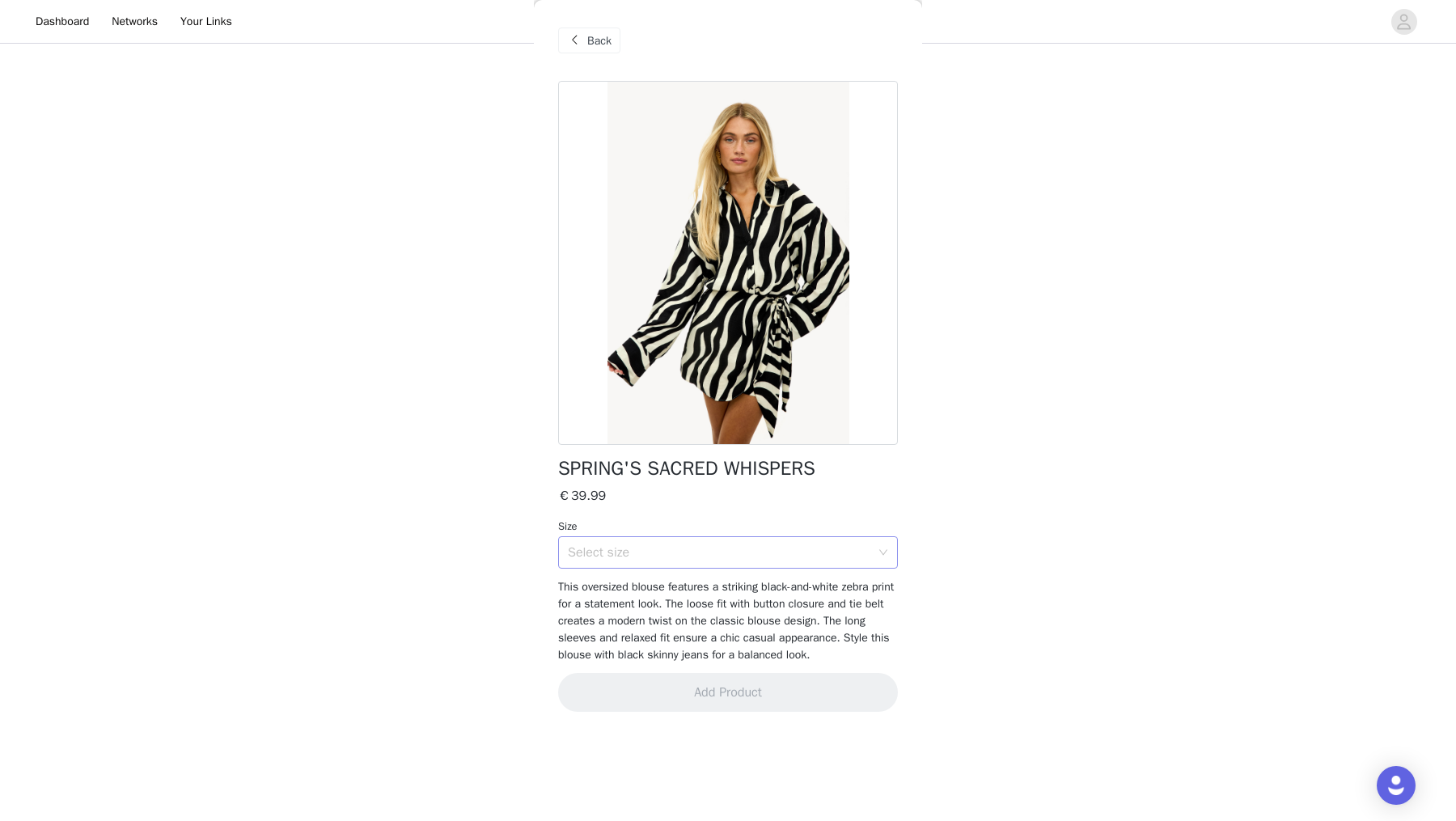 click on "Select size" at bounding box center [719, 552] 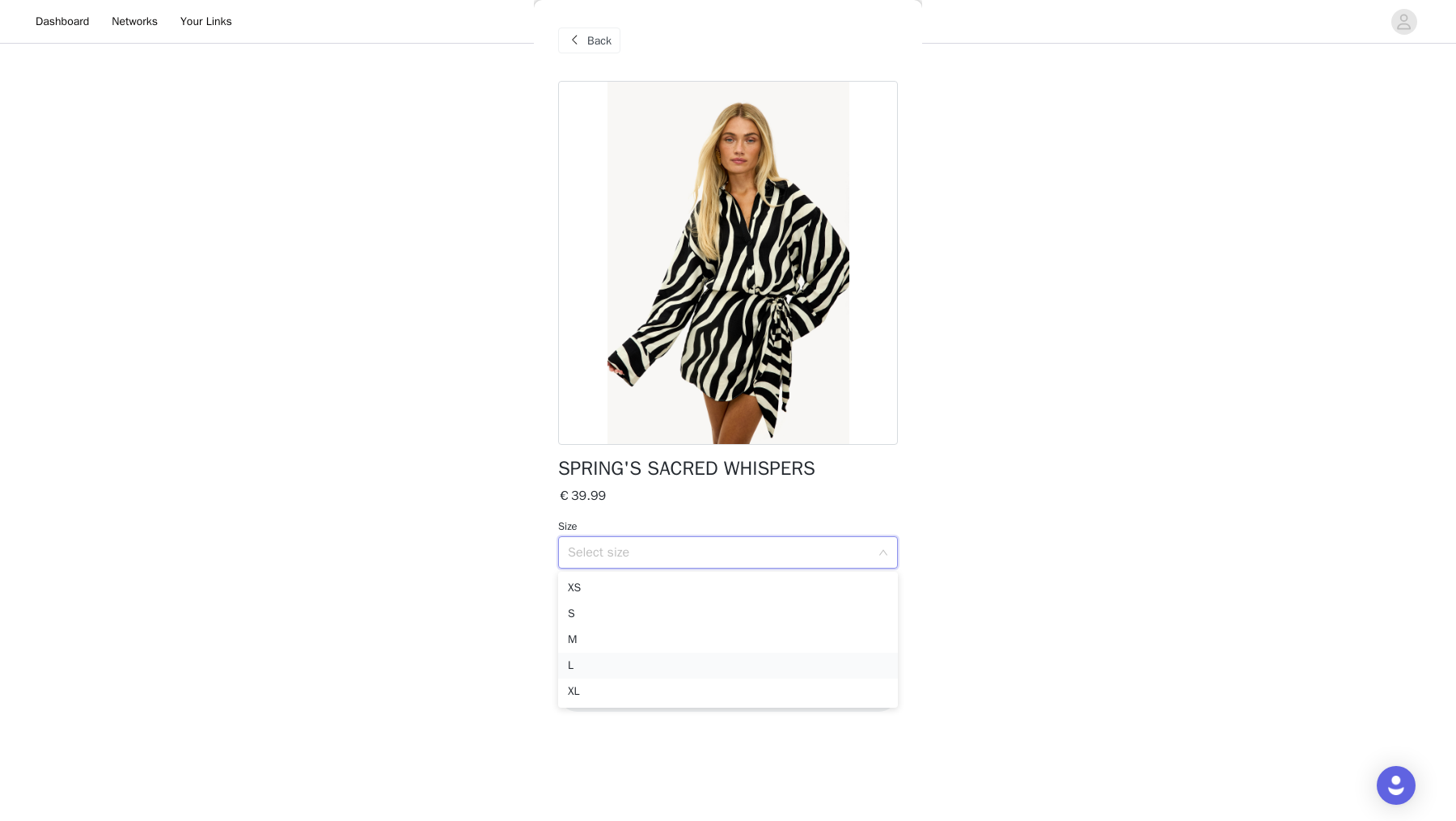 click on "L" at bounding box center [728, 666] 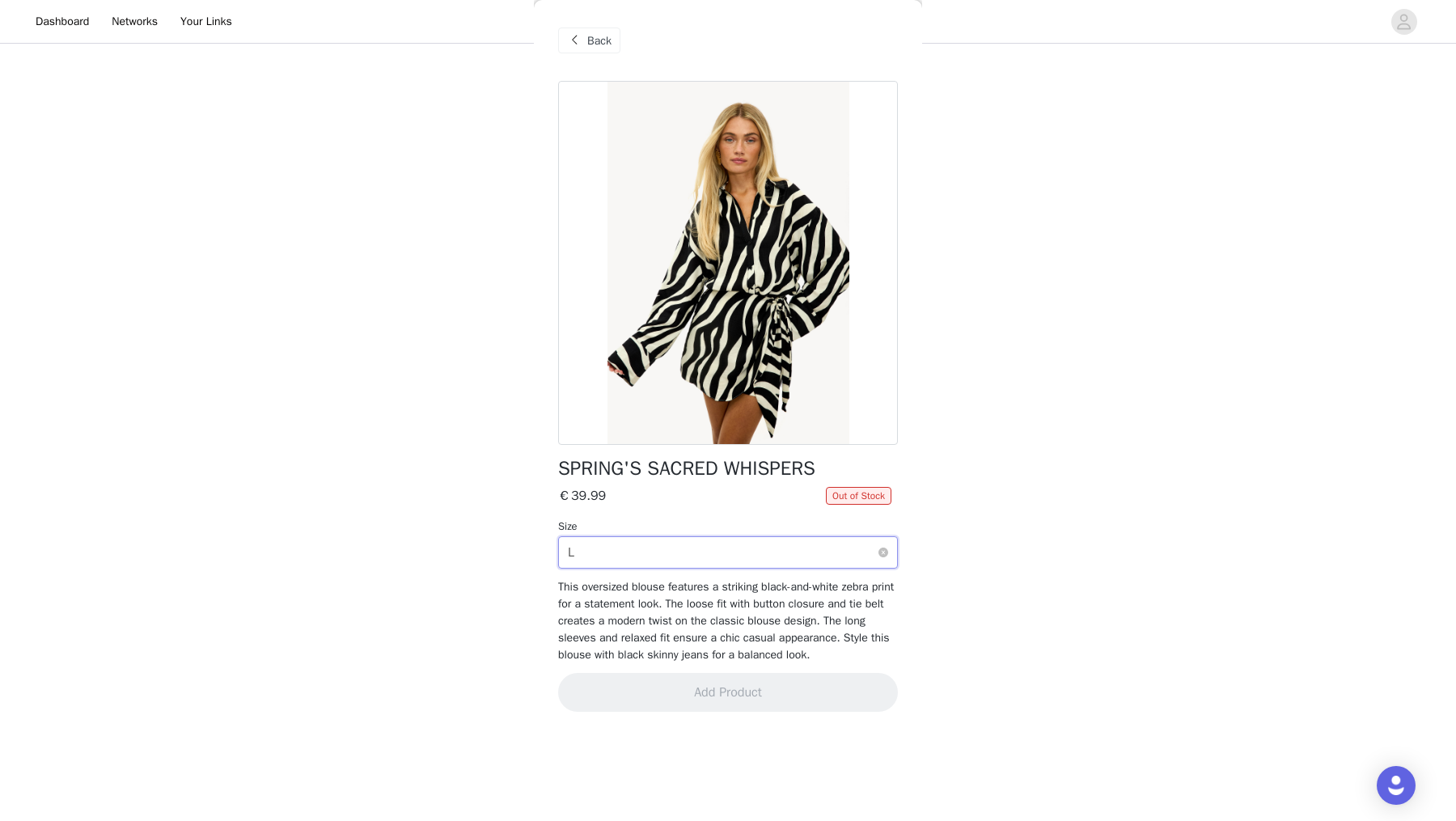 click on "Select size L" at bounding box center (722, 552) 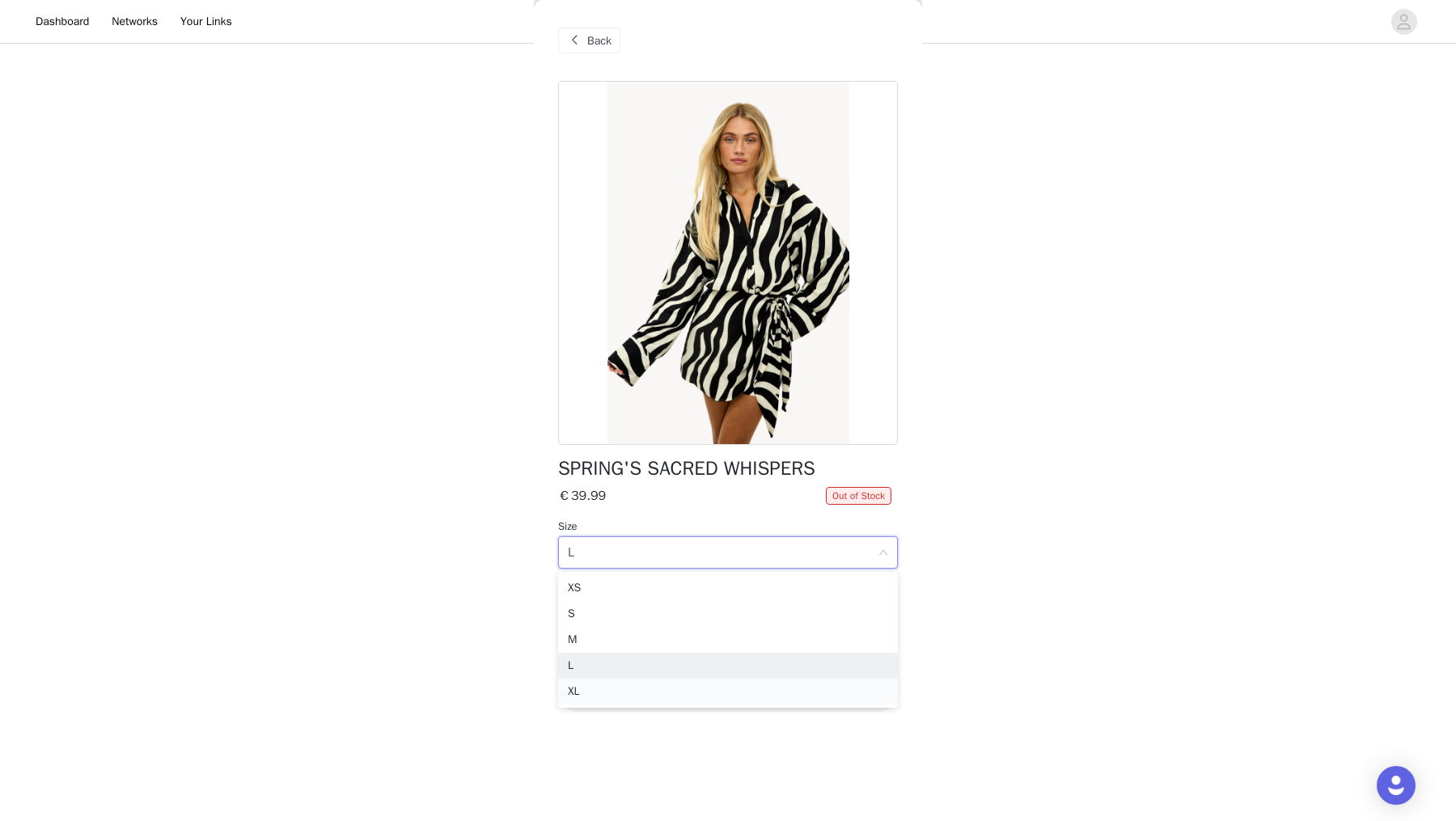 click on "XL" at bounding box center [728, 692] 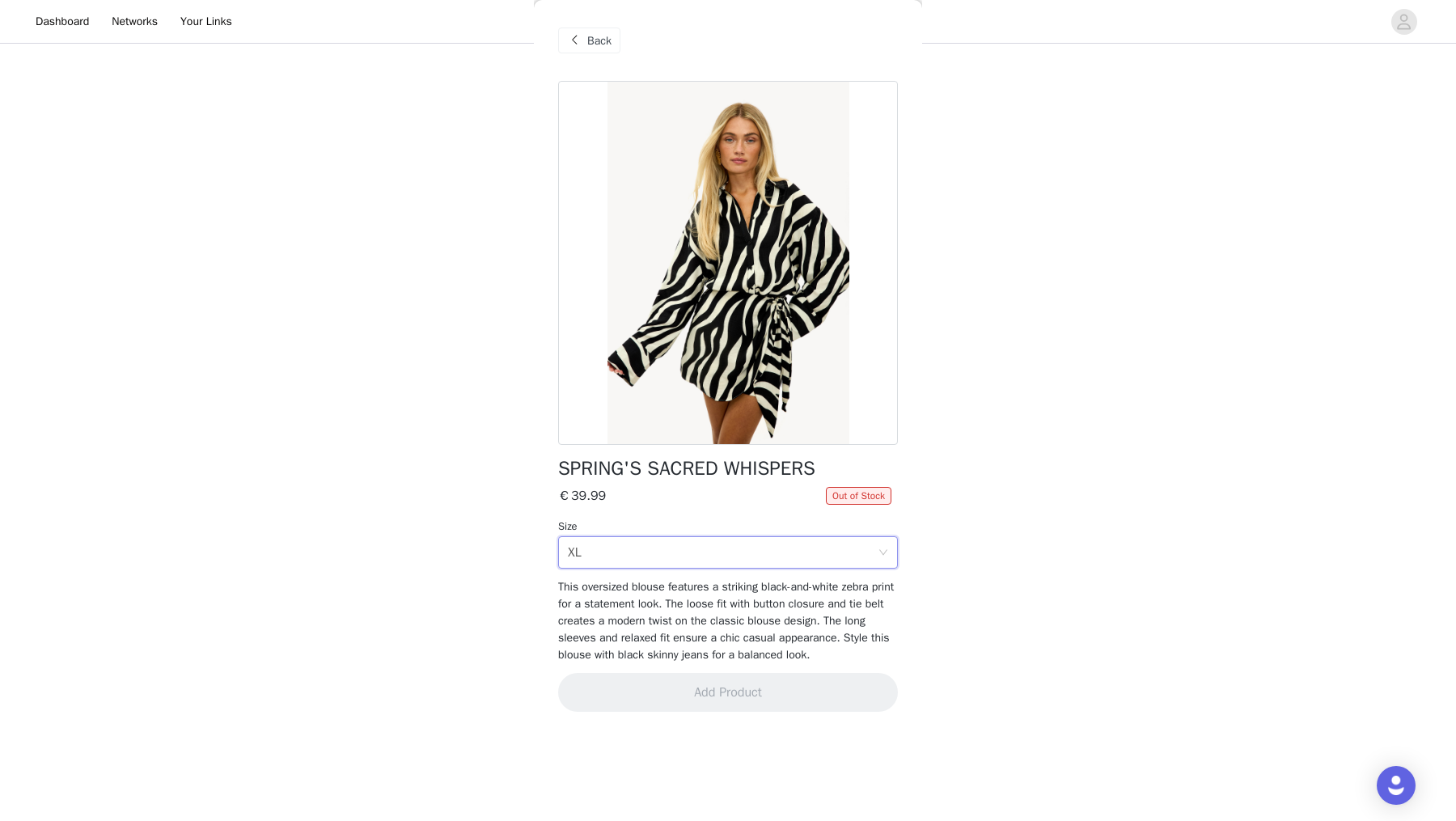 click on "Back" at bounding box center (599, 40) 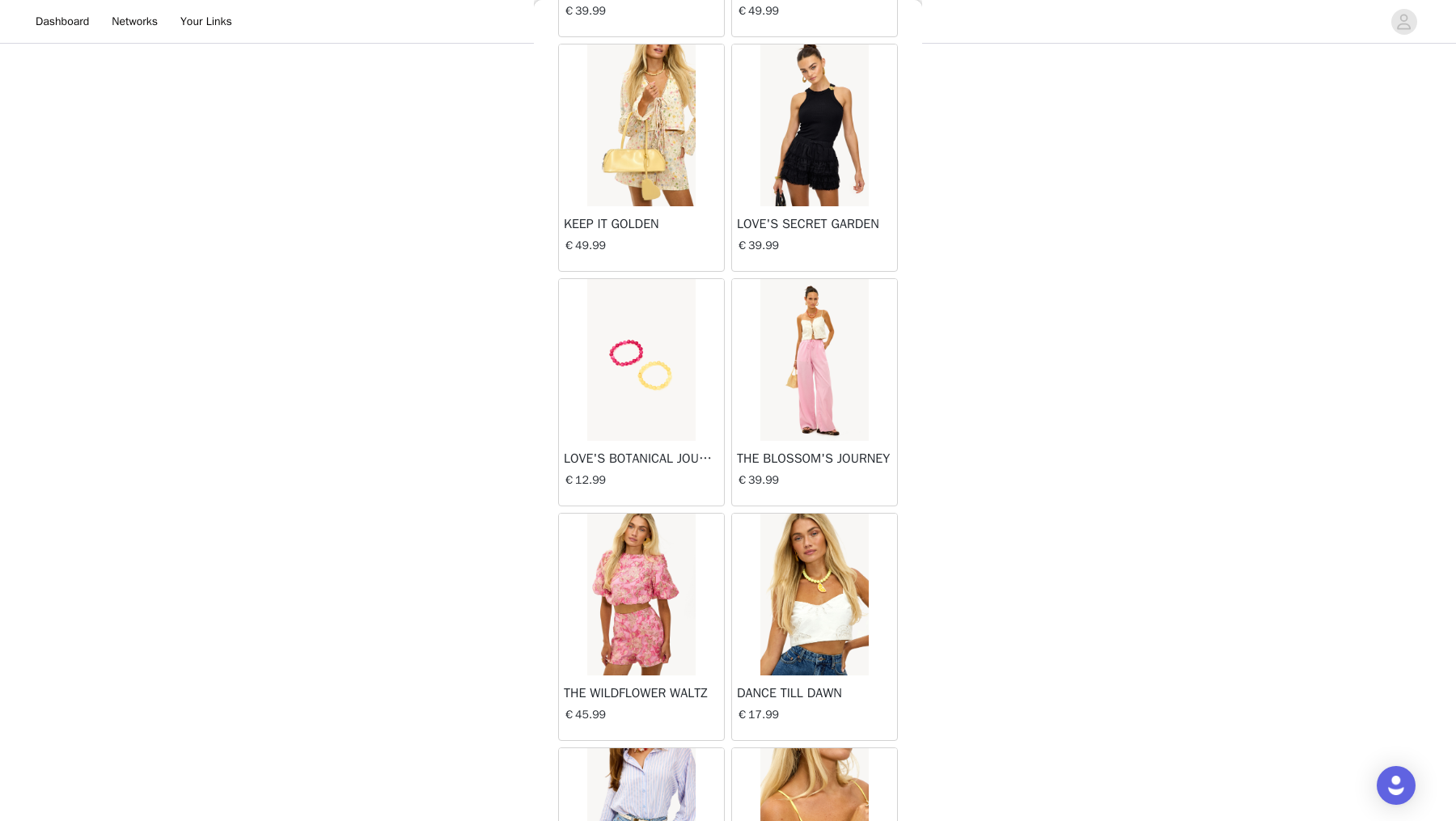 scroll, scrollTop: 27383, scrollLeft: 0, axis: vertical 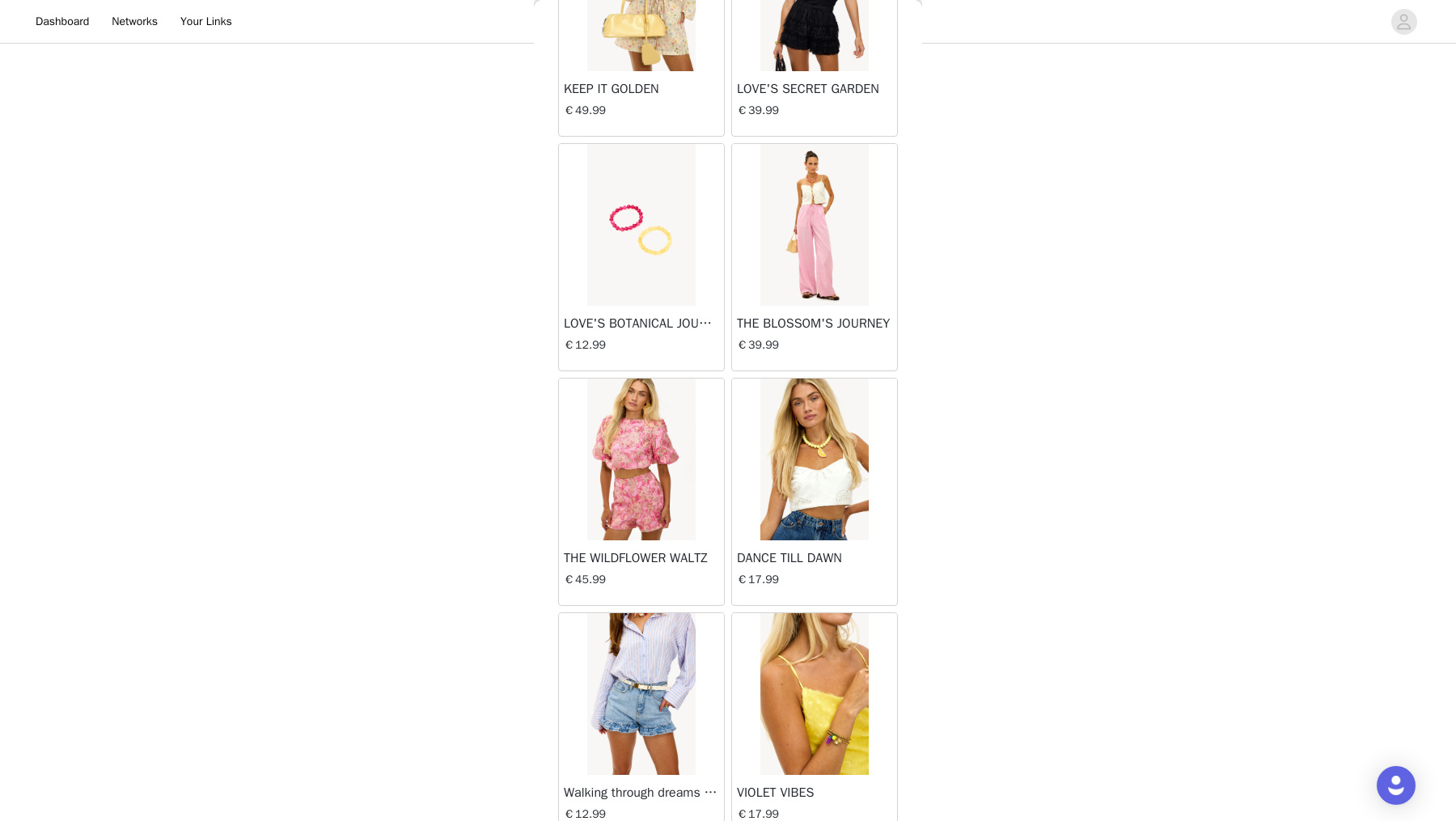 click on "Load More" at bounding box center (728, 868) 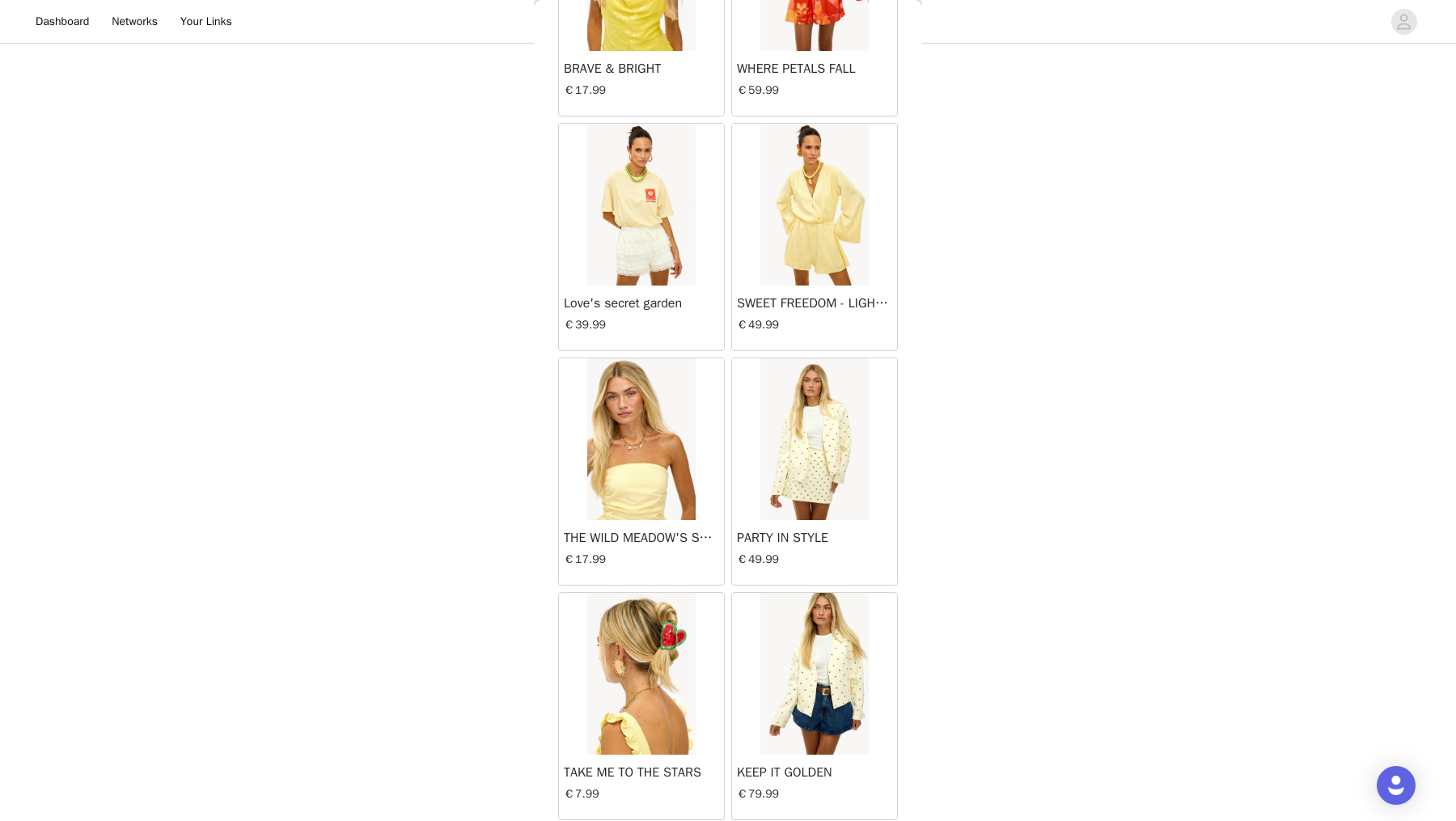 scroll, scrollTop: 28826, scrollLeft: 0, axis: vertical 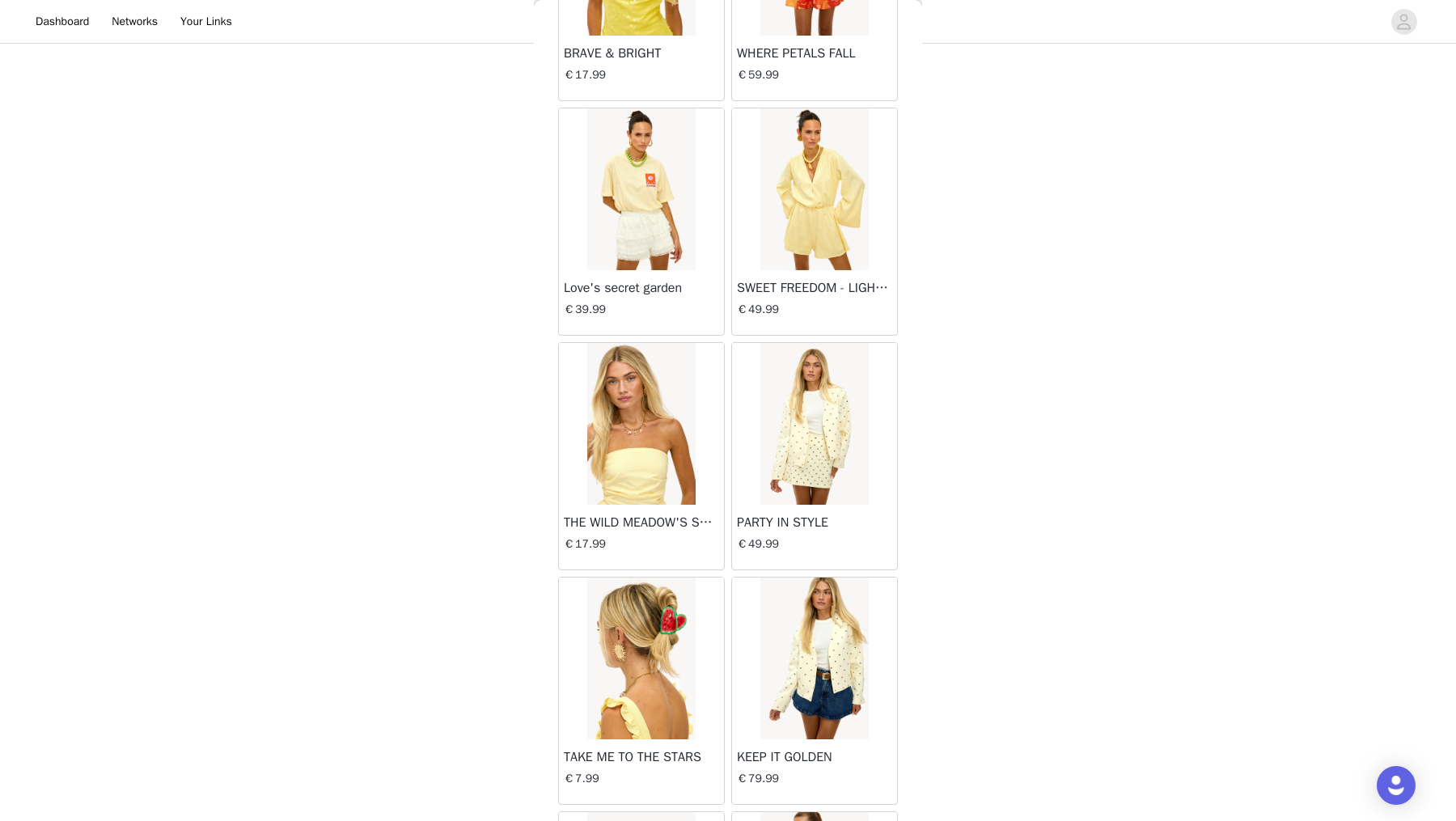 click at bounding box center (641, 189) 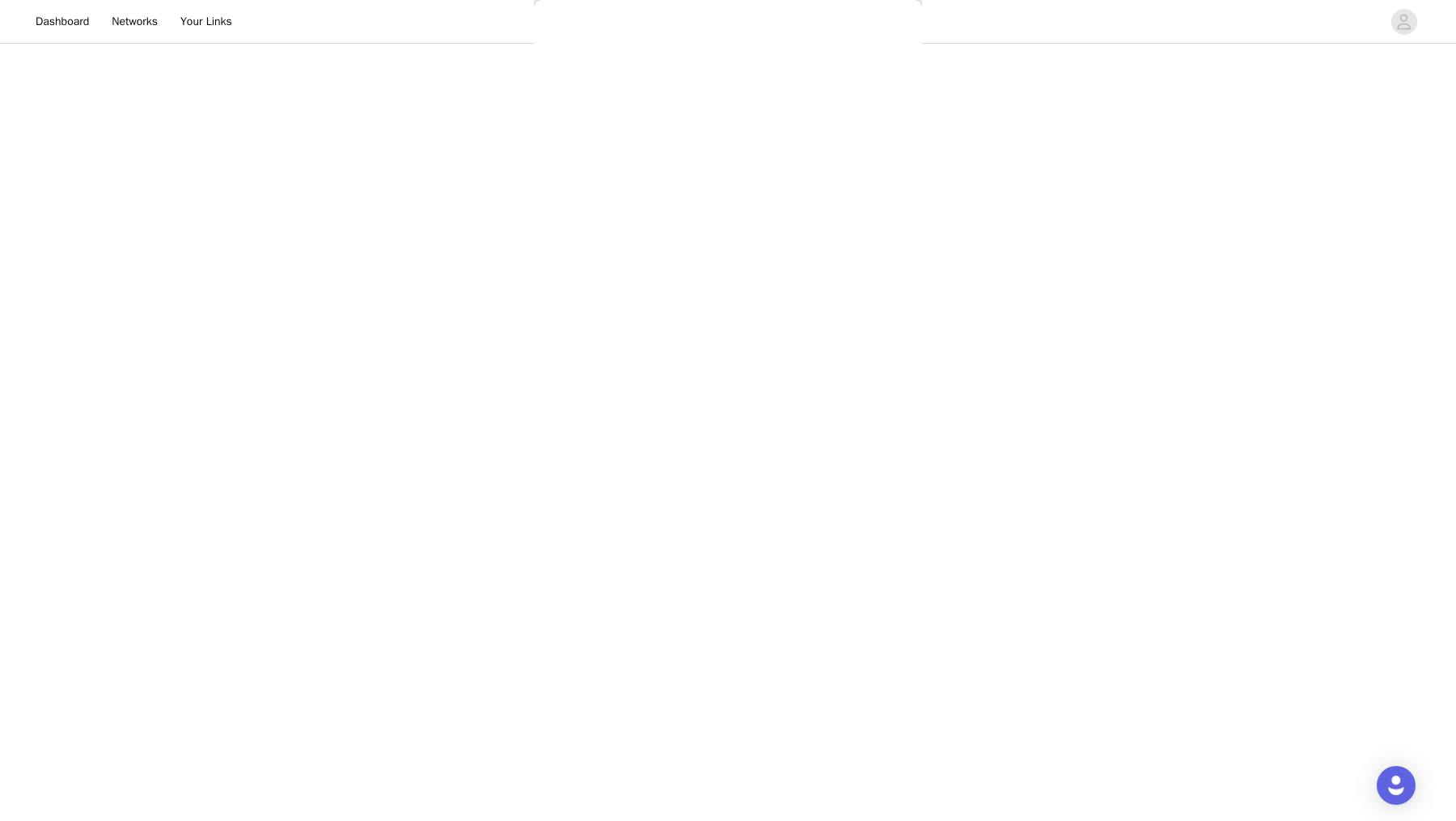 scroll, scrollTop: 0, scrollLeft: 0, axis: both 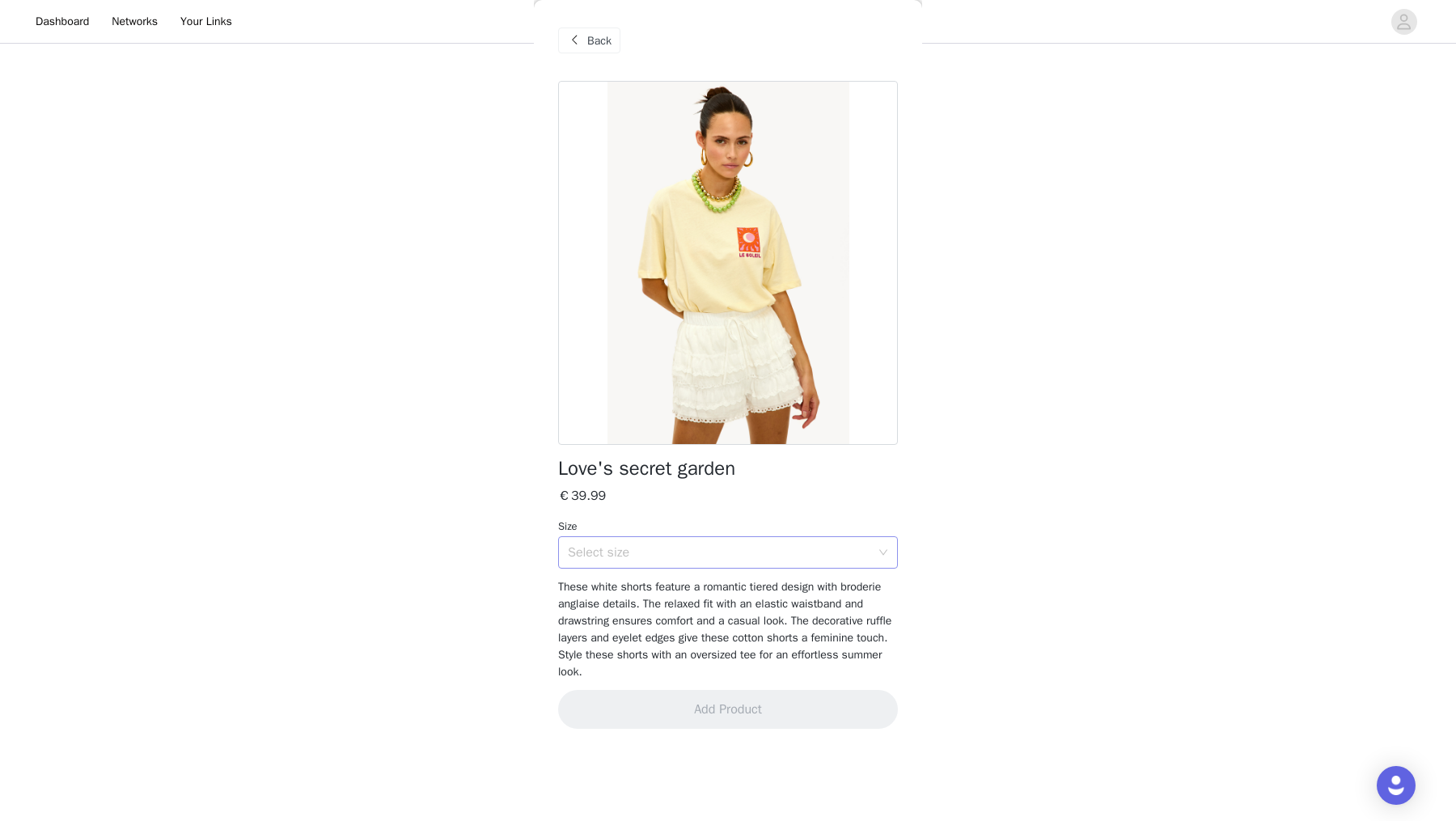 click on "Select size" at bounding box center (719, 552) 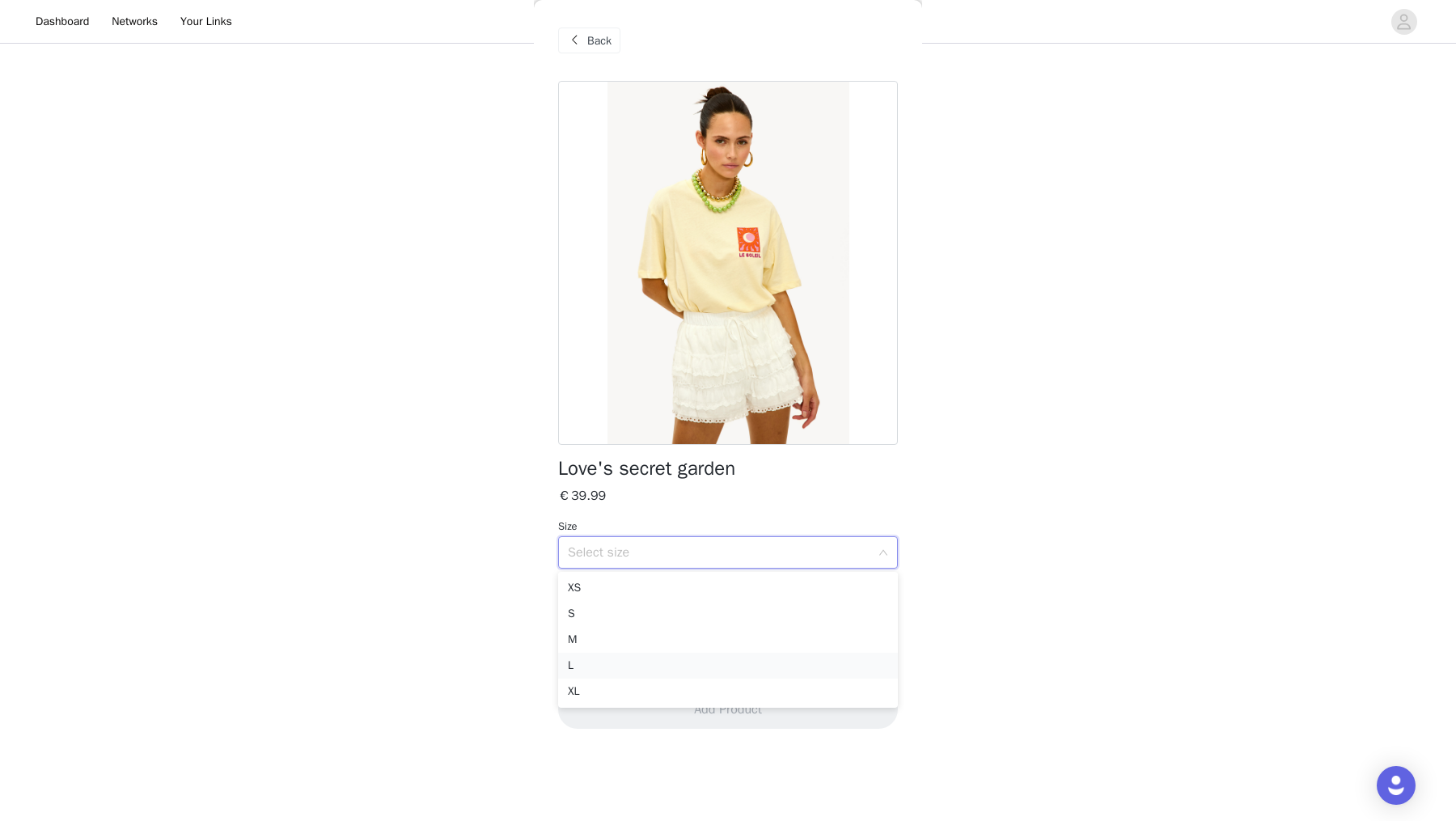 click on "L" at bounding box center [728, 666] 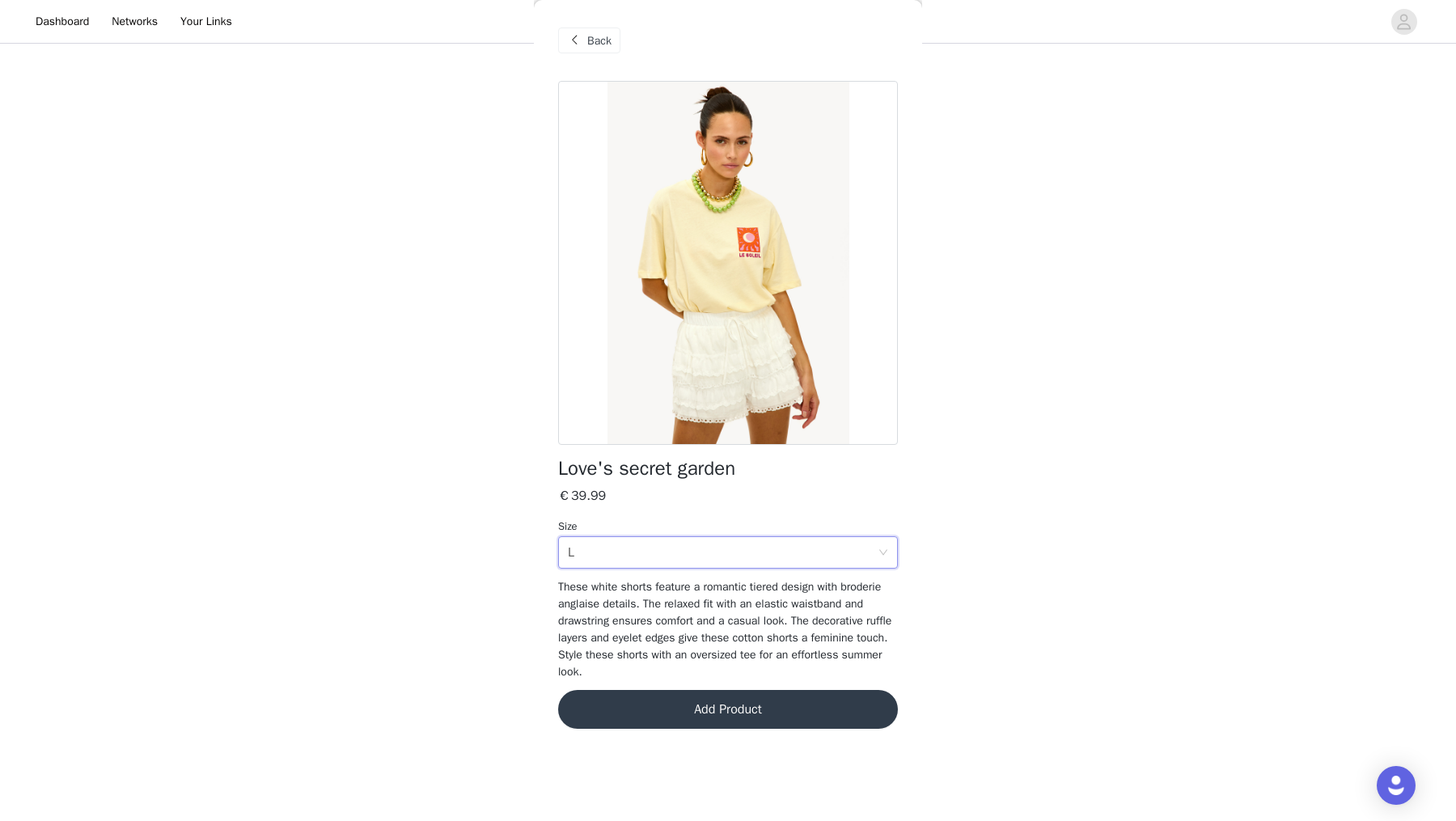 click on "Add Product" at bounding box center [728, 709] 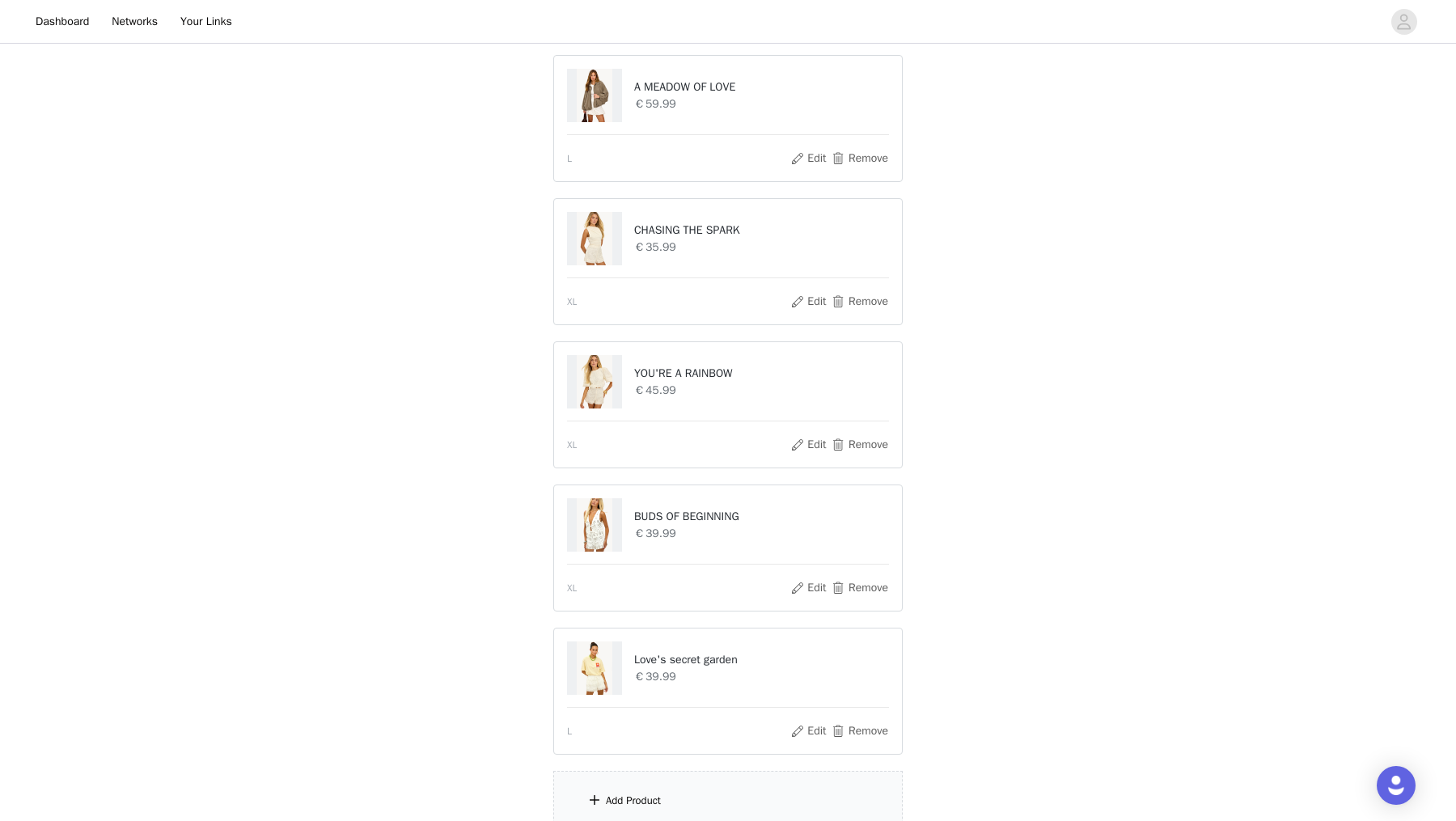 click on "Add Product" at bounding box center (728, 801) 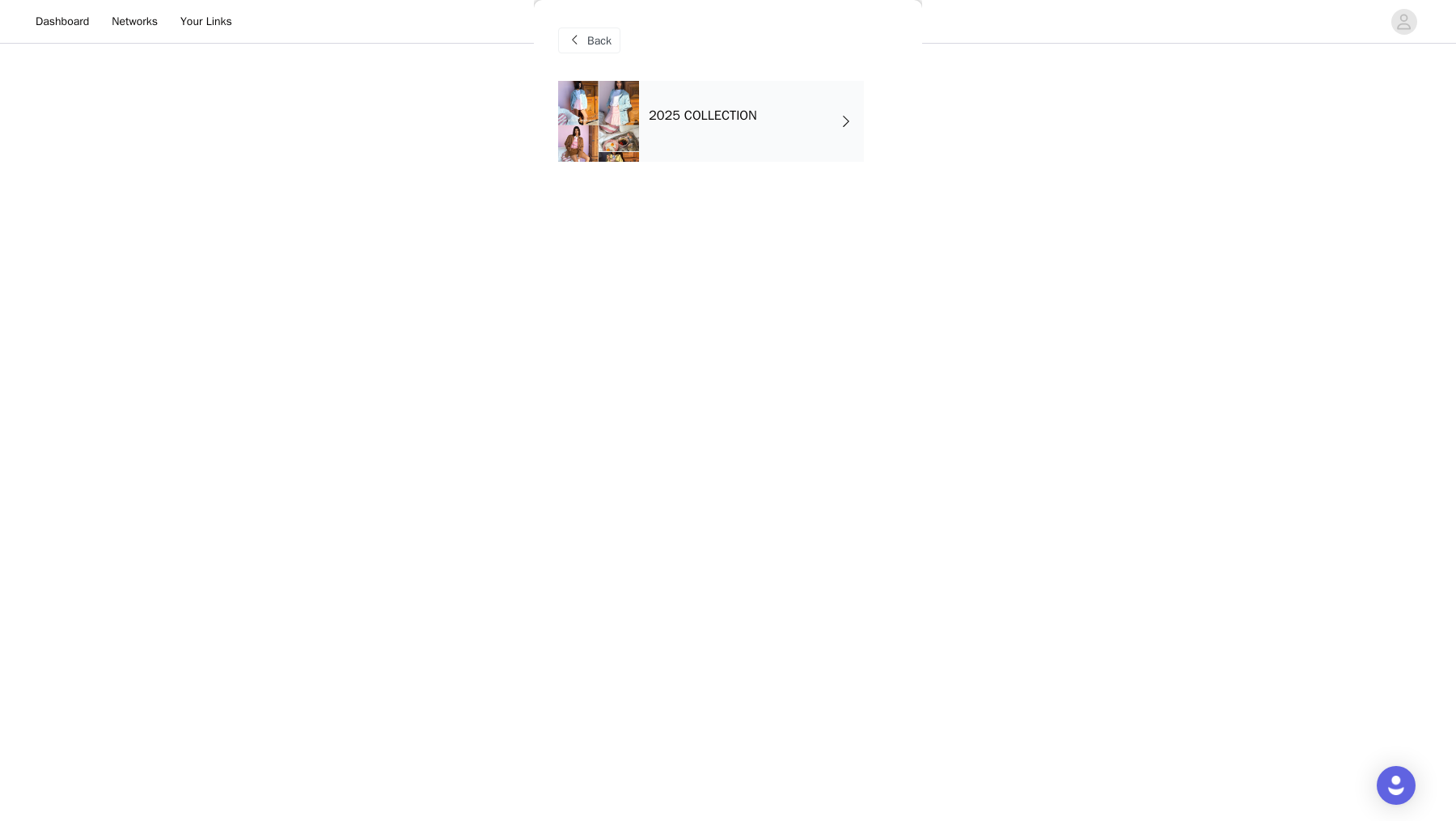 click on "2025 COLLECTION" at bounding box center (703, 116) 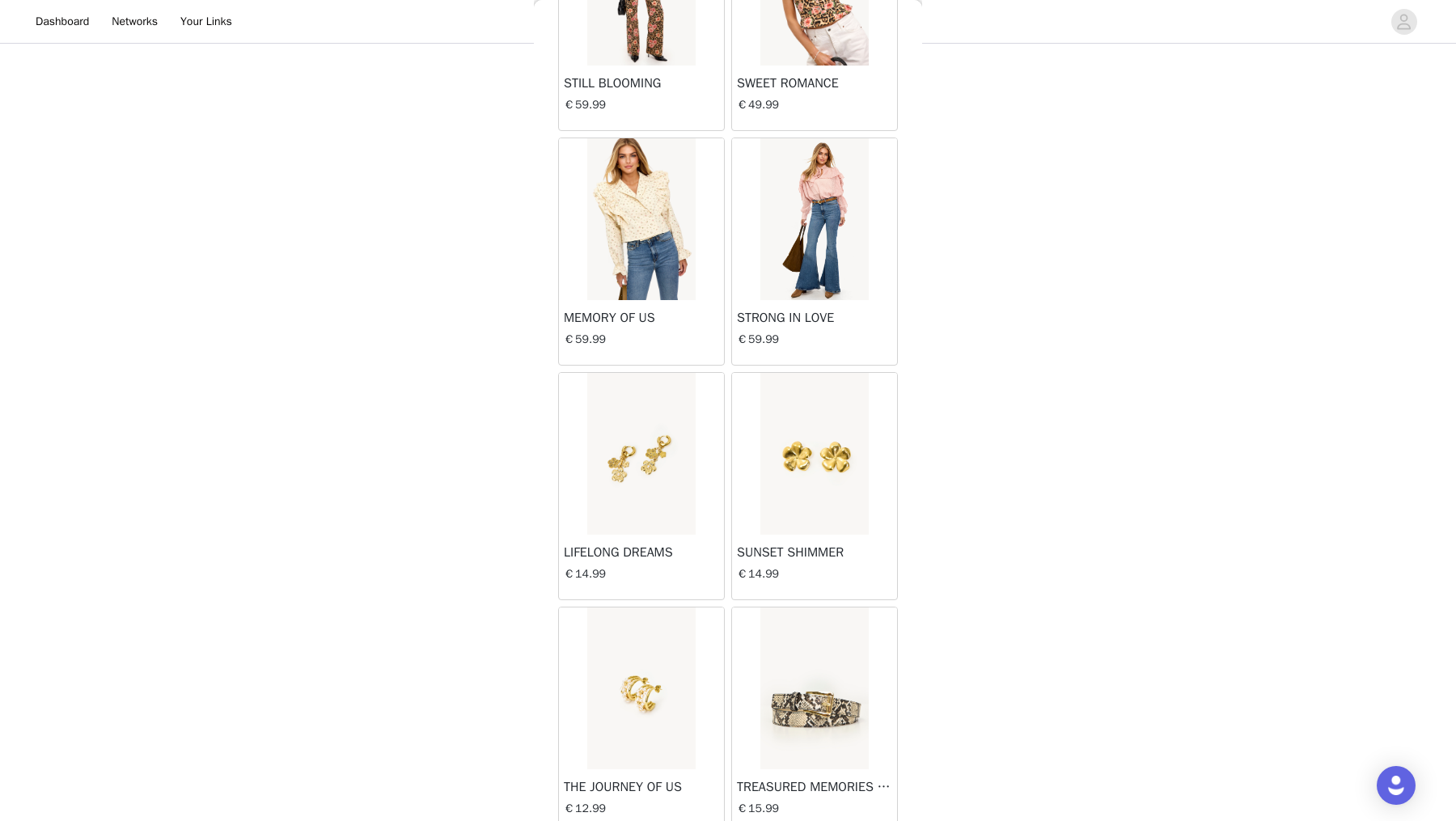 scroll, scrollTop: 1648, scrollLeft: 0, axis: vertical 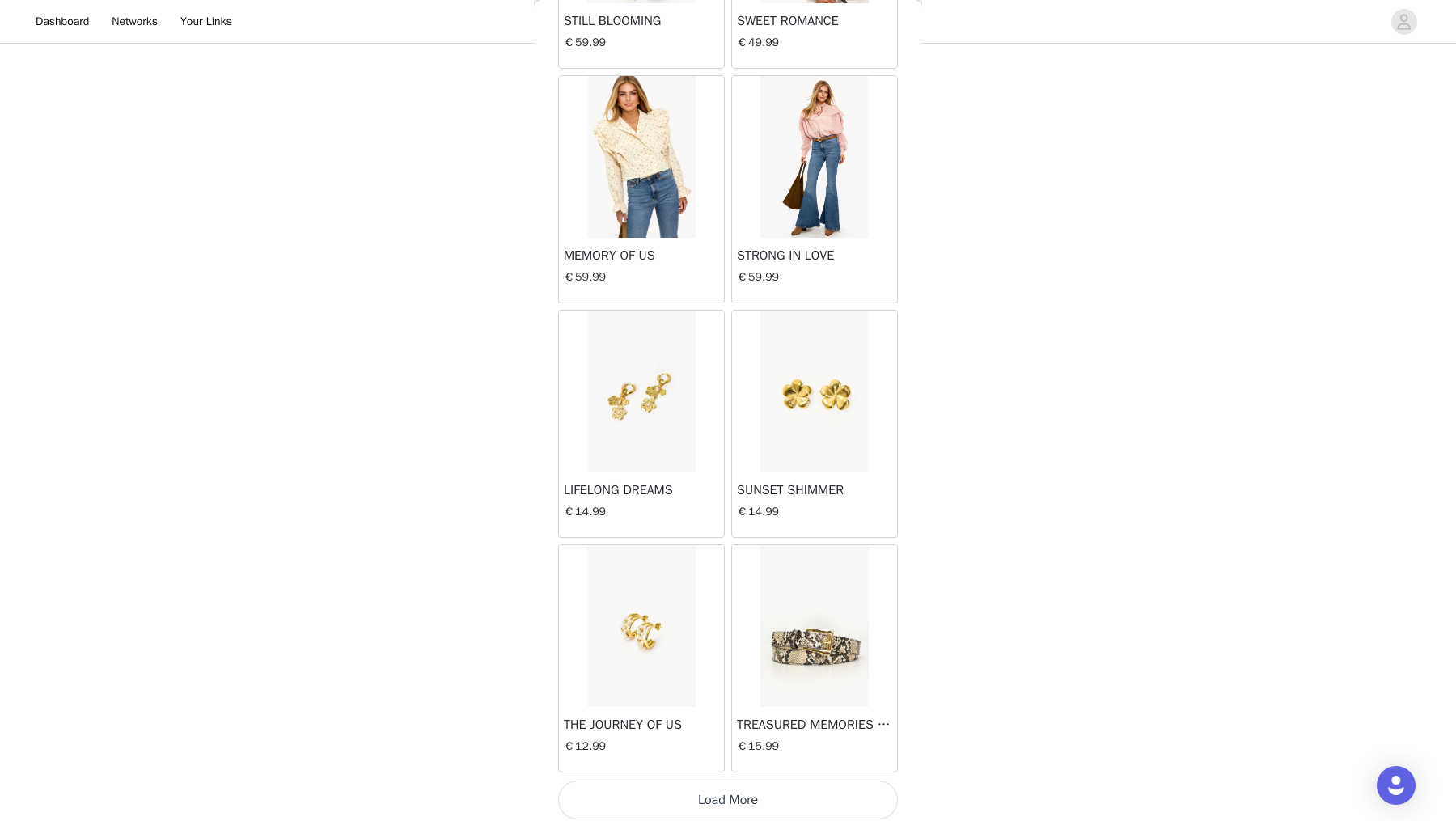 click on "Load More" at bounding box center [728, 800] 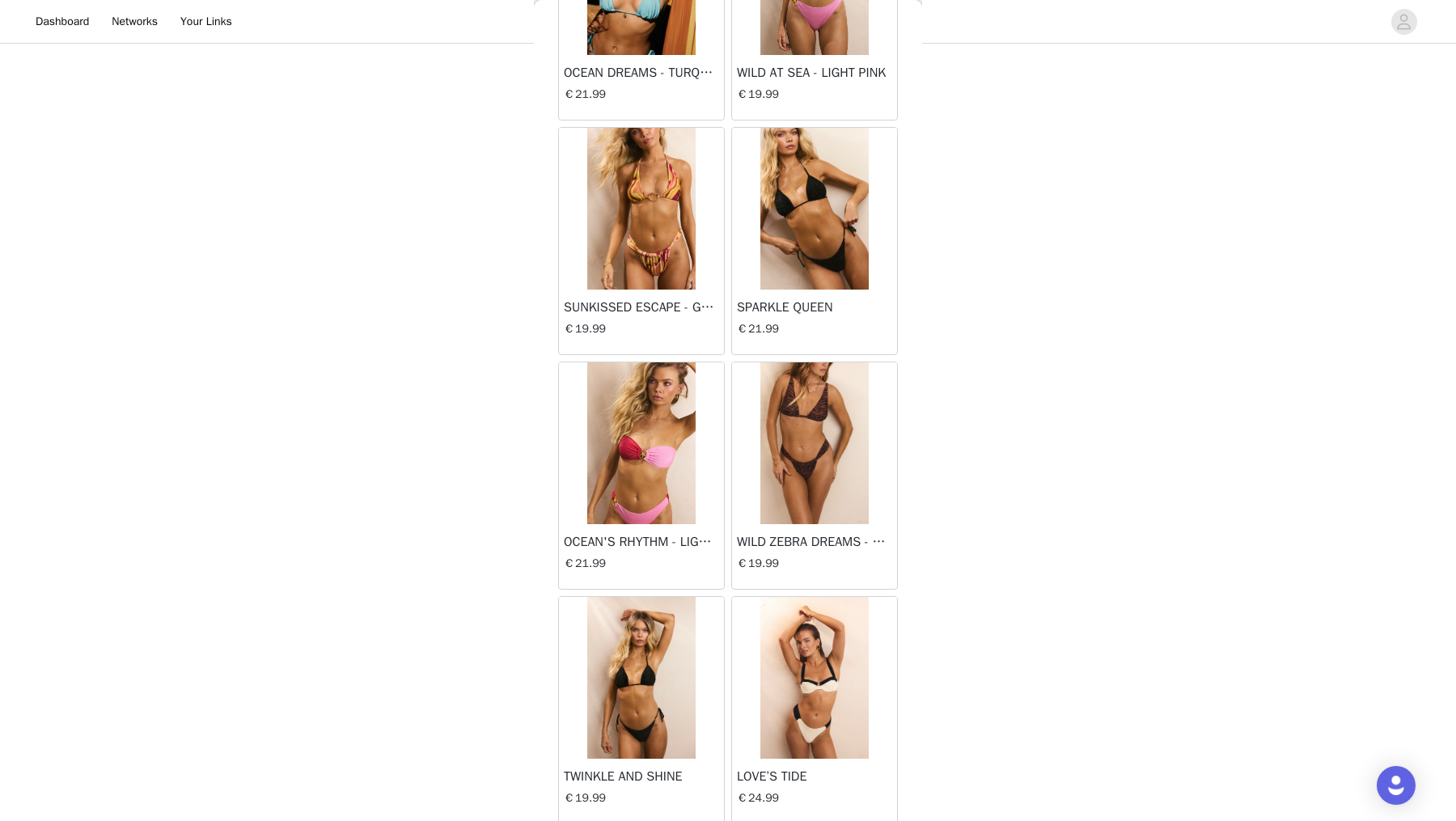 scroll, scrollTop: 3988, scrollLeft: 0, axis: vertical 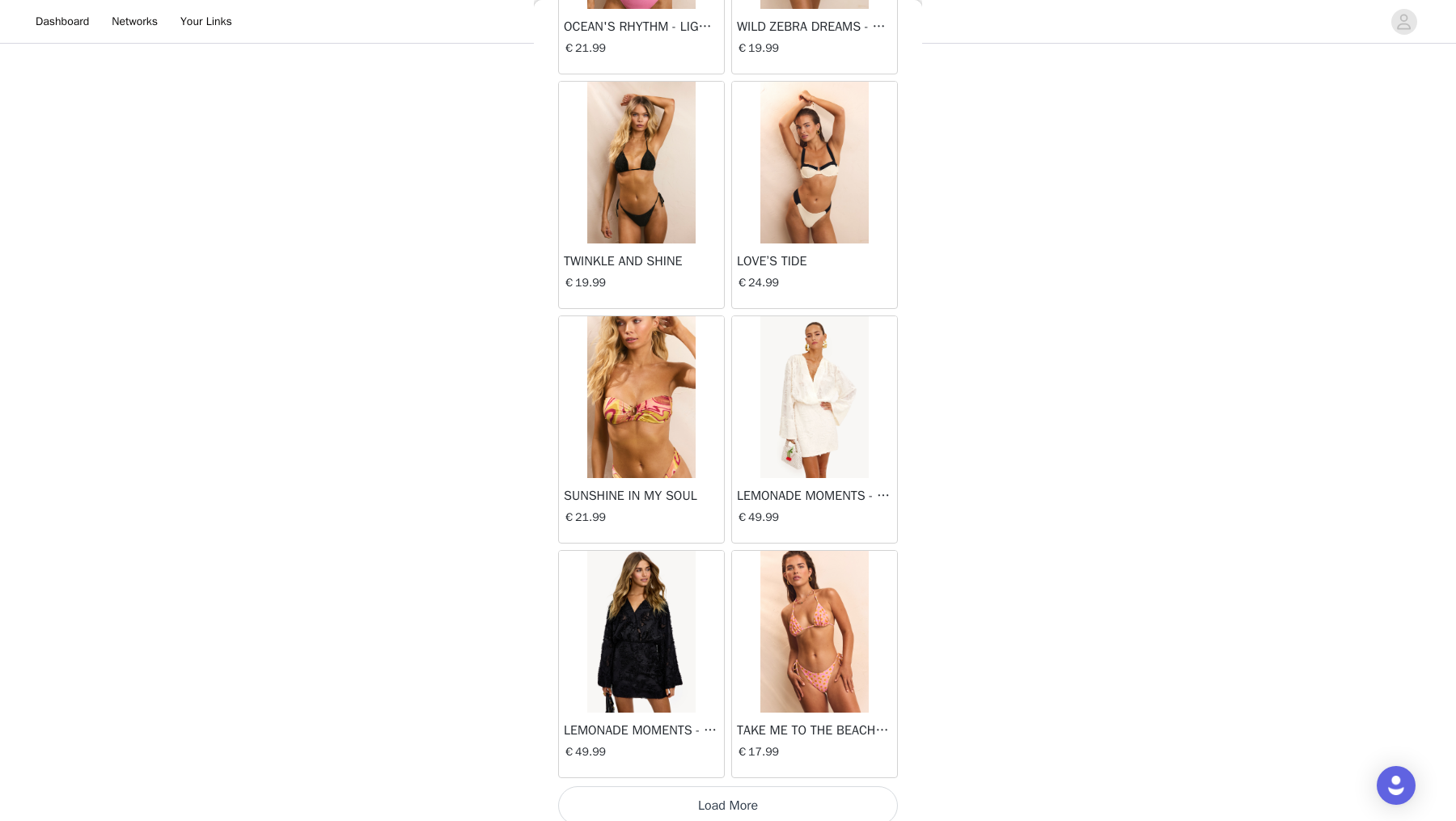 click on "Load More" at bounding box center (728, 806) 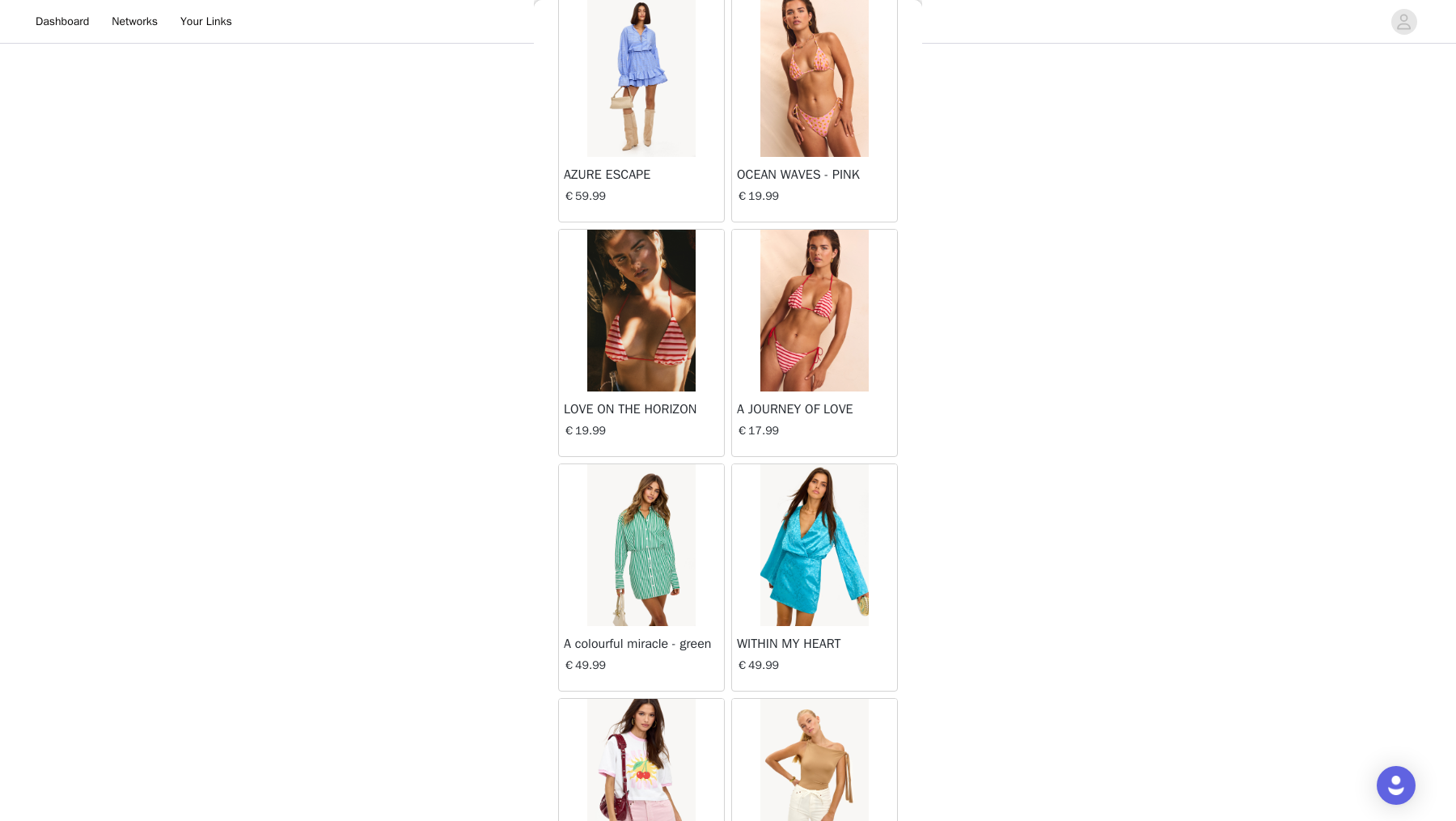 scroll, scrollTop: 6326, scrollLeft: 0, axis: vertical 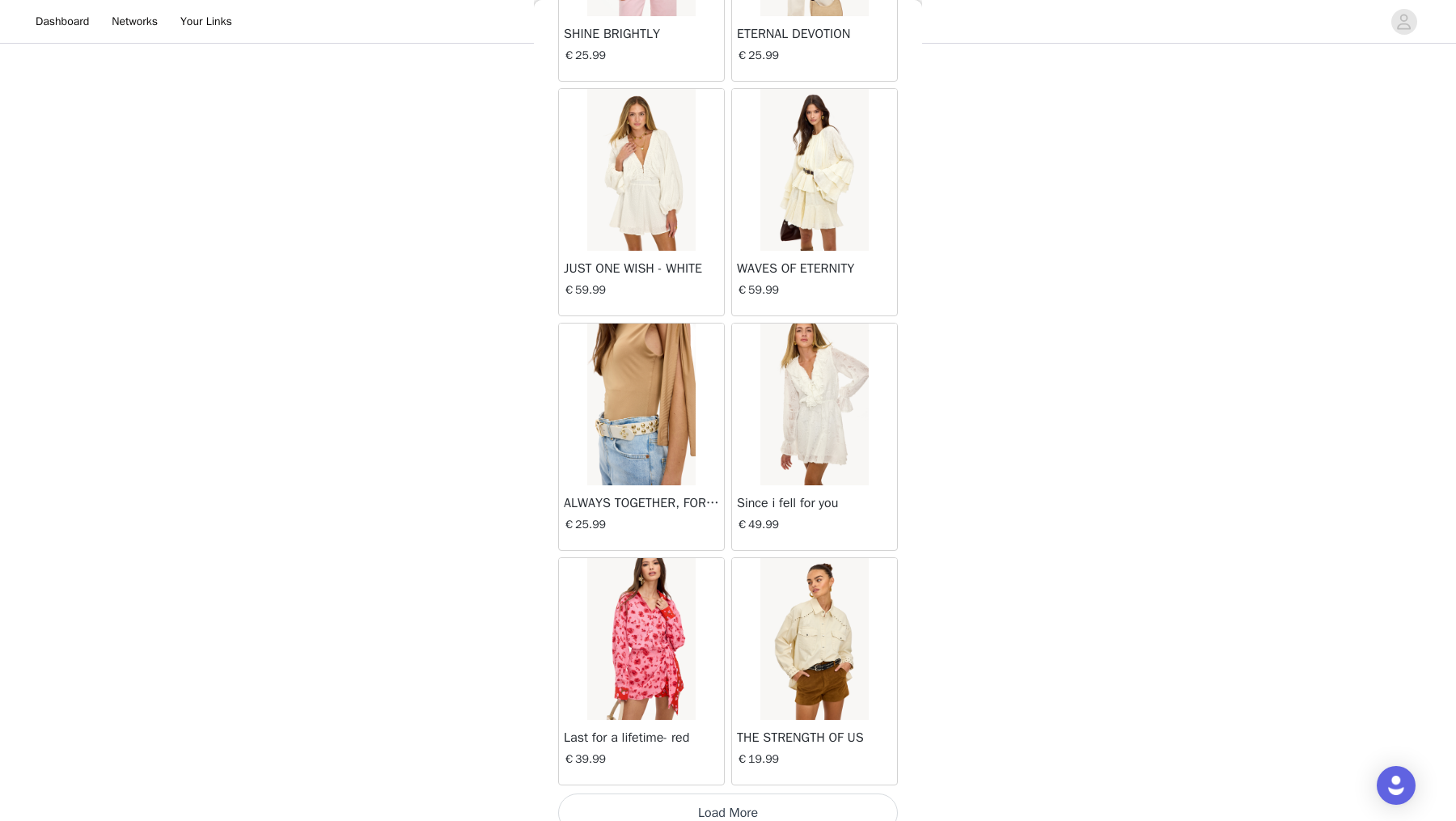 click on "Load More" at bounding box center (728, 813) 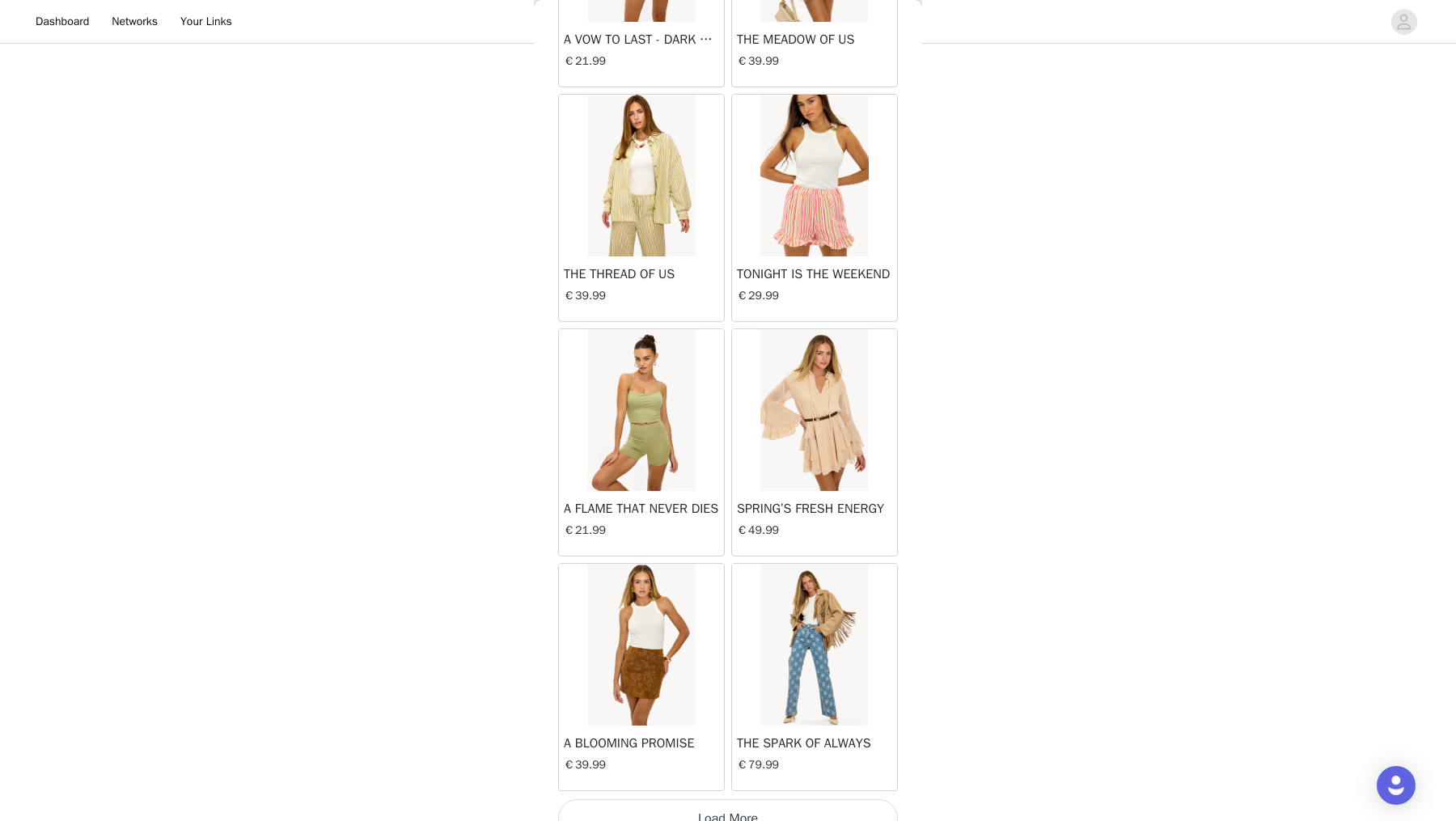 click on "Load More" at bounding box center [728, 819] 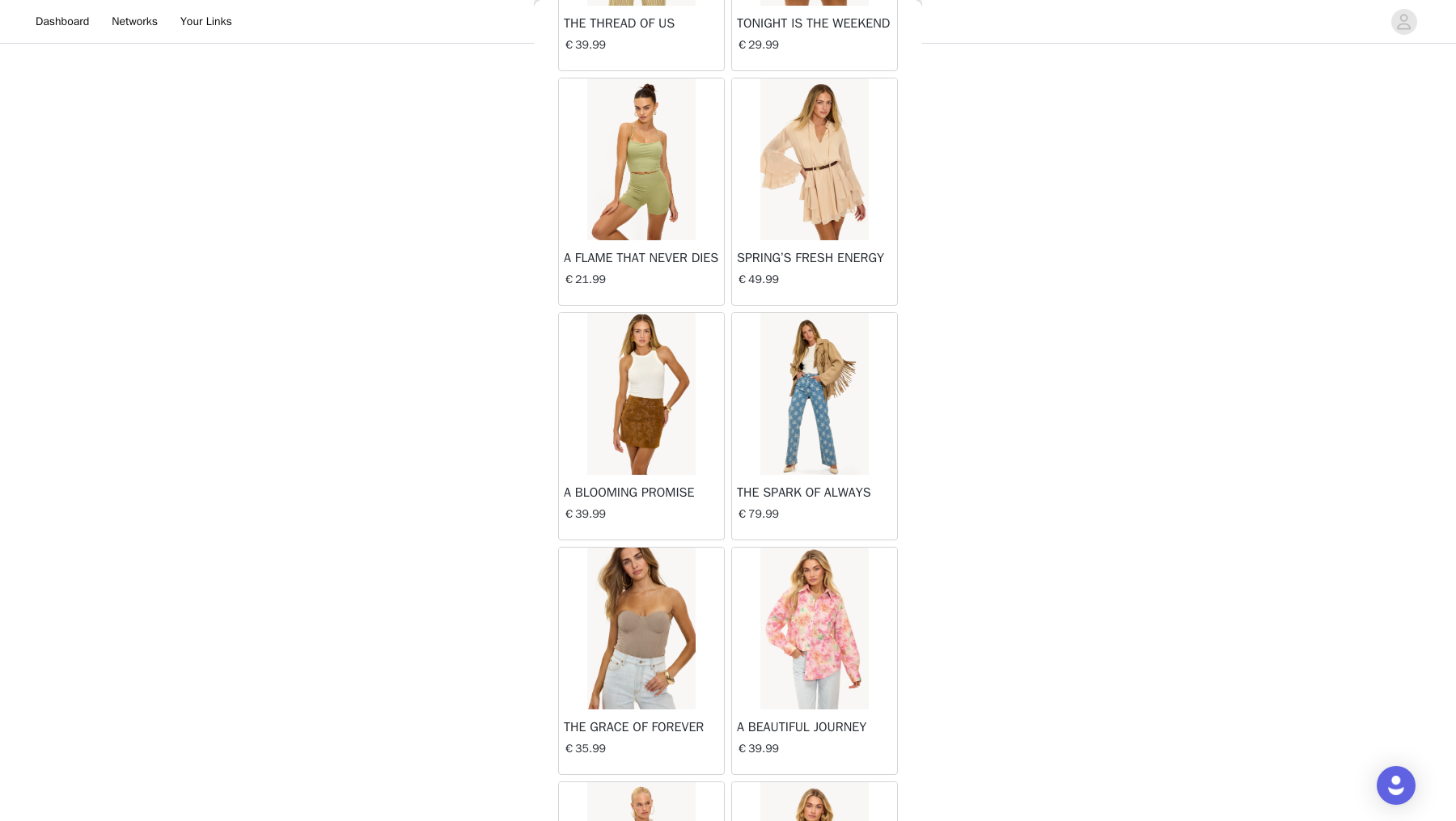 scroll, scrollTop: 11005, scrollLeft: 0, axis: vertical 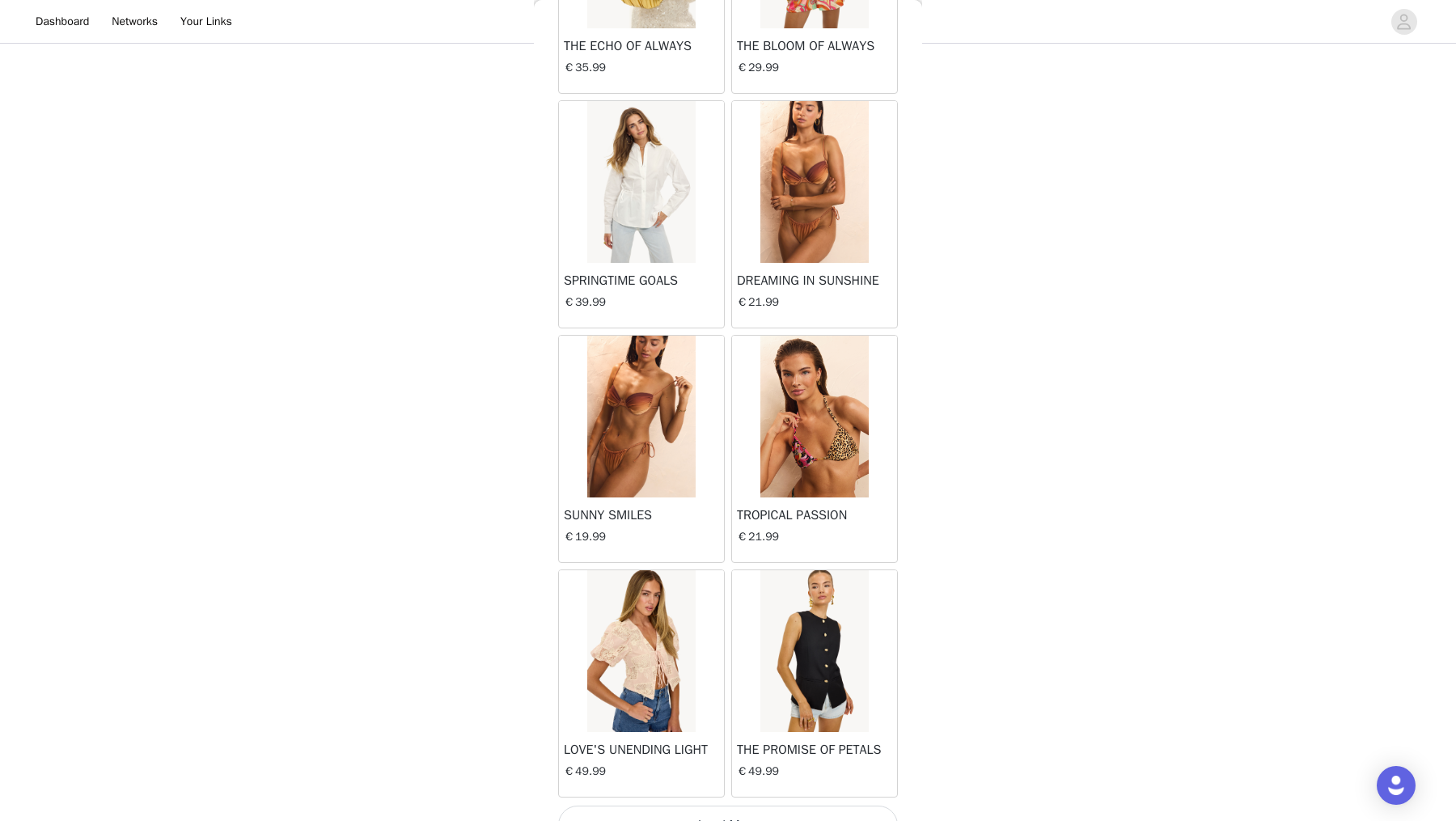 click on "Load More" at bounding box center [728, 825] 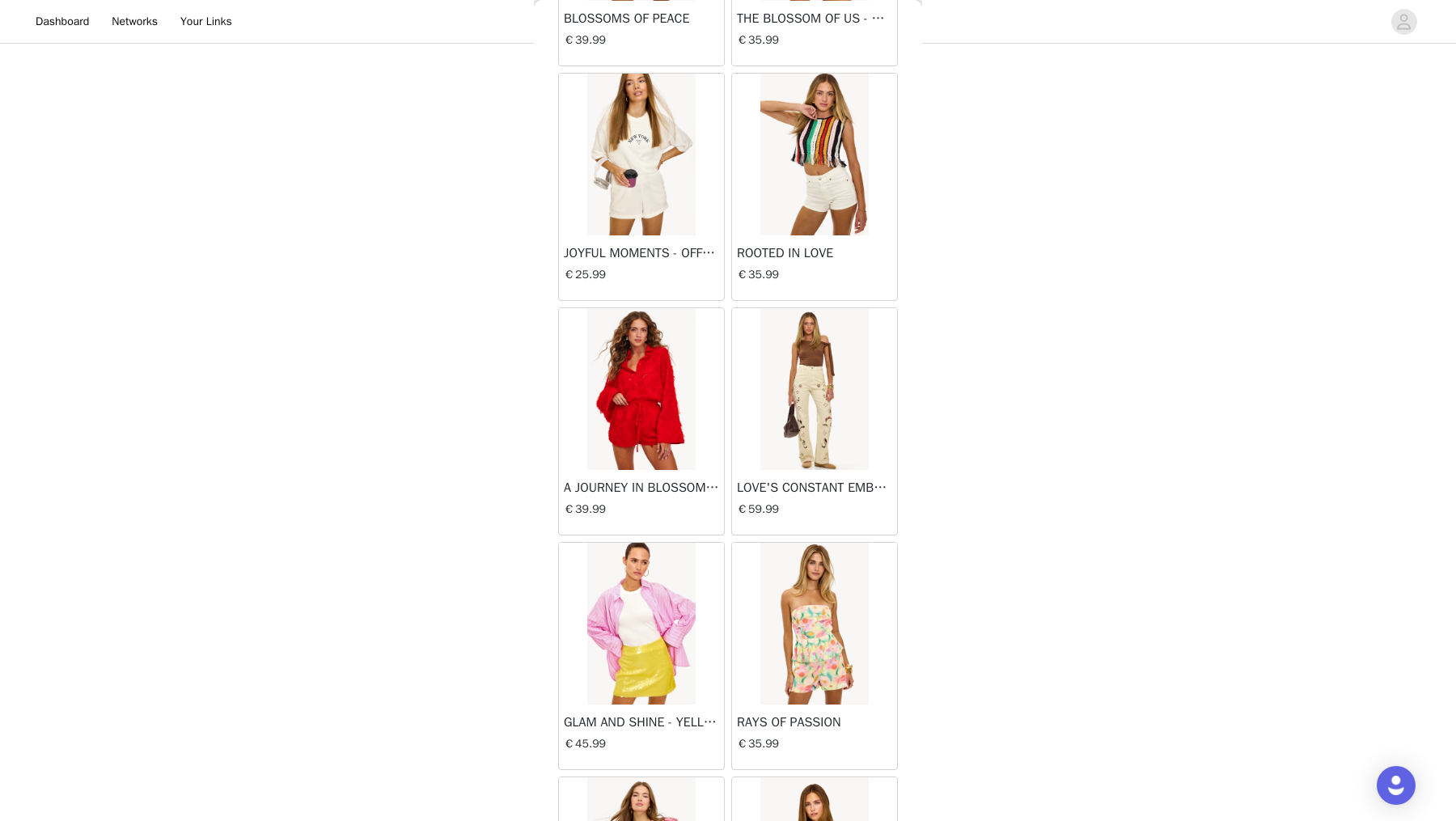 scroll, scrollTop: 13345, scrollLeft: 0, axis: vertical 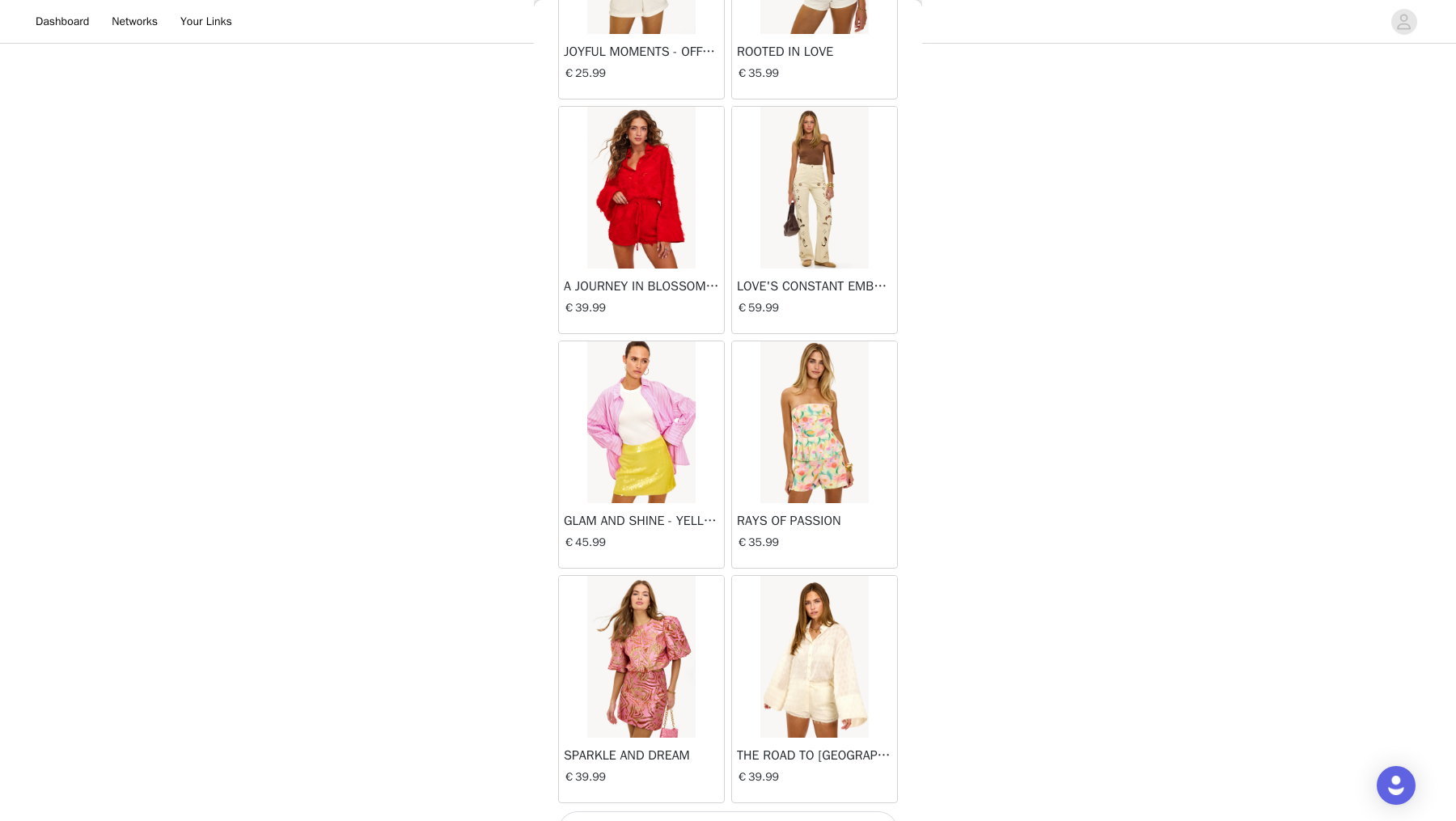 click on "Load More" at bounding box center [728, 831] 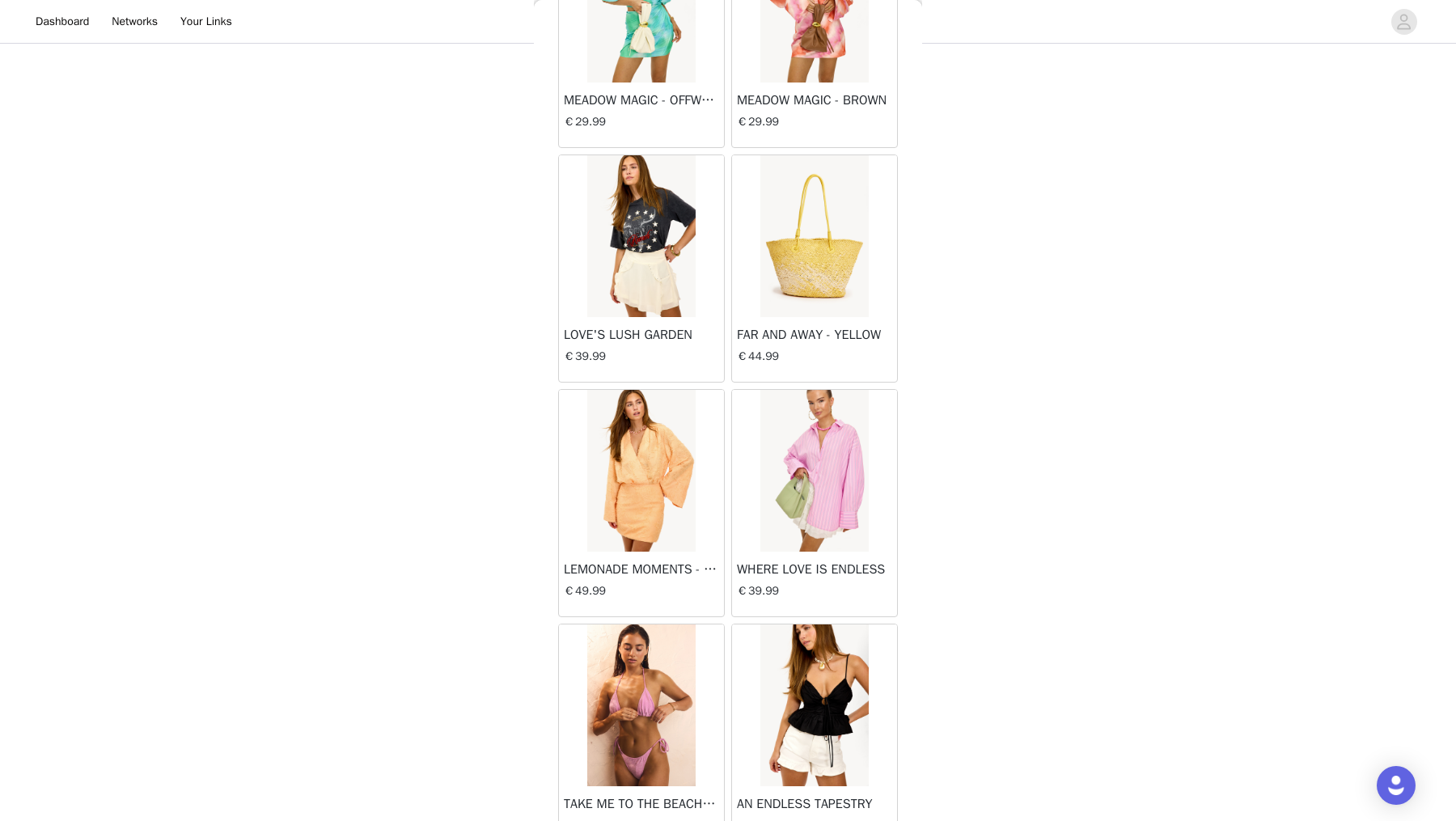 scroll, scrollTop: 15685, scrollLeft: 0, axis: vertical 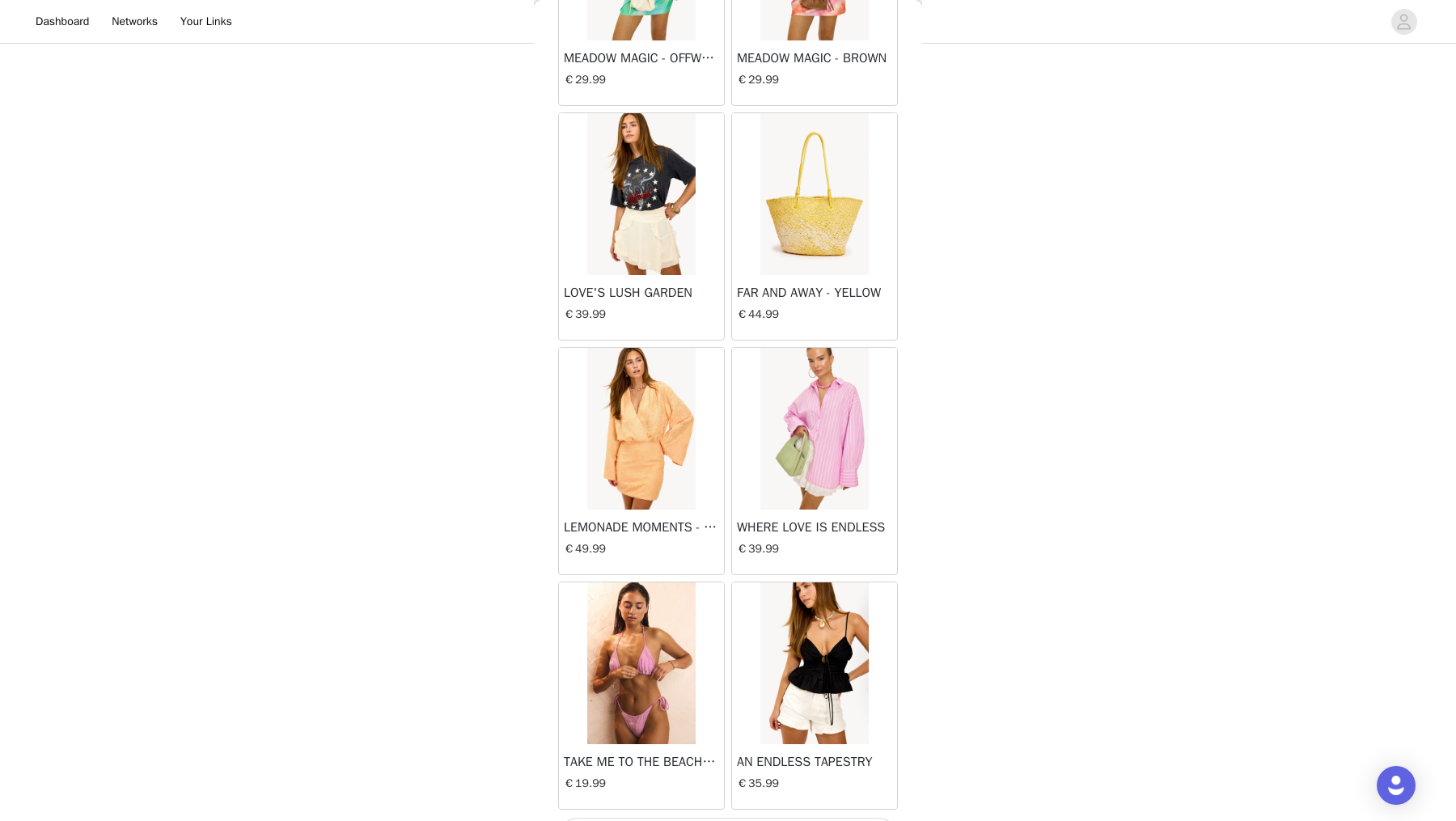 click on "Load More" at bounding box center (728, 837) 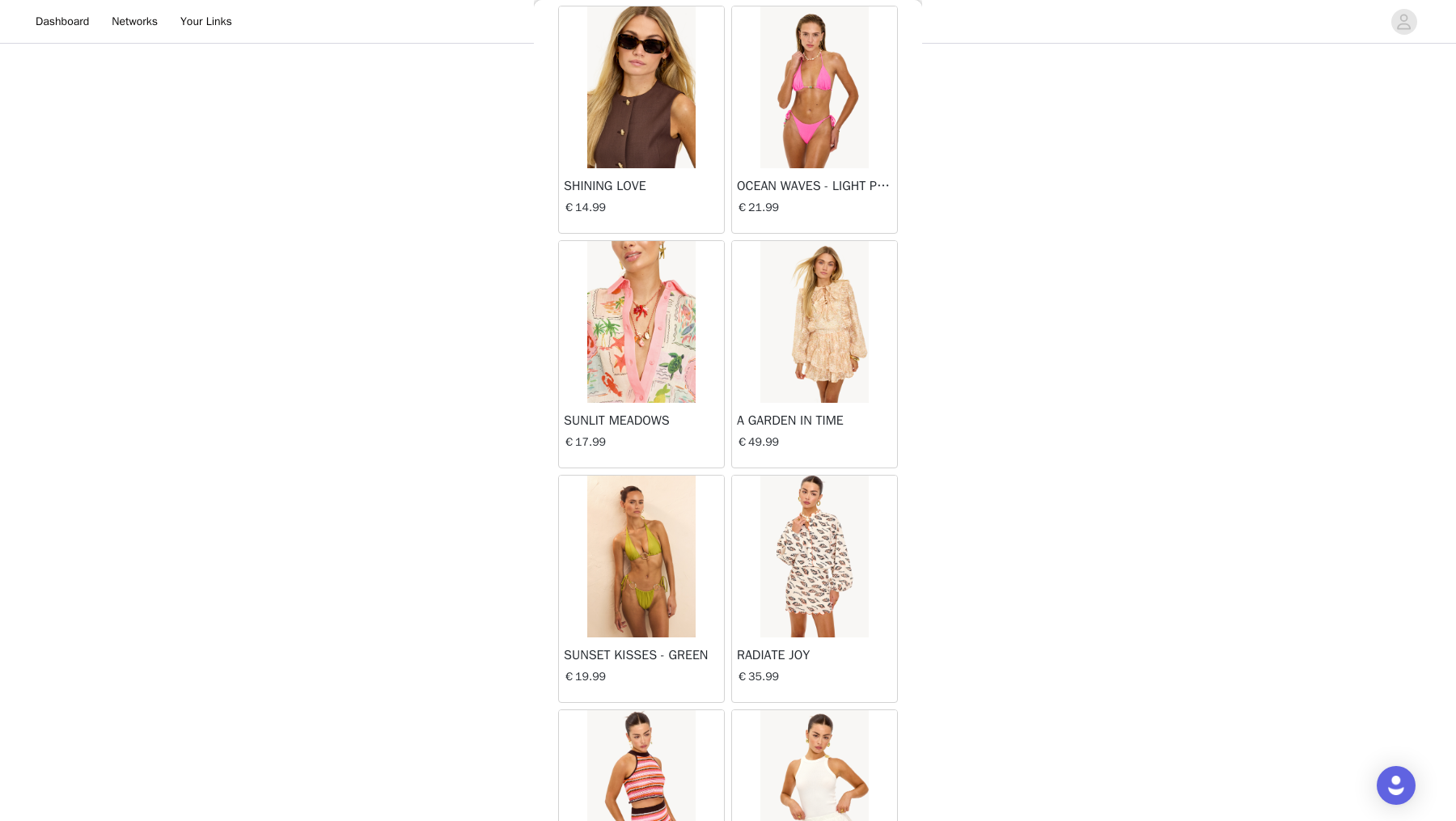 scroll, scrollTop: 18025, scrollLeft: 0, axis: vertical 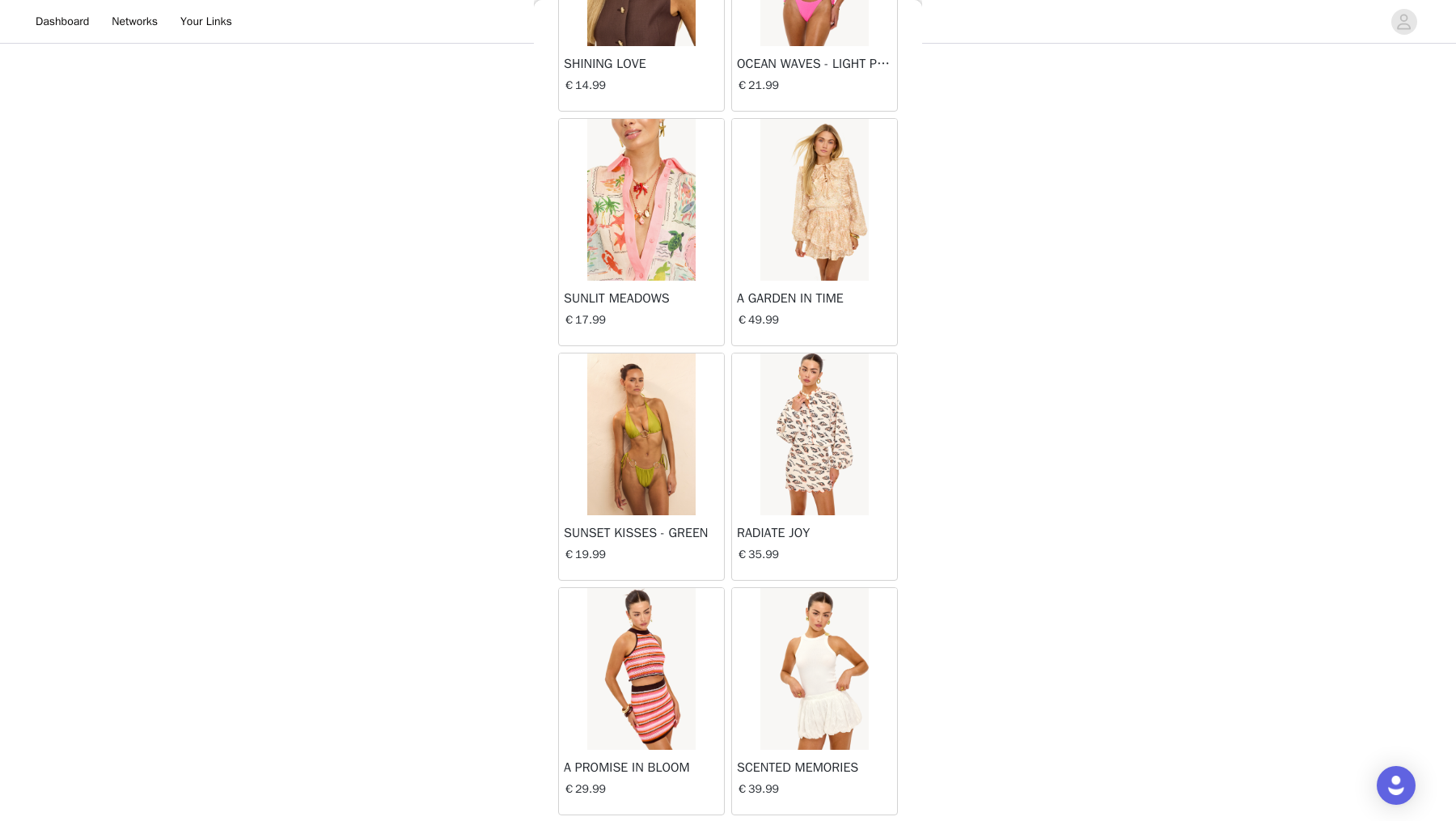 click on "Load More" at bounding box center [728, 843] 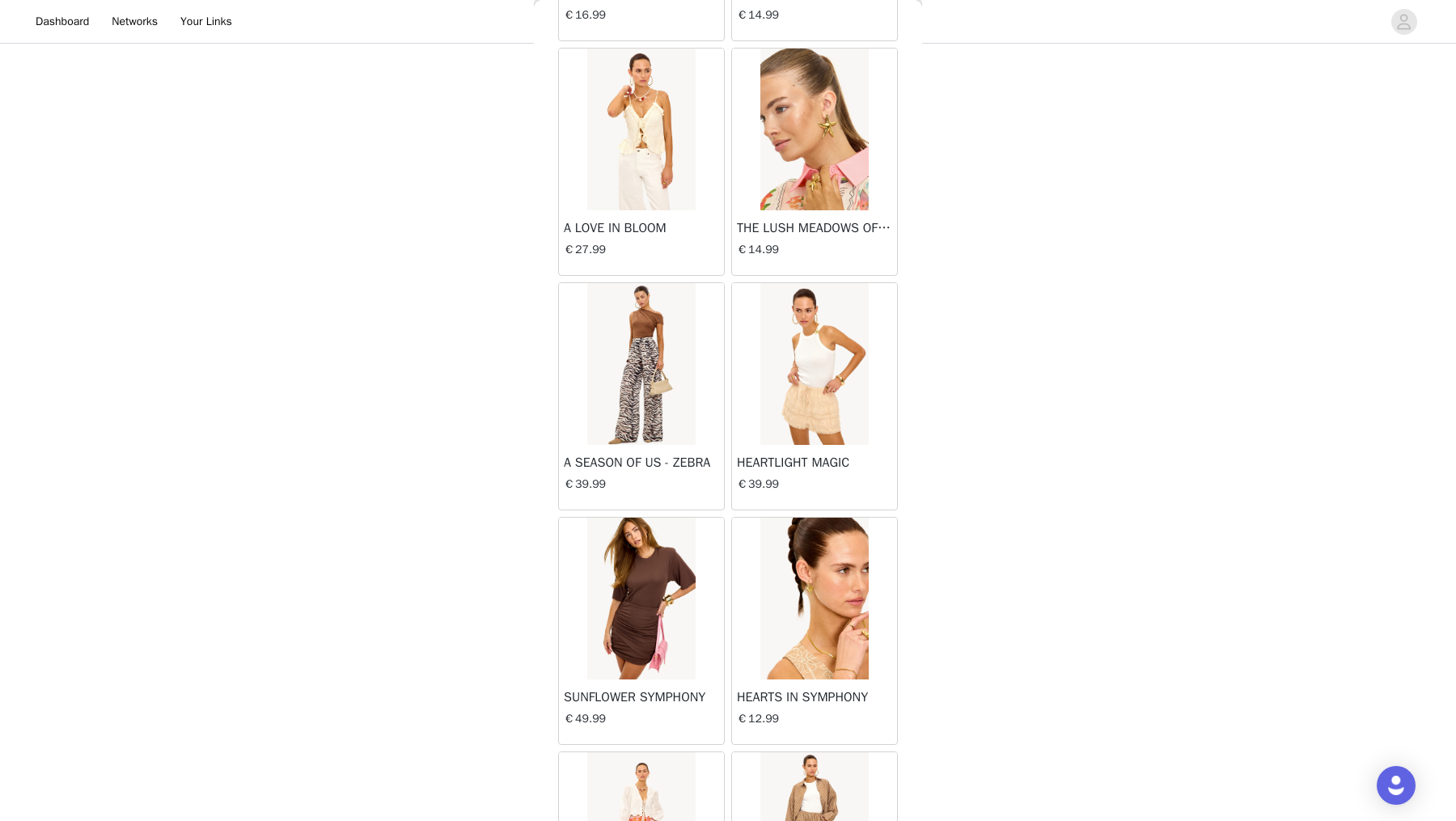 scroll, scrollTop: 20364, scrollLeft: 0, axis: vertical 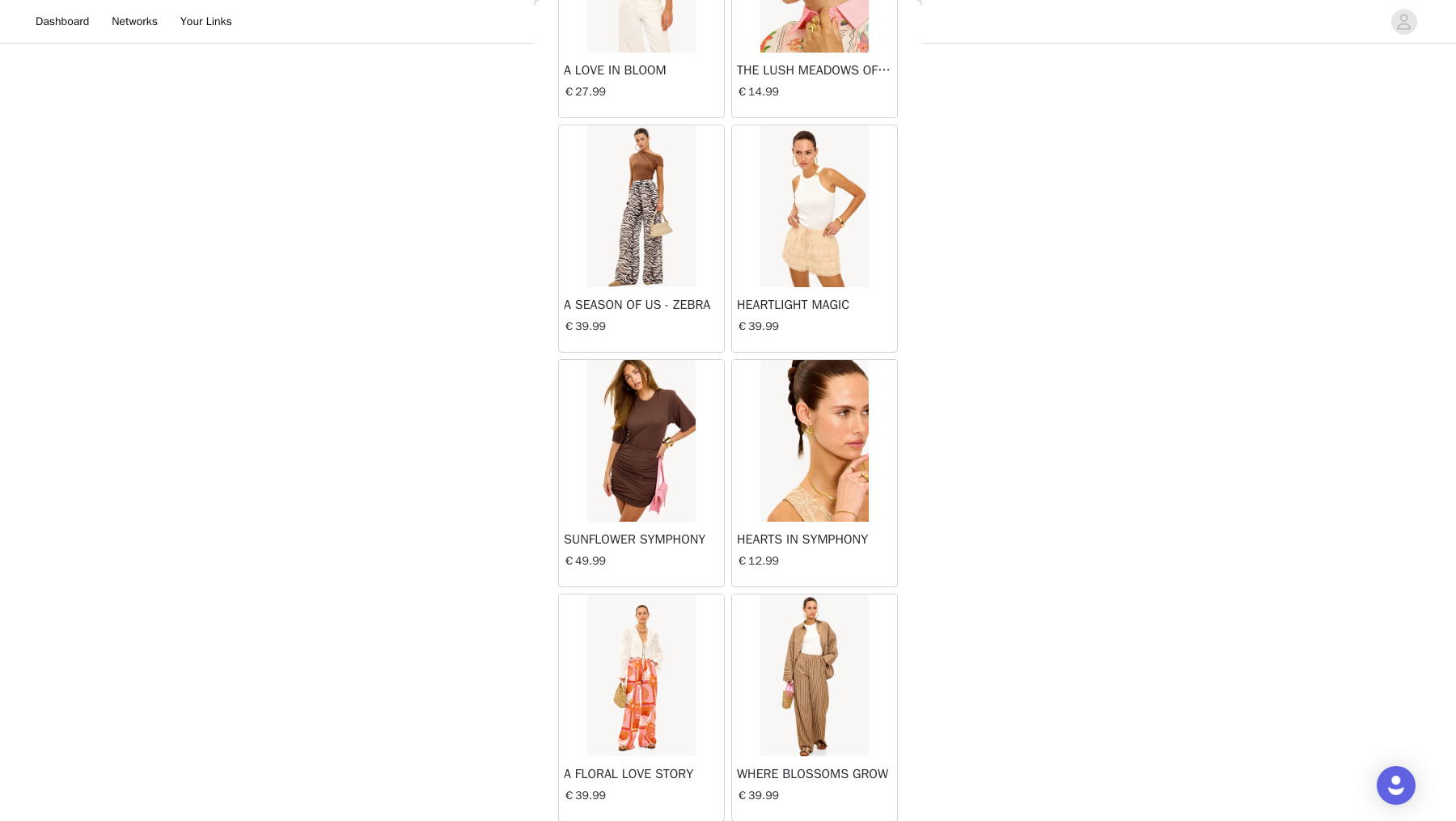 click on "Load More" at bounding box center [728, 849] 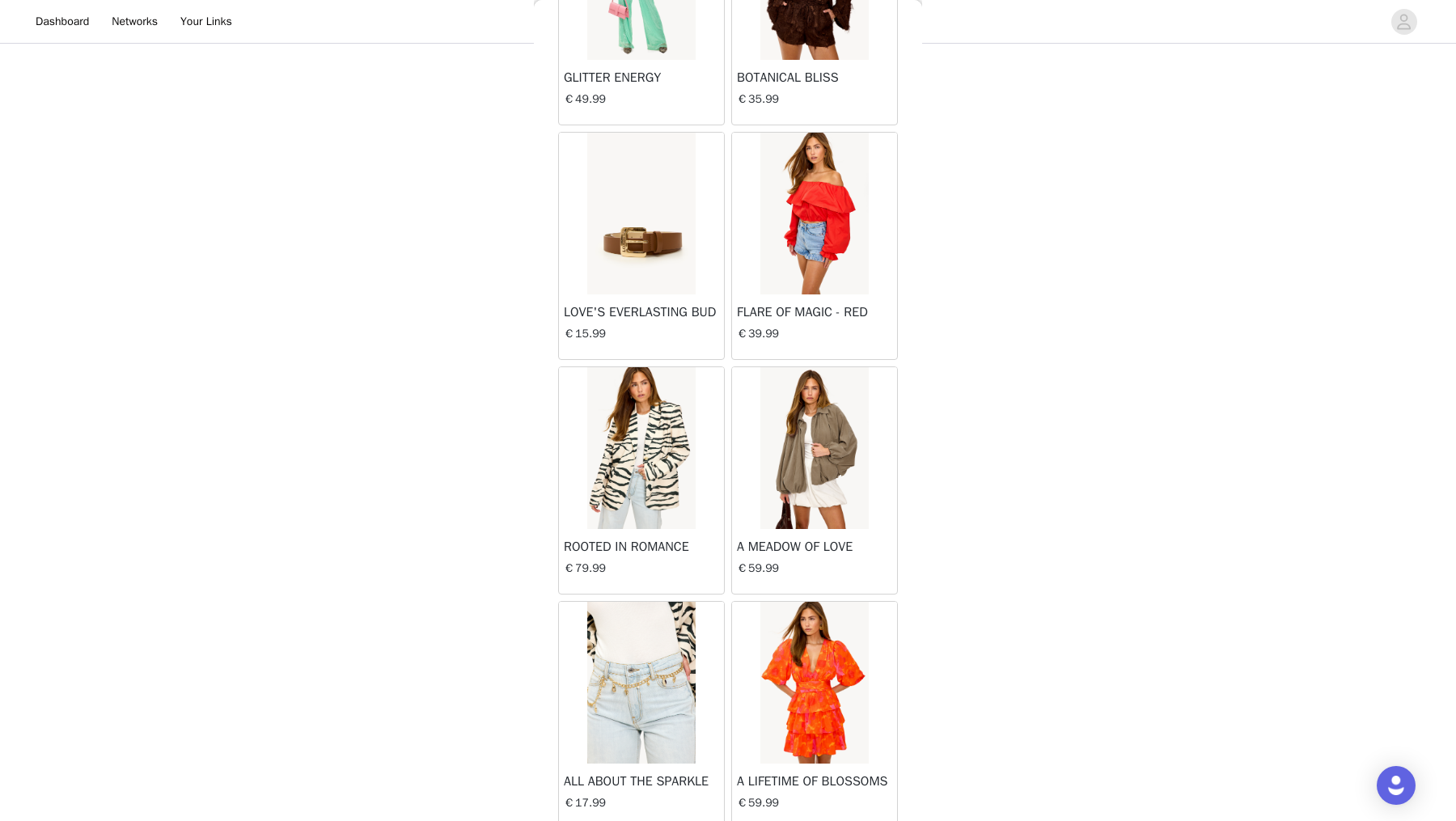 scroll, scrollTop: 22703, scrollLeft: 0, axis: vertical 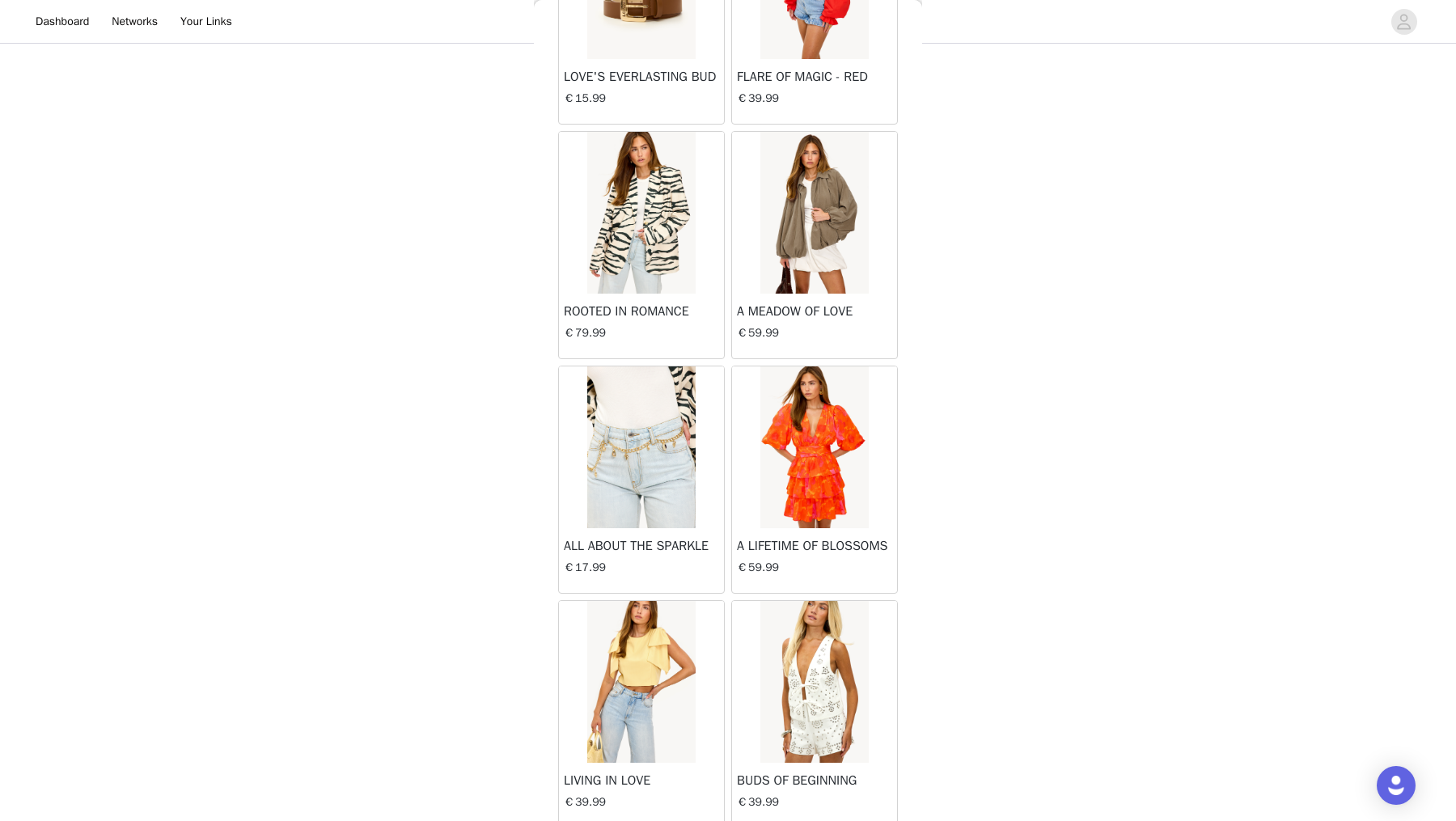 click on "Load More" at bounding box center [728, 856] 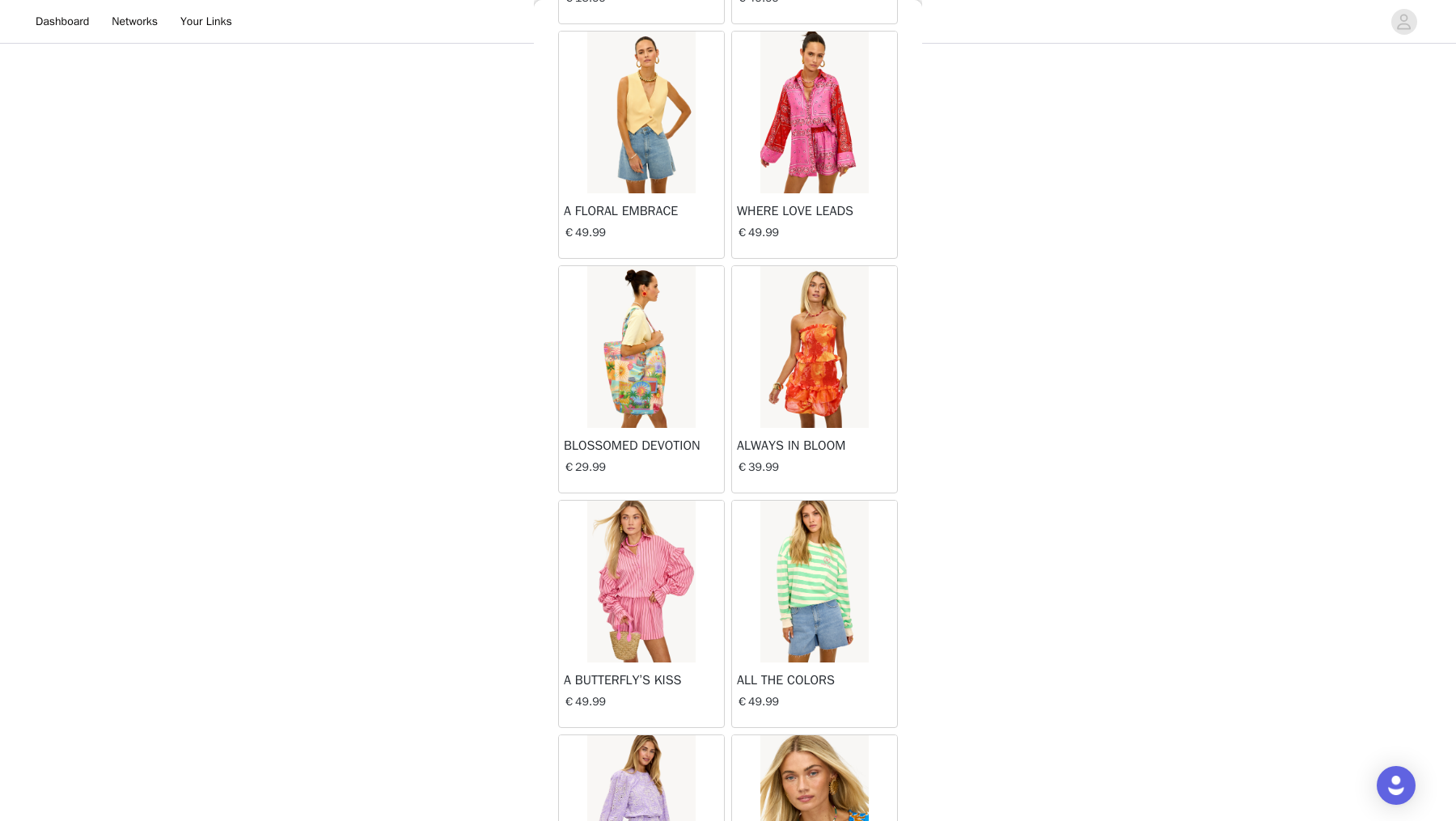 scroll, scrollTop: 25043, scrollLeft: 0, axis: vertical 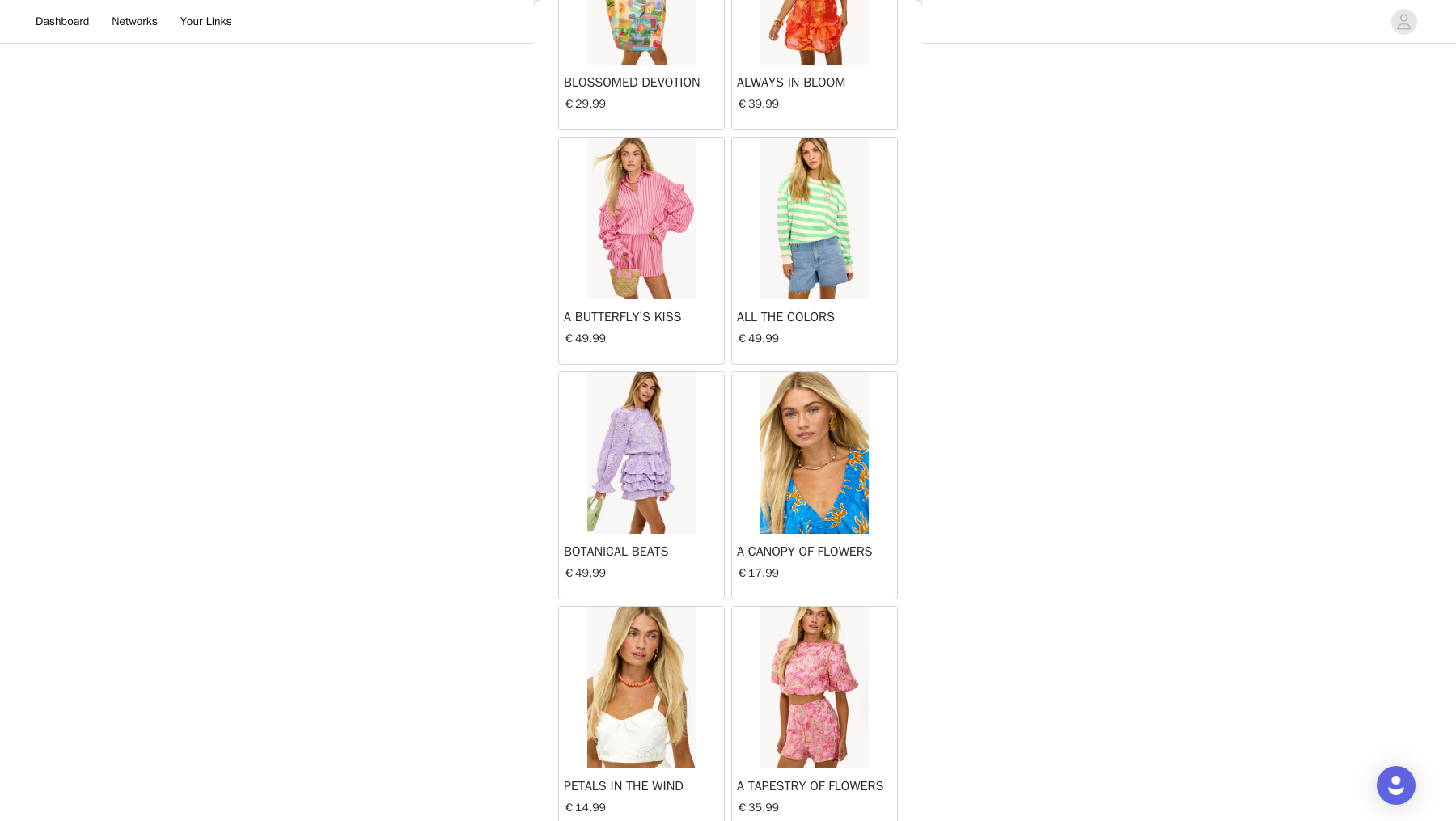 click on "Load More" at bounding box center (728, 861) 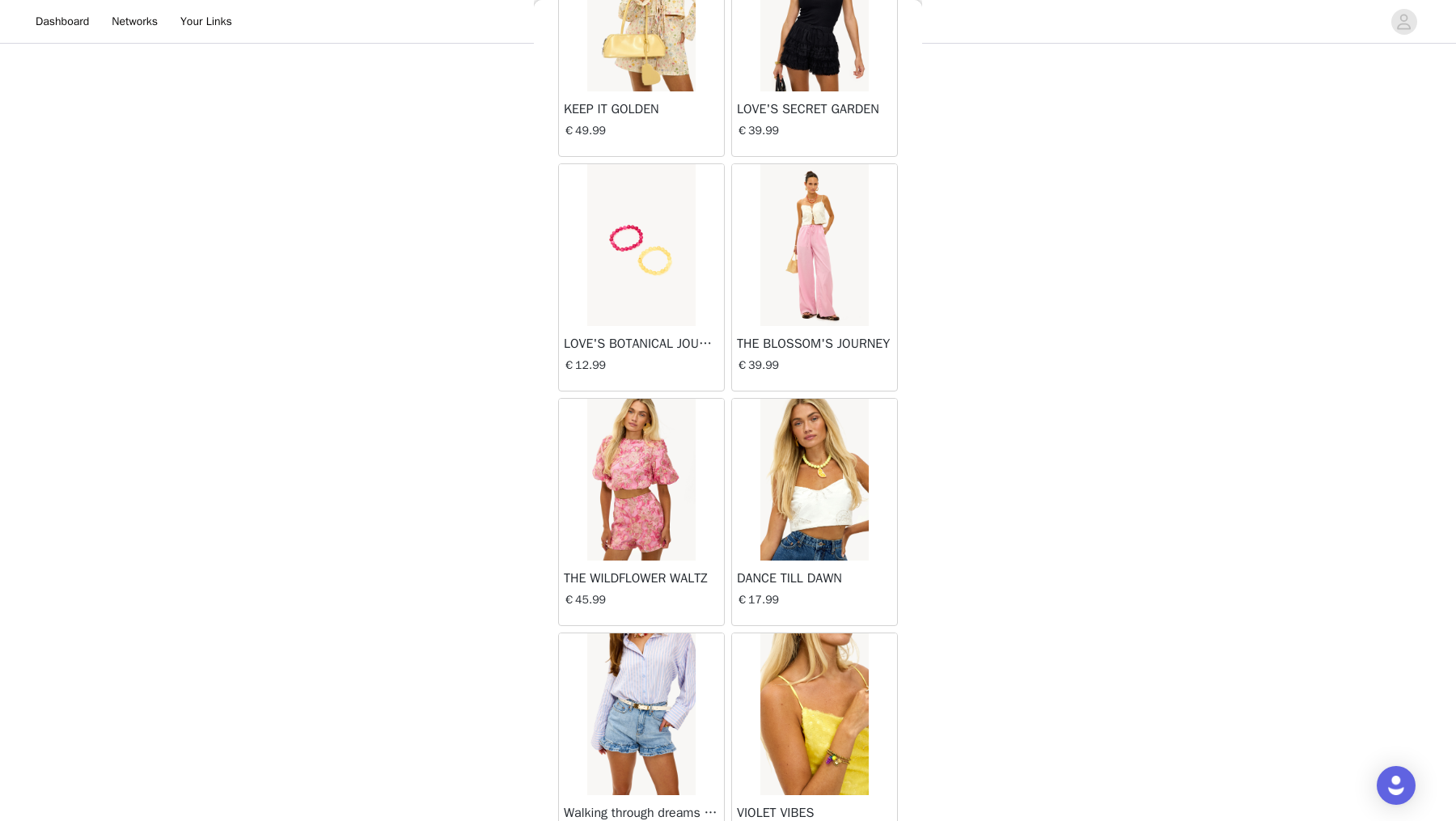 scroll, scrollTop: 27383, scrollLeft: 0, axis: vertical 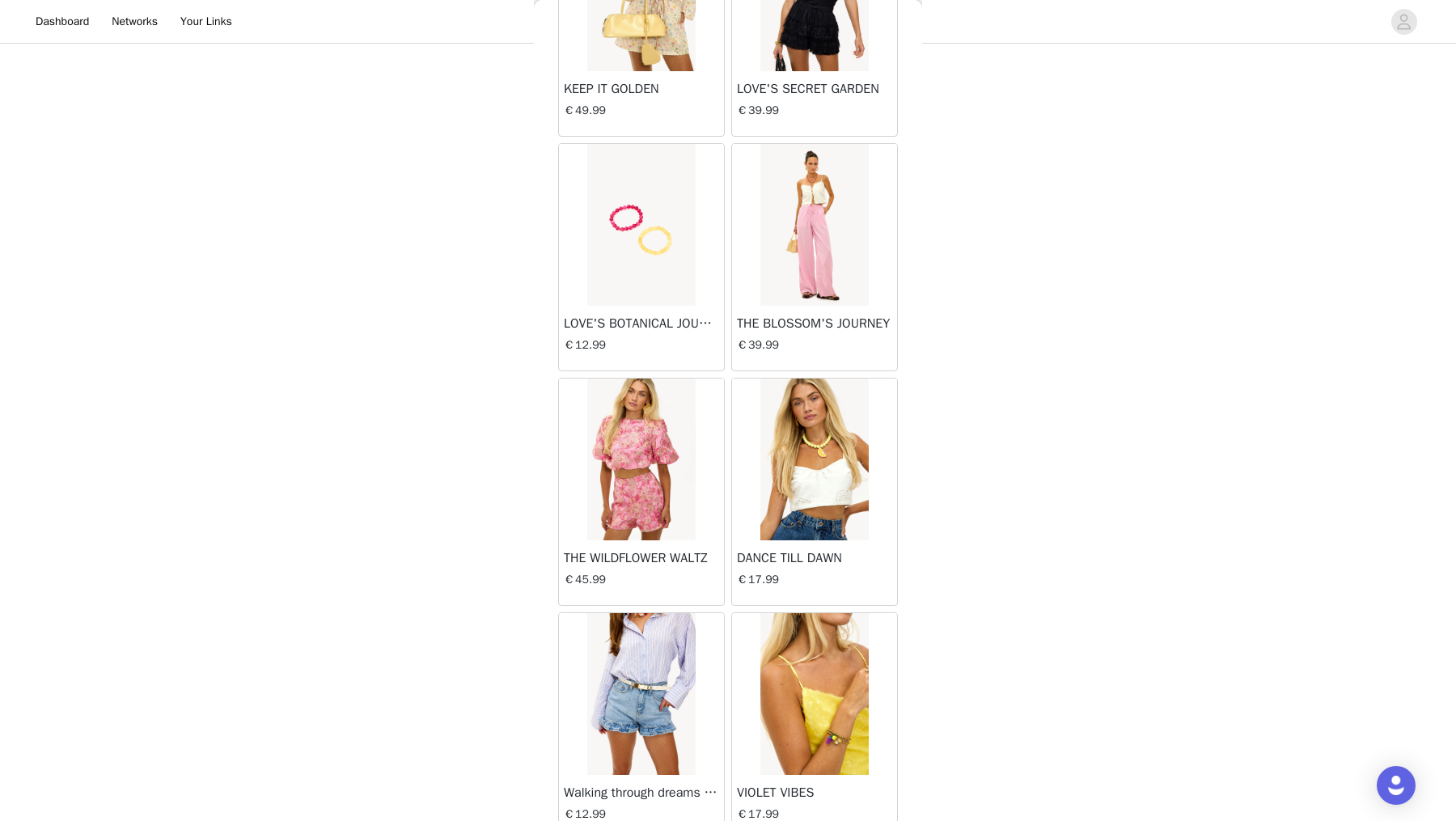 click on "Load More" at bounding box center [728, 868] 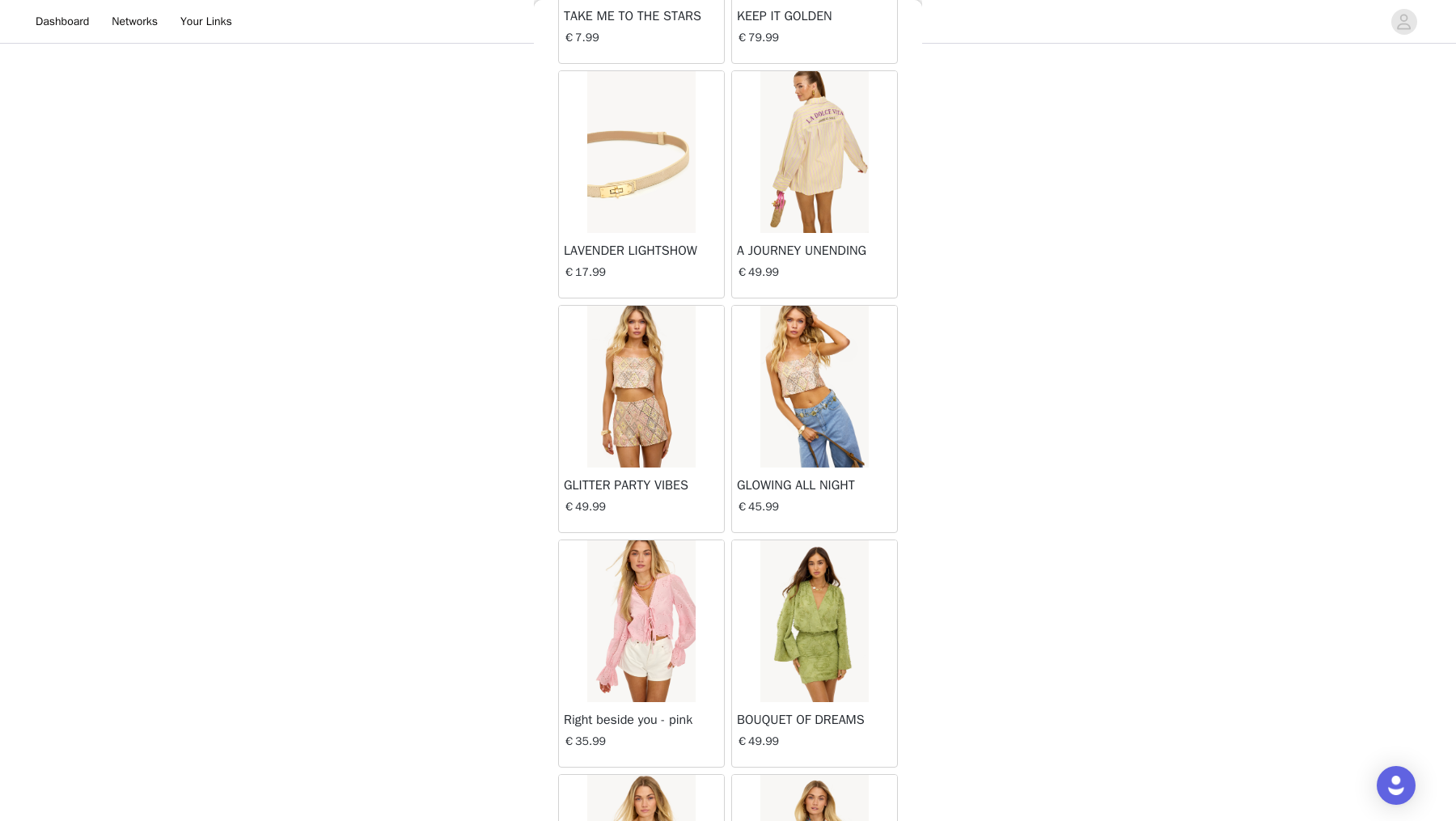 scroll, scrollTop: 29723, scrollLeft: 0, axis: vertical 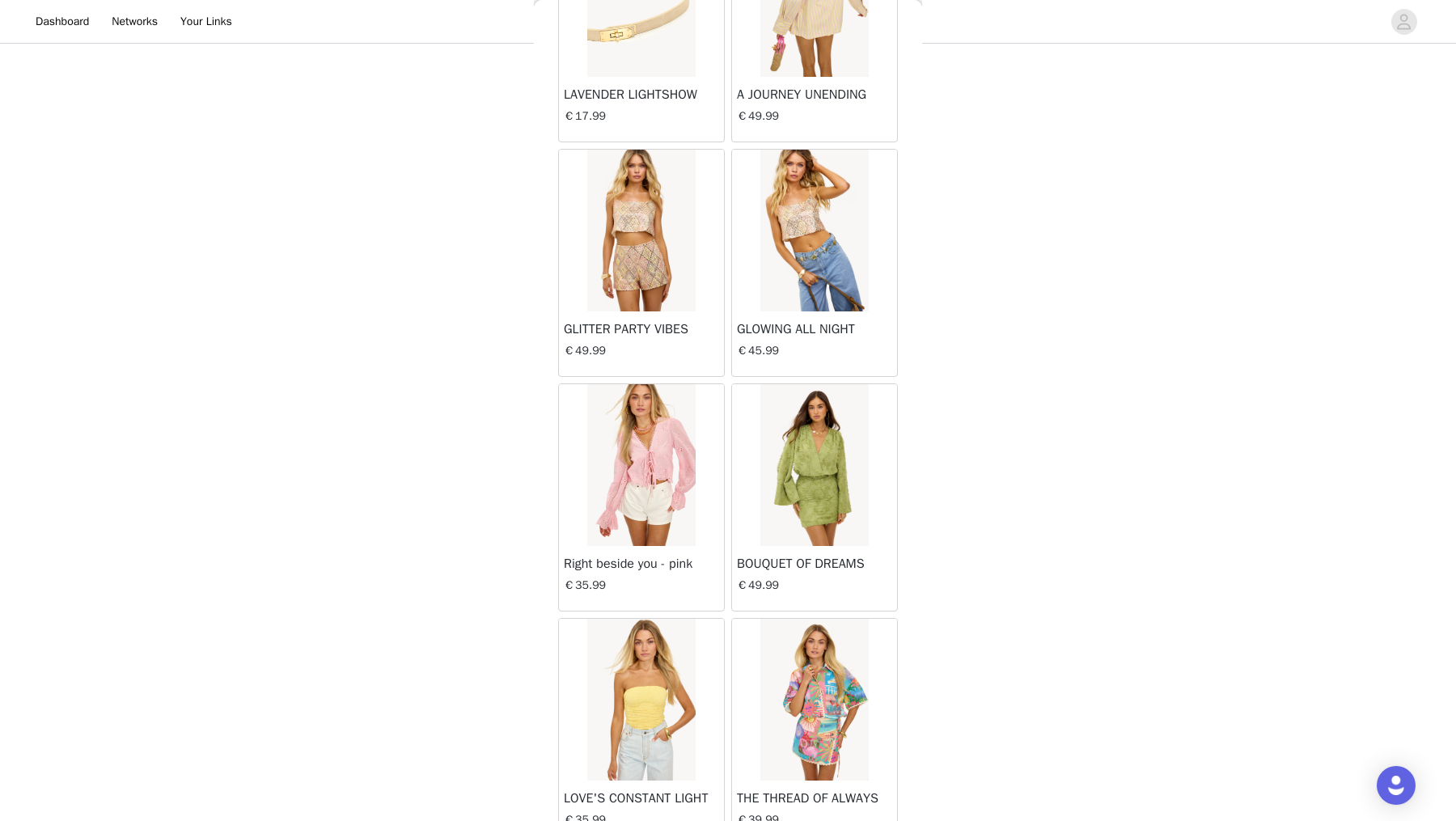 click on "Load More" at bounding box center (728, 874) 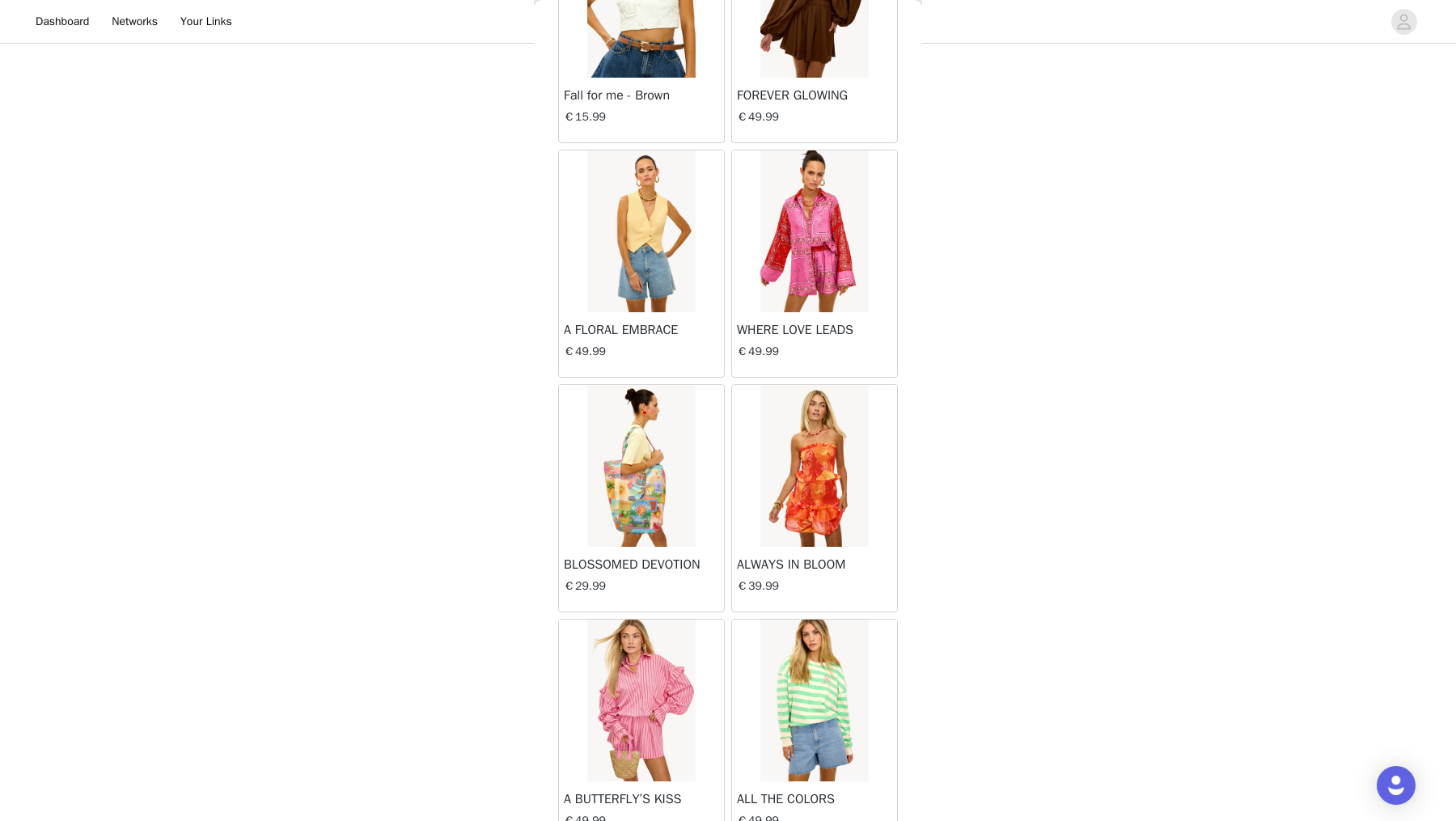 scroll, scrollTop: 24526, scrollLeft: 0, axis: vertical 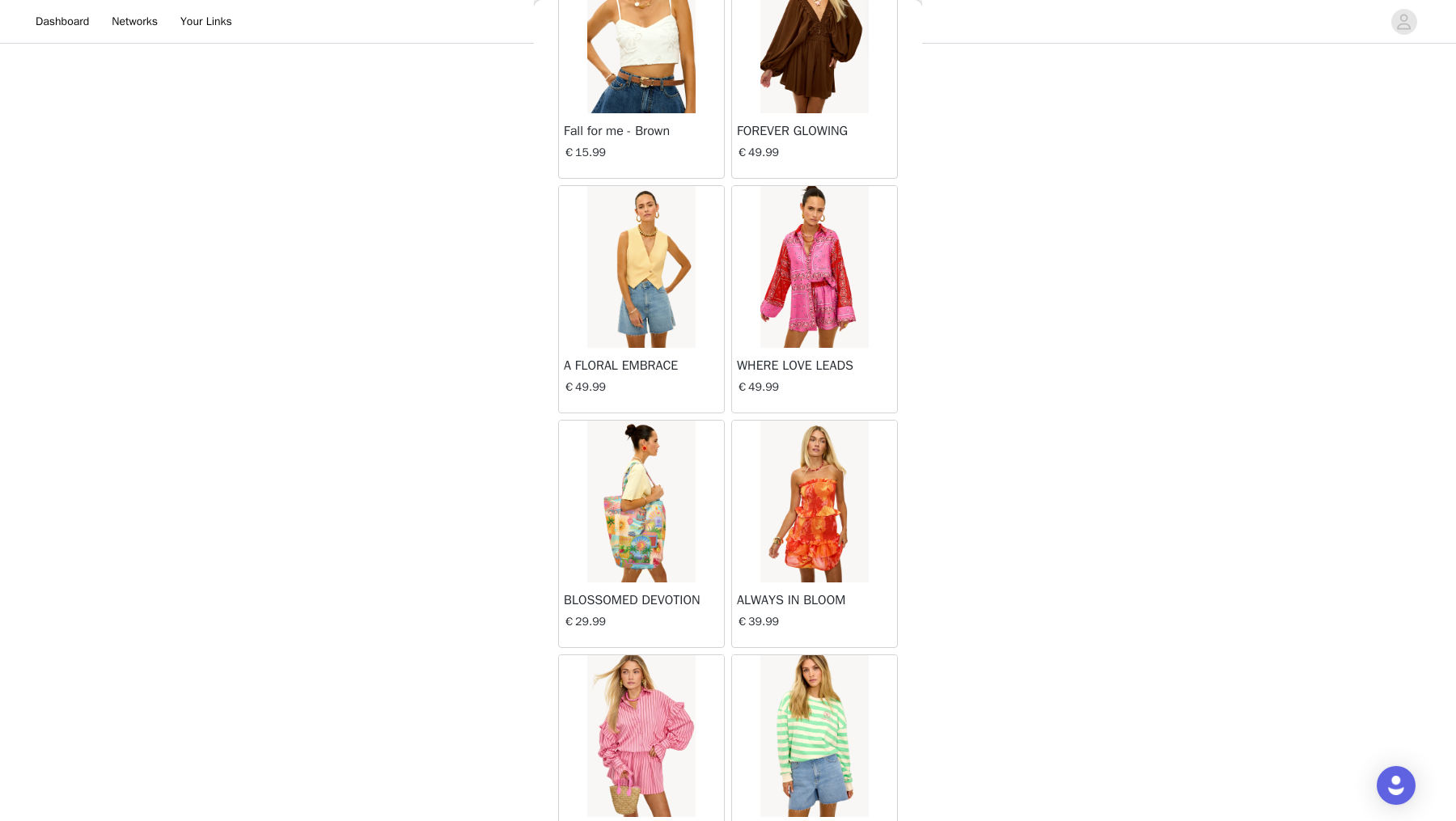click at bounding box center (814, 736) 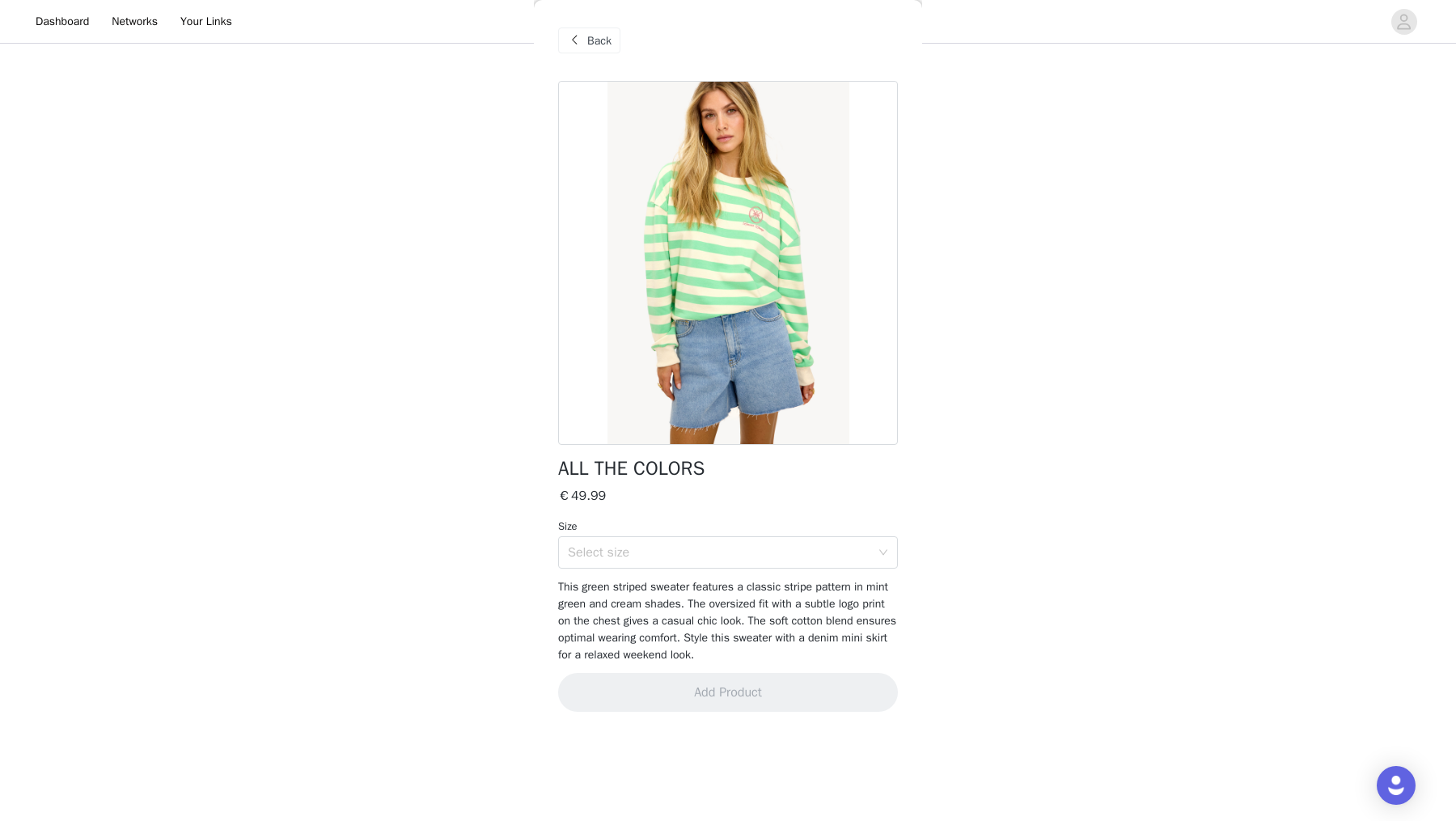 scroll, scrollTop: 0, scrollLeft: 0, axis: both 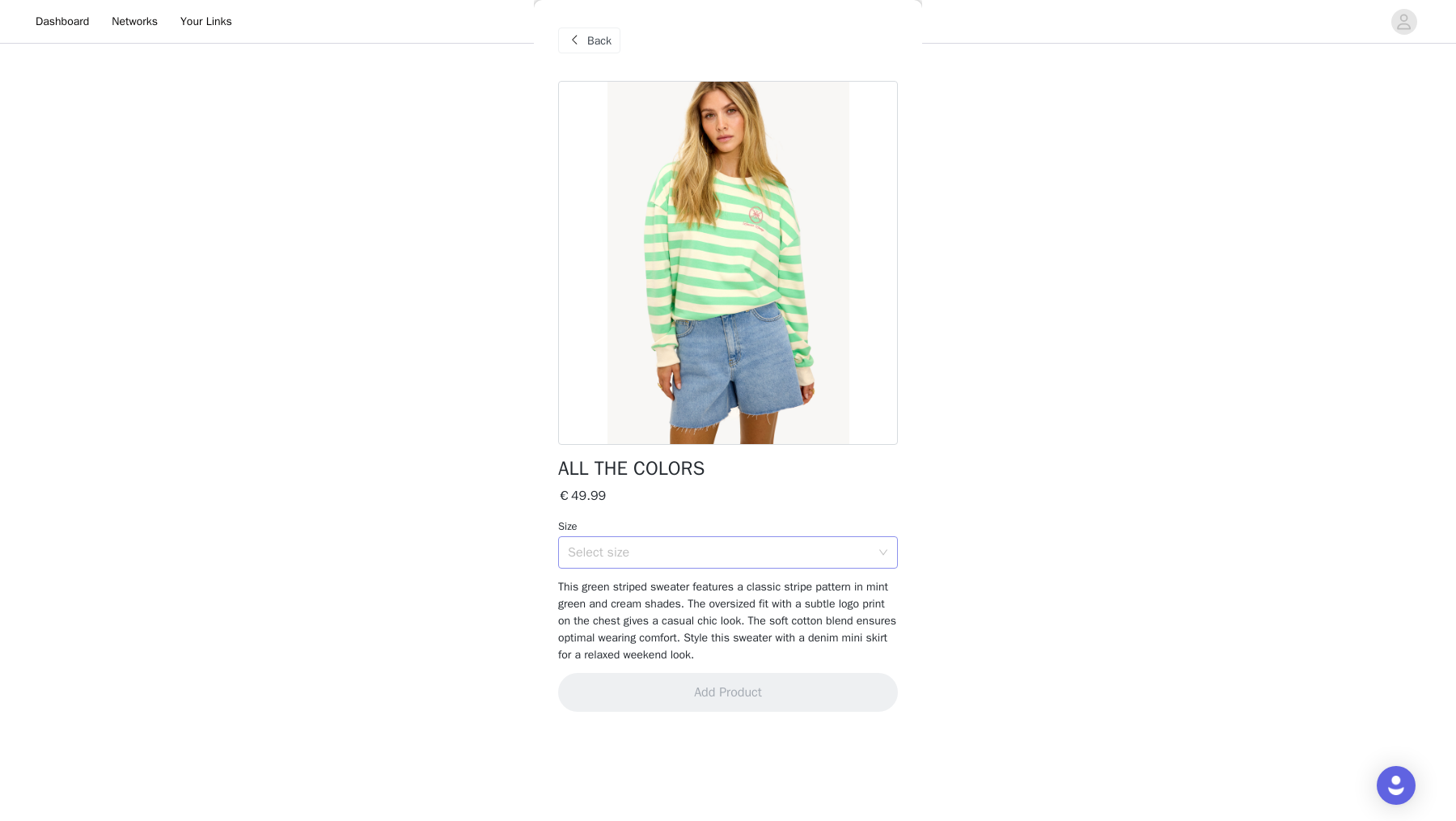 click on "Select size" at bounding box center (722, 552) 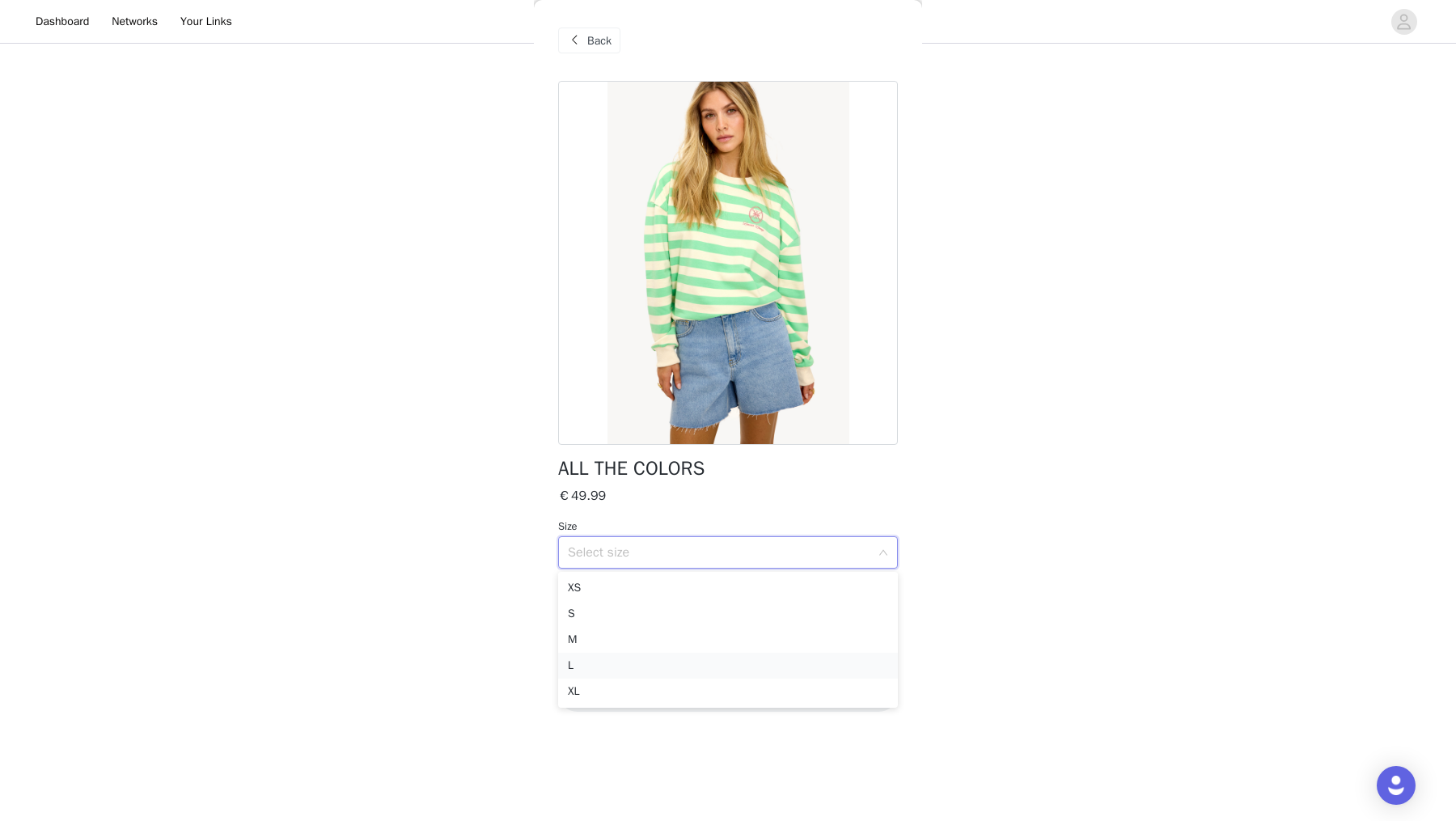 click on "L" at bounding box center (728, 666) 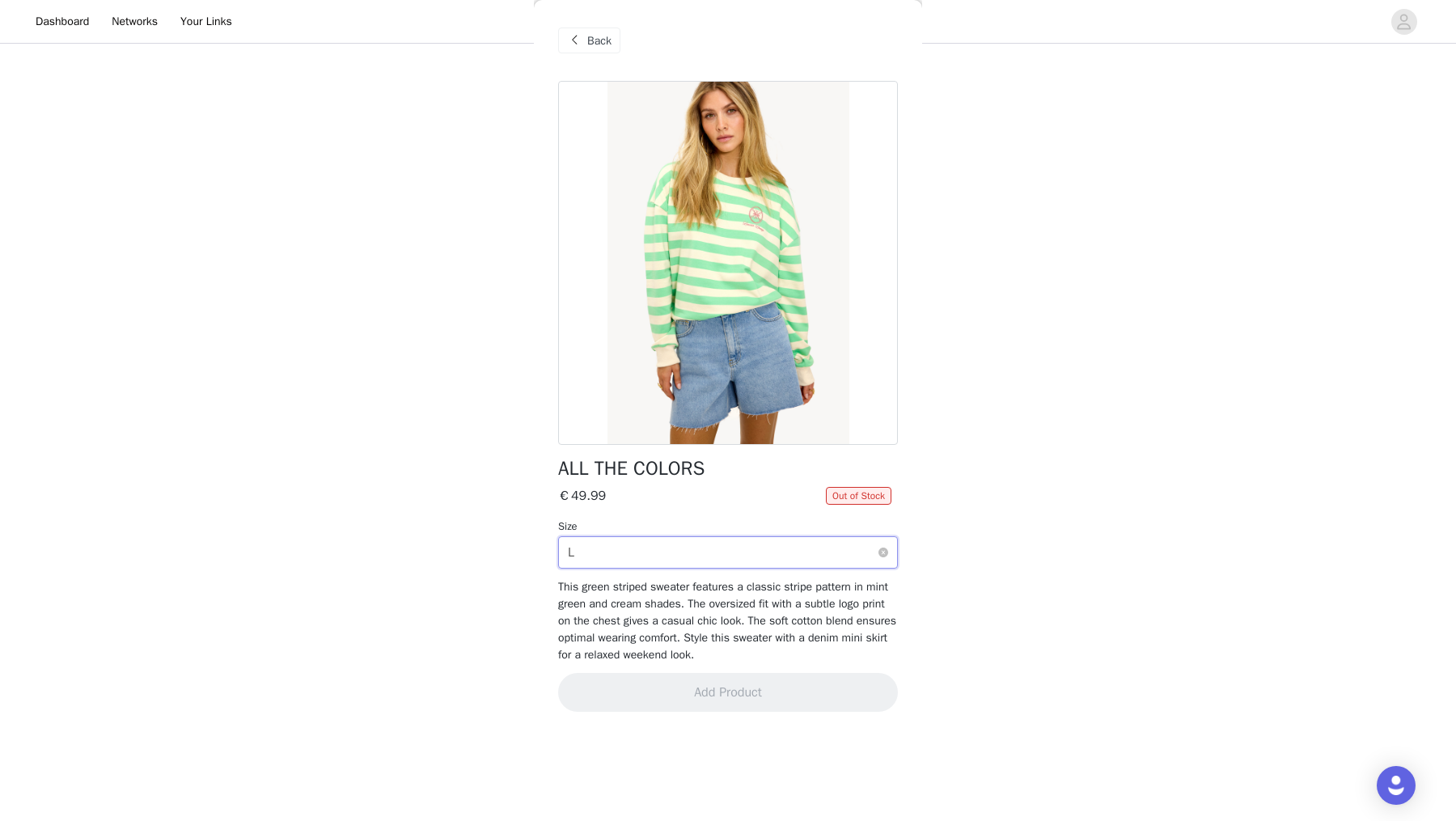 click on "Select size L" at bounding box center (722, 552) 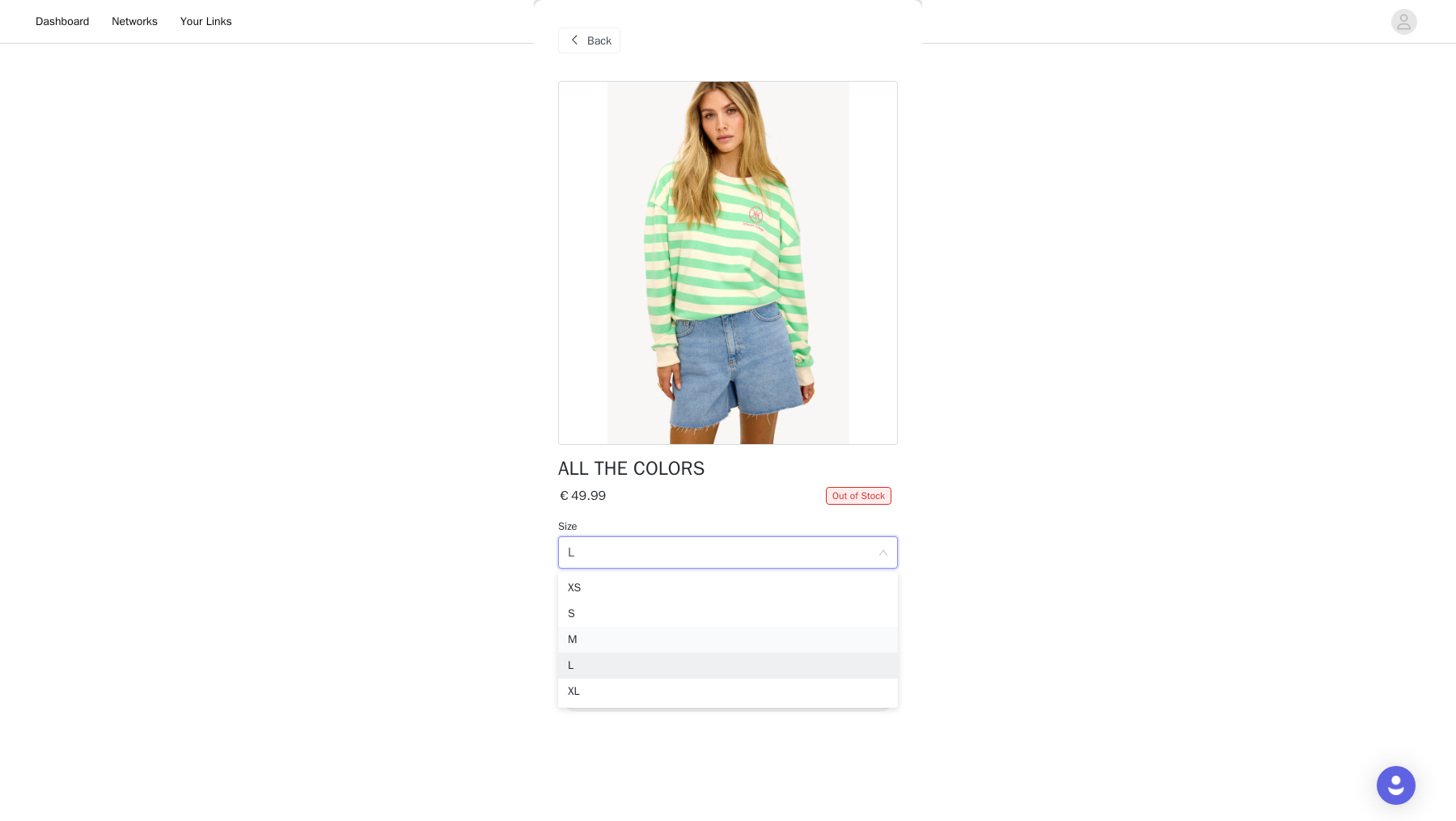 click on "M" at bounding box center [728, 640] 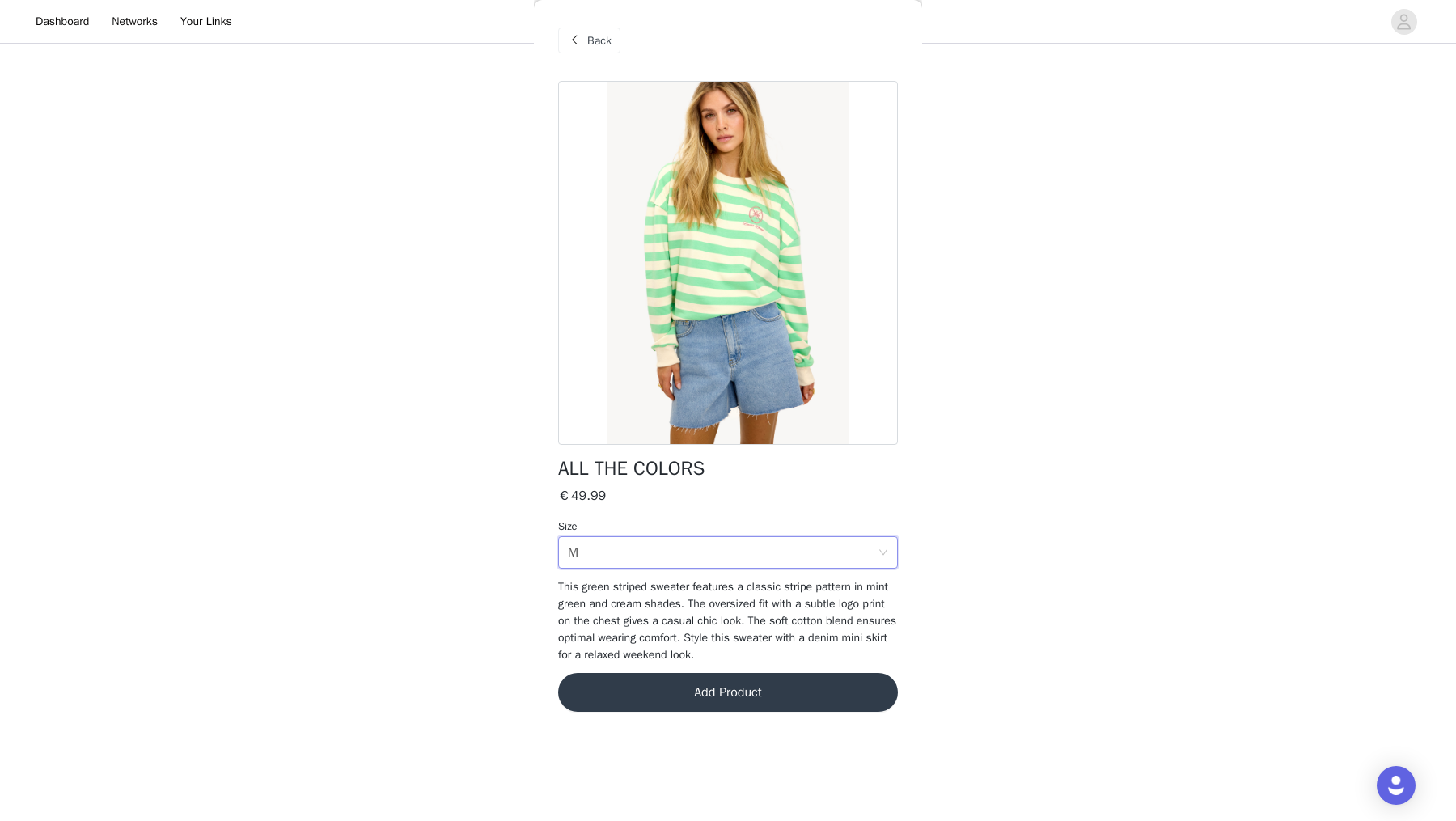 click on "Add Product" at bounding box center [728, 692] 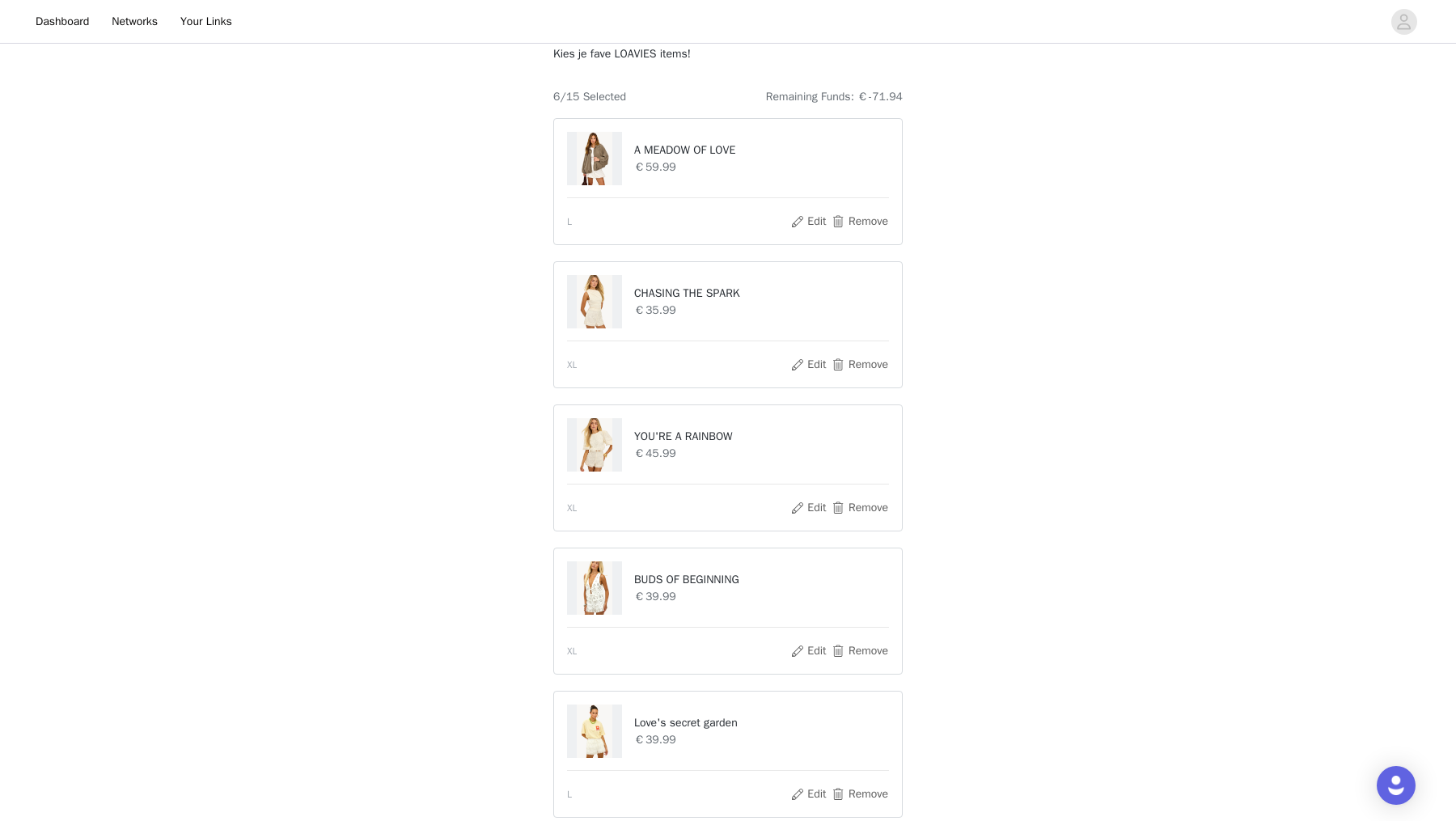 scroll, scrollTop: 63, scrollLeft: 0, axis: vertical 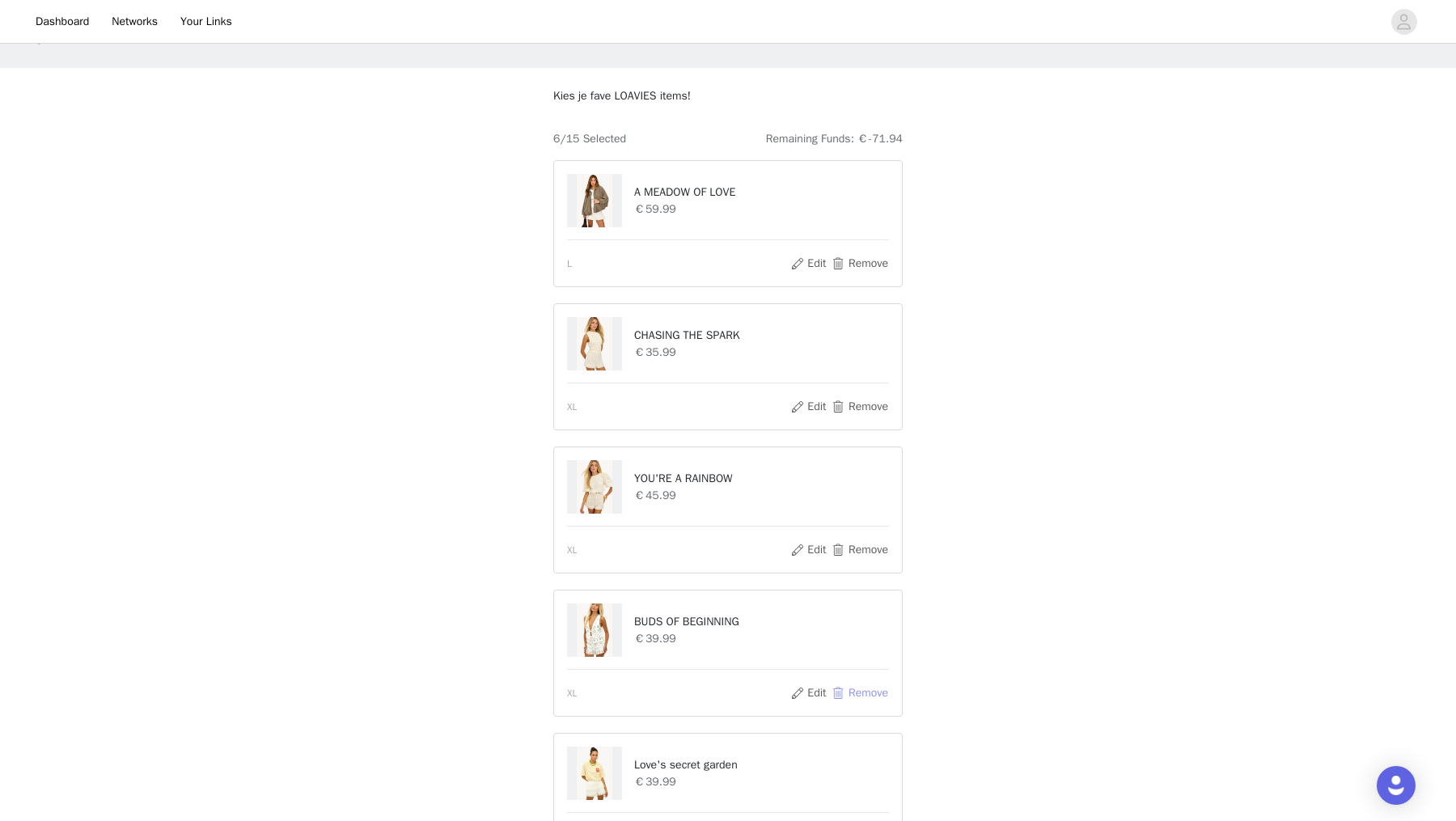 click on "Remove" at bounding box center (860, 693) 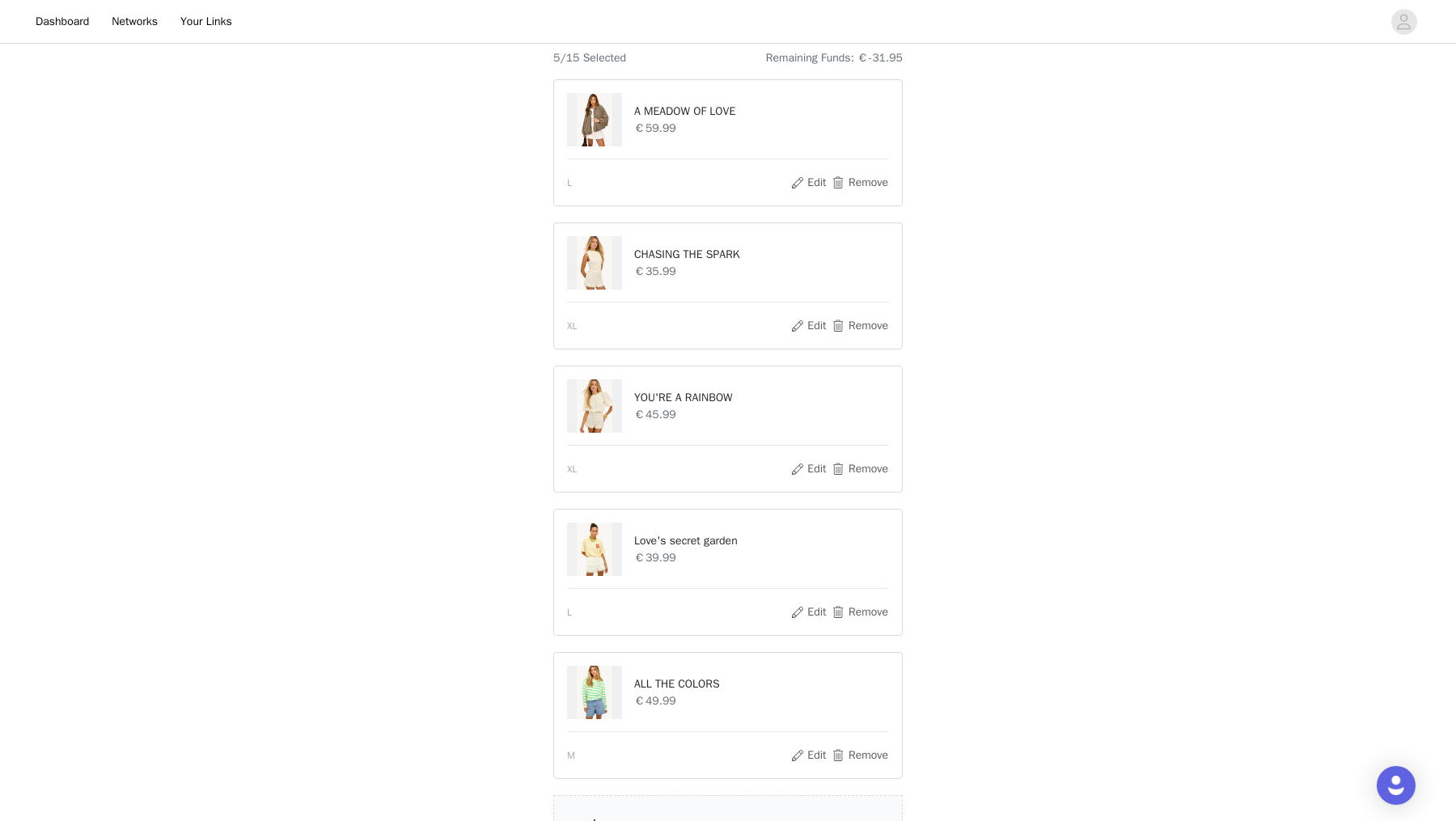 scroll, scrollTop: 146, scrollLeft: 0, axis: vertical 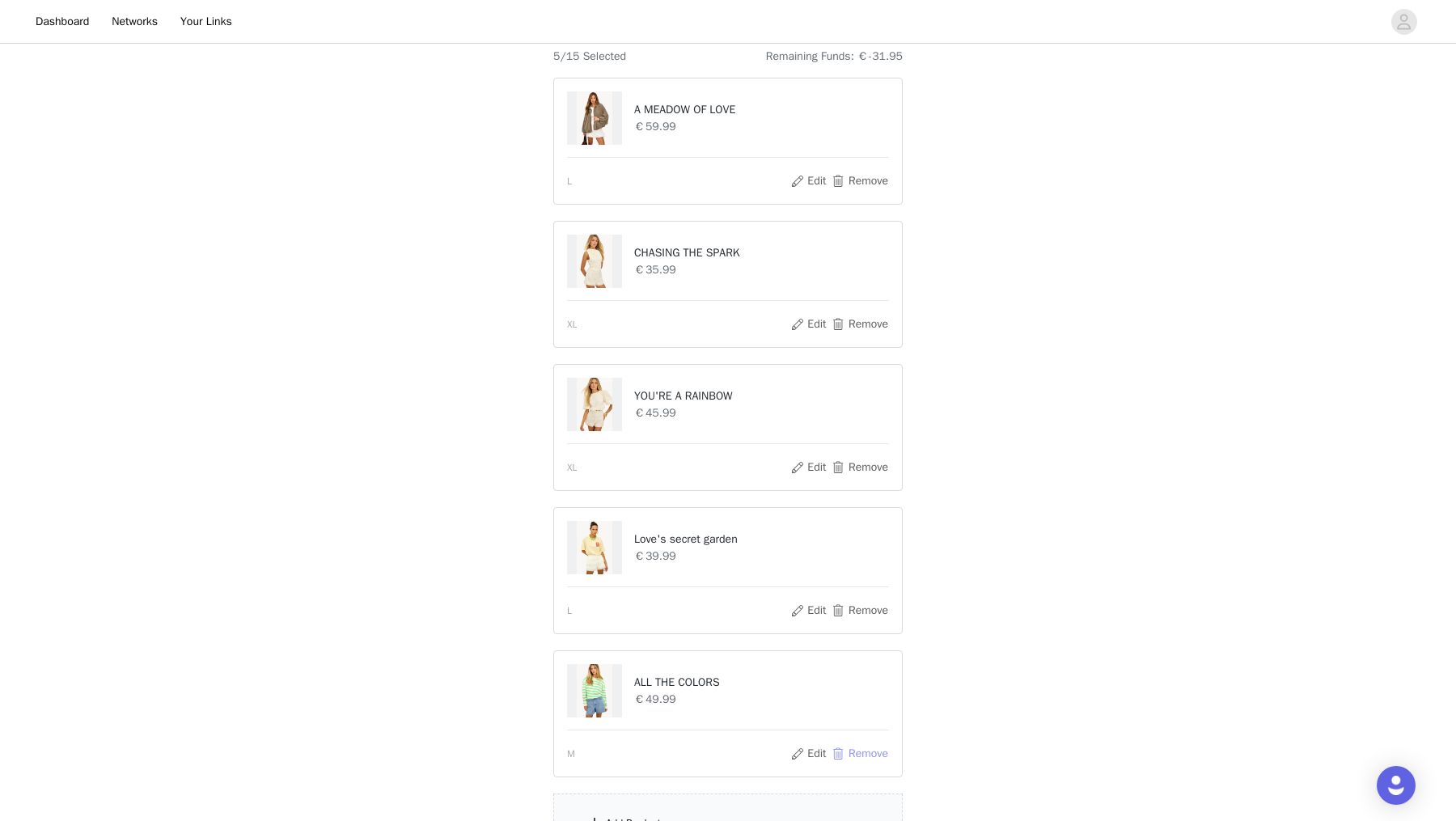 click on "Remove" at bounding box center (860, 754) 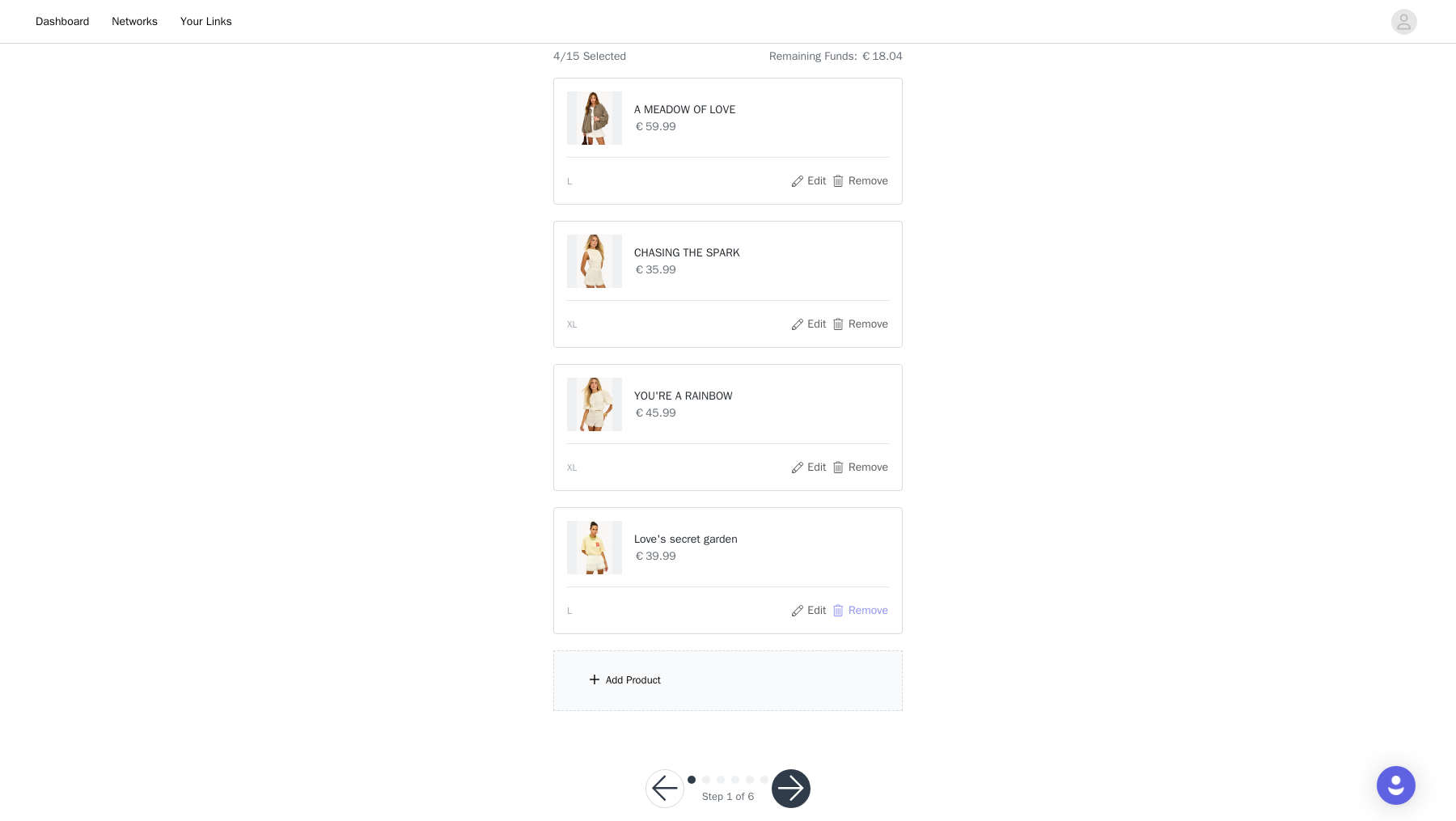 click on "Remove" at bounding box center (860, 611) 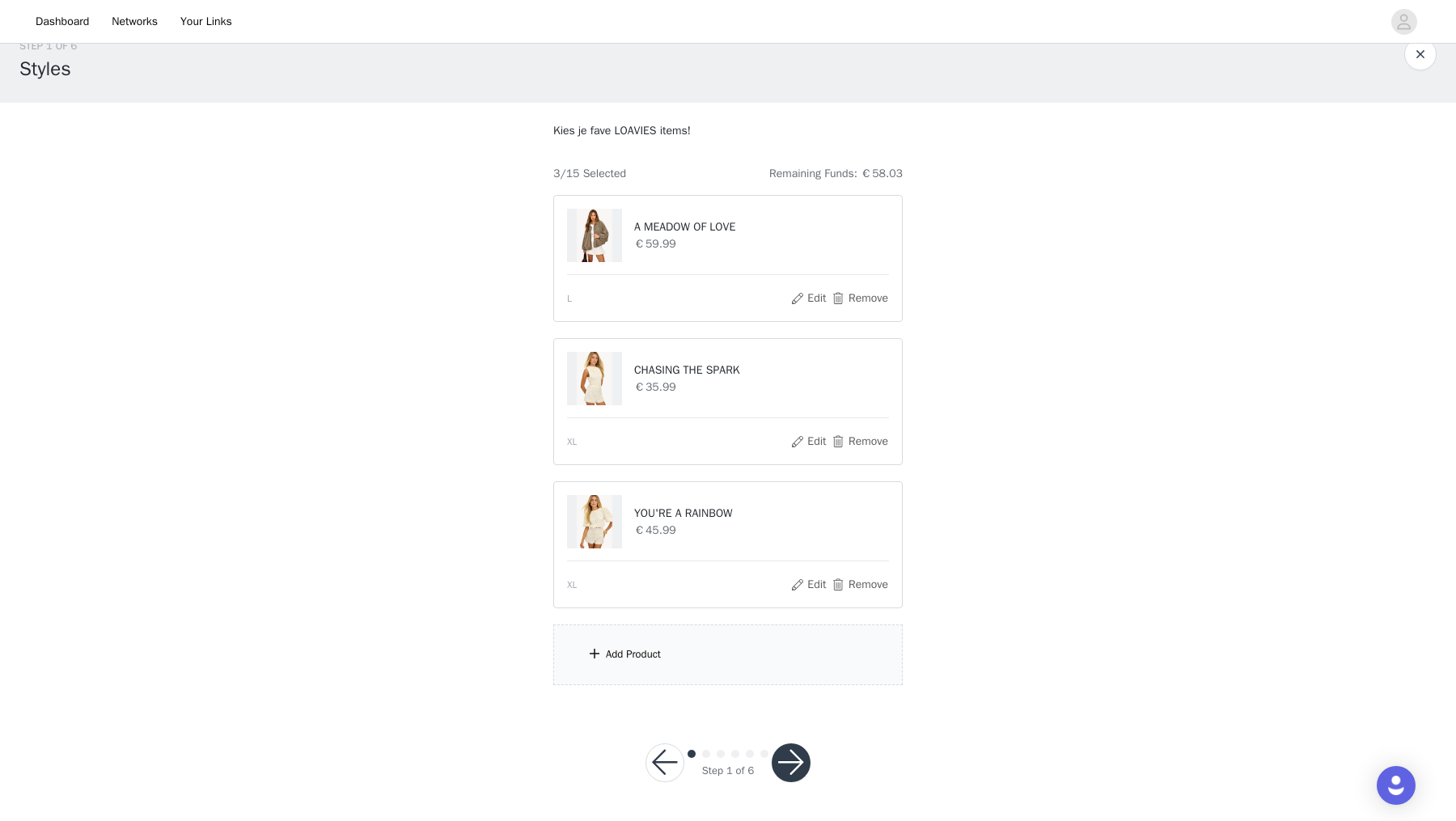 scroll, scrollTop: 25, scrollLeft: 0, axis: vertical 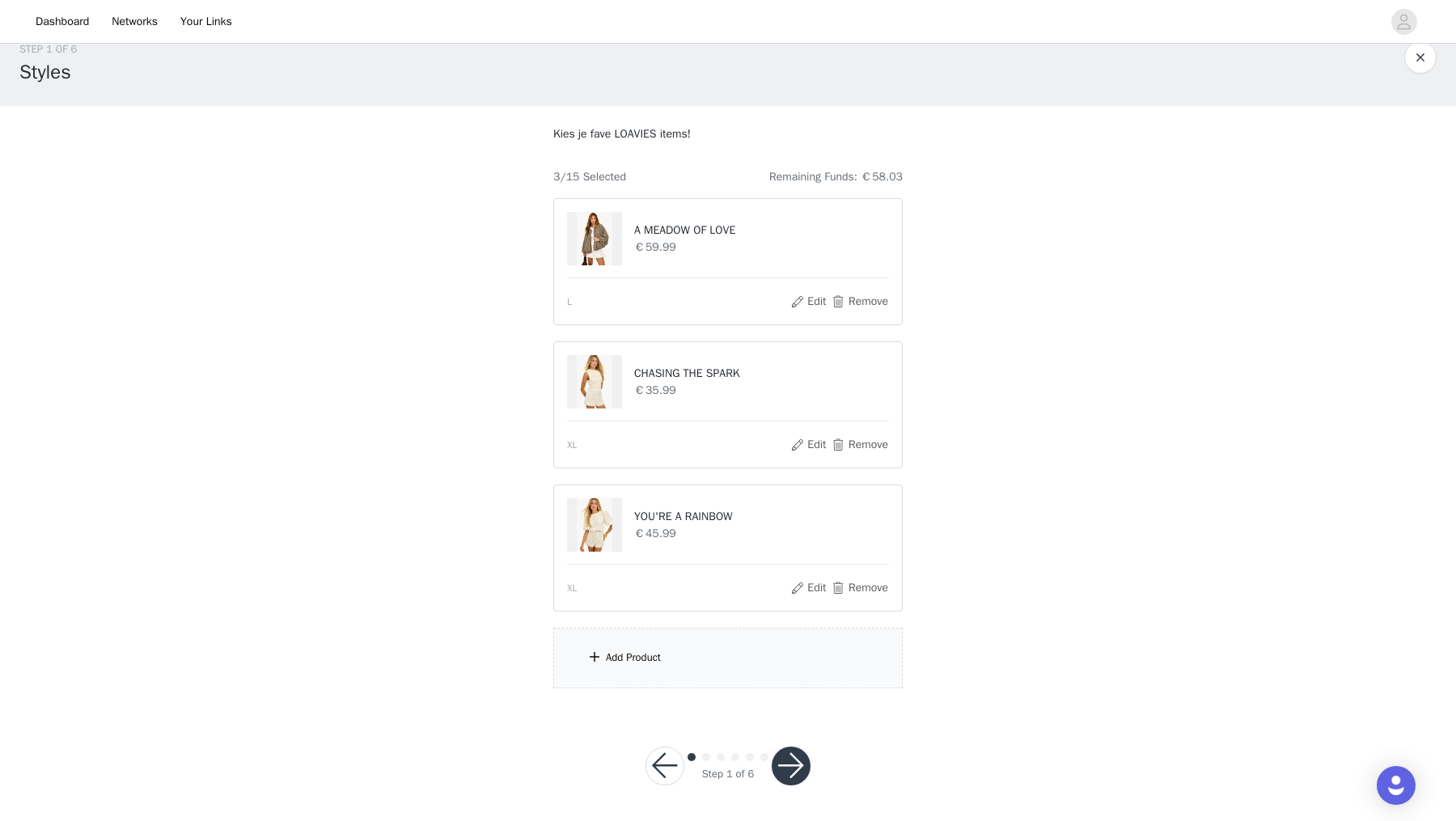 click on "Add Product" at bounding box center [728, 658] 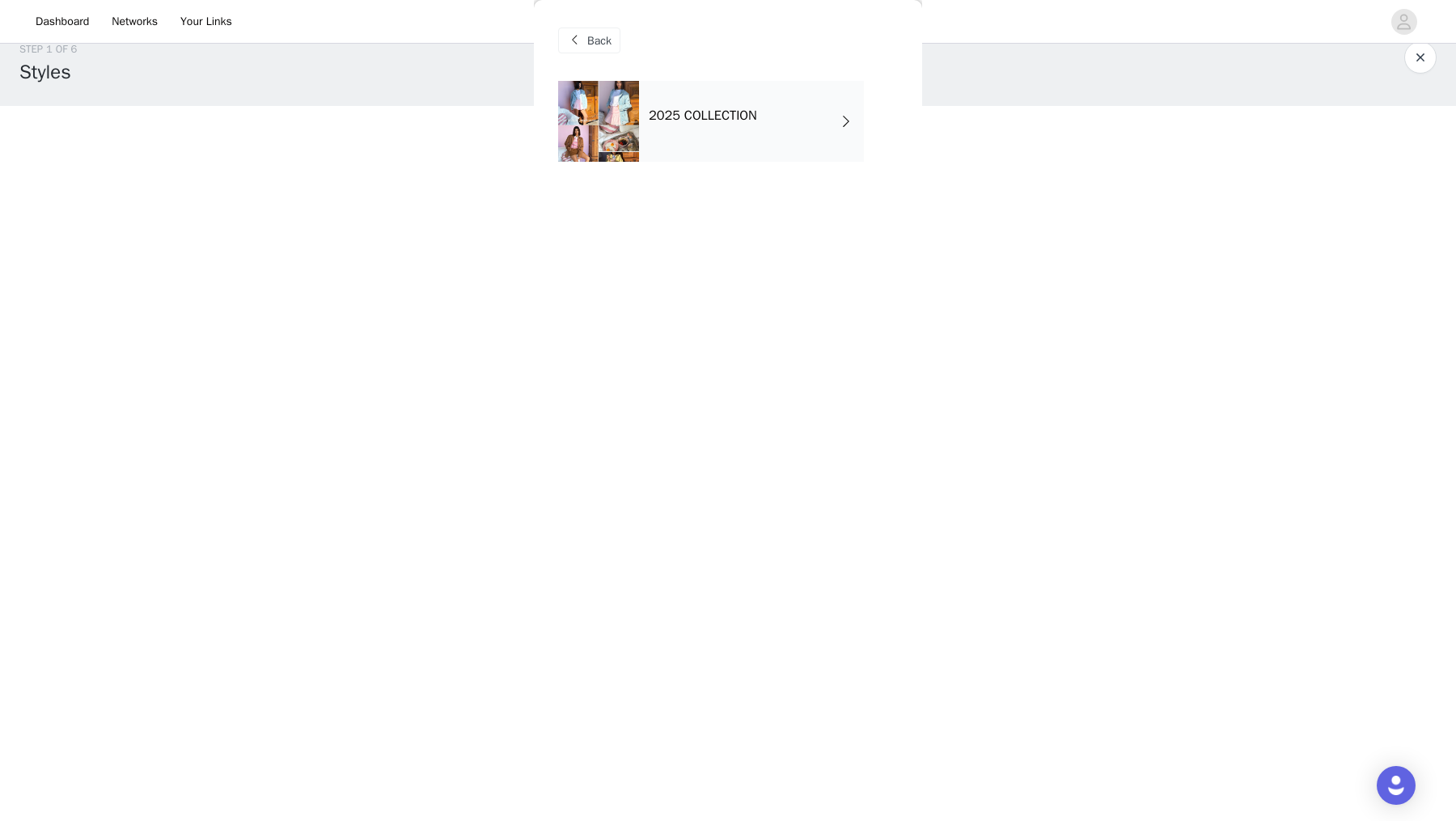 click on "2025 COLLECTION" at bounding box center [751, 121] 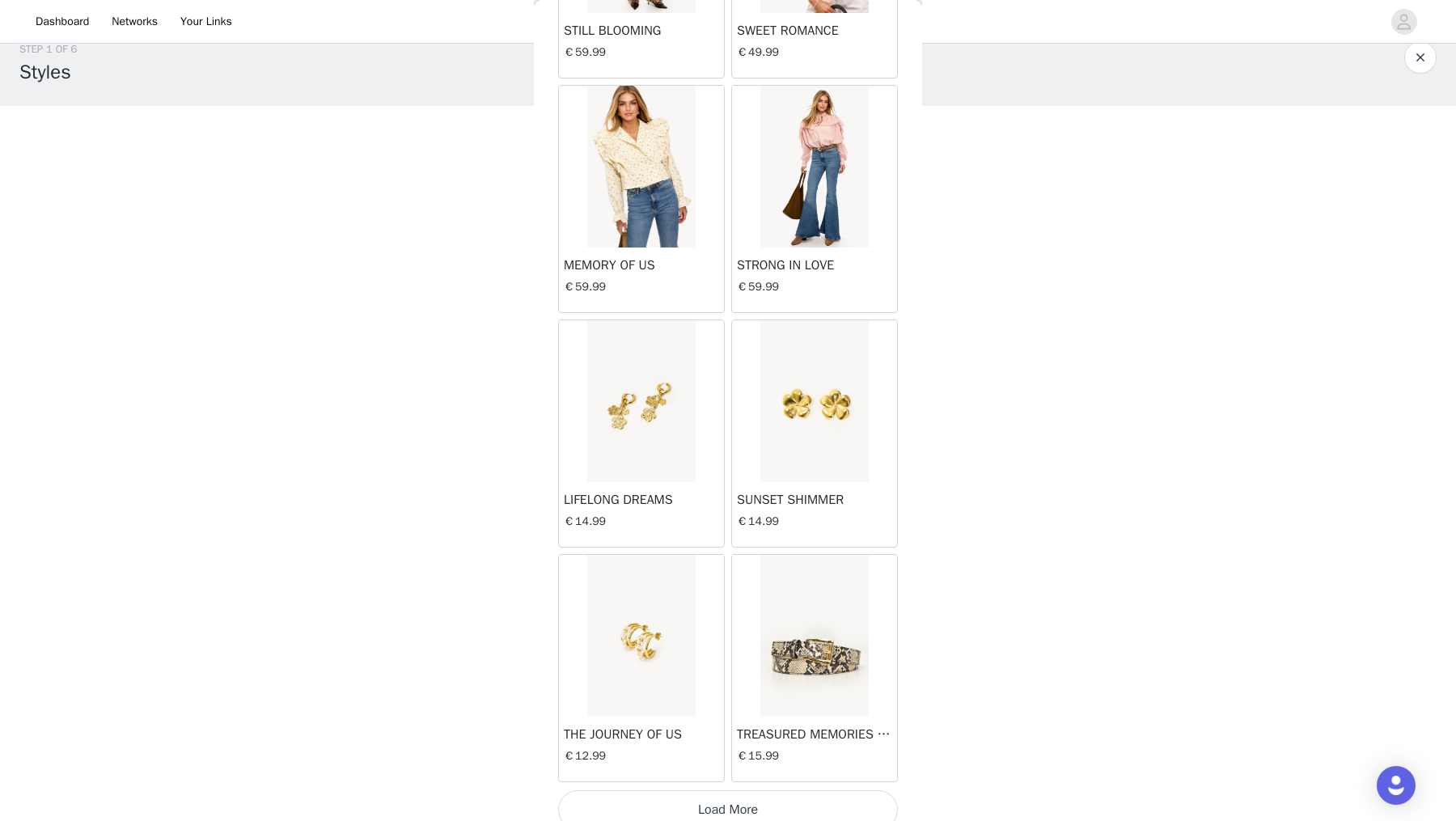 scroll, scrollTop: 1648, scrollLeft: 0, axis: vertical 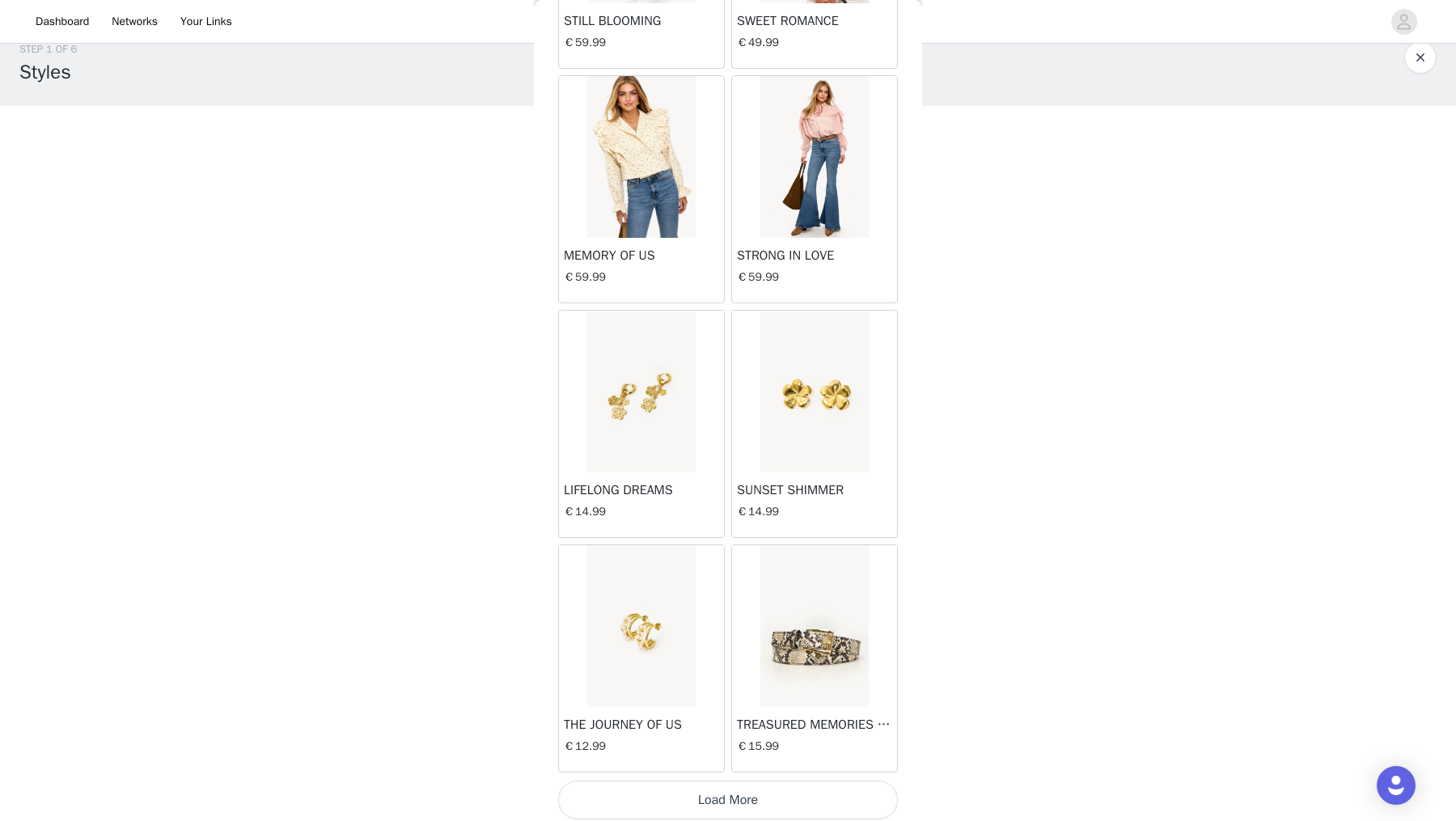 click on "Load More" at bounding box center [728, 800] 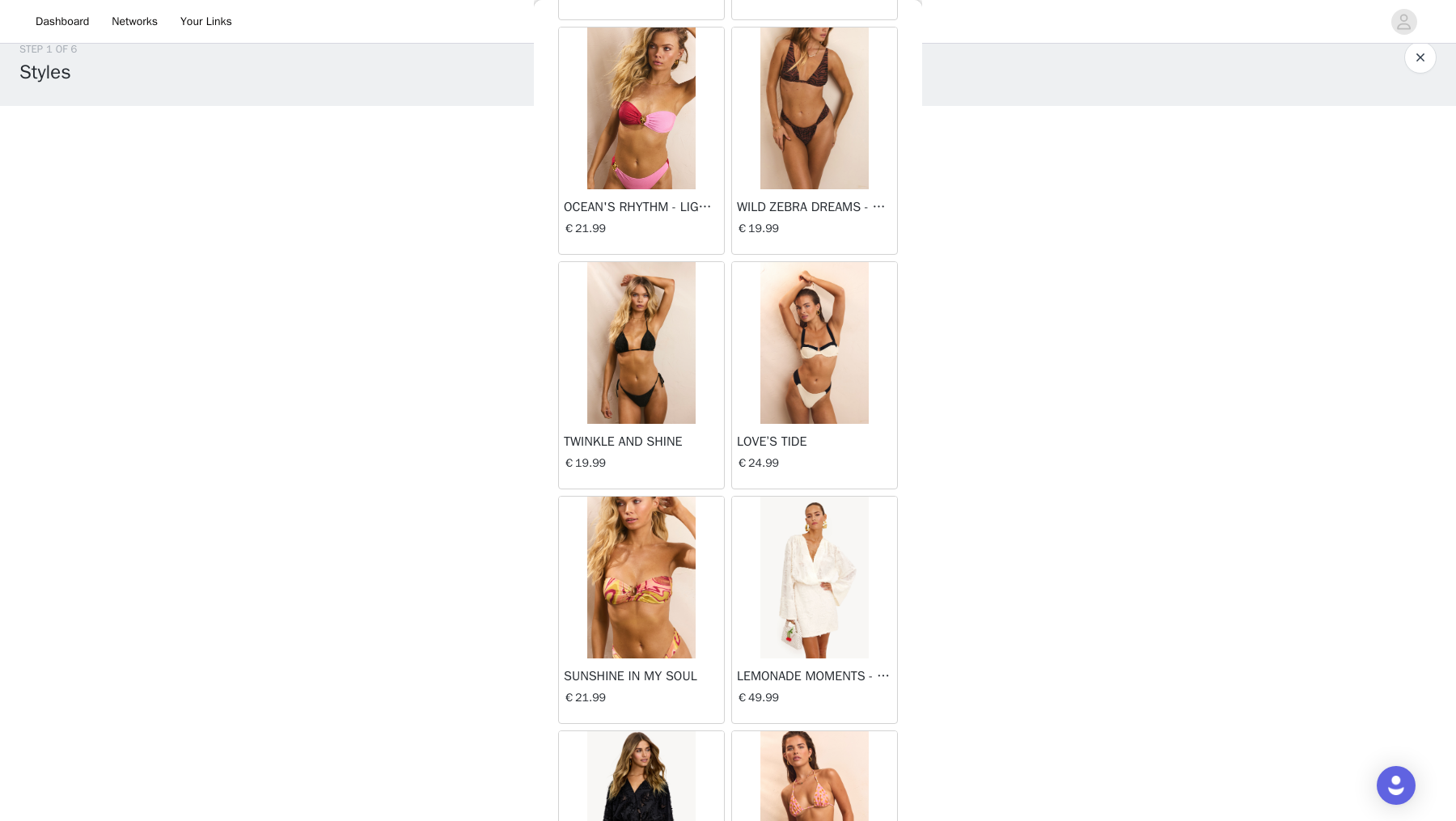 scroll, scrollTop: 3988, scrollLeft: 0, axis: vertical 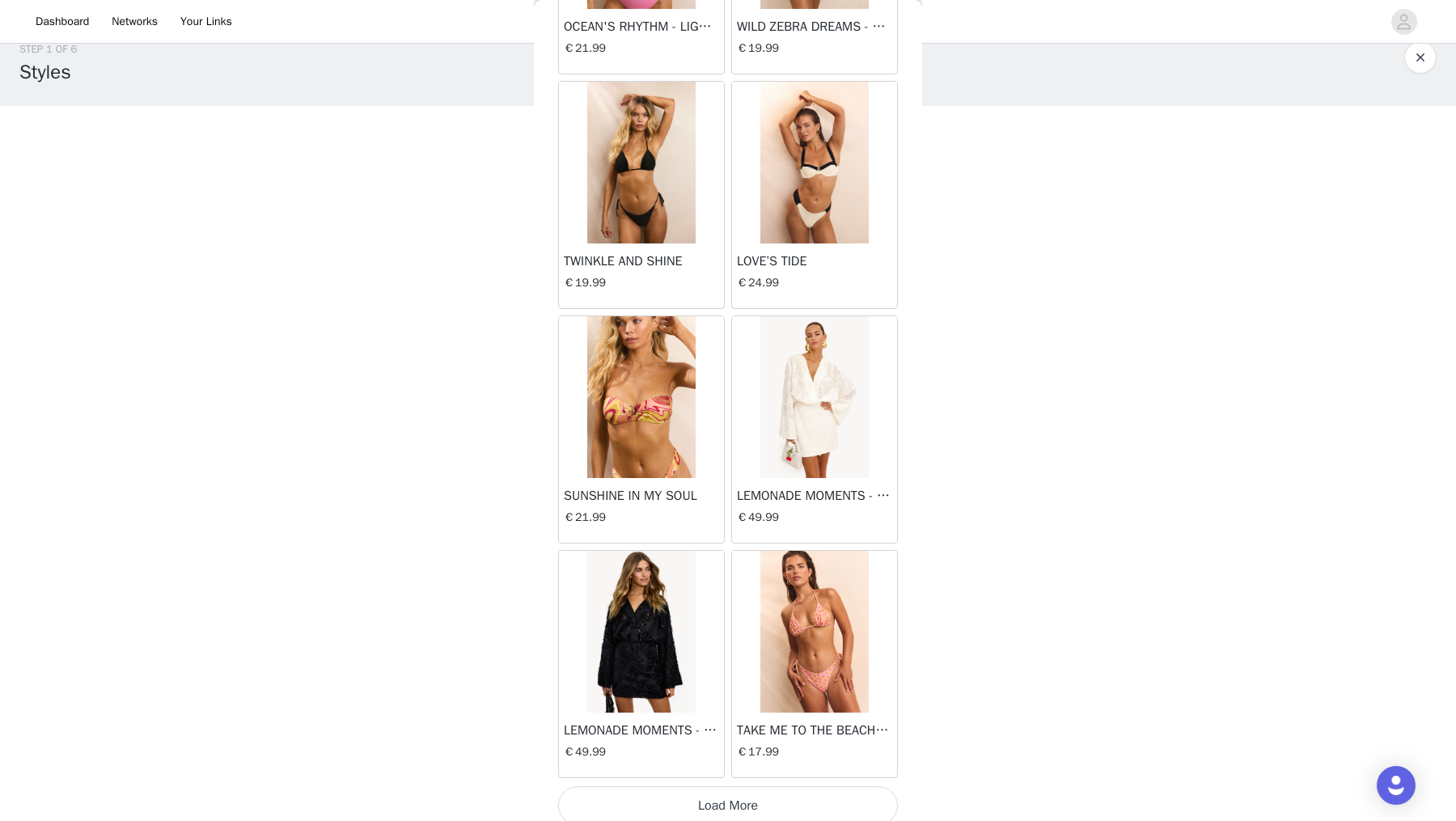 click on "Load More" at bounding box center [728, 806] 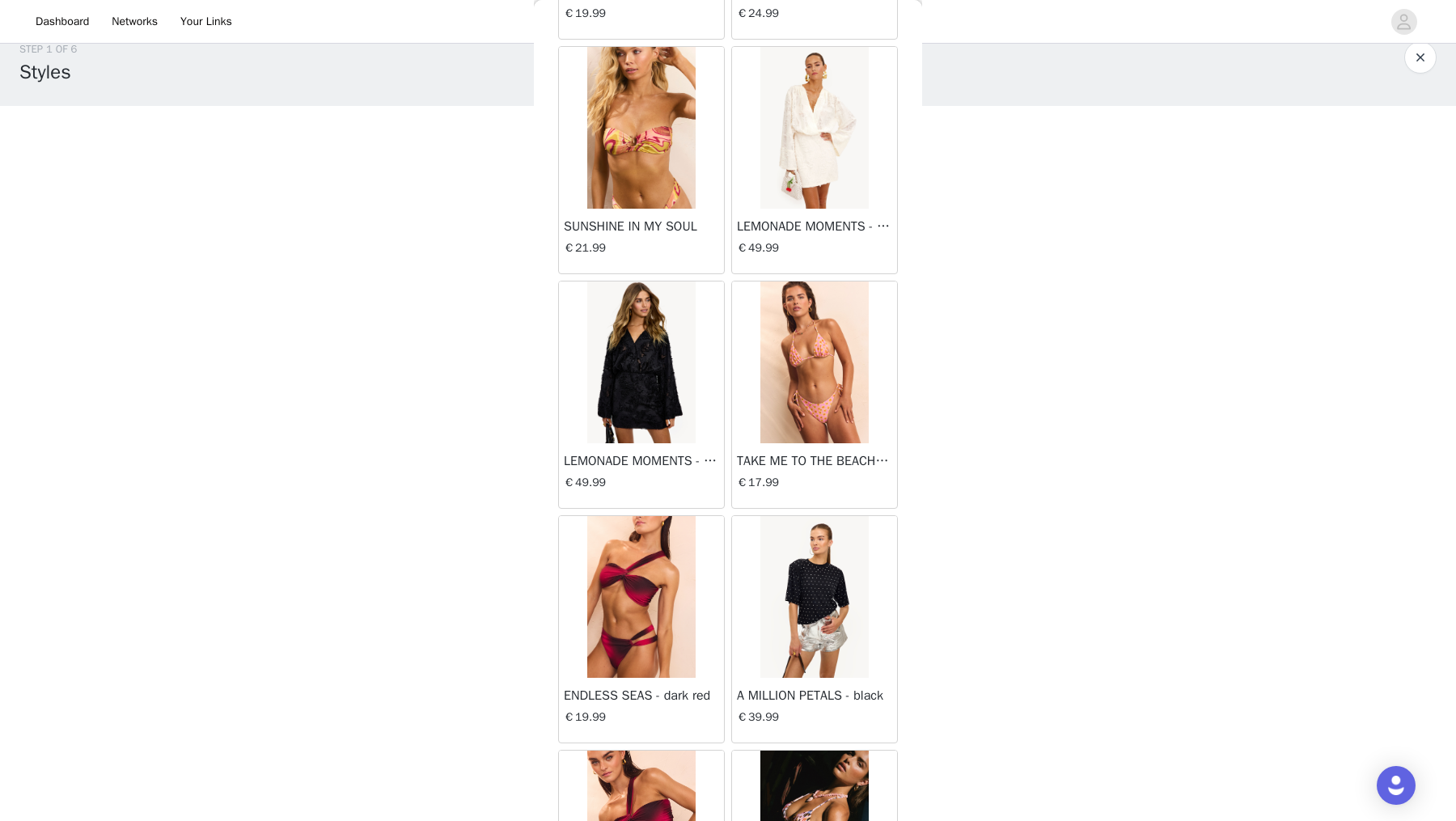 scroll, scrollTop: 6326, scrollLeft: 0, axis: vertical 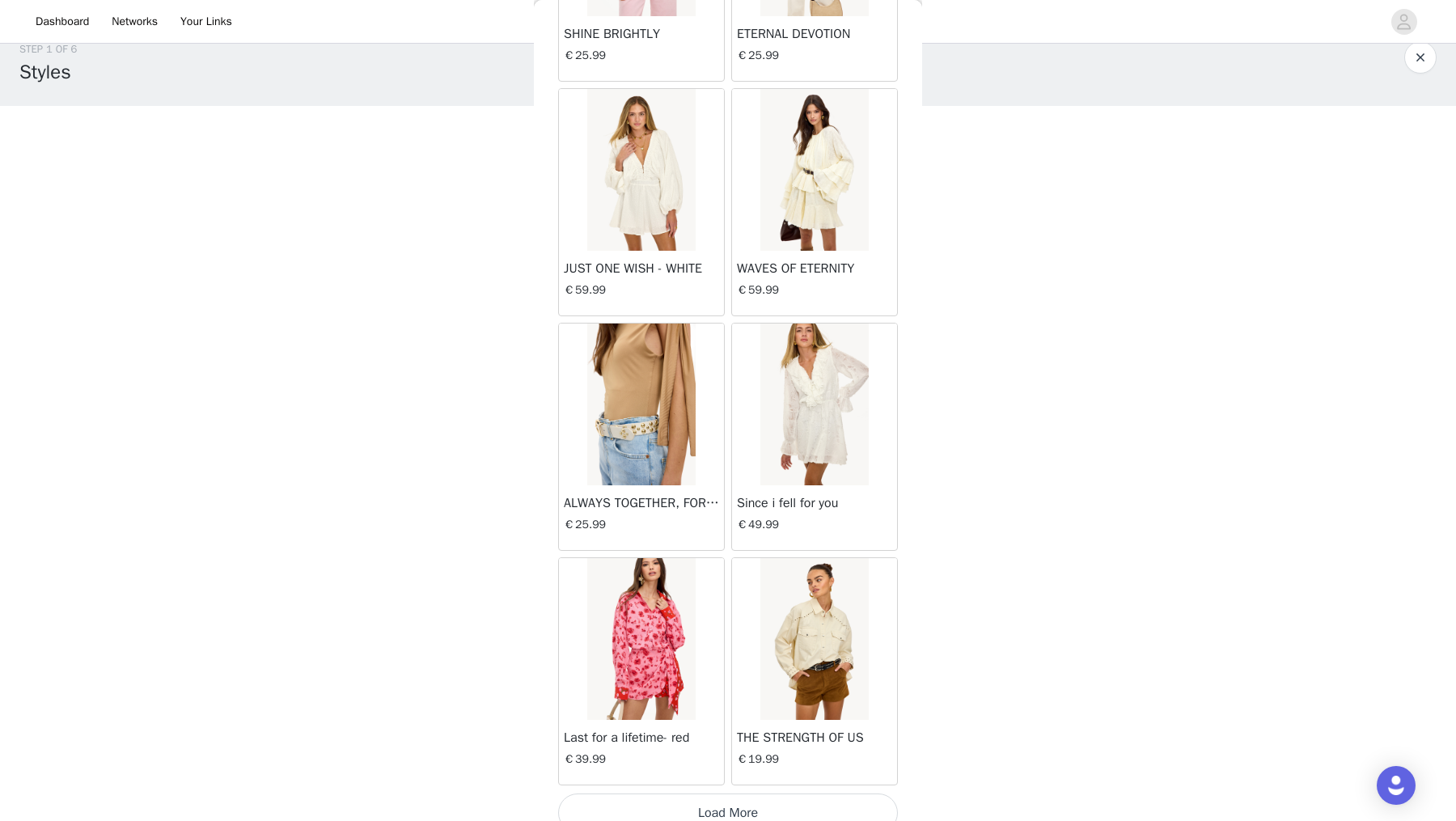 click on "Load More" at bounding box center [728, 813] 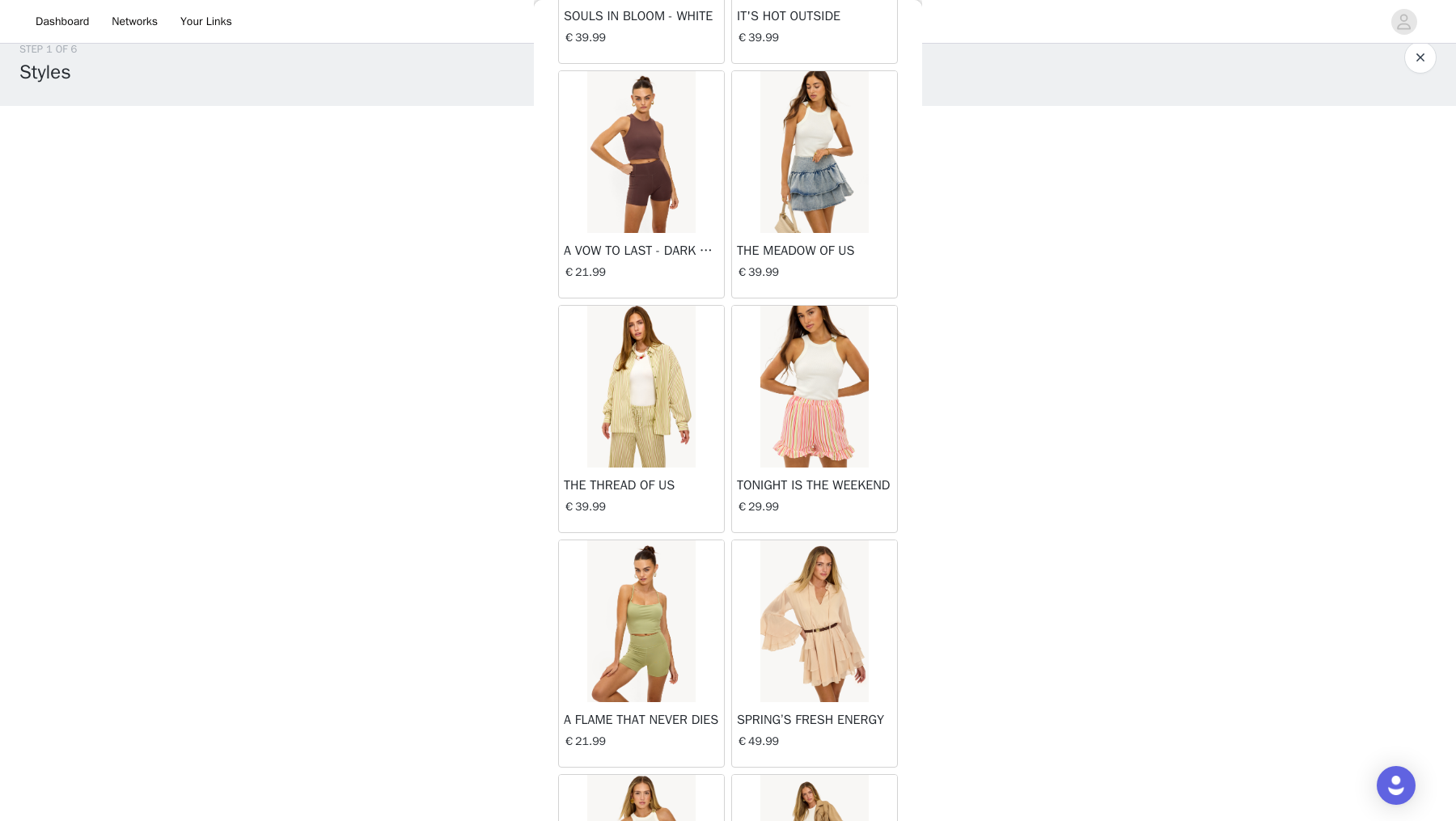 scroll, scrollTop: 8666, scrollLeft: 0, axis: vertical 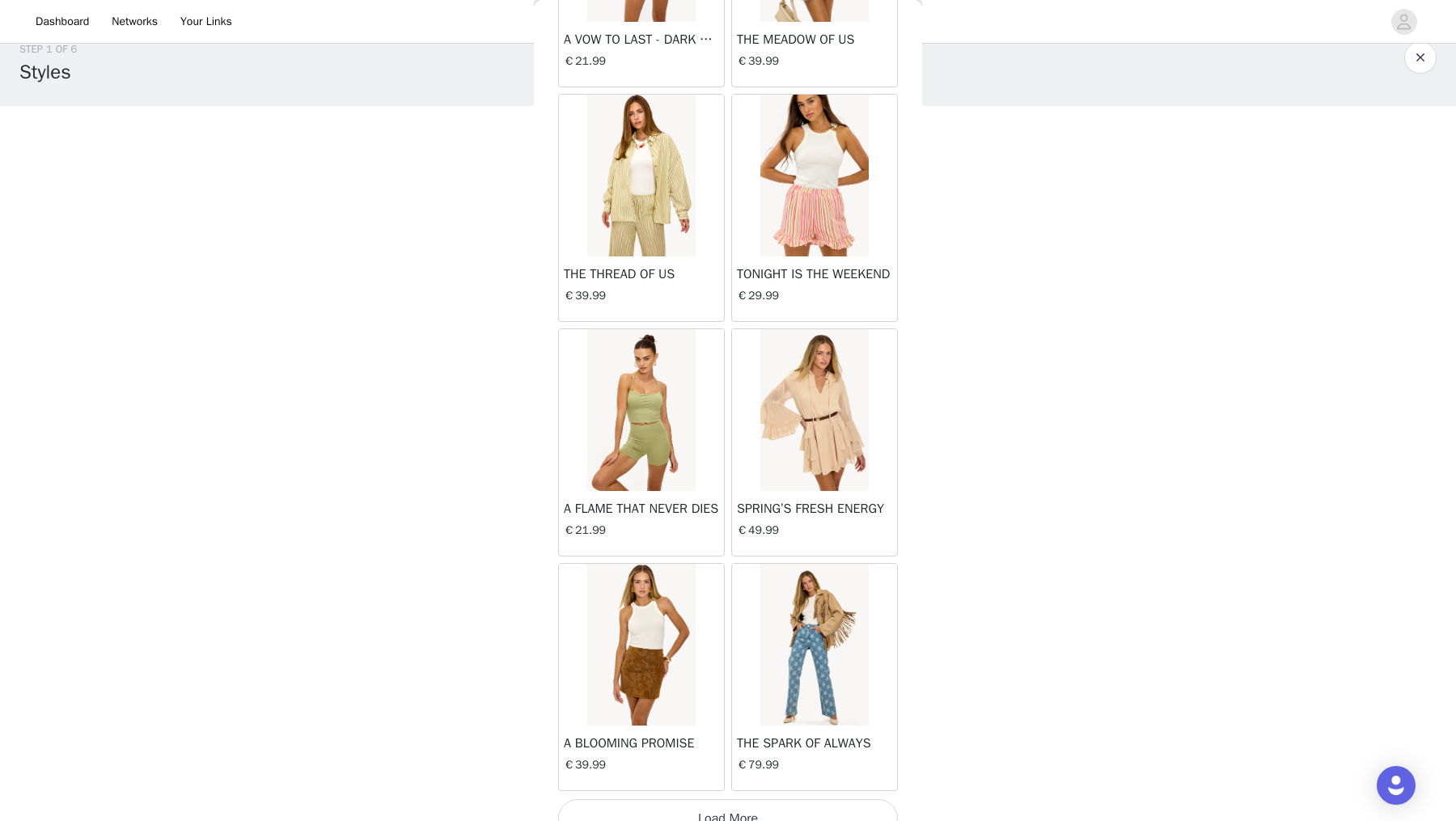 click on "Load More" at bounding box center [728, 819] 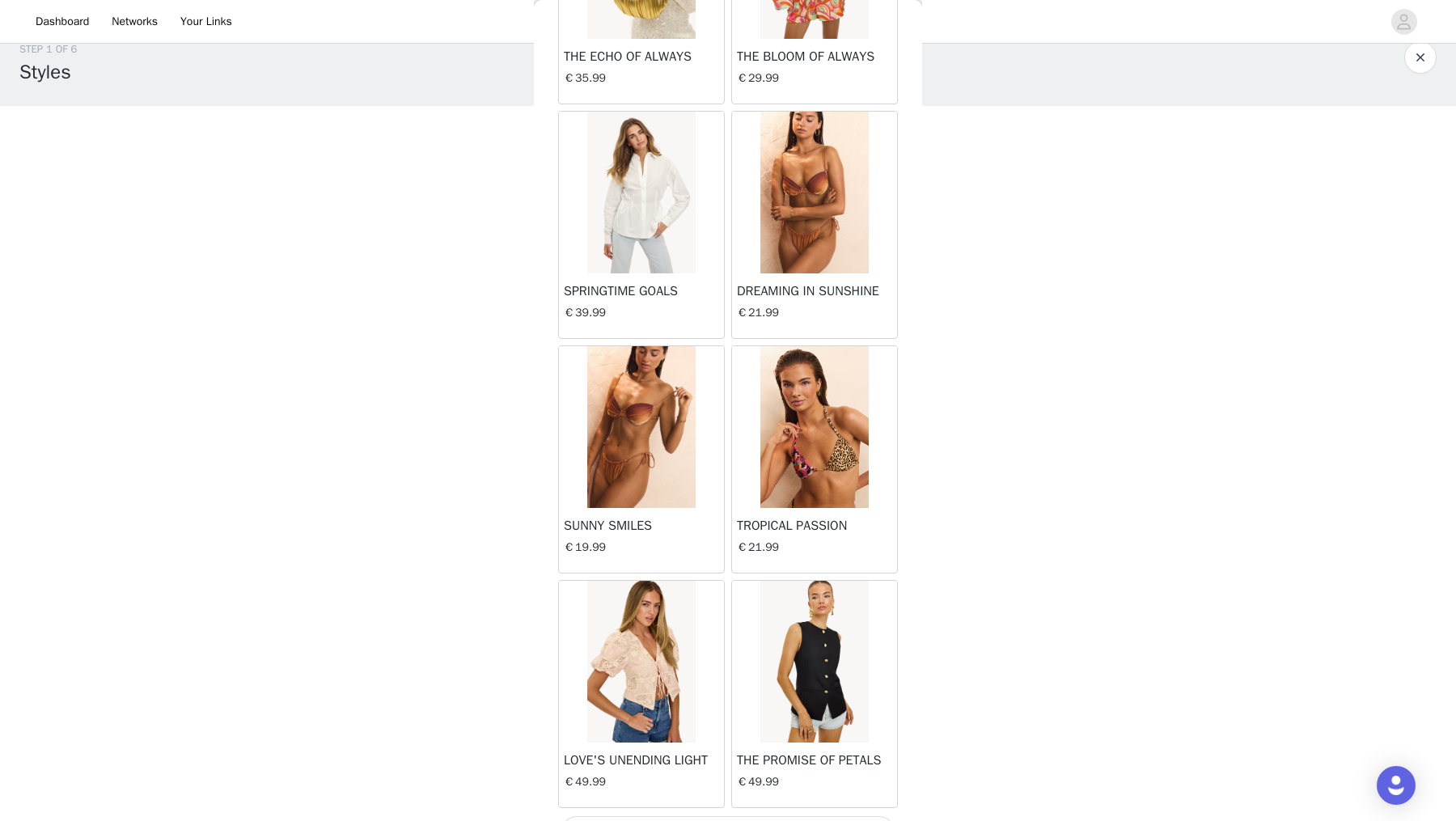 scroll, scrollTop: 11005, scrollLeft: 0, axis: vertical 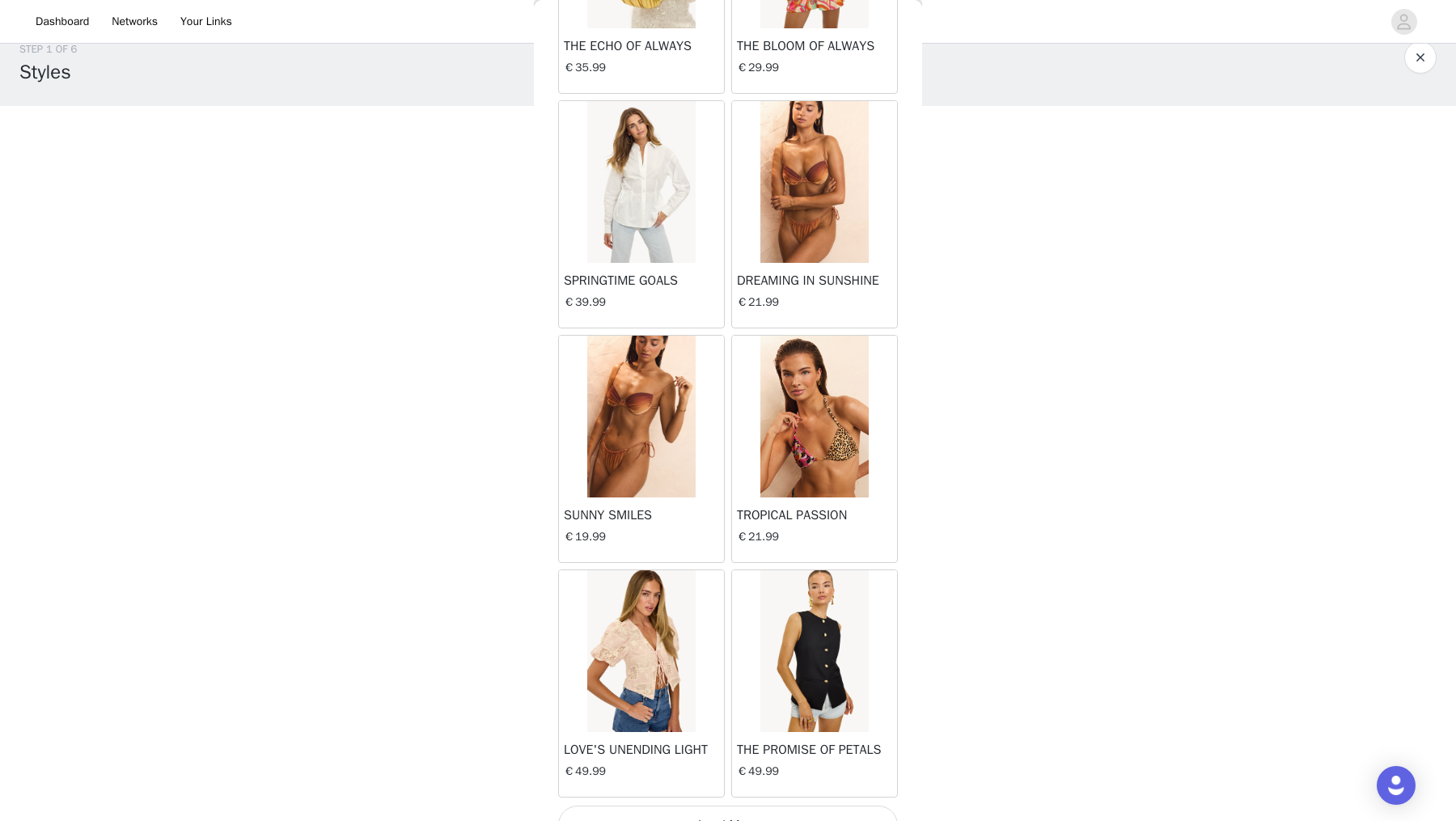 click on "Load More" at bounding box center [728, 825] 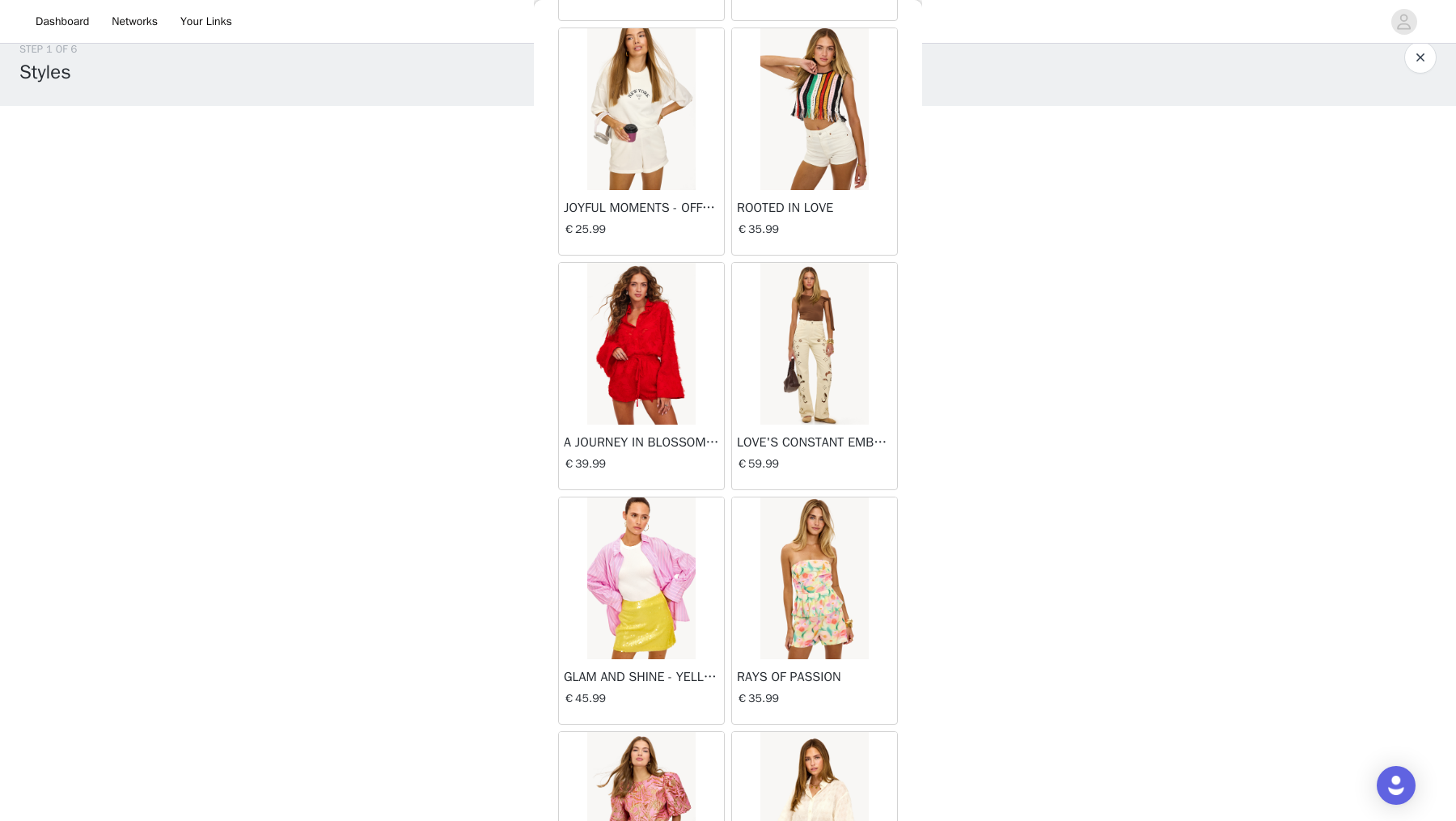 scroll, scrollTop: 13345, scrollLeft: 0, axis: vertical 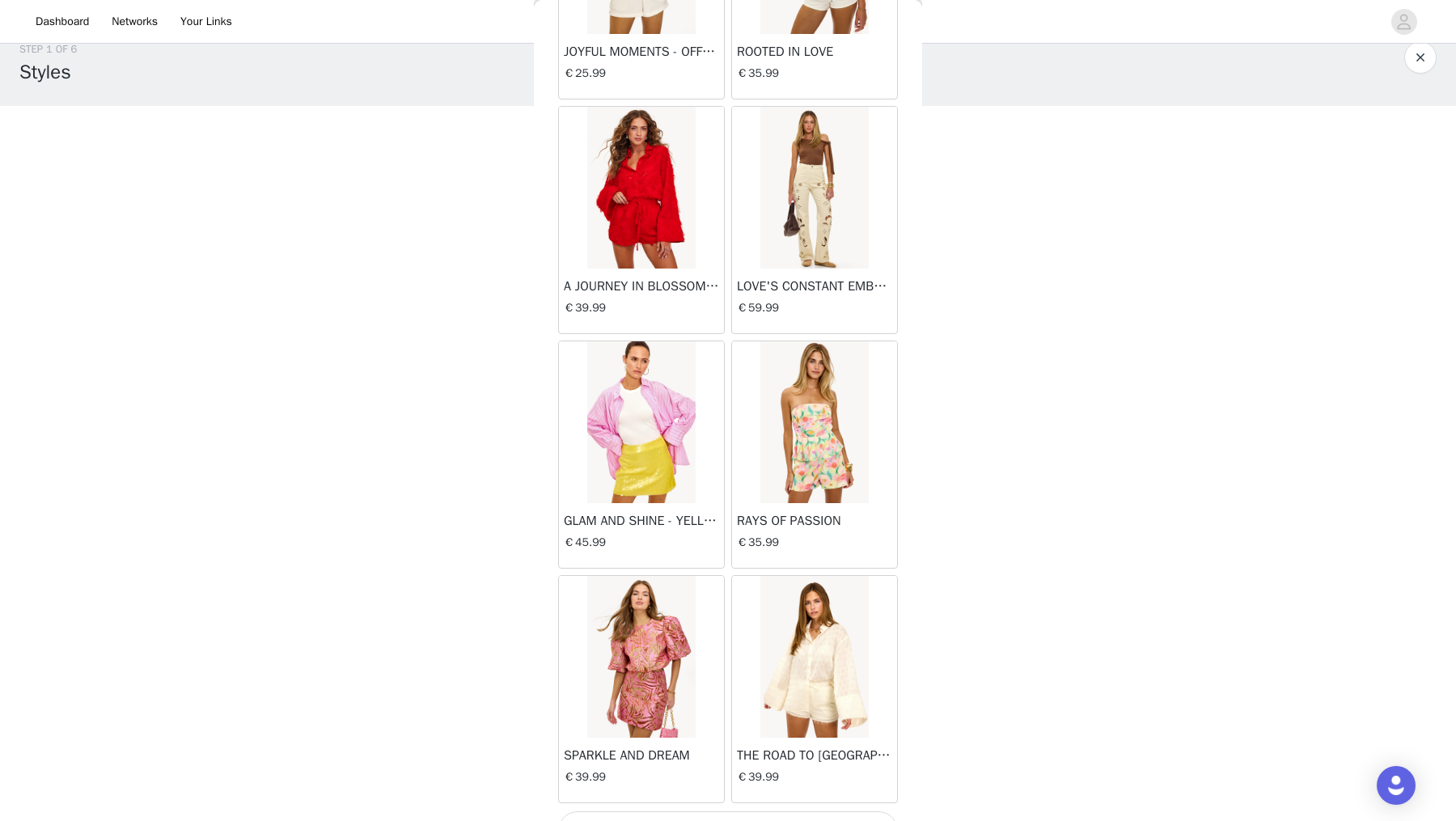 click on "Load More" at bounding box center [728, 831] 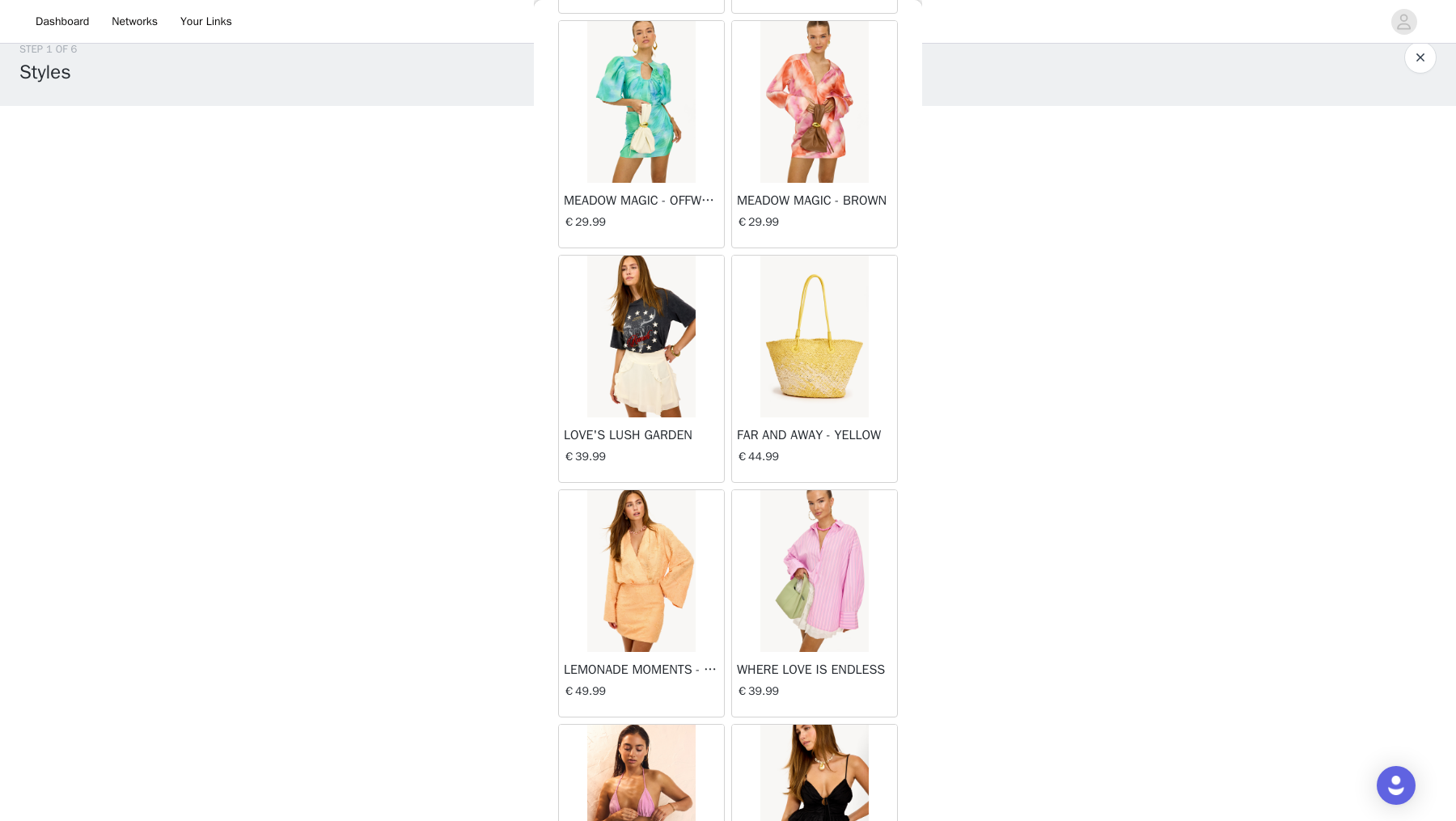 scroll, scrollTop: 15685, scrollLeft: 0, axis: vertical 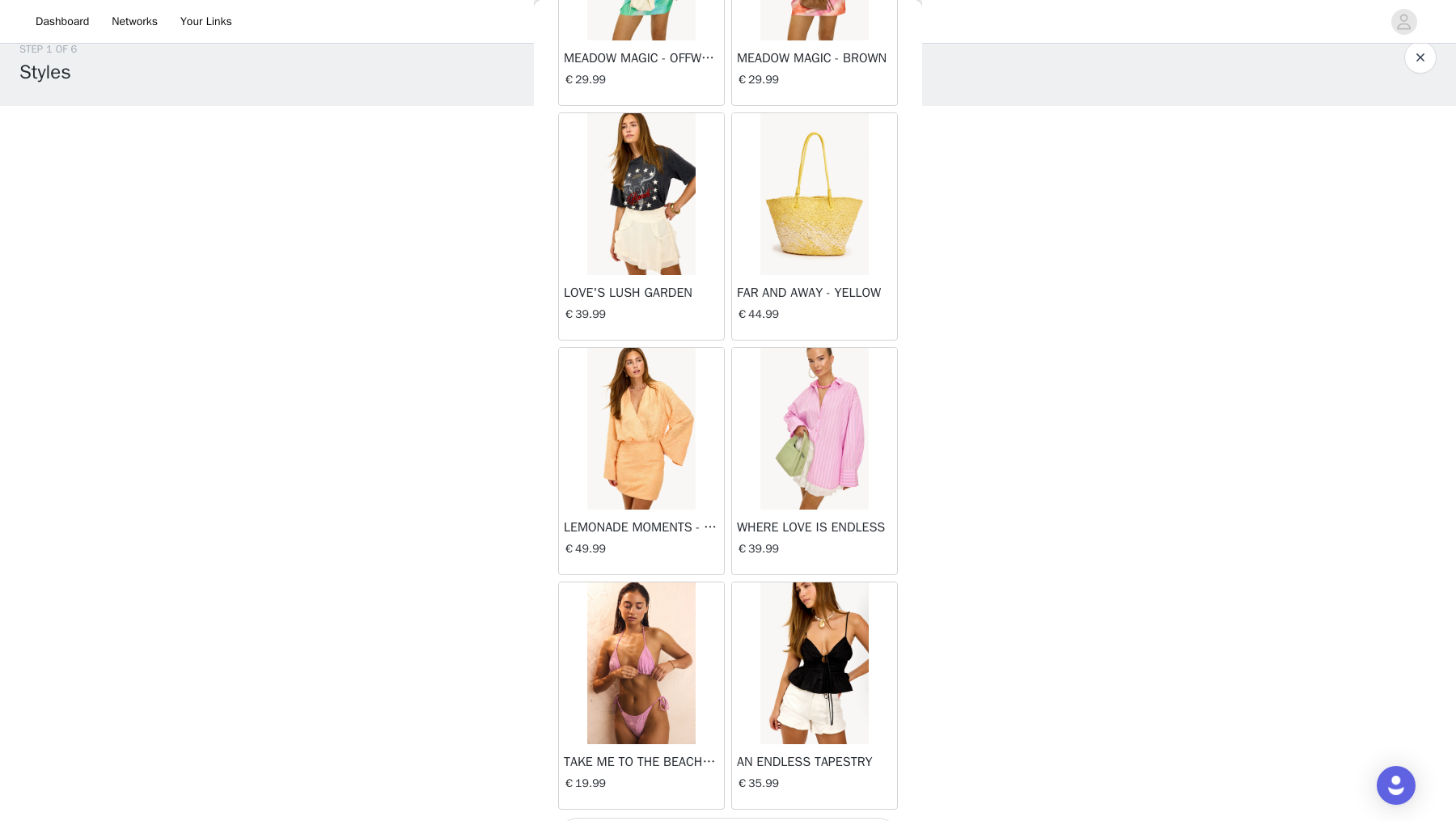 click on "Load More" at bounding box center [728, 837] 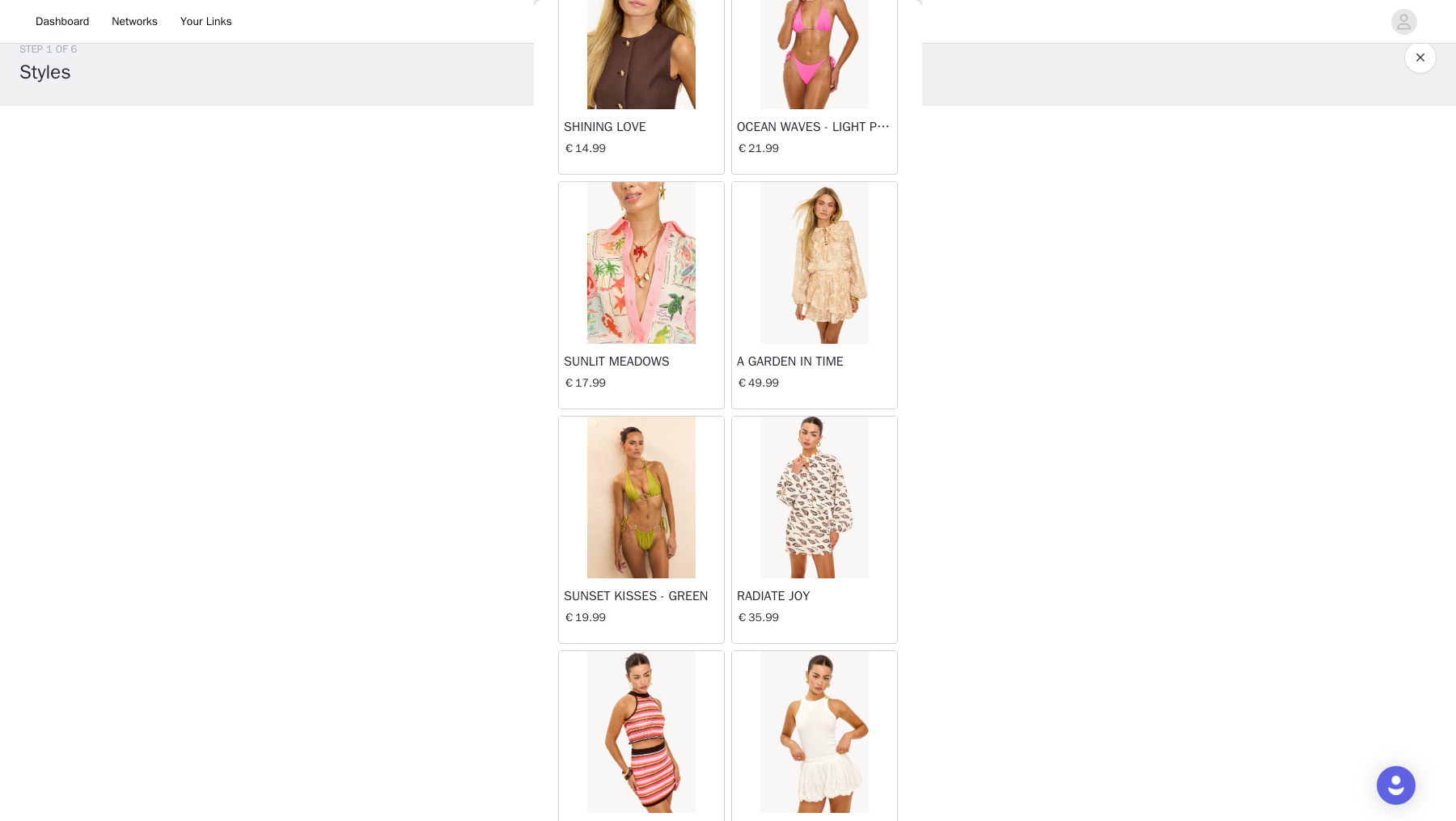 scroll, scrollTop: 18025, scrollLeft: 0, axis: vertical 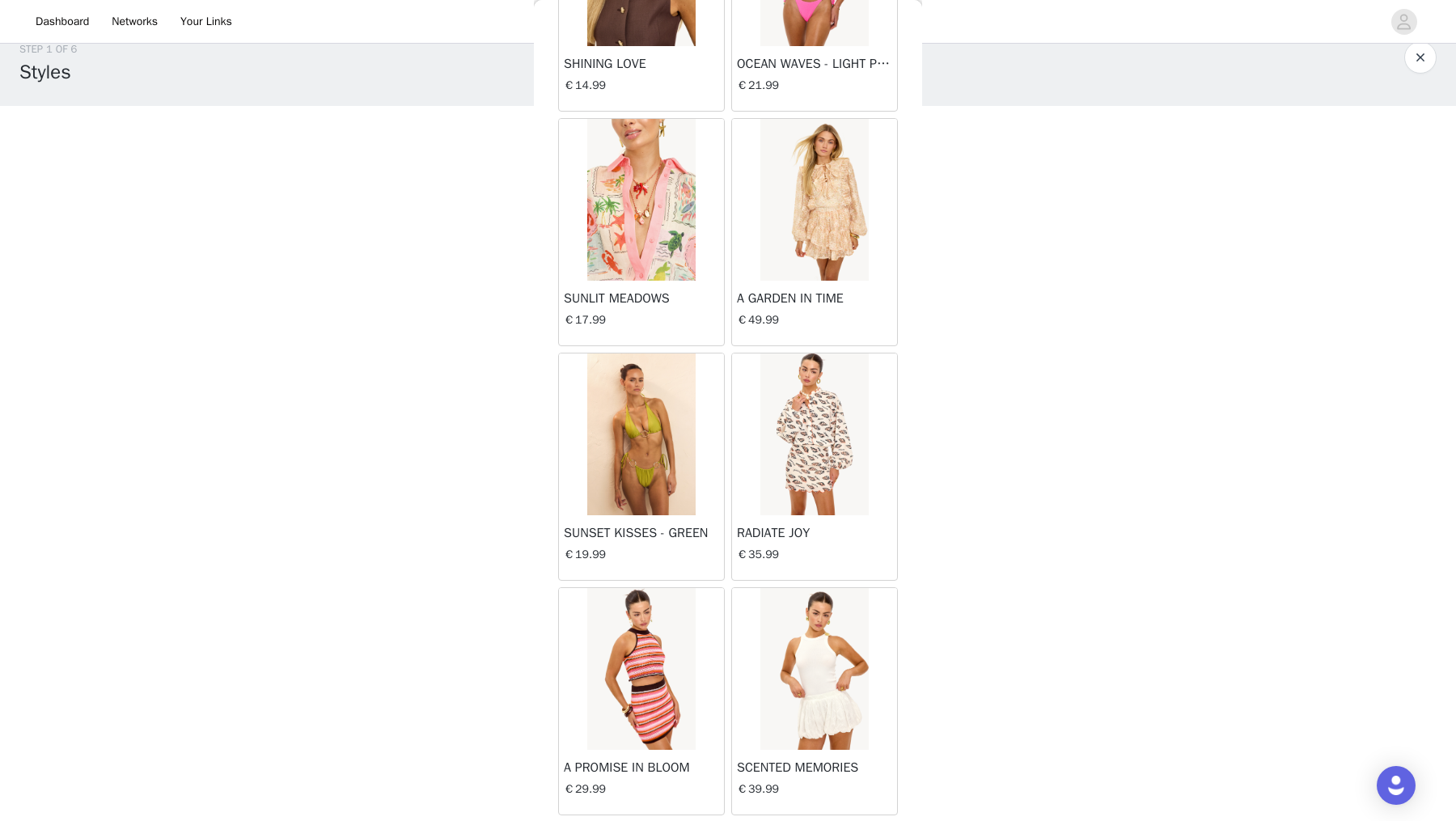 click on "Load More" at bounding box center [728, 843] 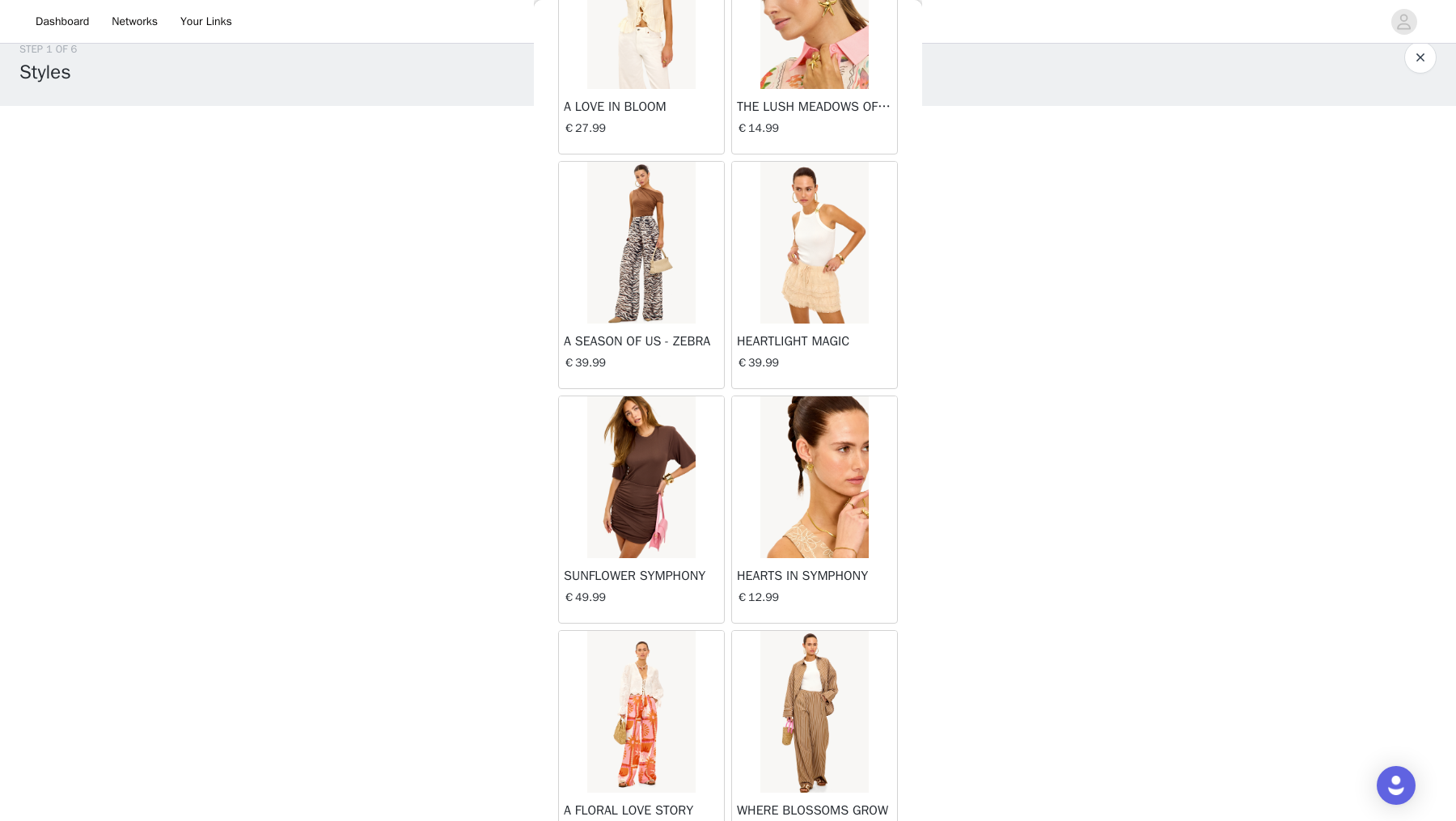 scroll, scrollTop: 20364, scrollLeft: 0, axis: vertical 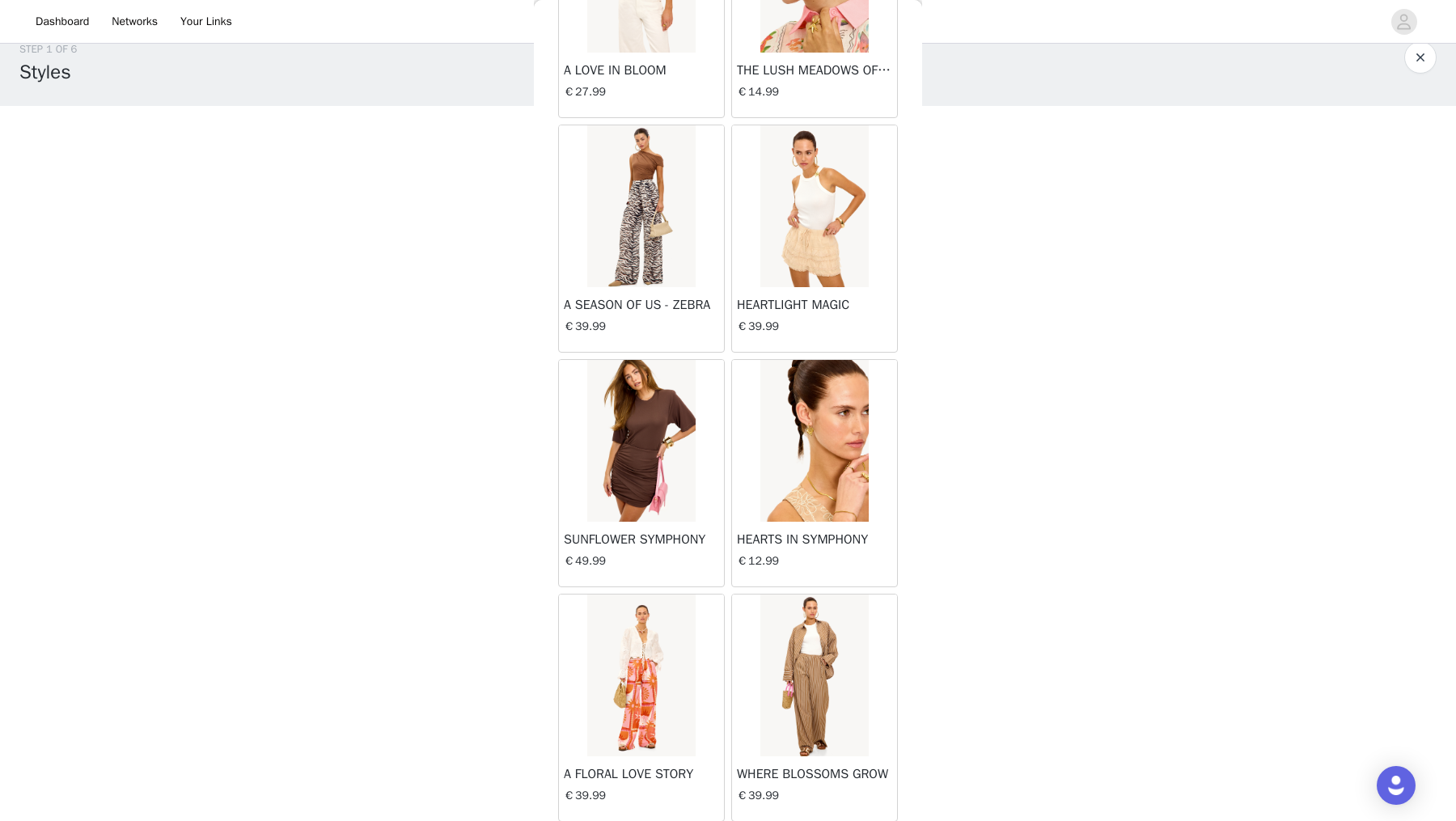click on "Load More" at bounding box center [728, 849] 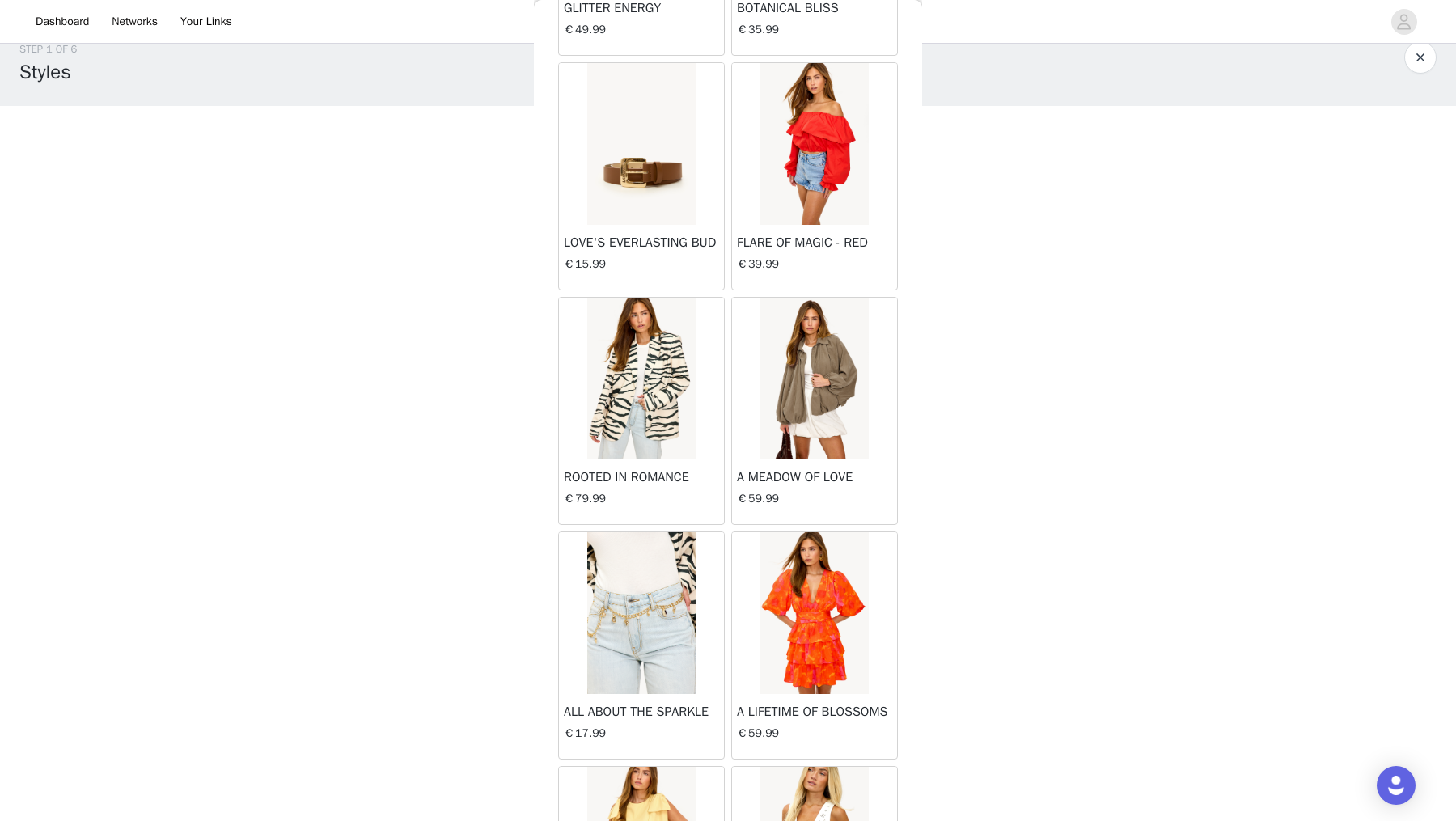 scroll, scrollTop: 22703, scrollLeft: 0, axis: vertical 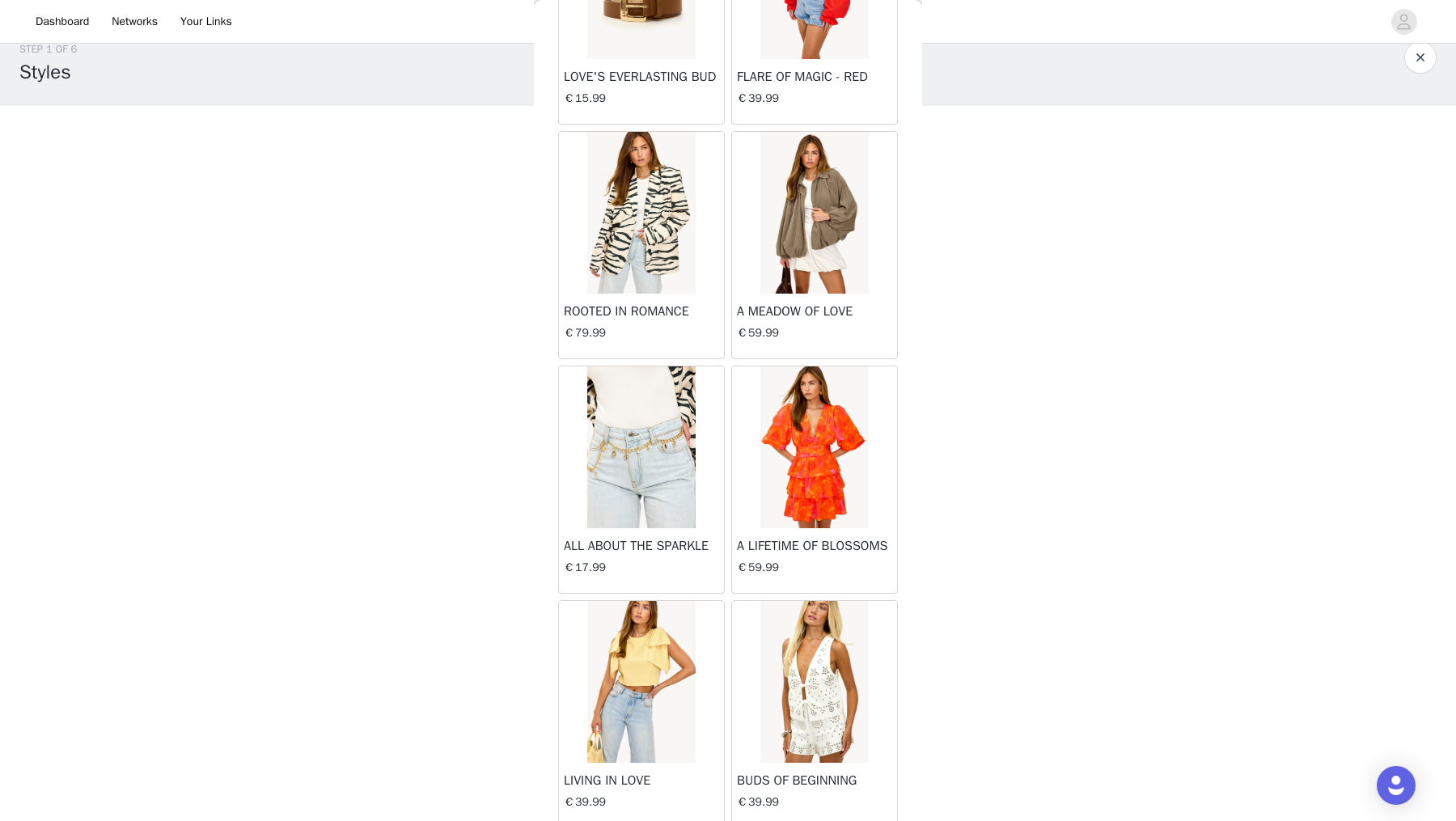 click on "Load More" at bounding box center [728, 856] 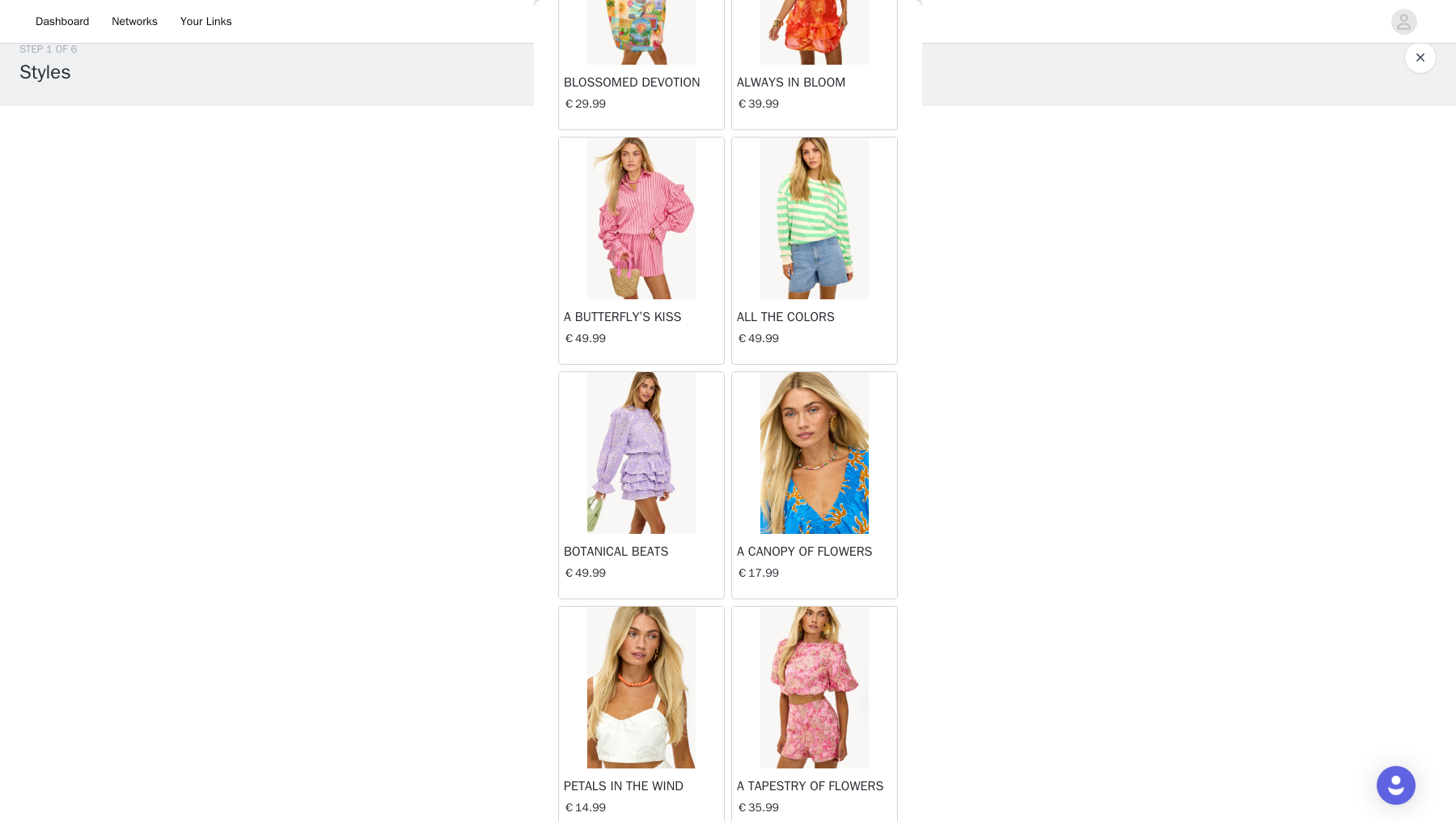 click on "Load More" at bounding box center [728, 861] 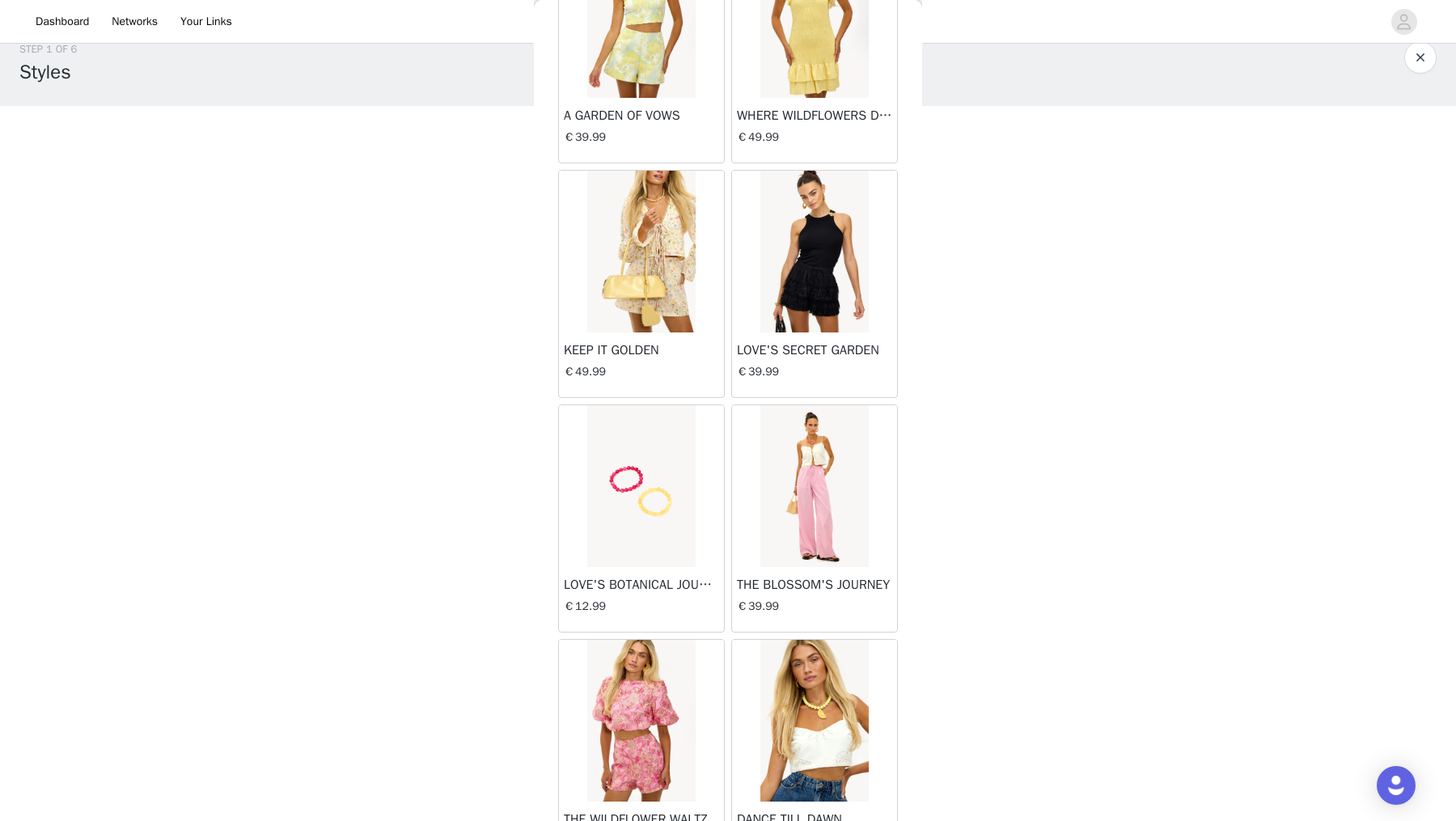 scroll, scrollTop: 27136, scrollLeft: 0, axis: vertical 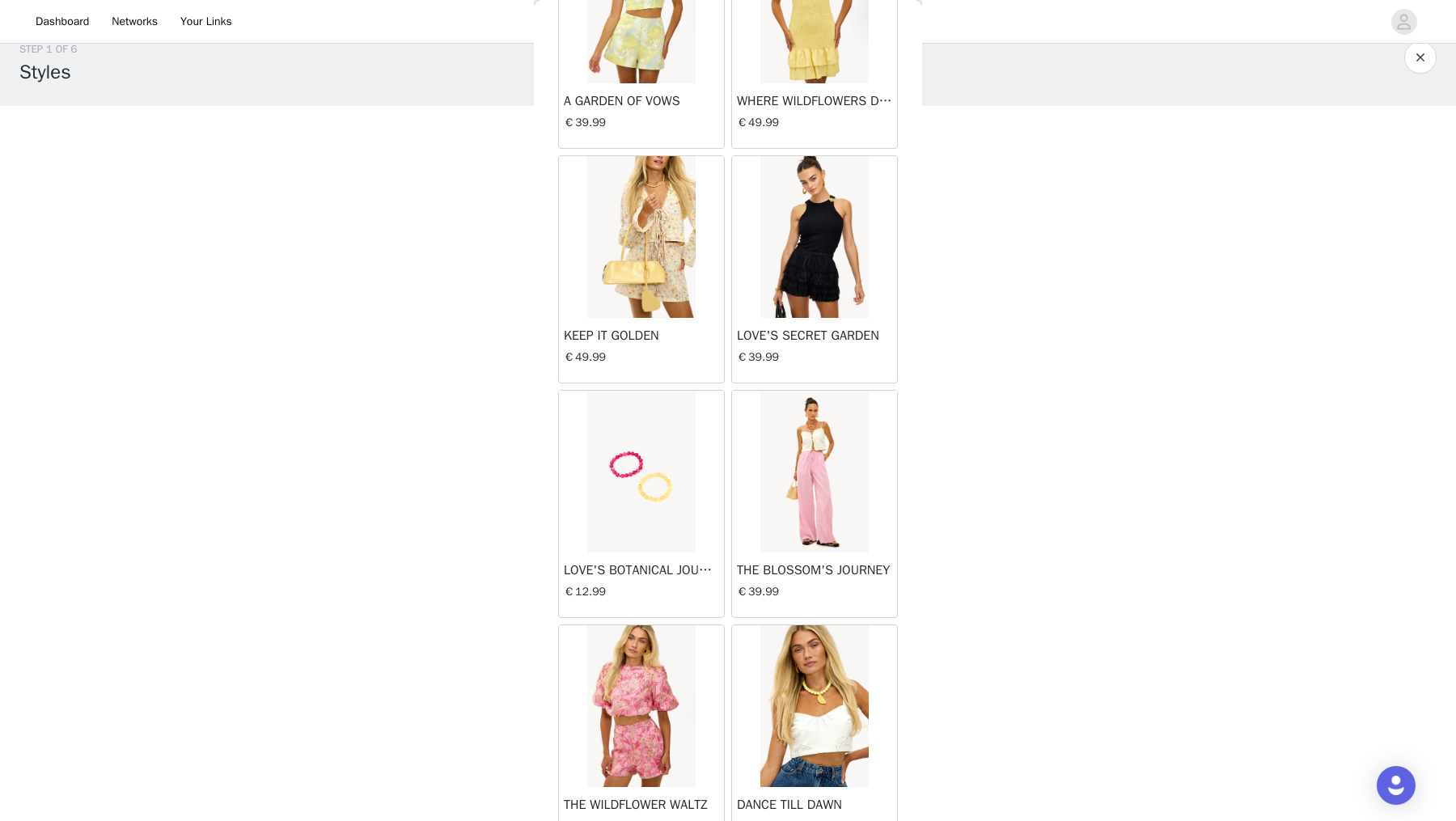 click at bounding box center (814, 237) 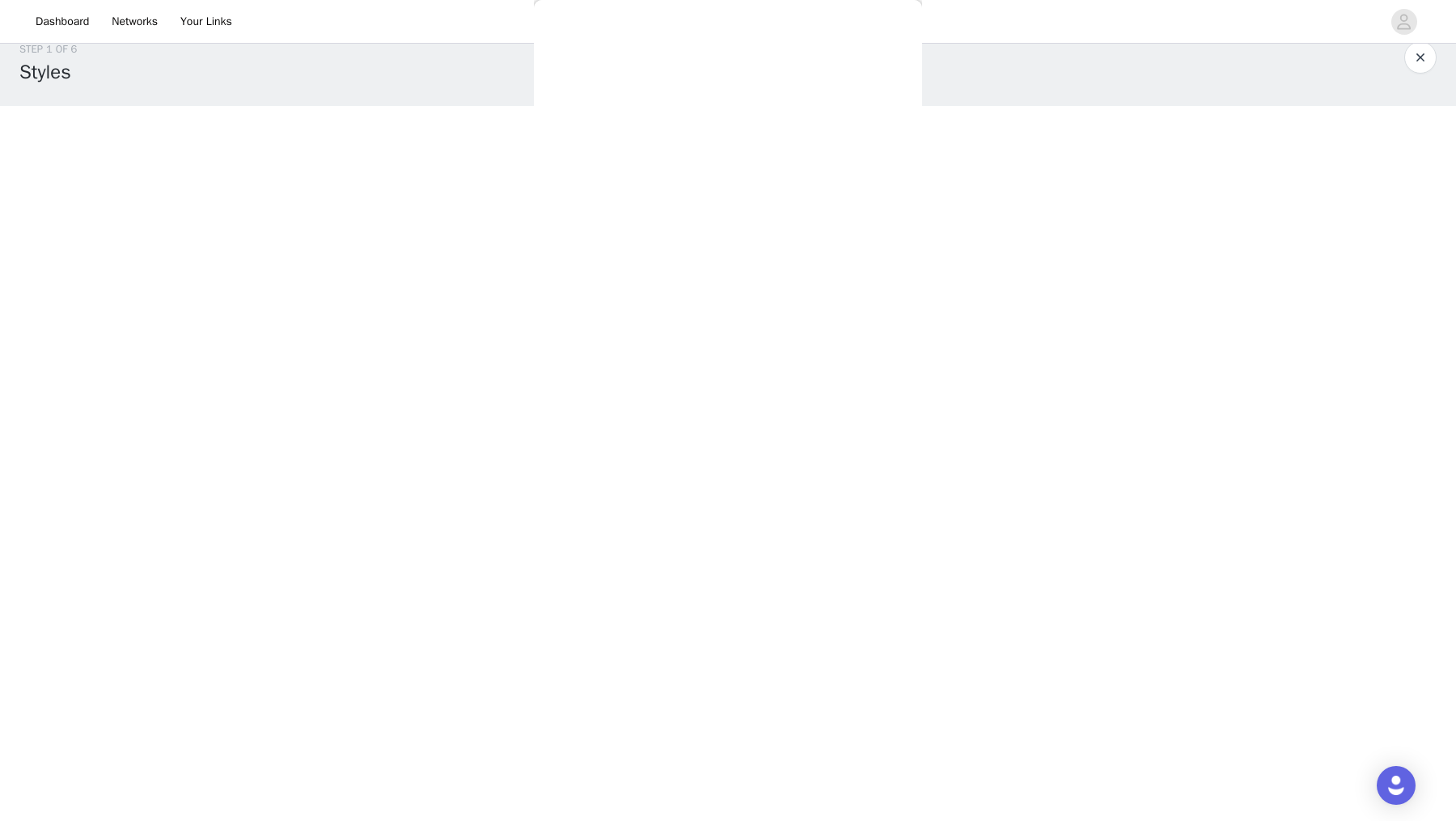 scroll, scrollTop: 0, scrollLeft: 0, axis: both 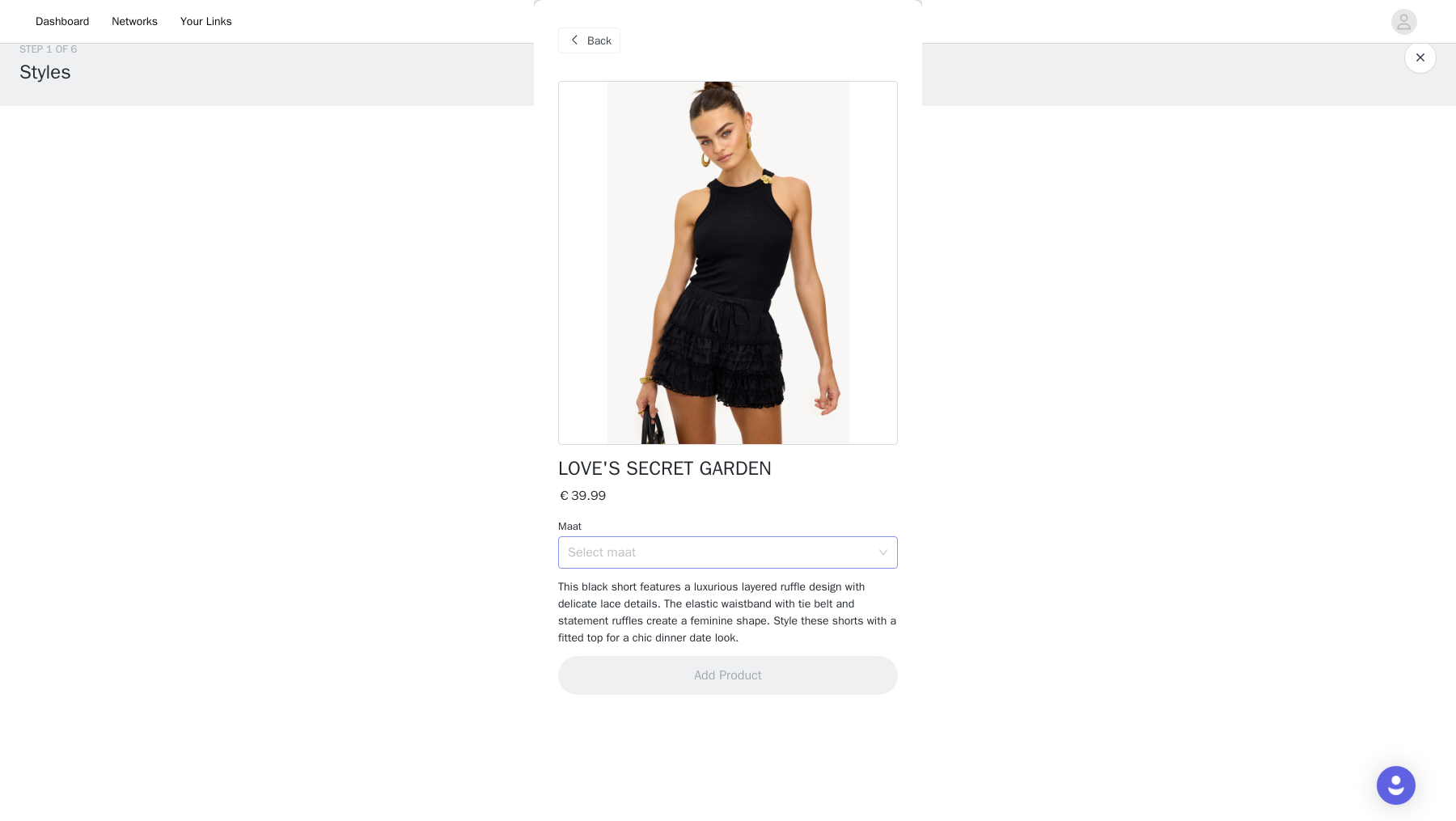 click on "Select maat" at bounding box center (722, 552) 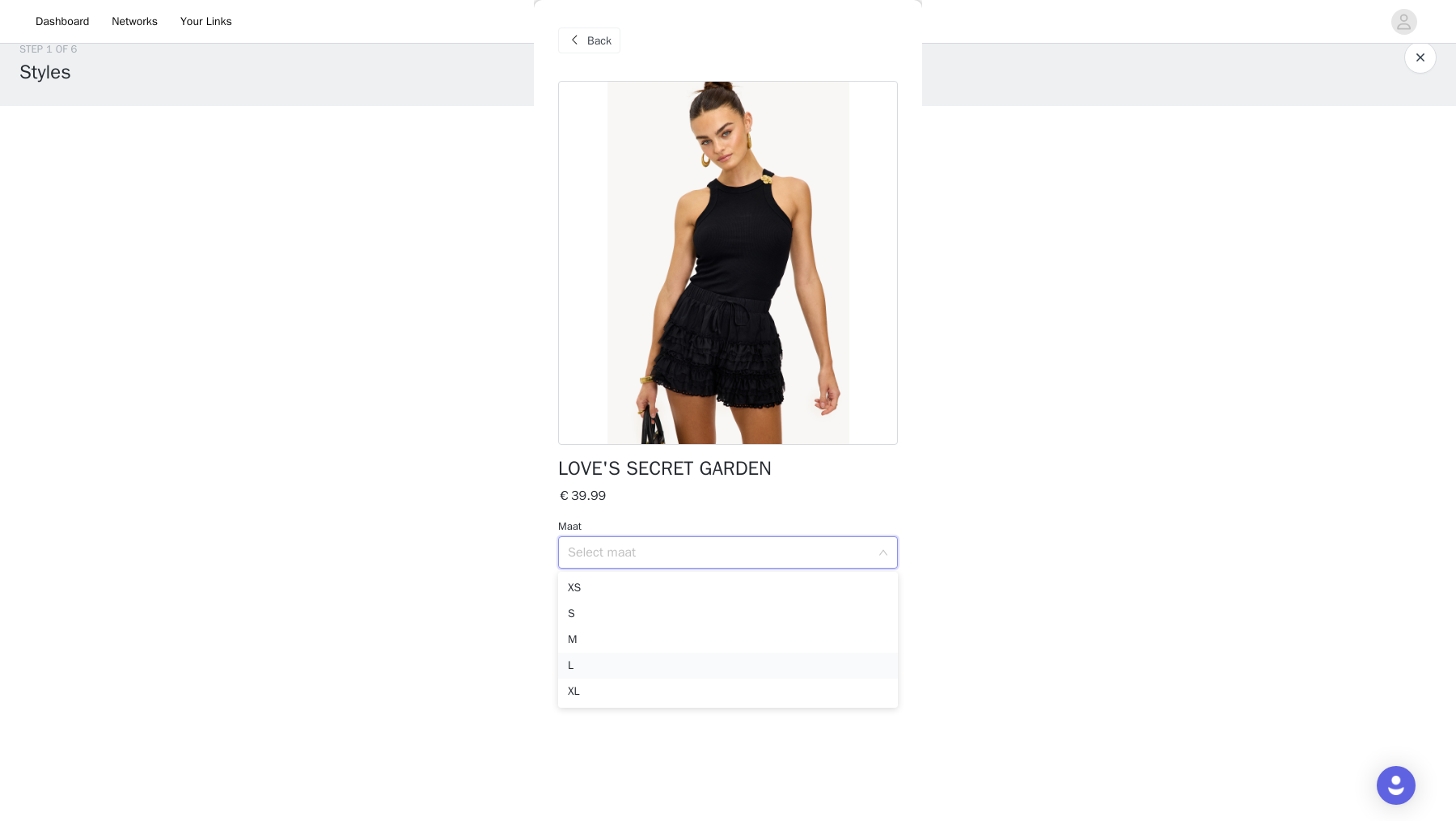 click on "L" at bounding box center [728, 666] 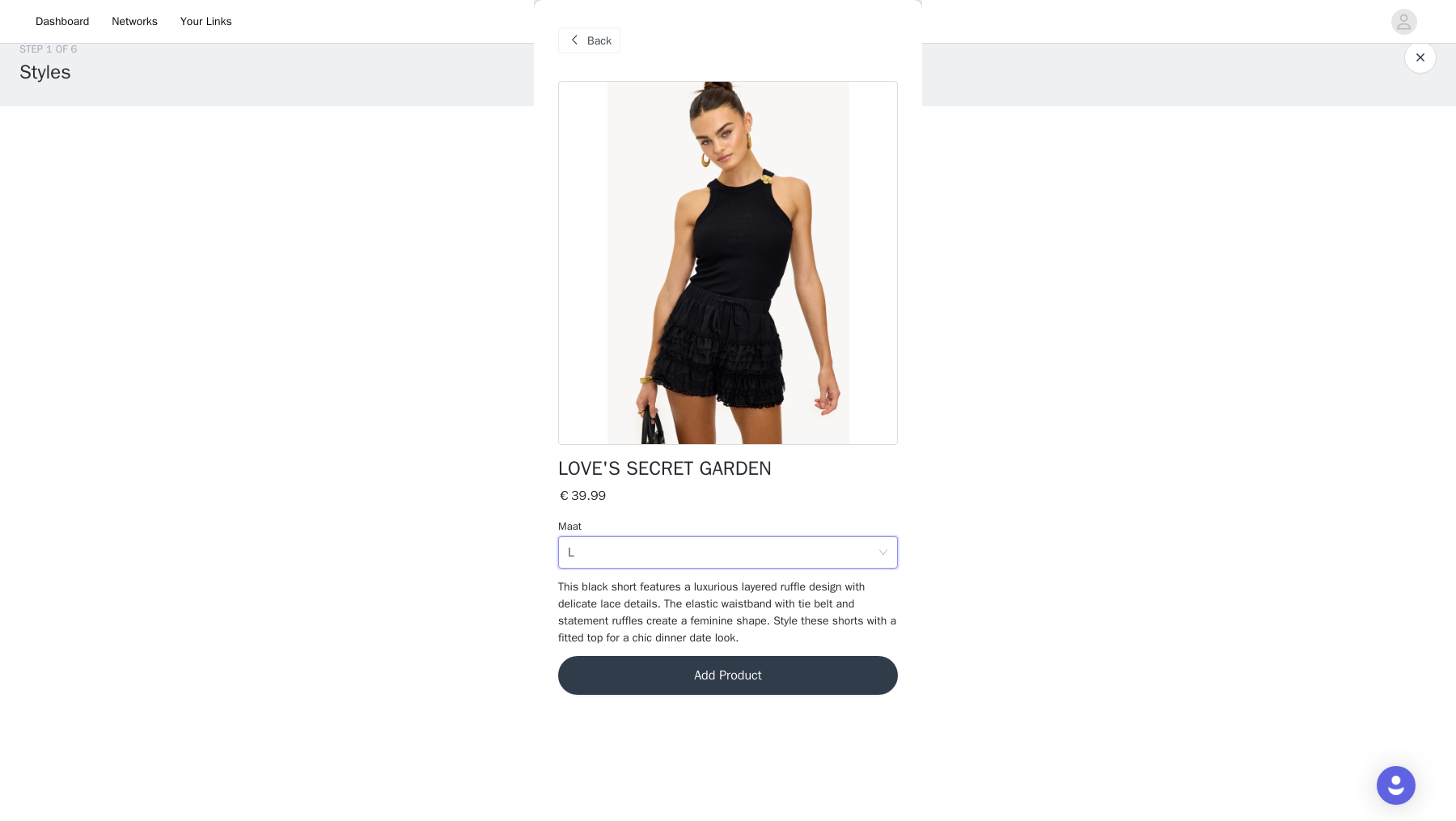 click on "Add Product" at bounding box center [728, 675] 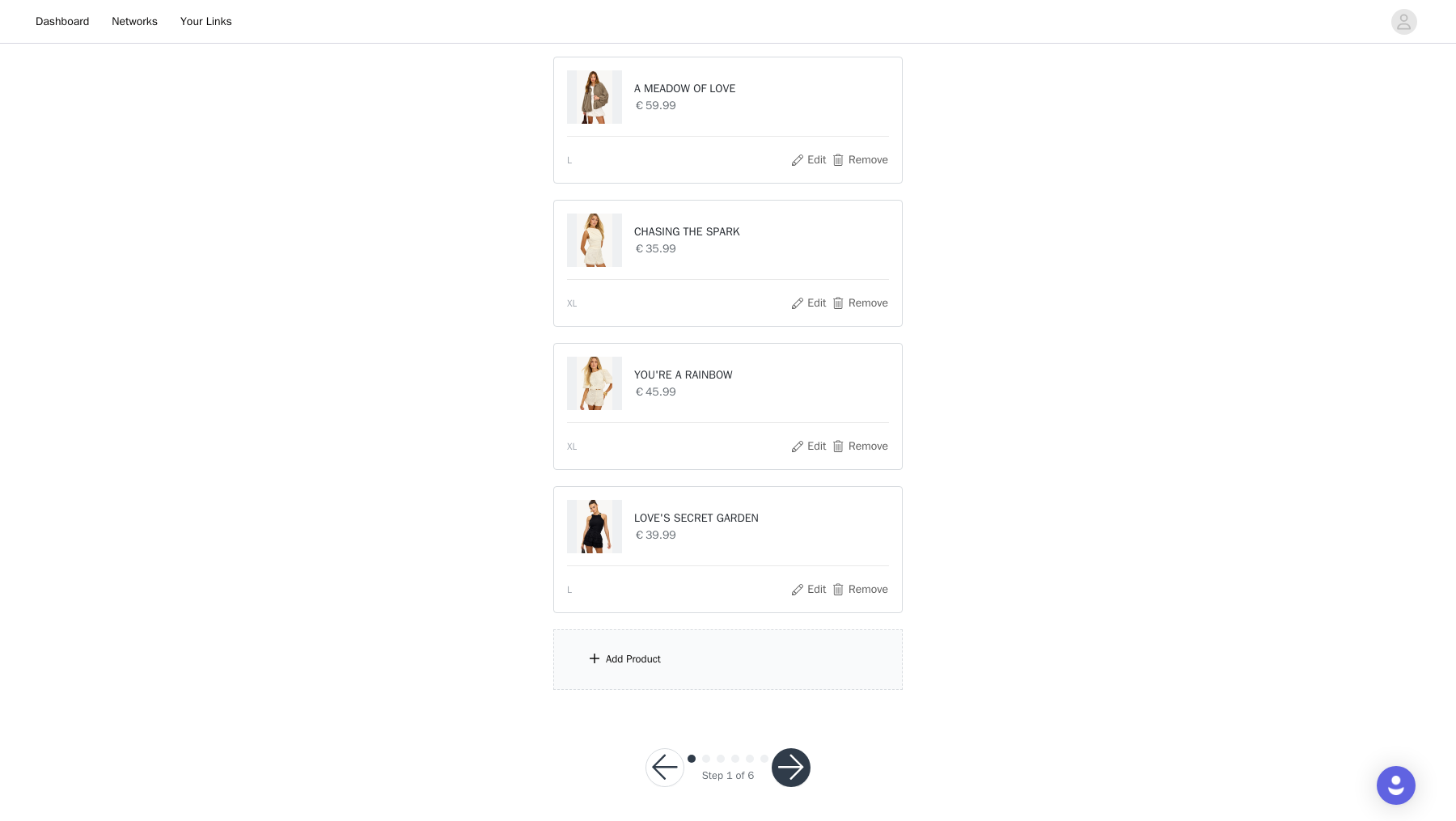 scroll, scrollTop: 168, scrollLeft: 0, axis: vertical 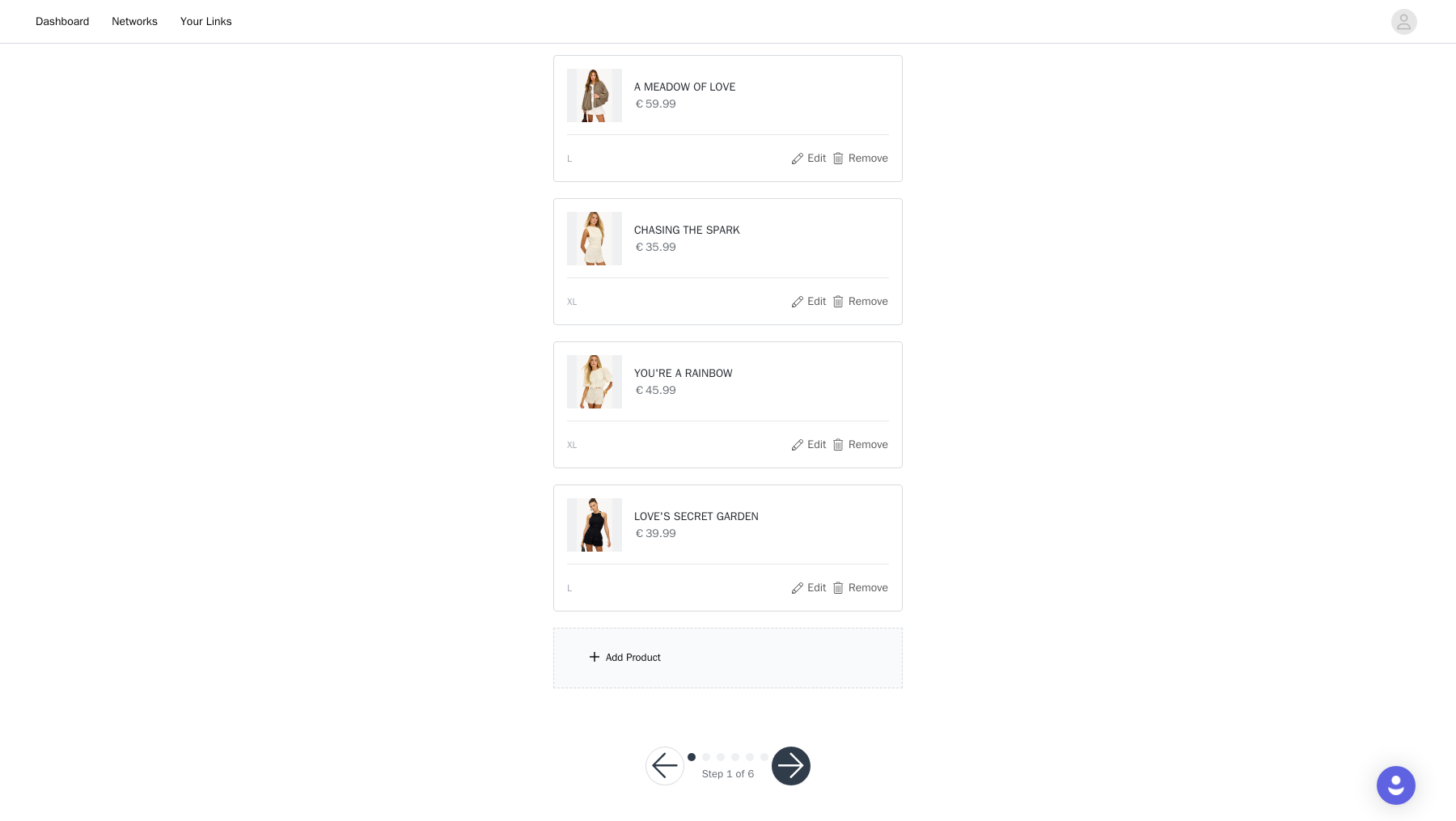 click on "Add Product" at bounding box center (728, 658) 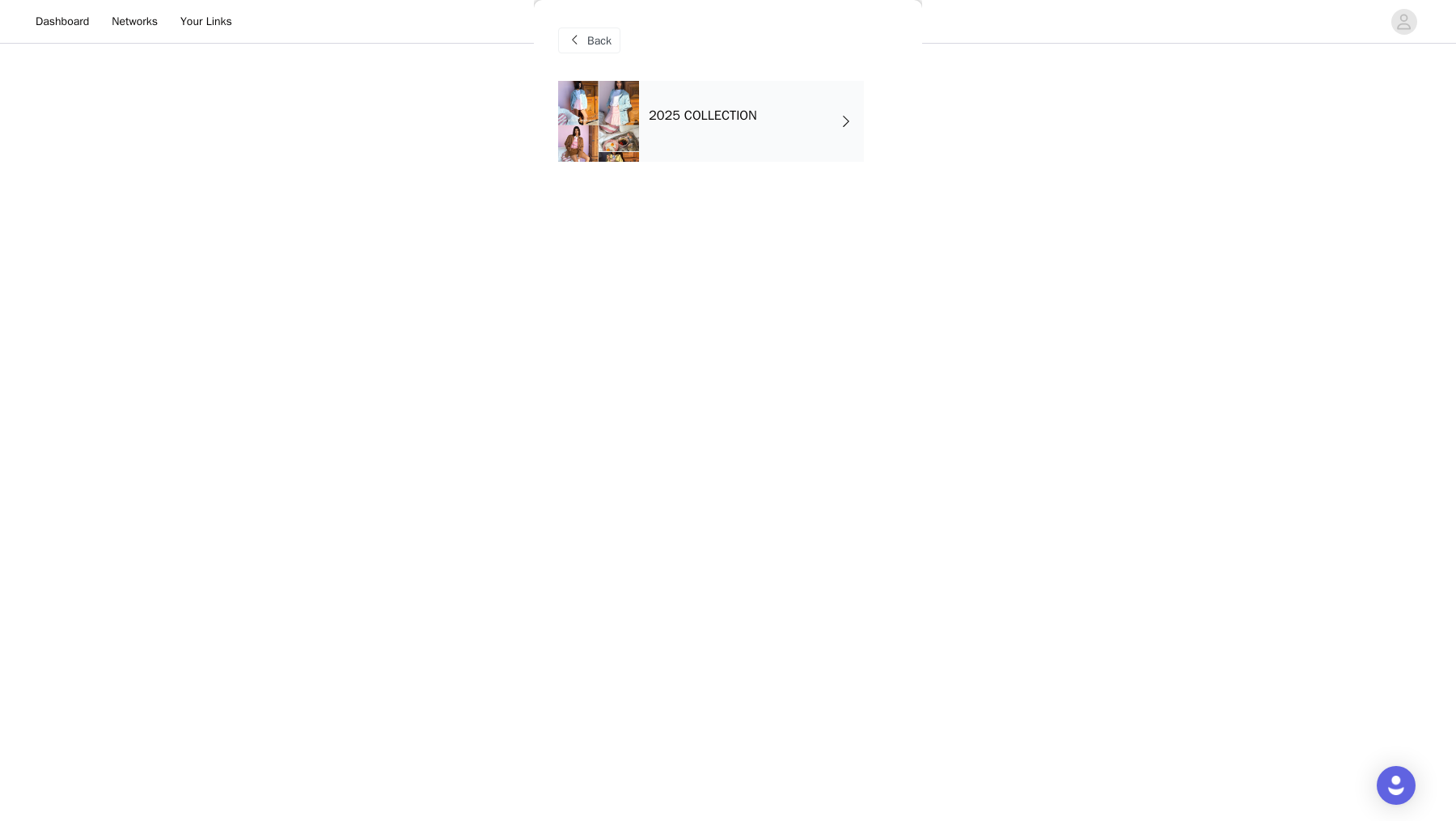 click on "Back" at bounding box center [599, 40] 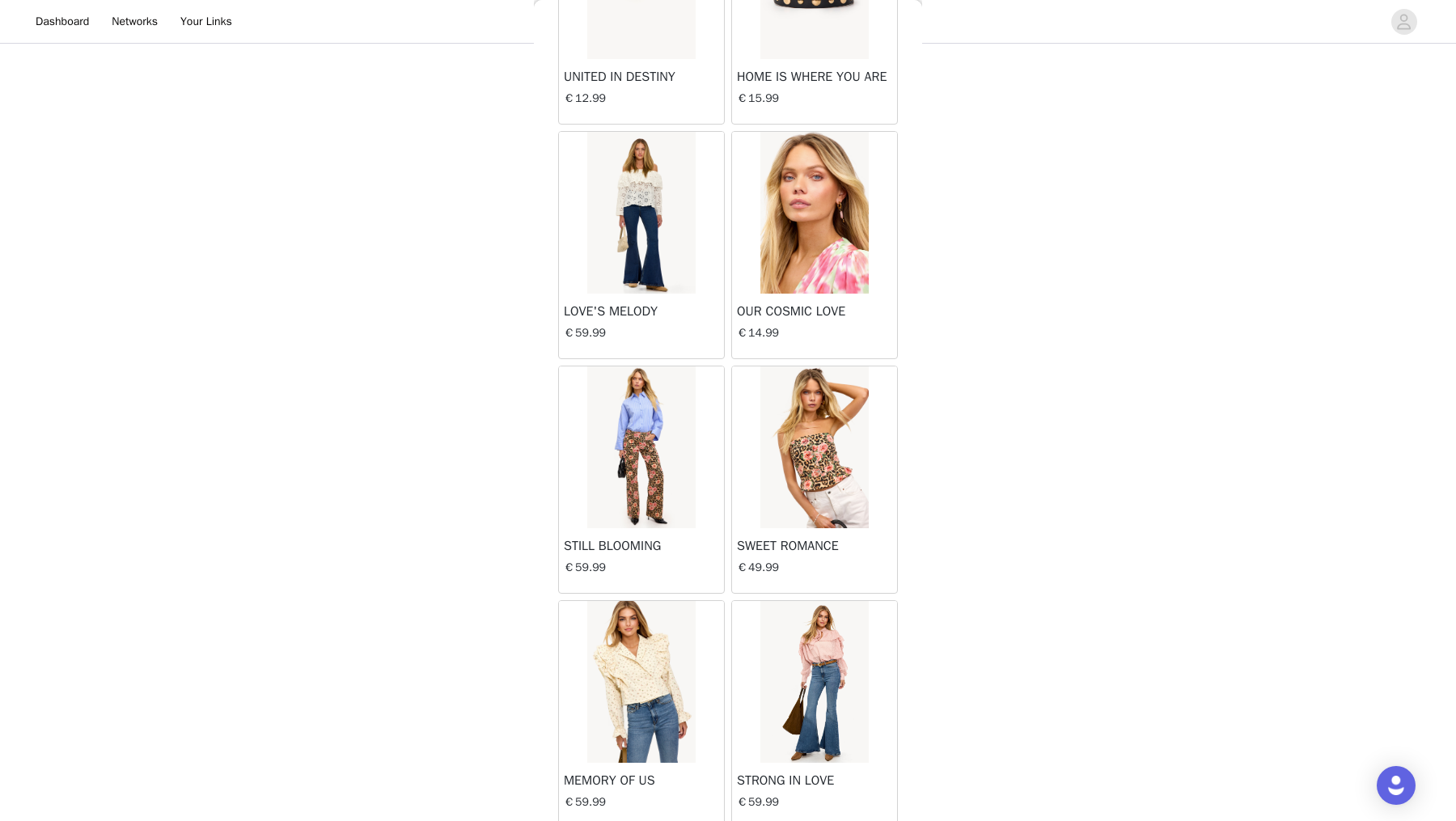 scroll, scrollTop: 1648, scrollLeft: 0, axis: vertical 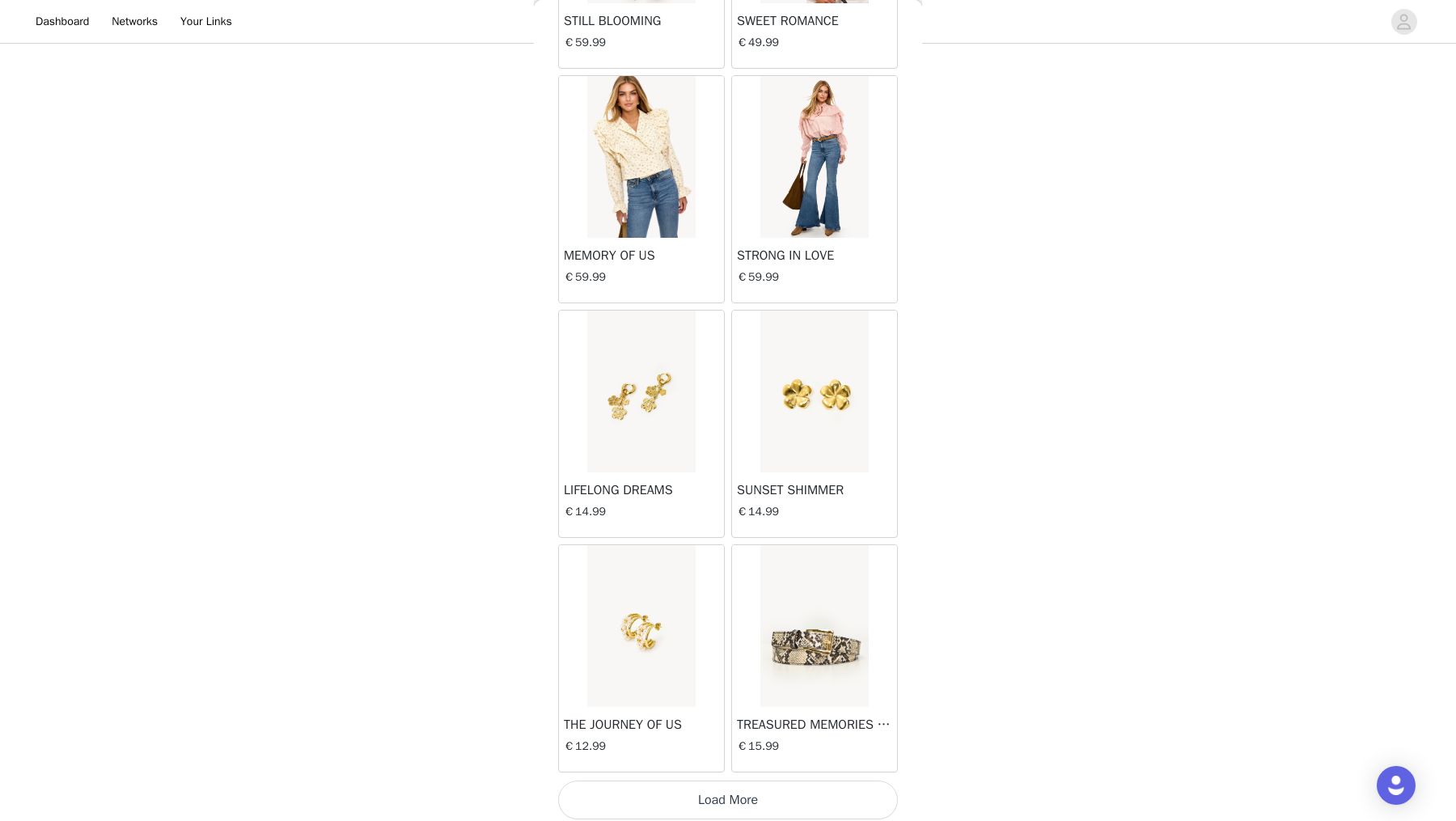 click on "Load More" at bounding box center [728, 800] 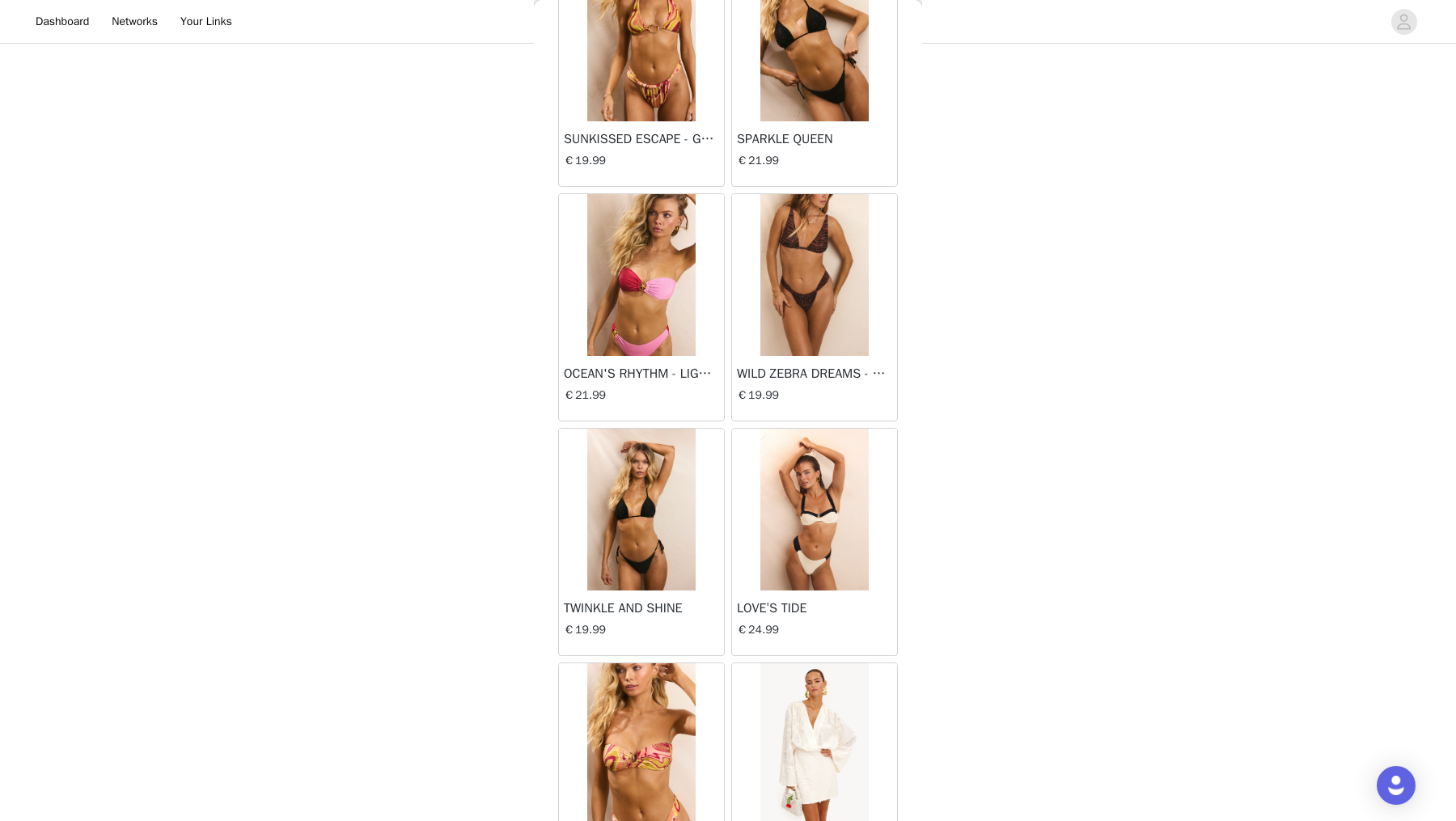 scroll, scrollTop: 3988, scrollLeft: 0, axis: vertical 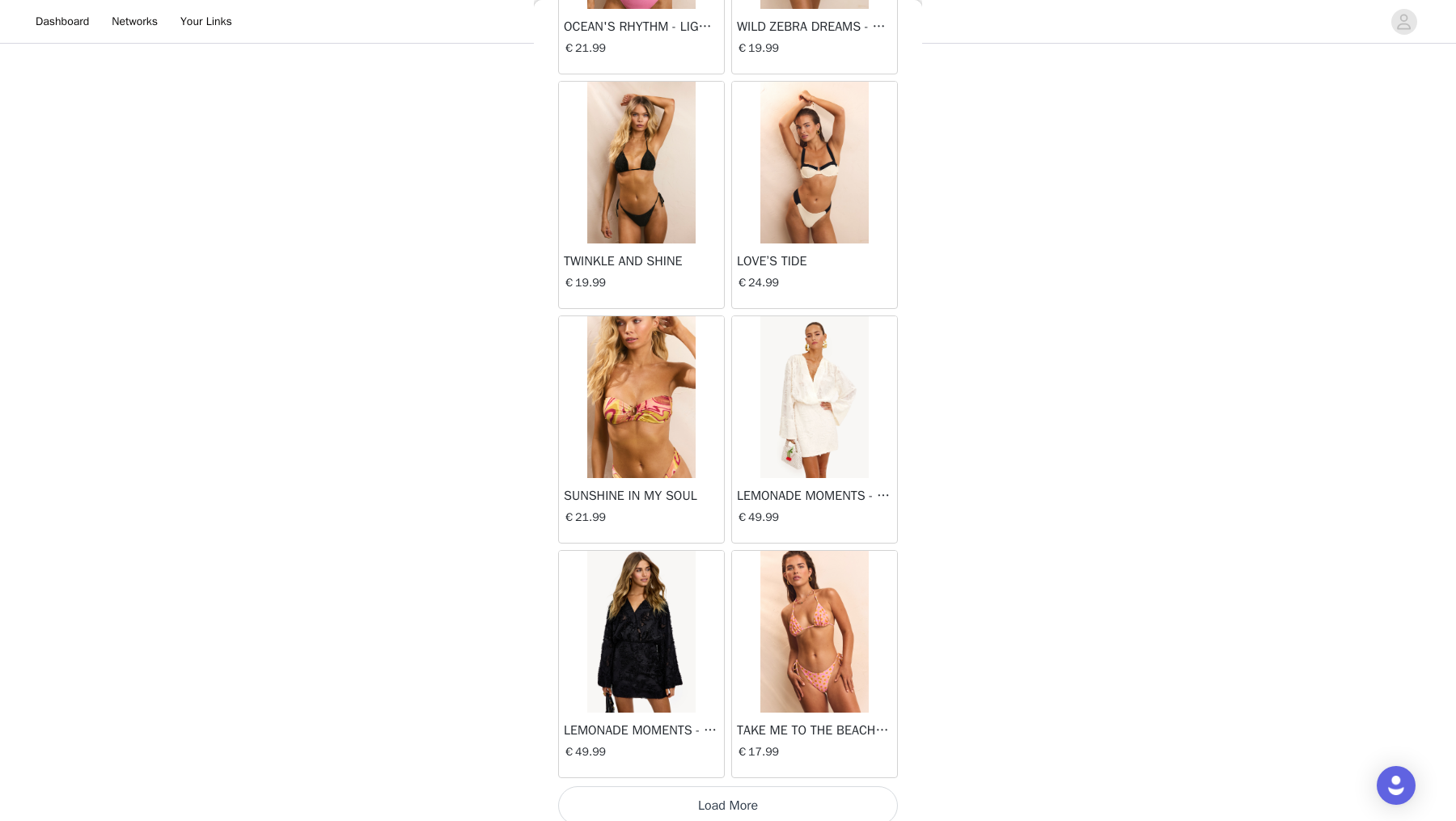 click on "Load More" at bounding box center (728, 806) 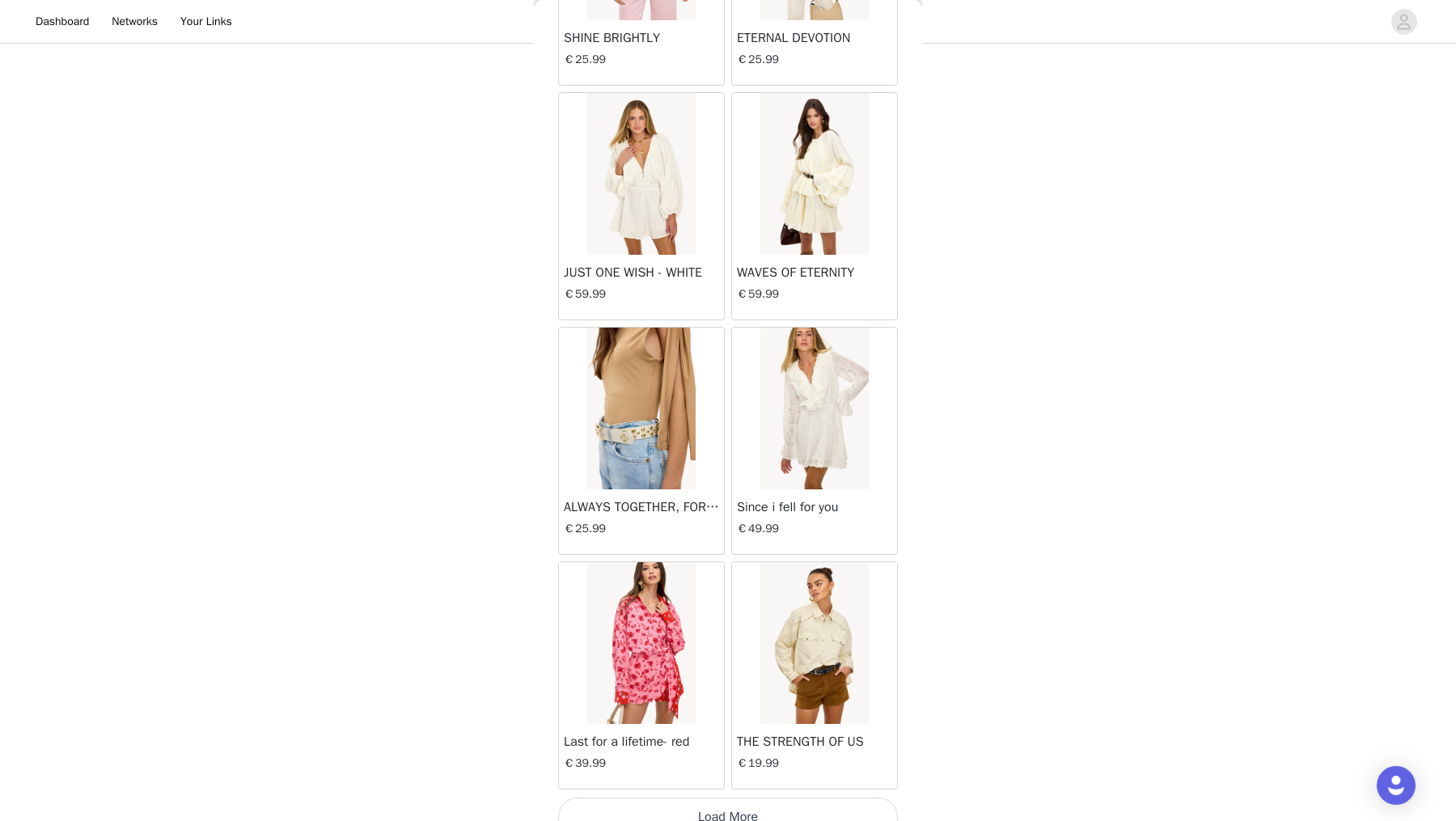 scroll, scrollTop: 6326, scrollLeft: 0, axis: vertical 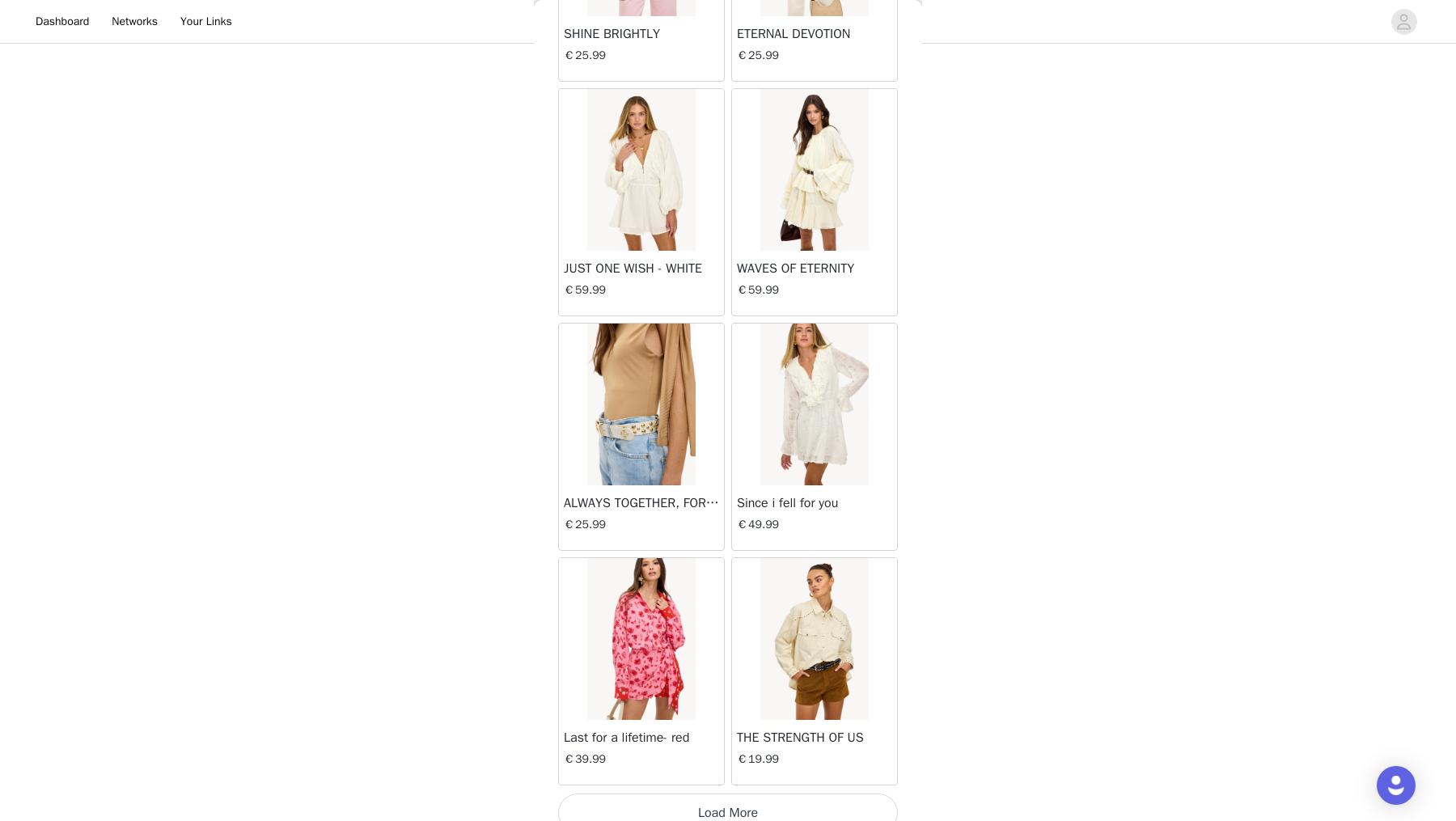 click on "Load More" at bounding box center (728, 813) 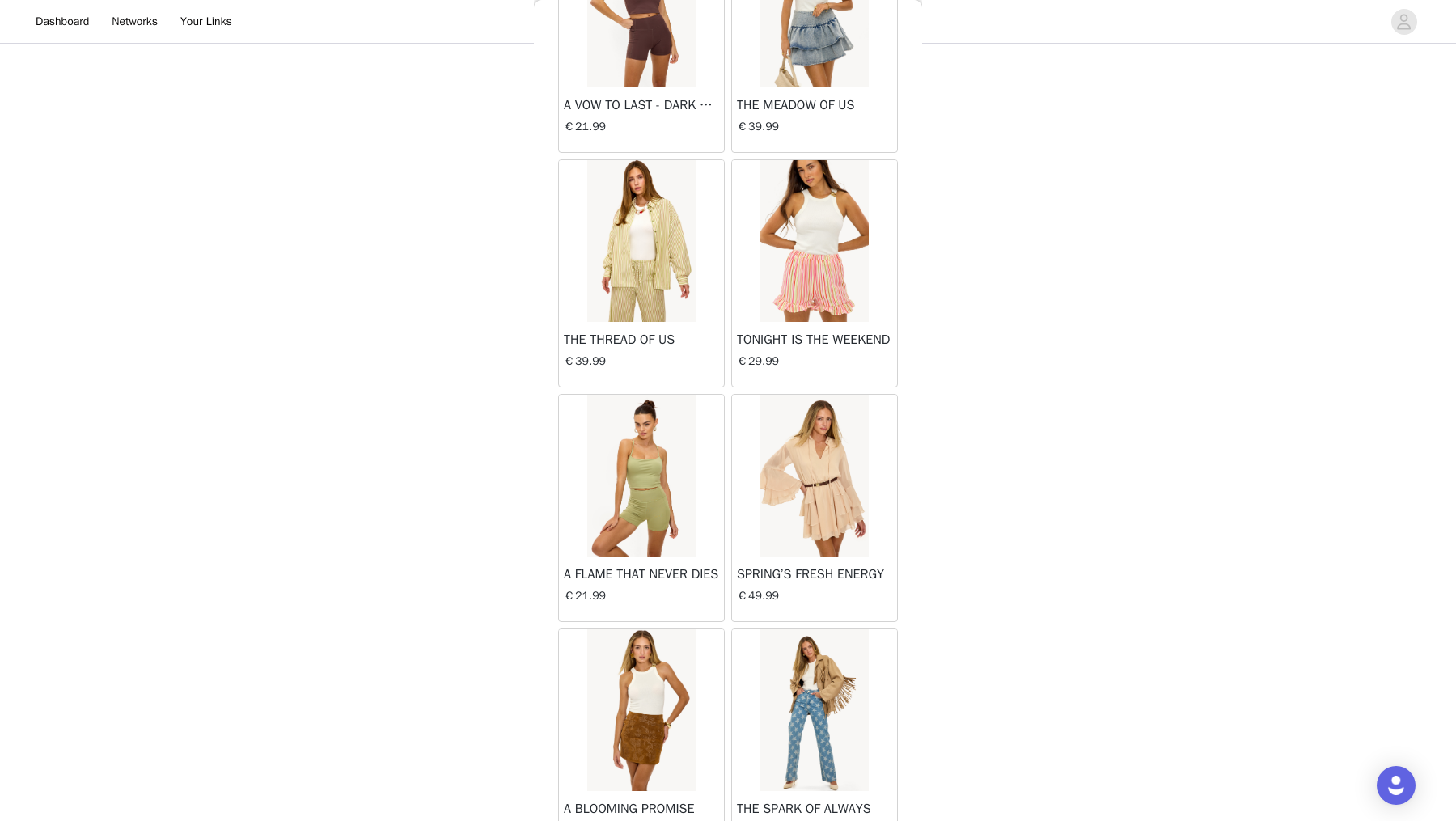 scroll, scrollTop: 8666, scrollLeft: 0, axis: vertical 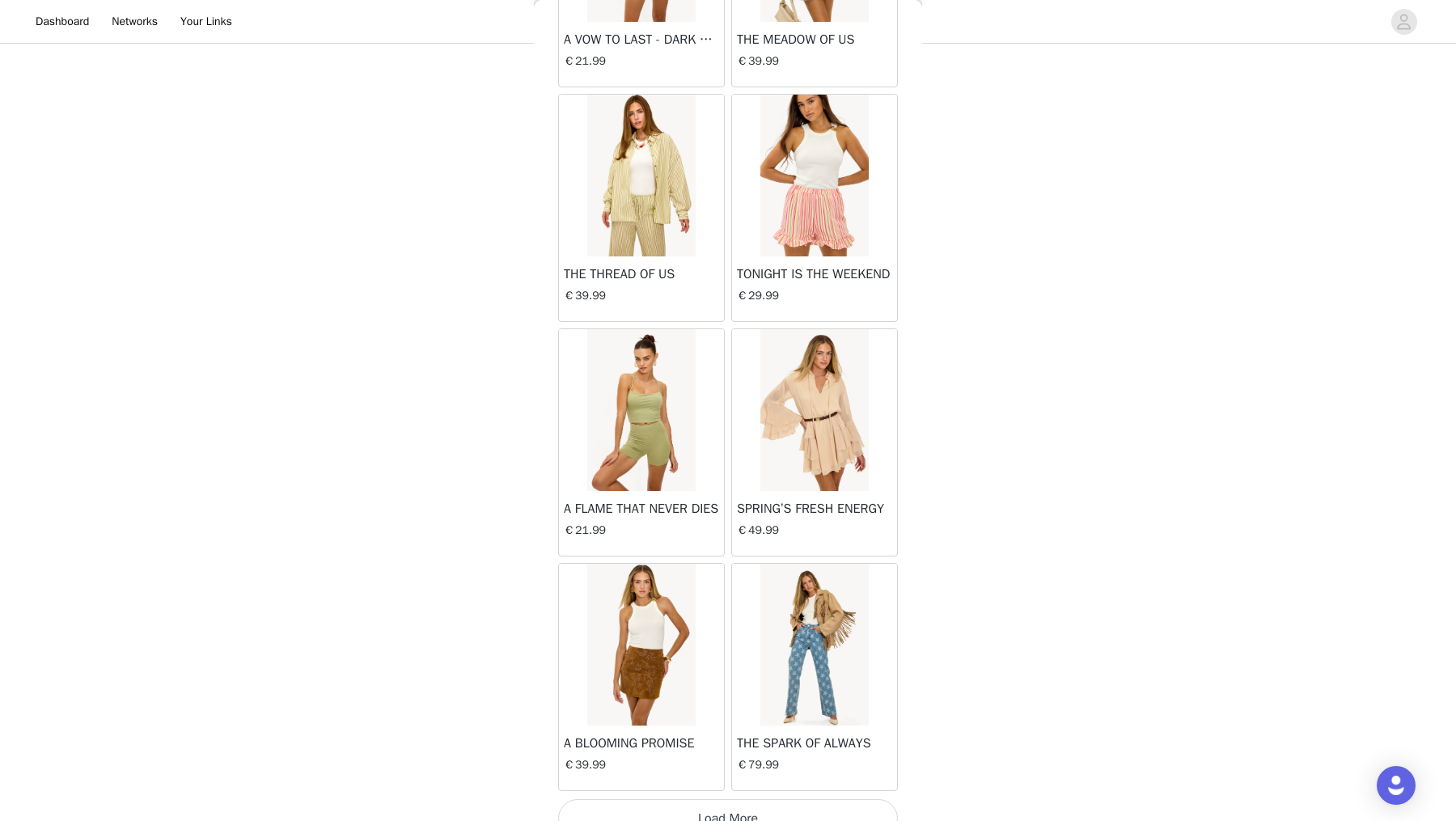 click on "Load More" at bounding box center (728, 819) 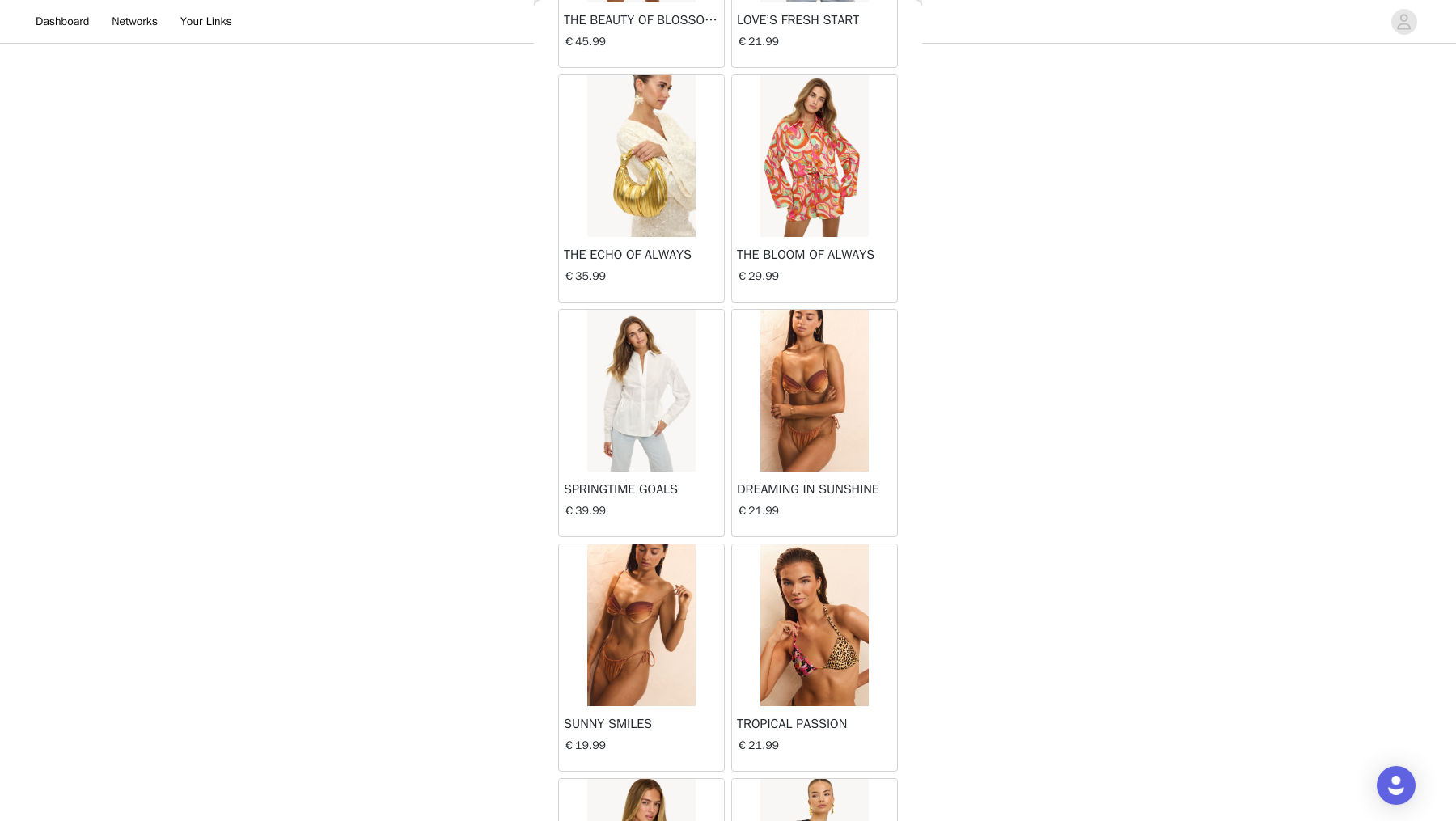 scroll, scrollTop: 11005, scrollLeft: 0, axis: vertical 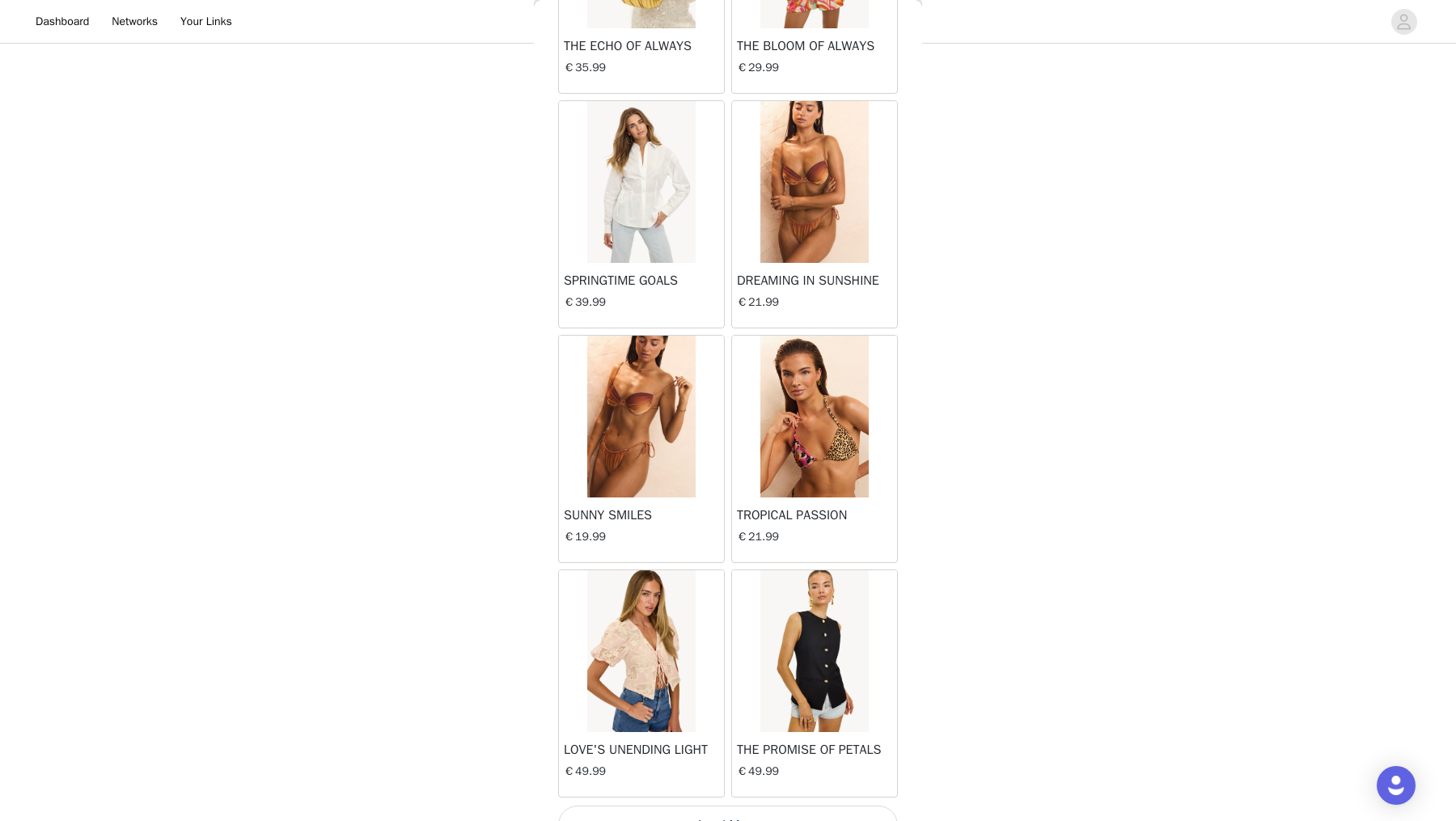 click on "Load More" at bounding box center (728, 825) 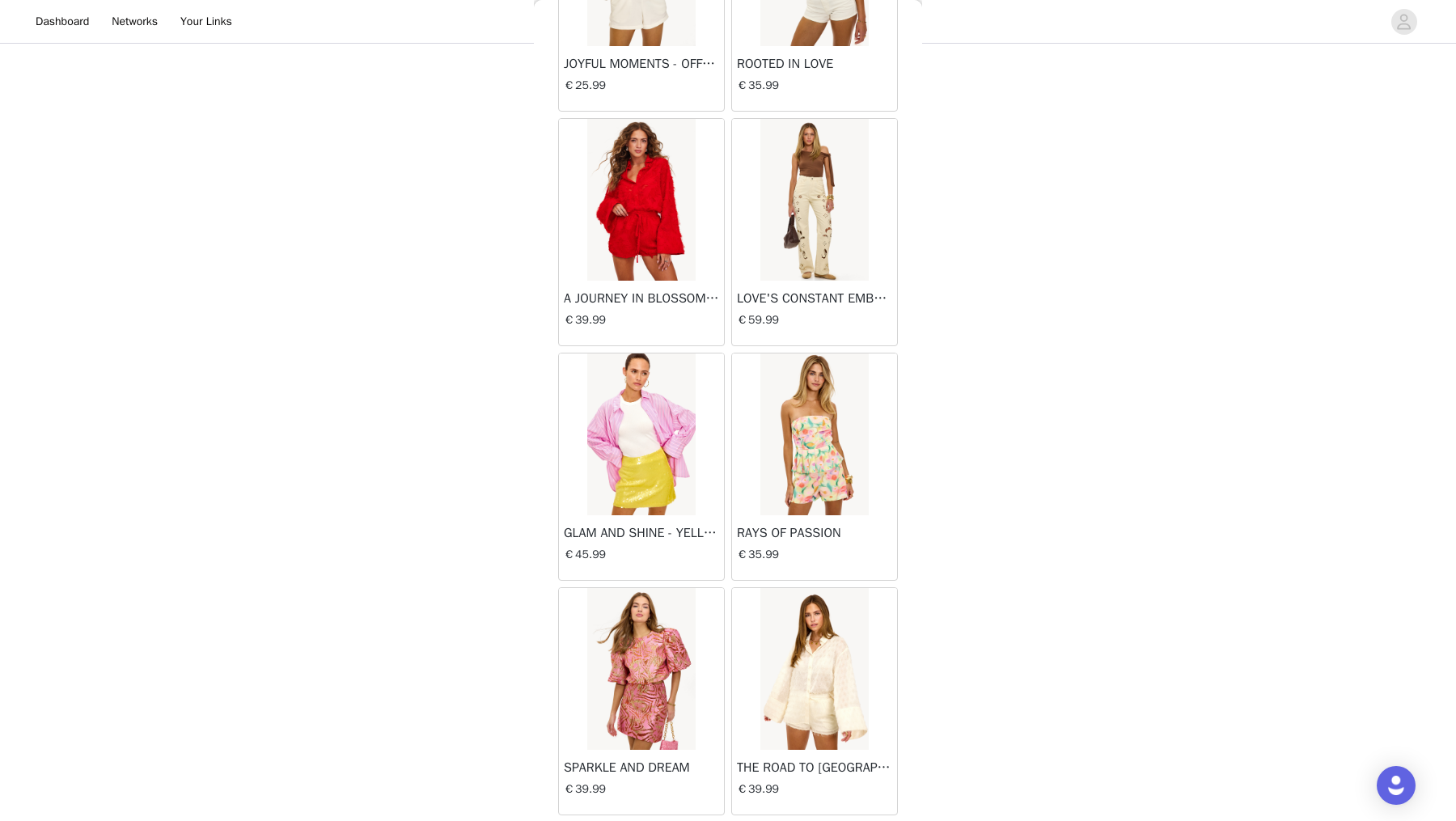 scroll, scrollTop: 13345, scrollLeft: 0, axis: vertical 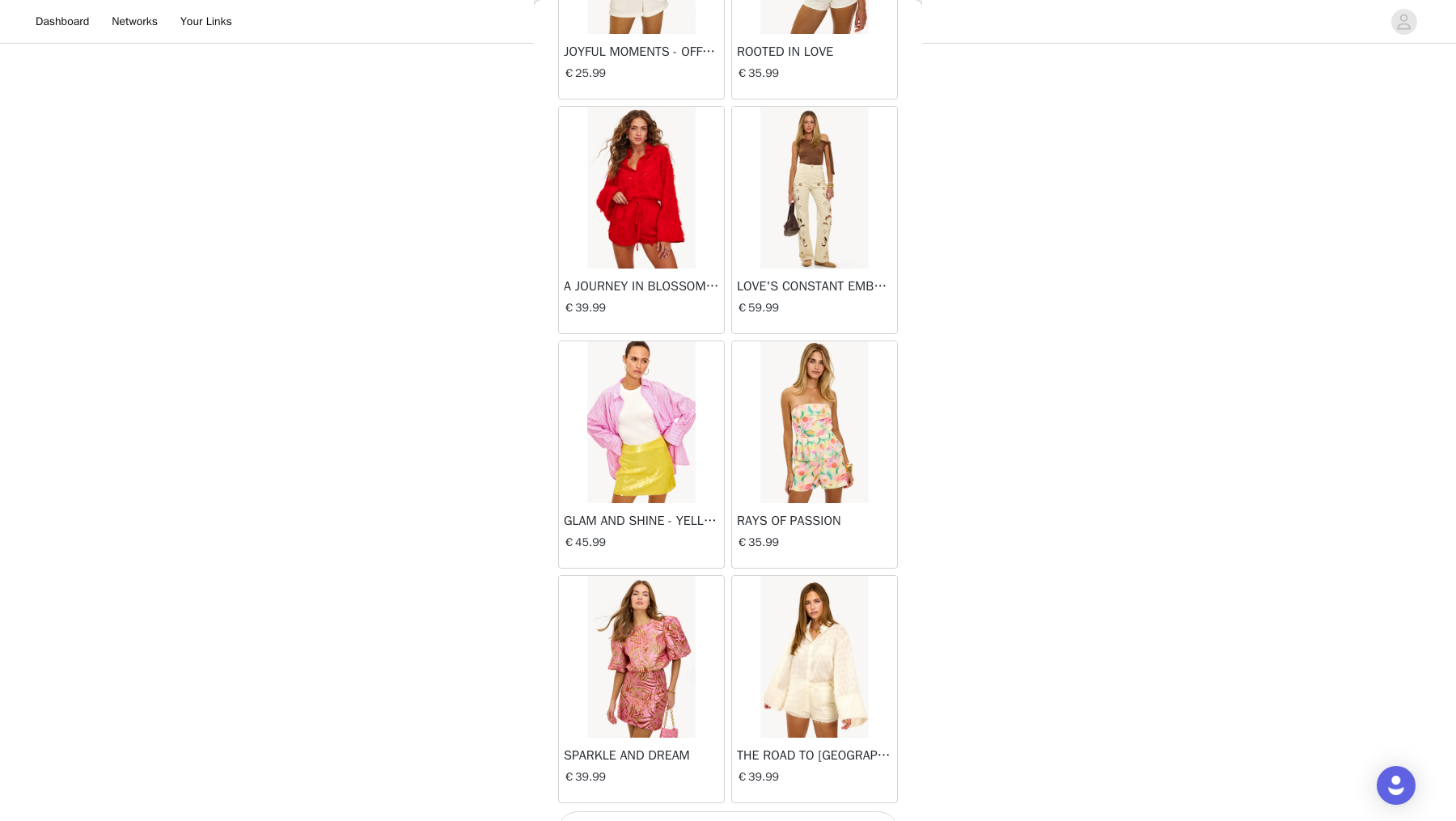 click on "Load More" at bounding box center [728, 831] 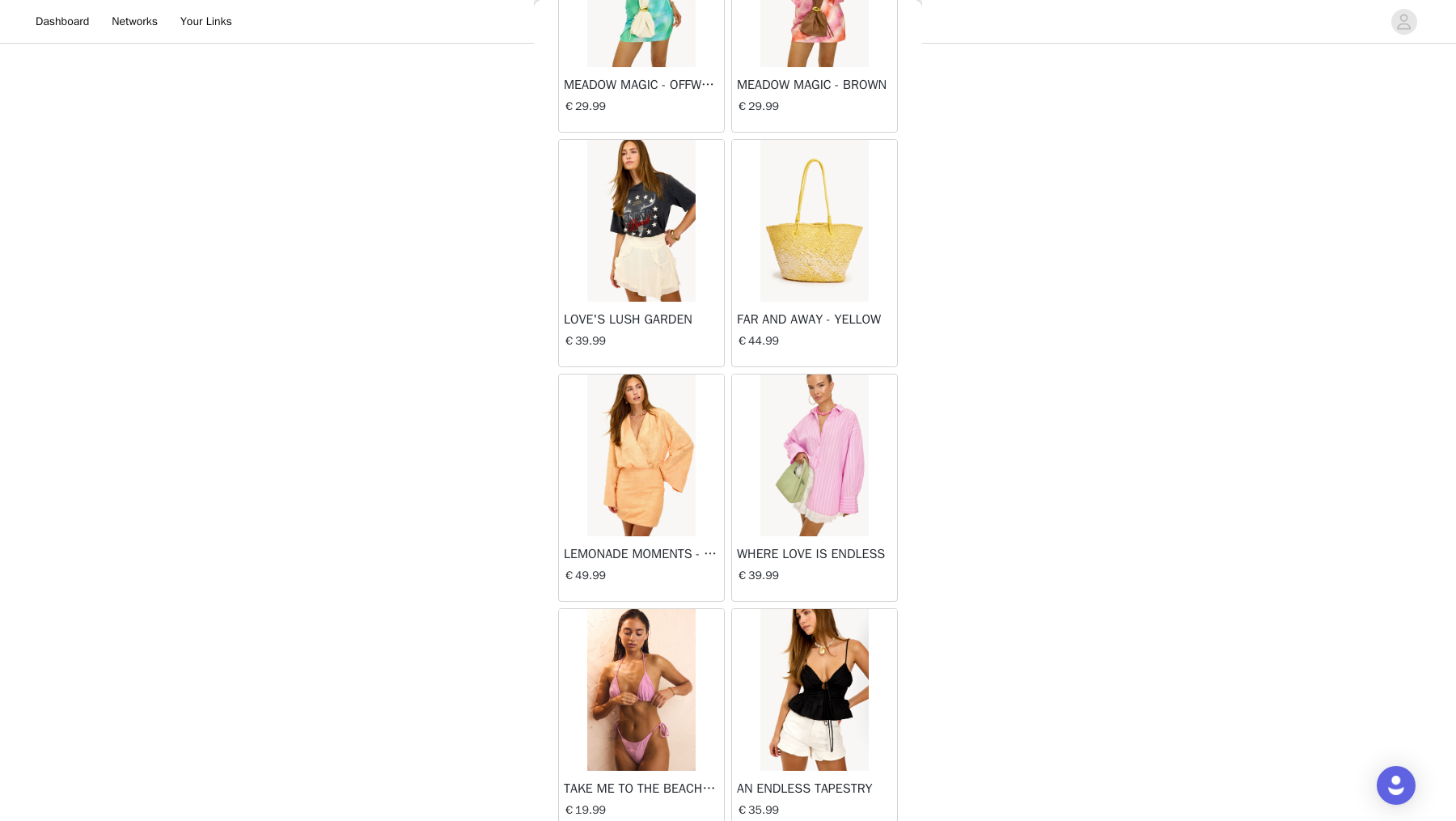 scroll, scrollTop: 15685, scrollLeft: 0, axis: vertical 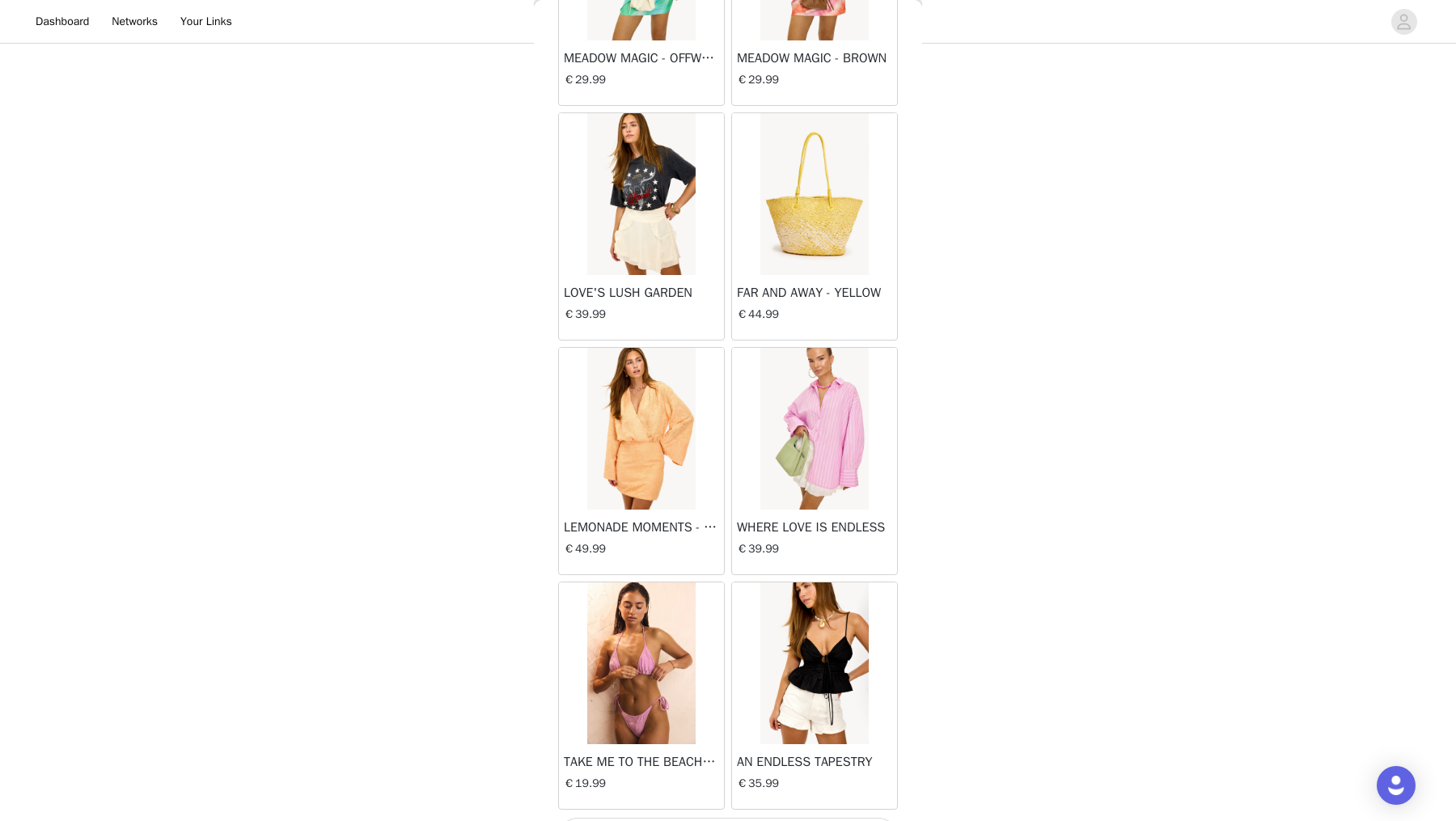click on "Load More" at bounding box center [728, 837] 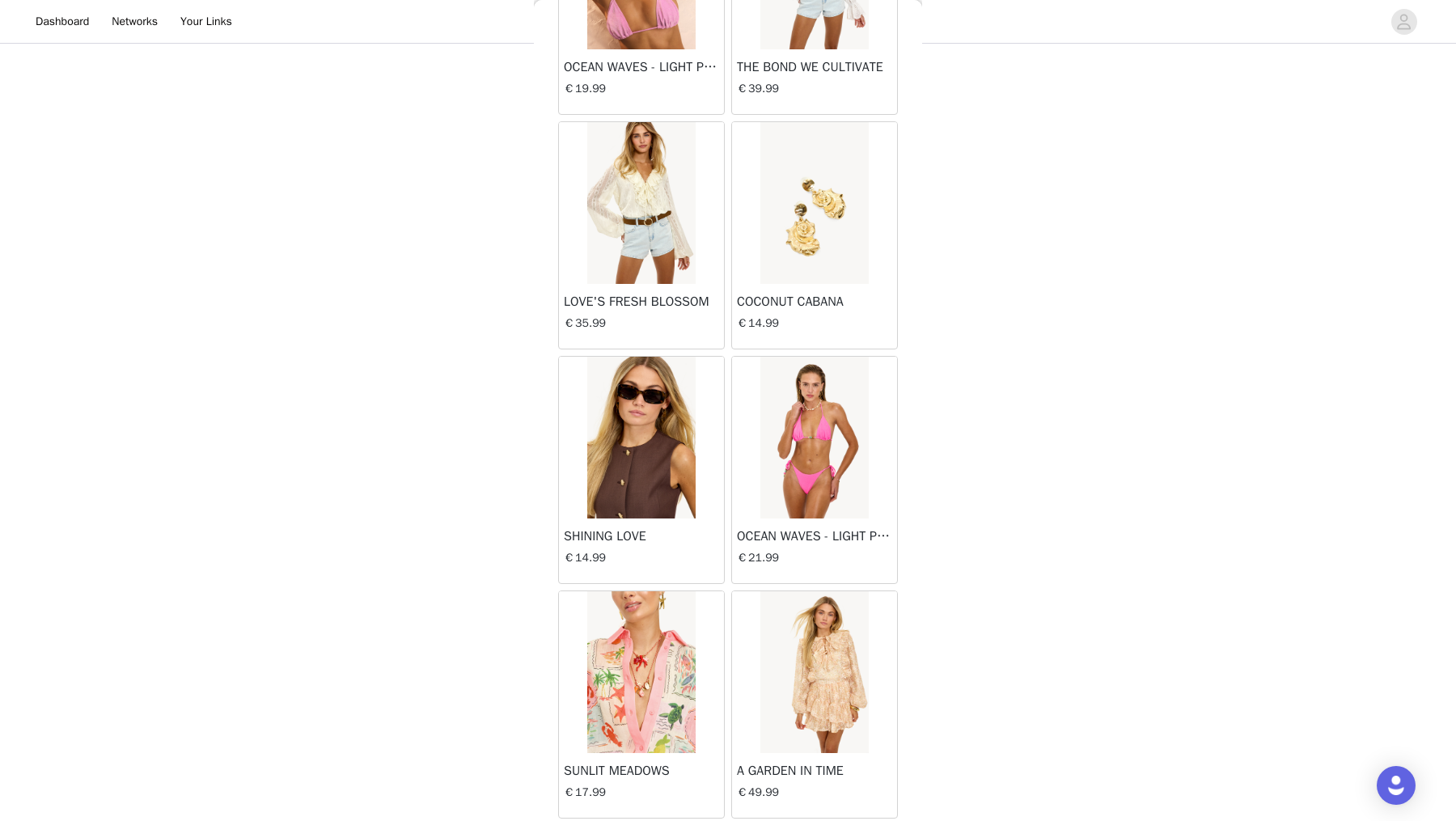 scroll, scrollTop: 18025, scrollLeft: 0, axis: vertical 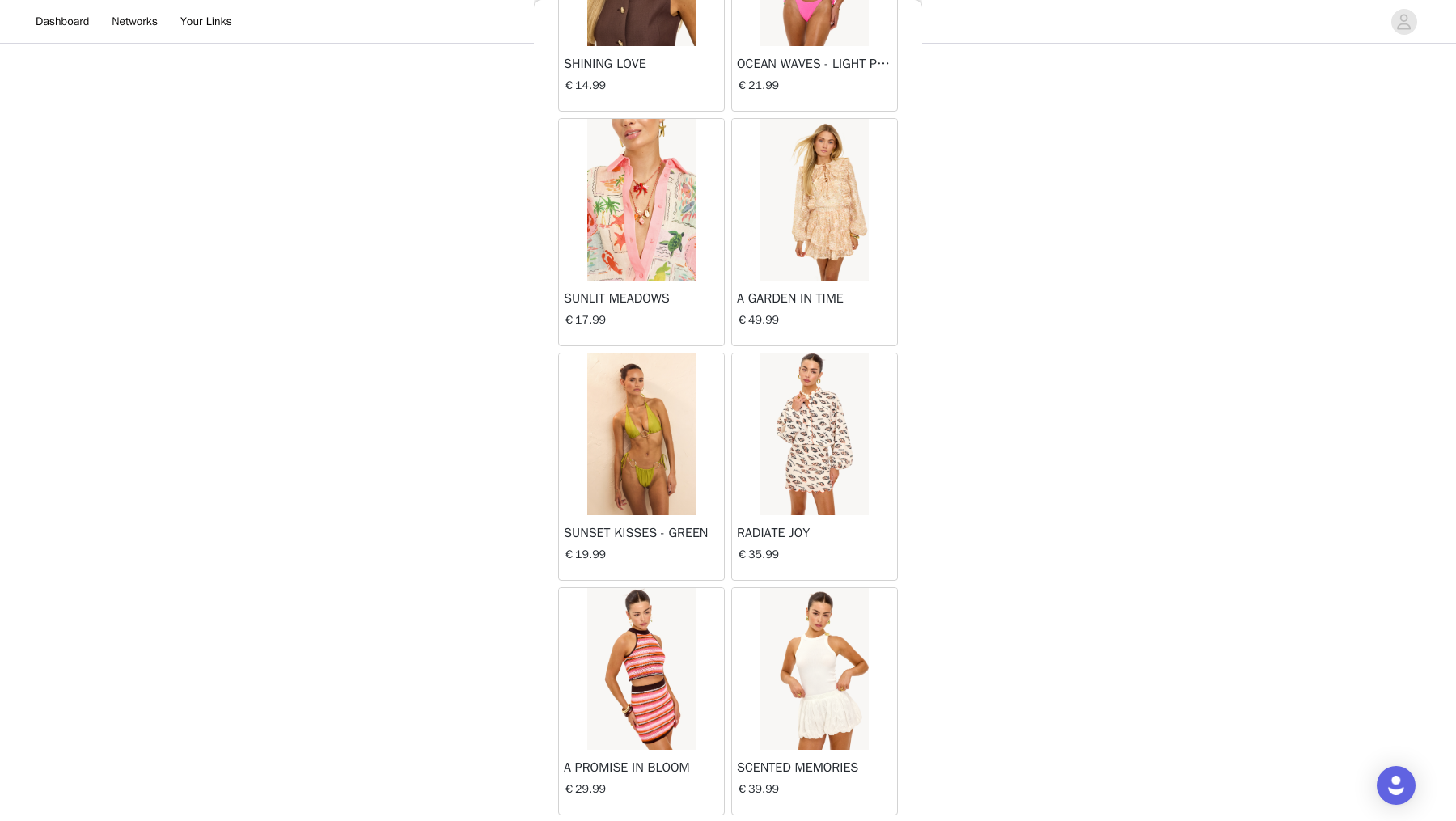click on "Load More" at bounding box center [728, 843] 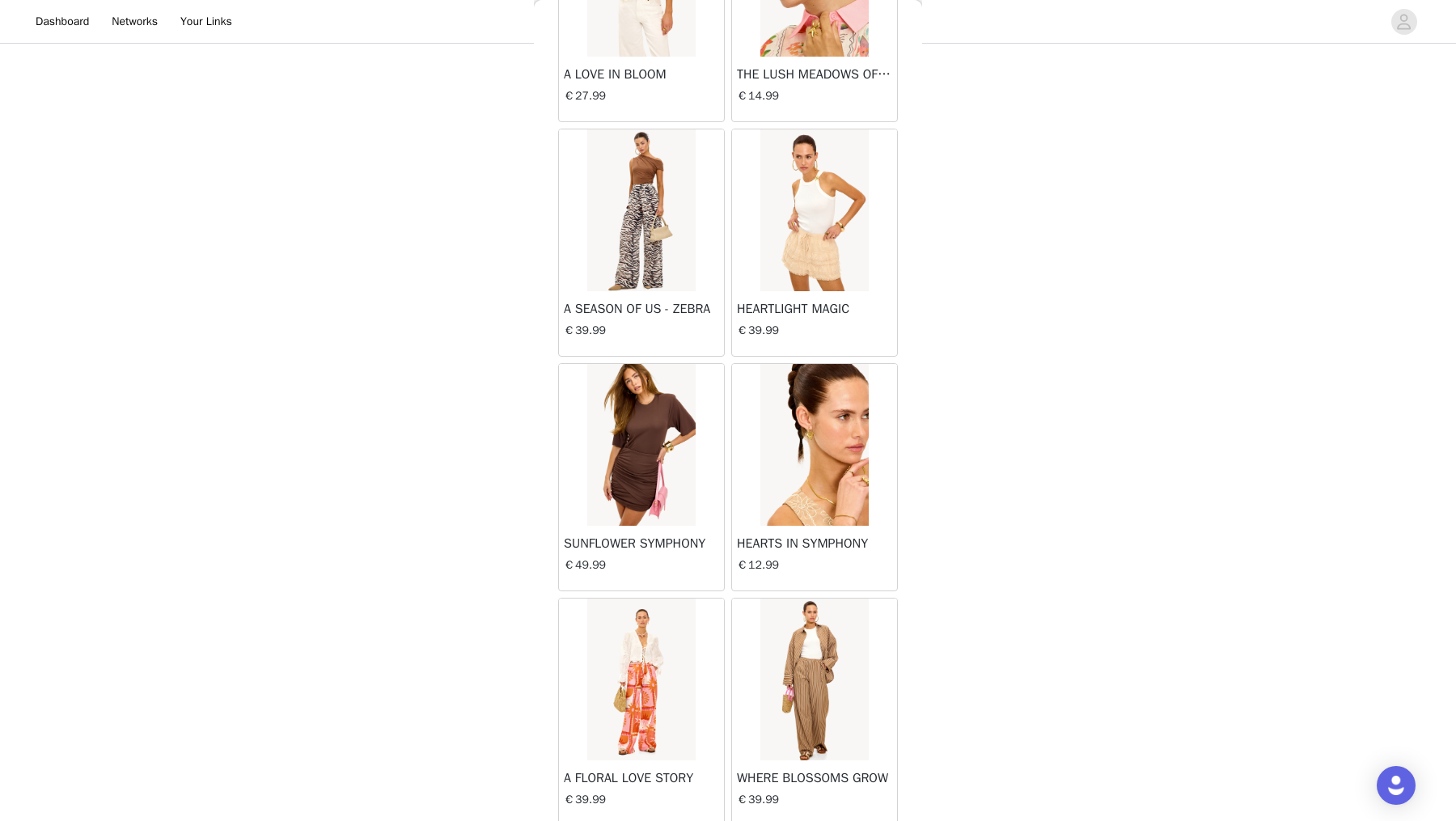 scroll, scrollTop: 20364, scrollLeft: 0, axis: vertical 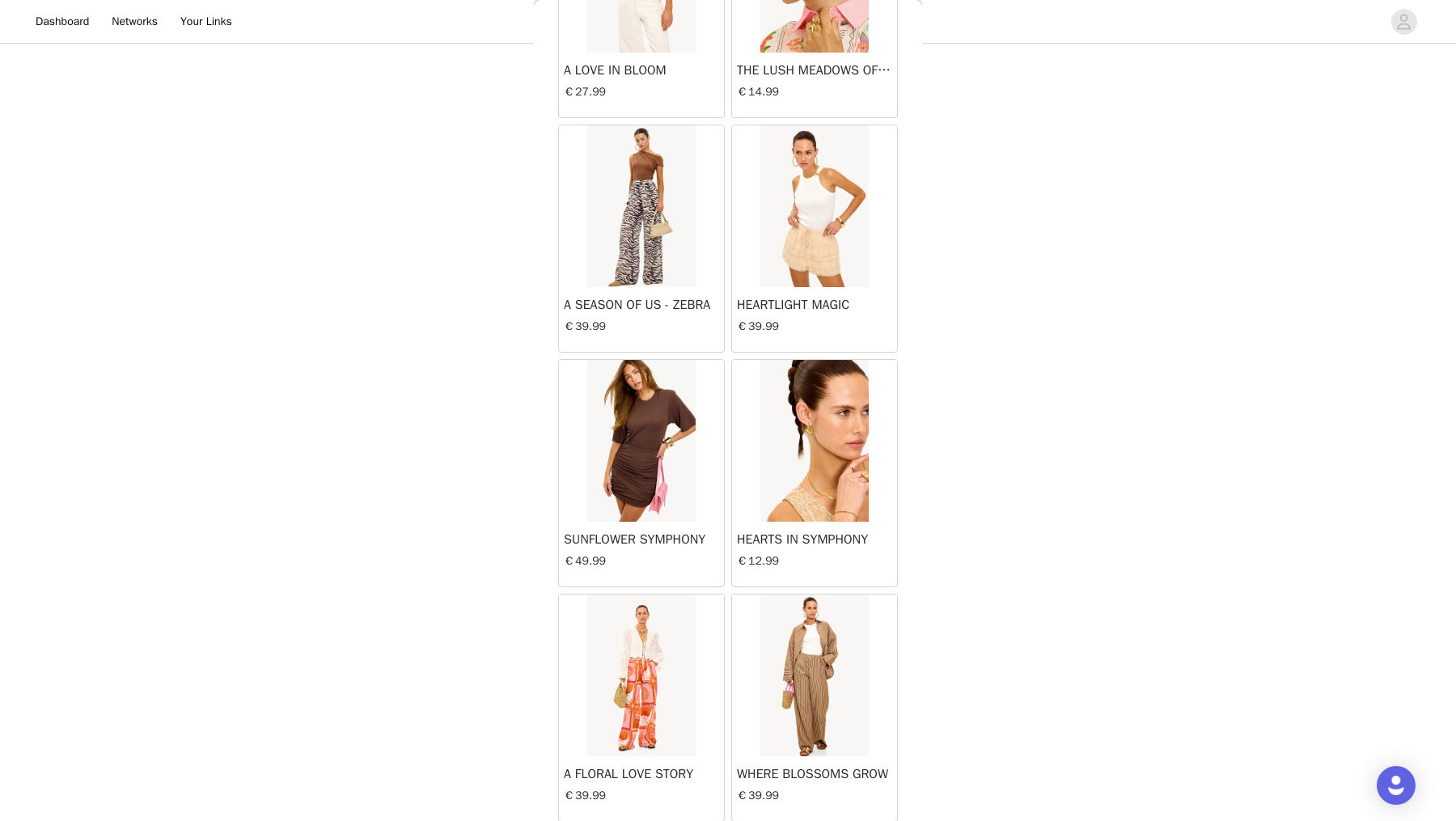 click on "Load More" at bounding box center [728, 849] 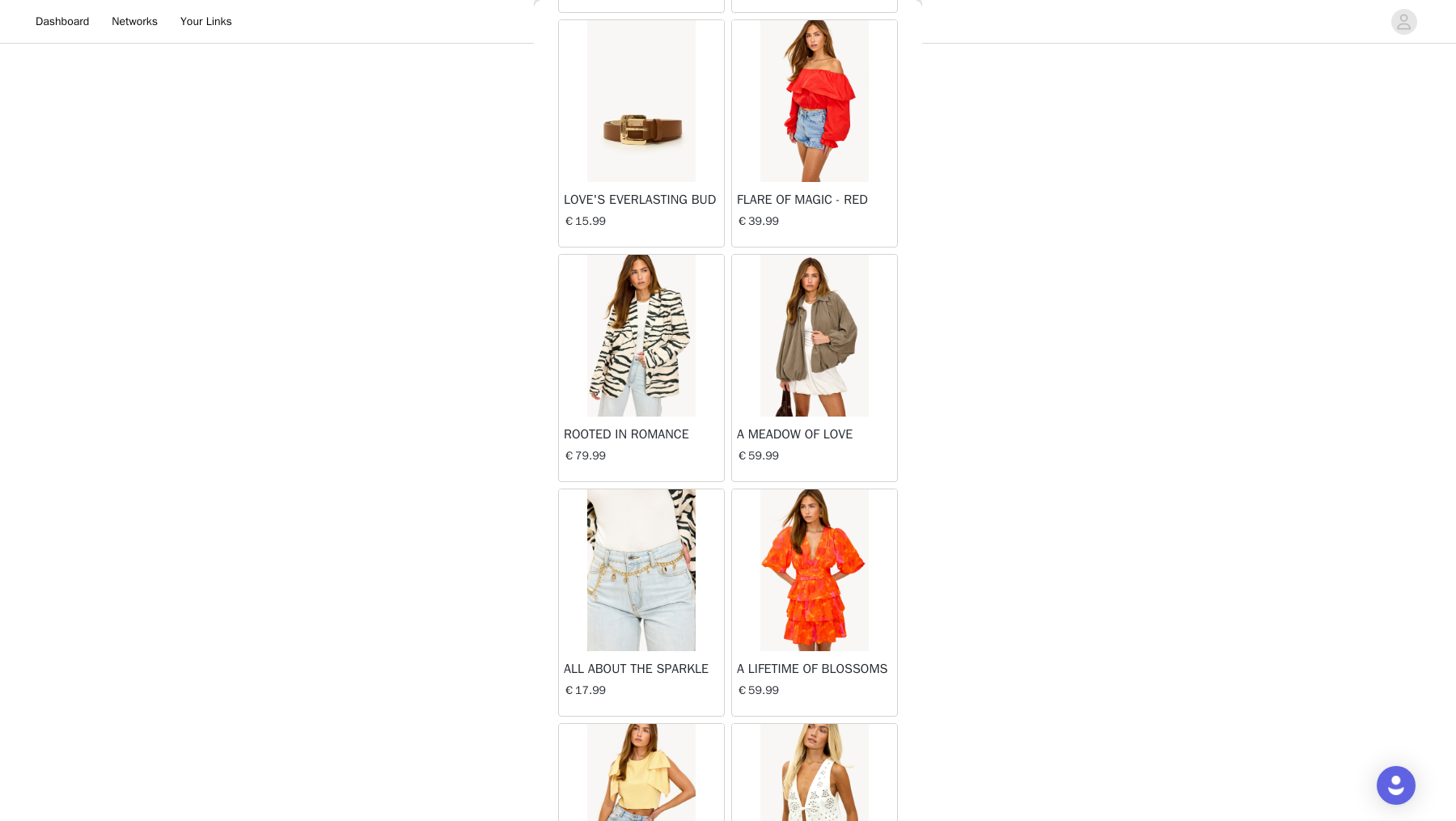 scroll, scrollTop: 22703, scrollLeft: 0, axis: vertical 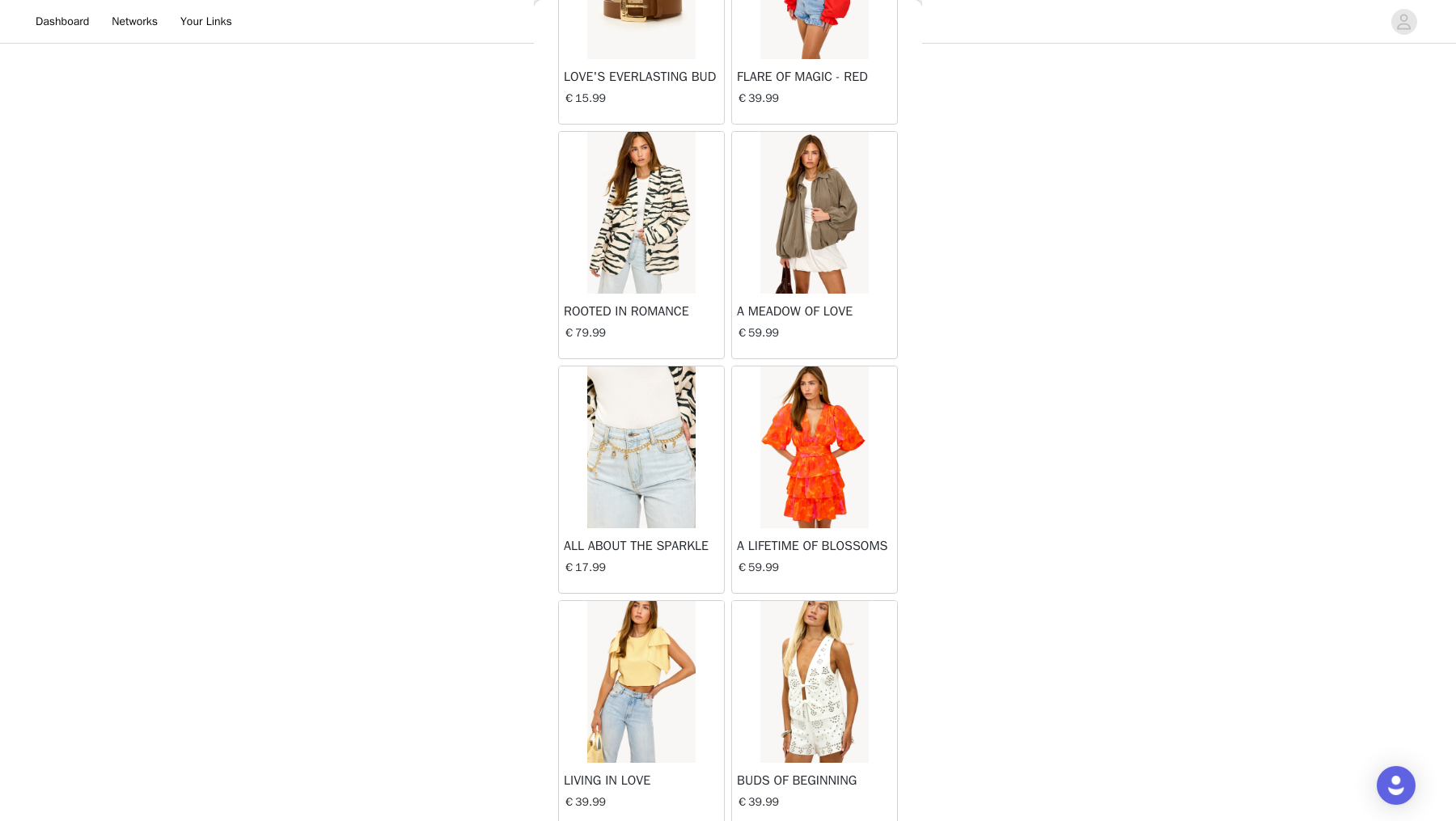 click on "Load More" at bounding box center (728, 856) 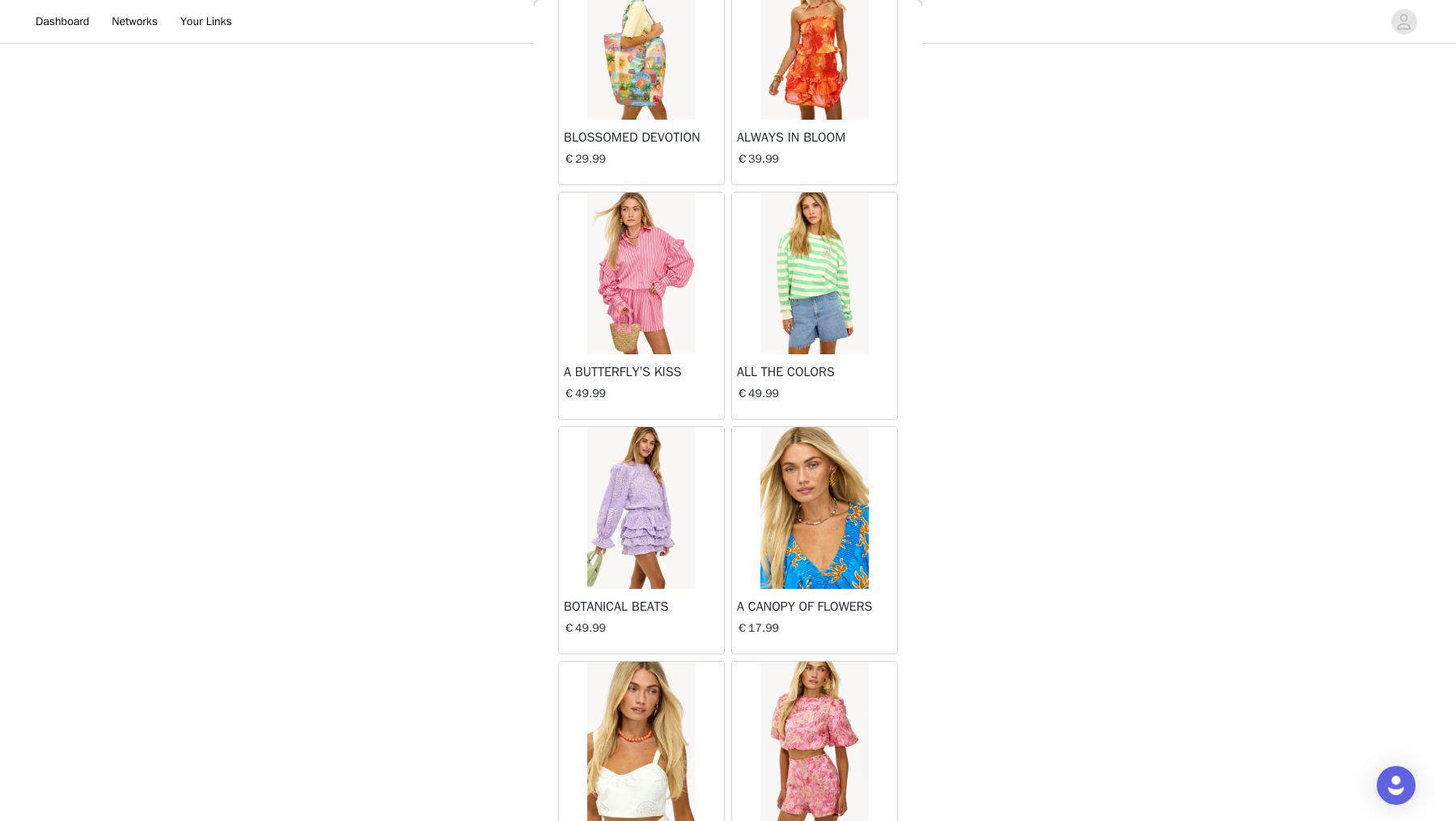 scroll, scrollTop: 25043, scrollLeft: 0, axis: vertical 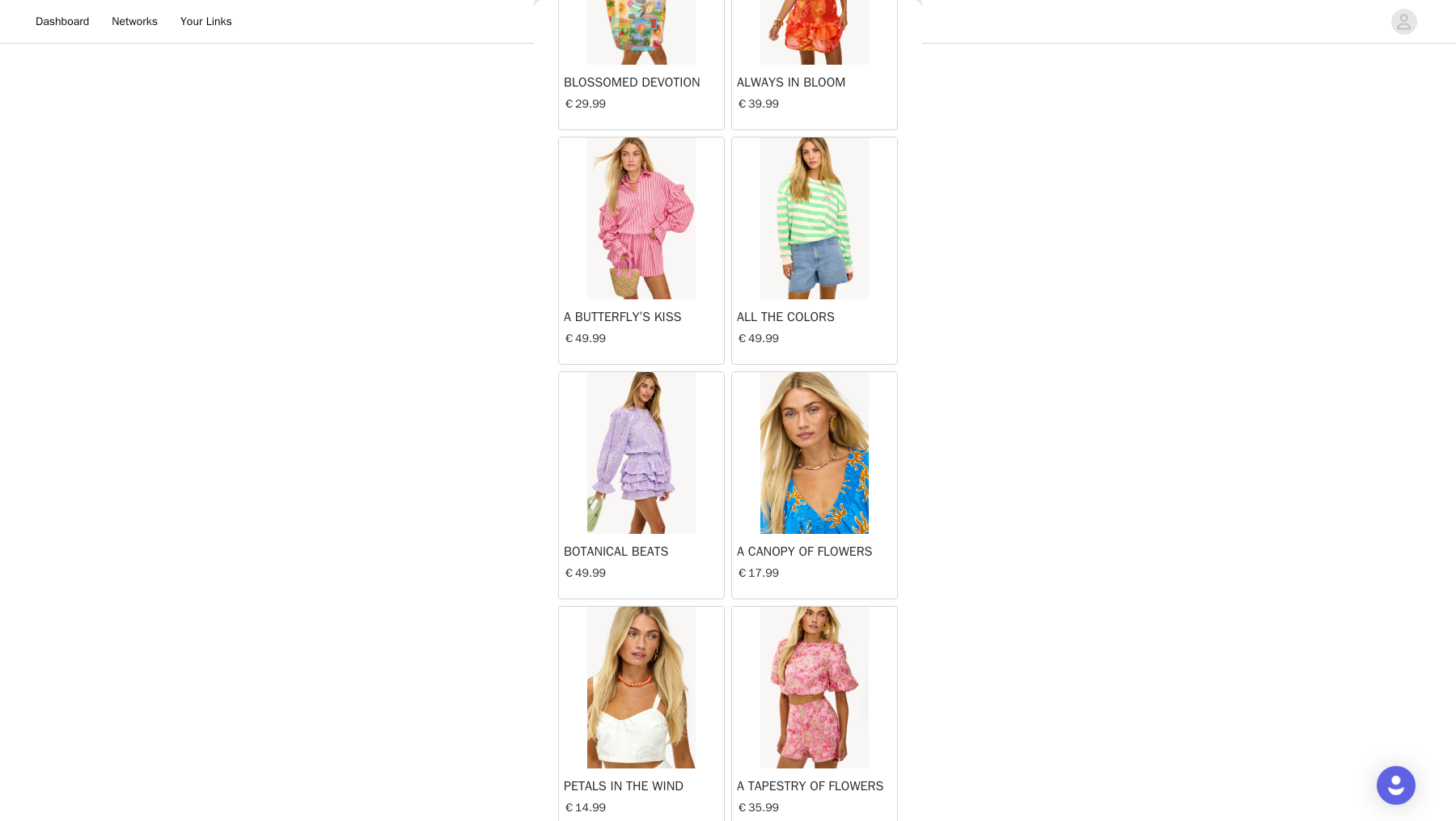click on "Load More" at bounding box center [728, 861] 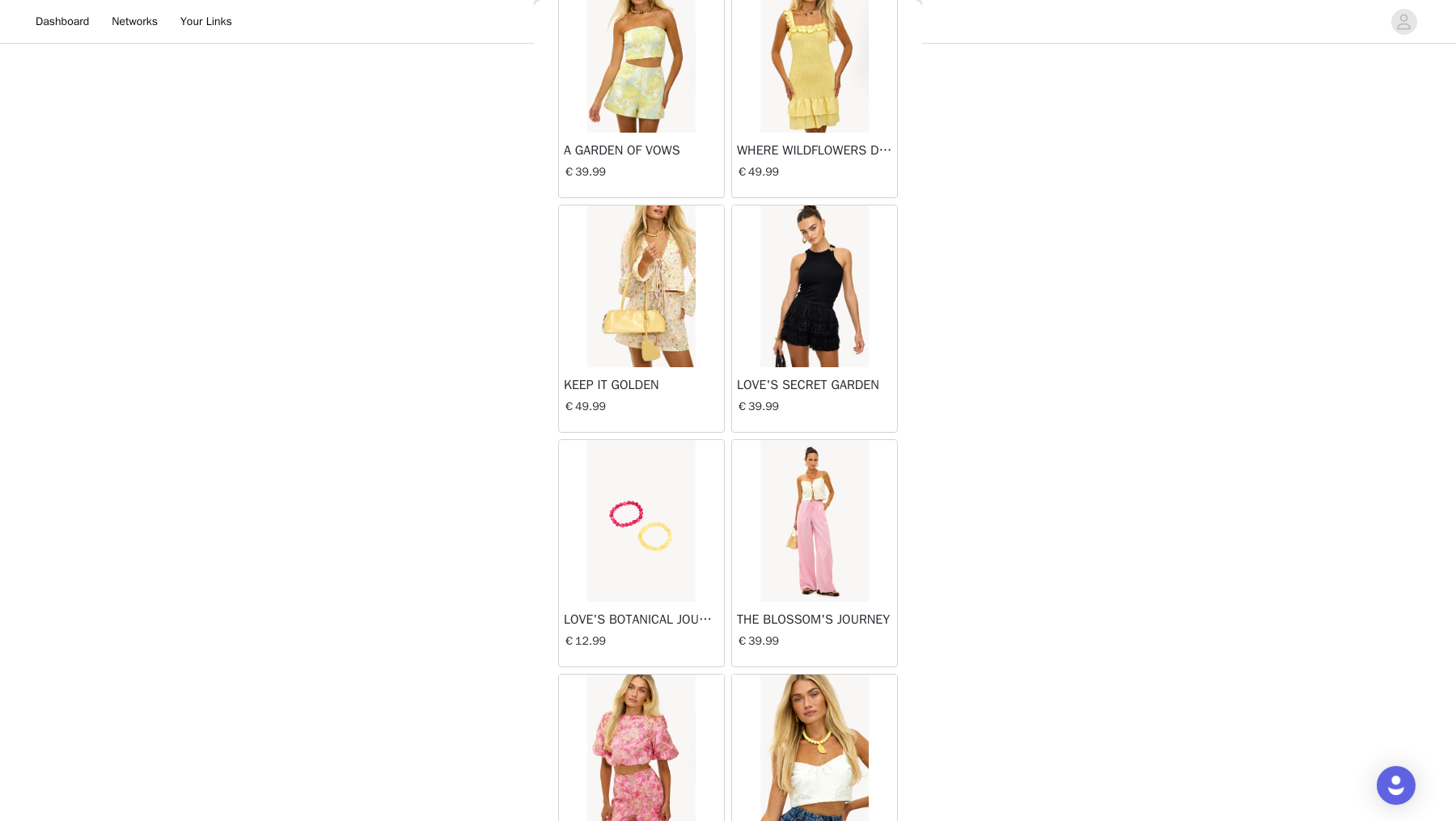scroll, scrollTop: 27383, scrollLeft: 0, axis: vertical 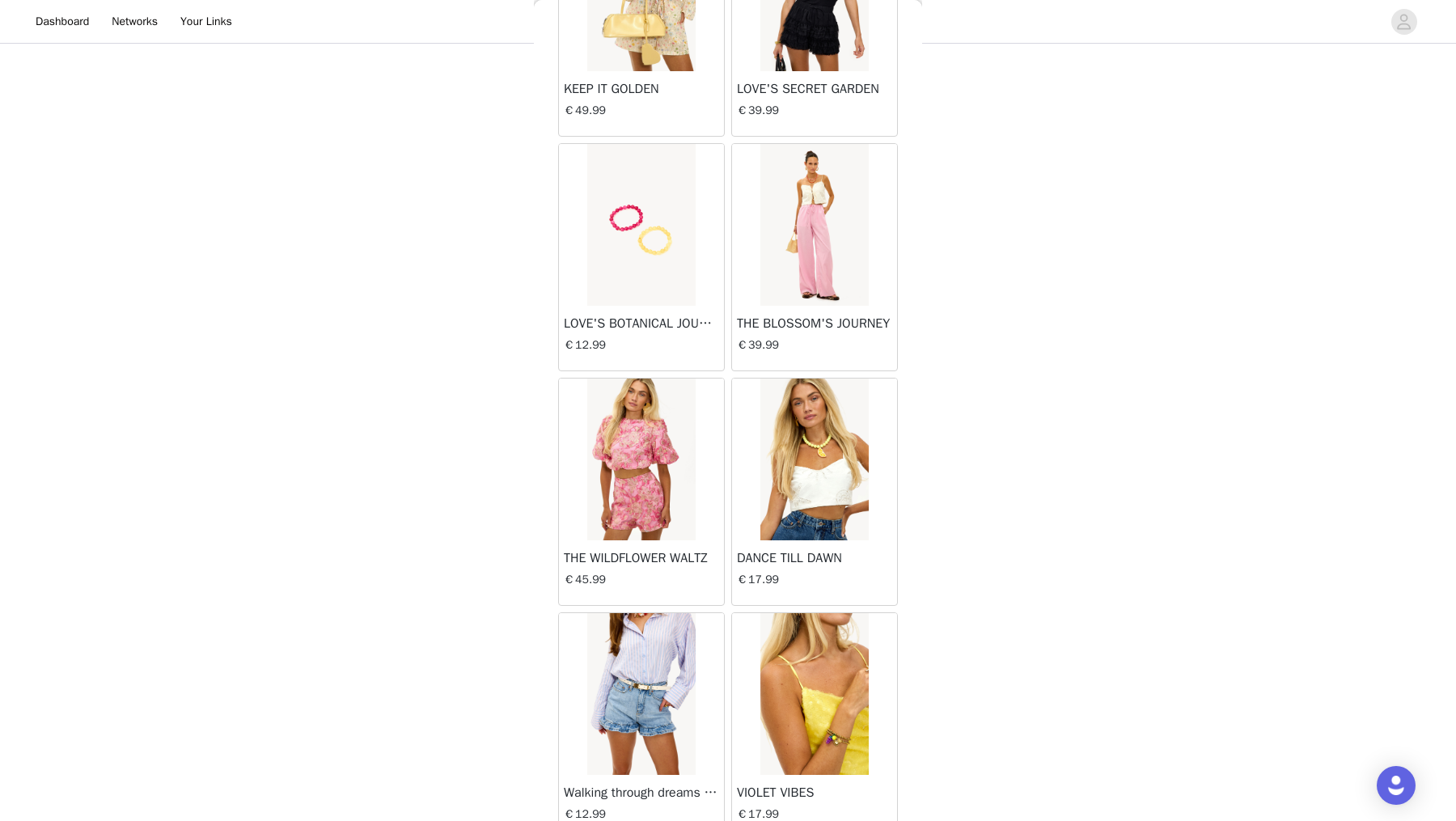 click on "Load More" at bounding box center [728, 868] 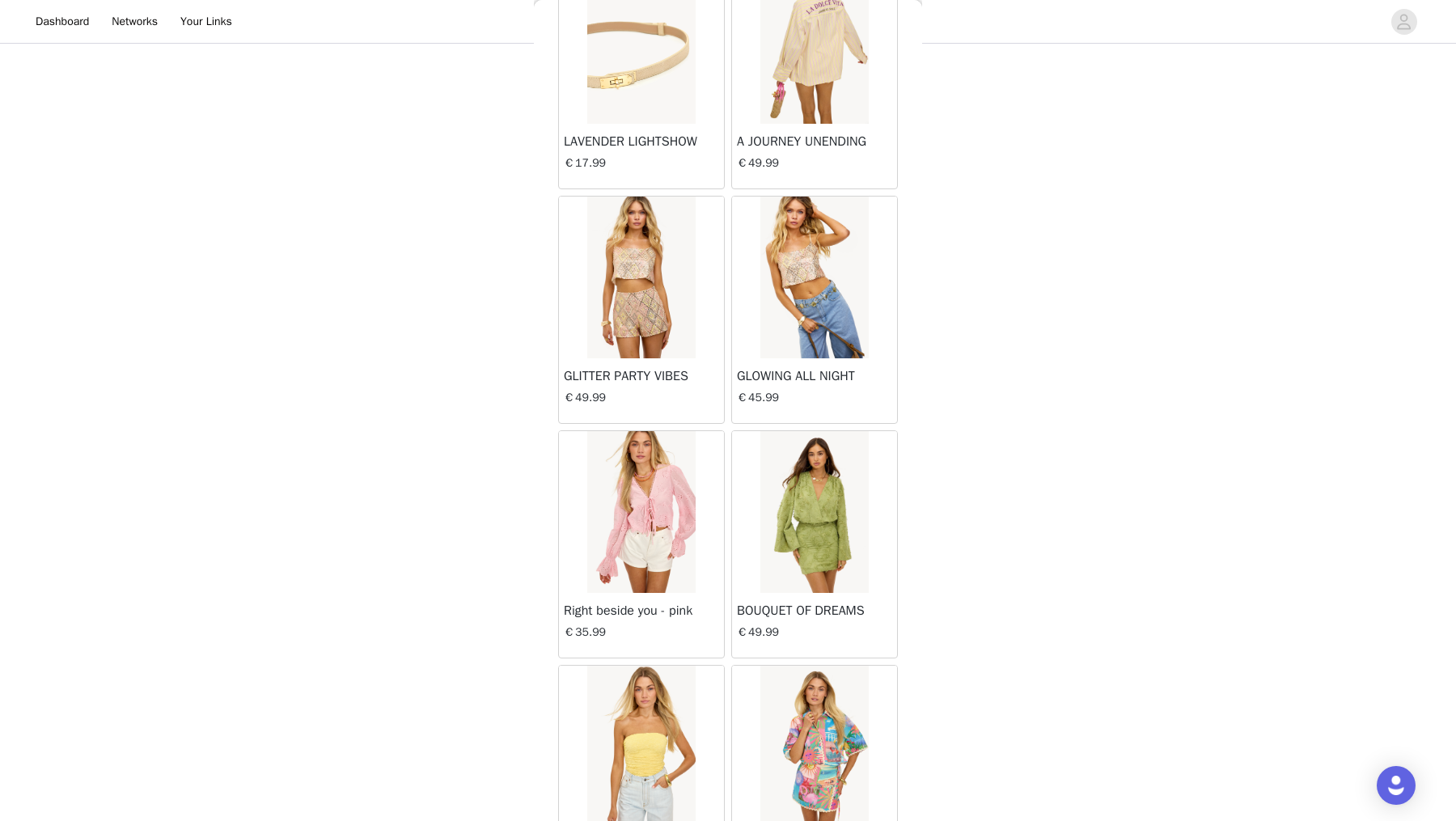 scroll, scrollTop: 29723, scrollLeft: 0, axis: vertical 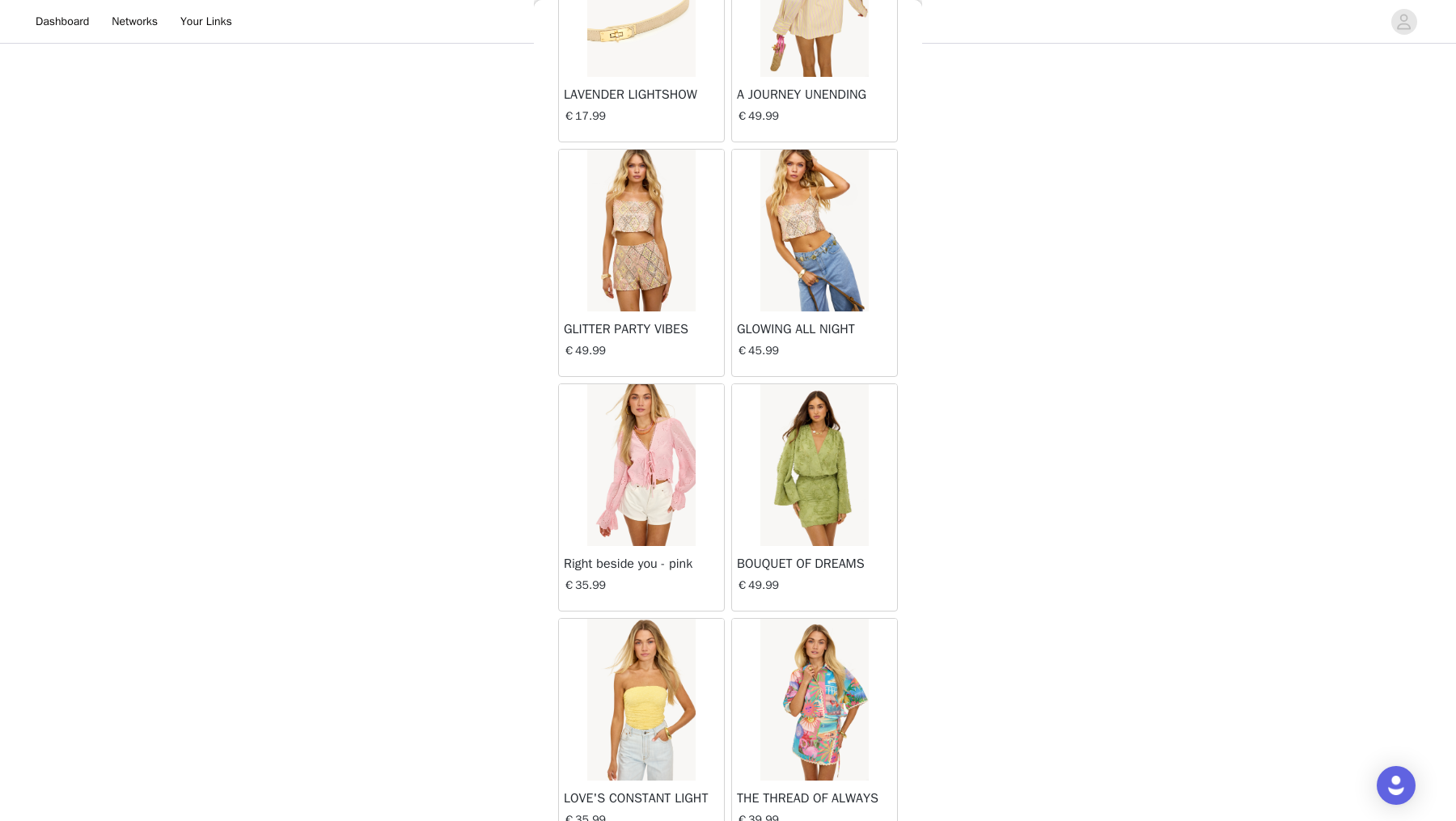 click on "Load More" at bounding box center [728, 874] 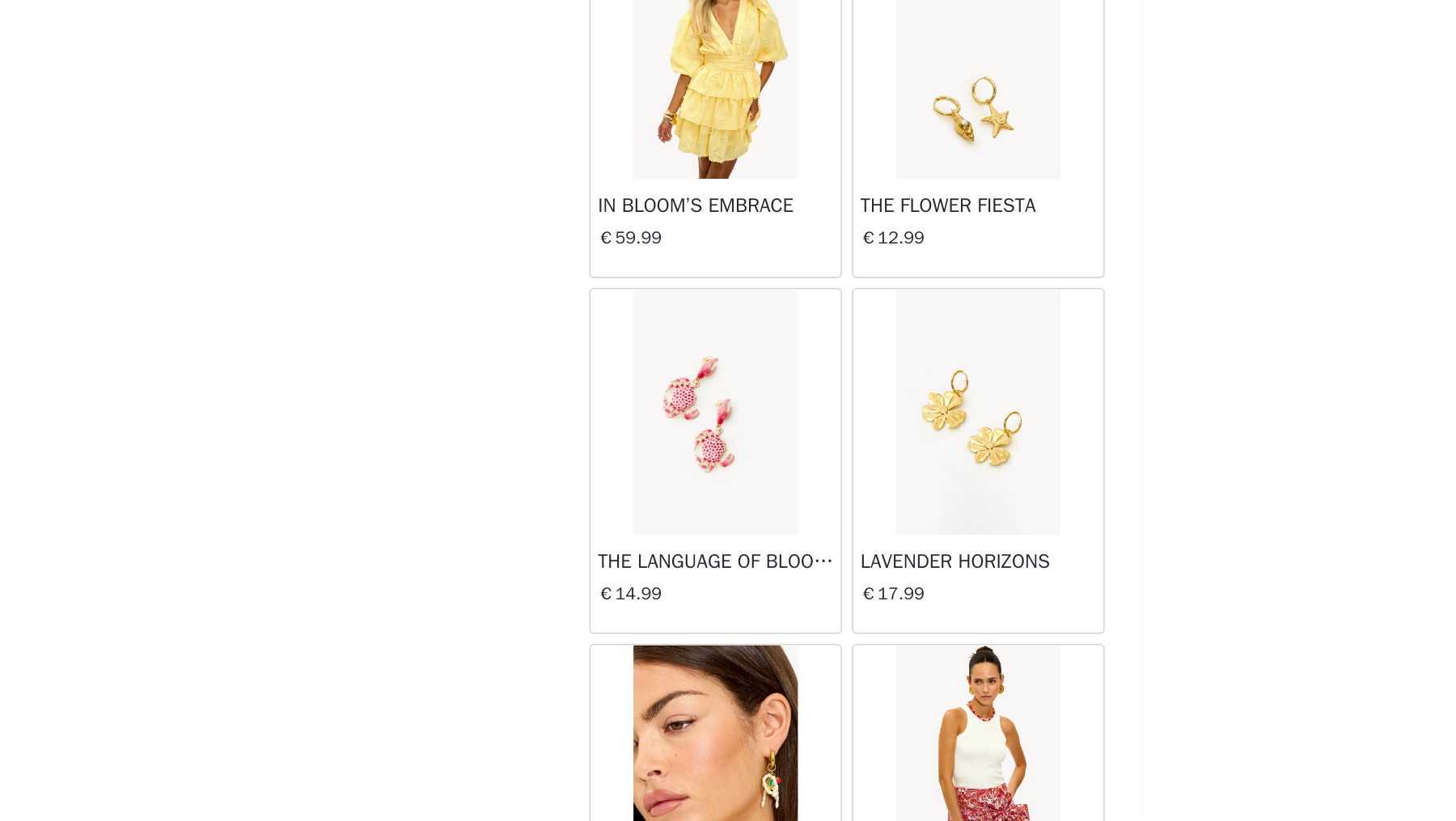 scroll, scrollTop: 23547, scrollLeft: 0, axis: vertical 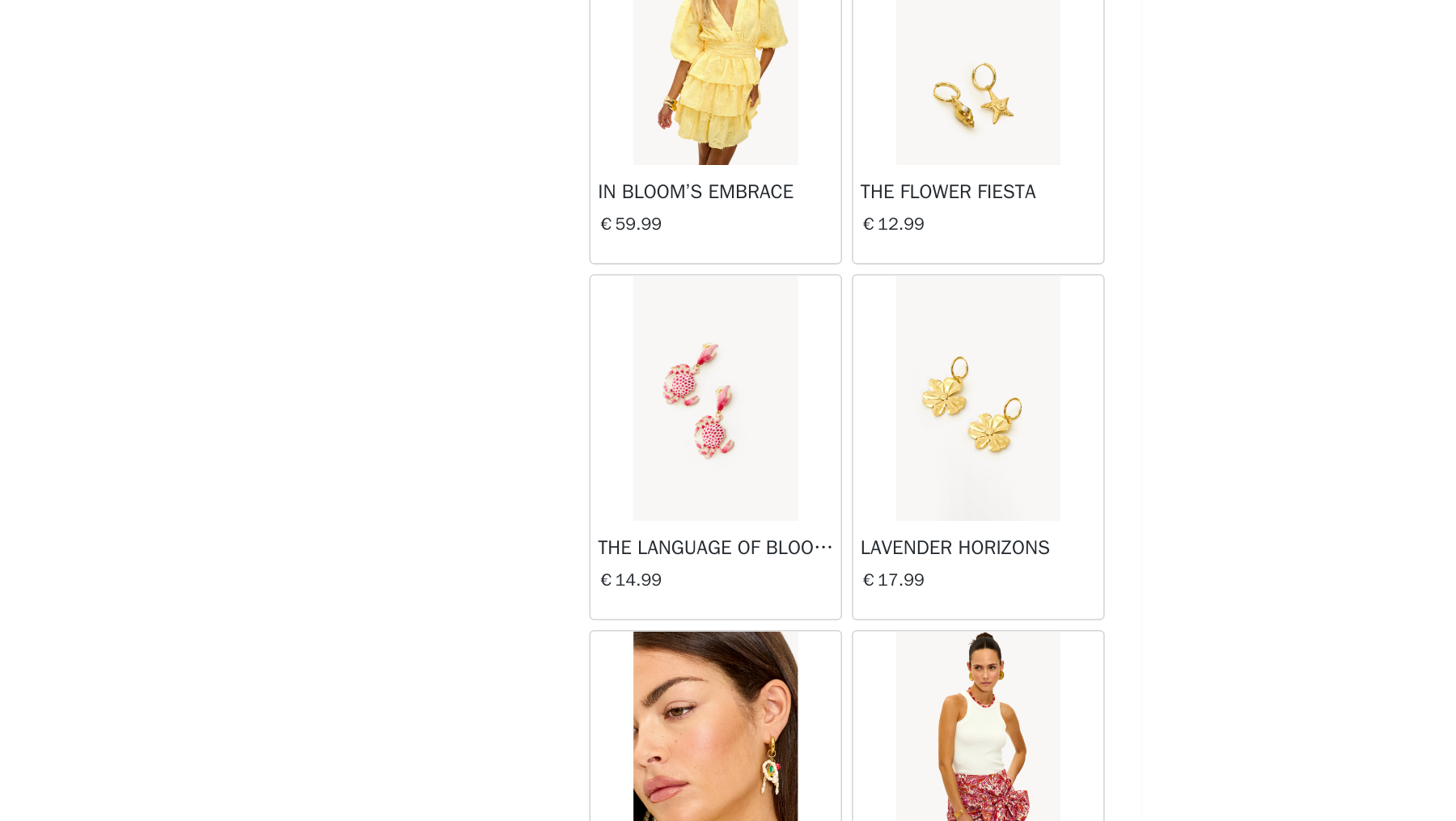 click at bounding box center (814, 542) 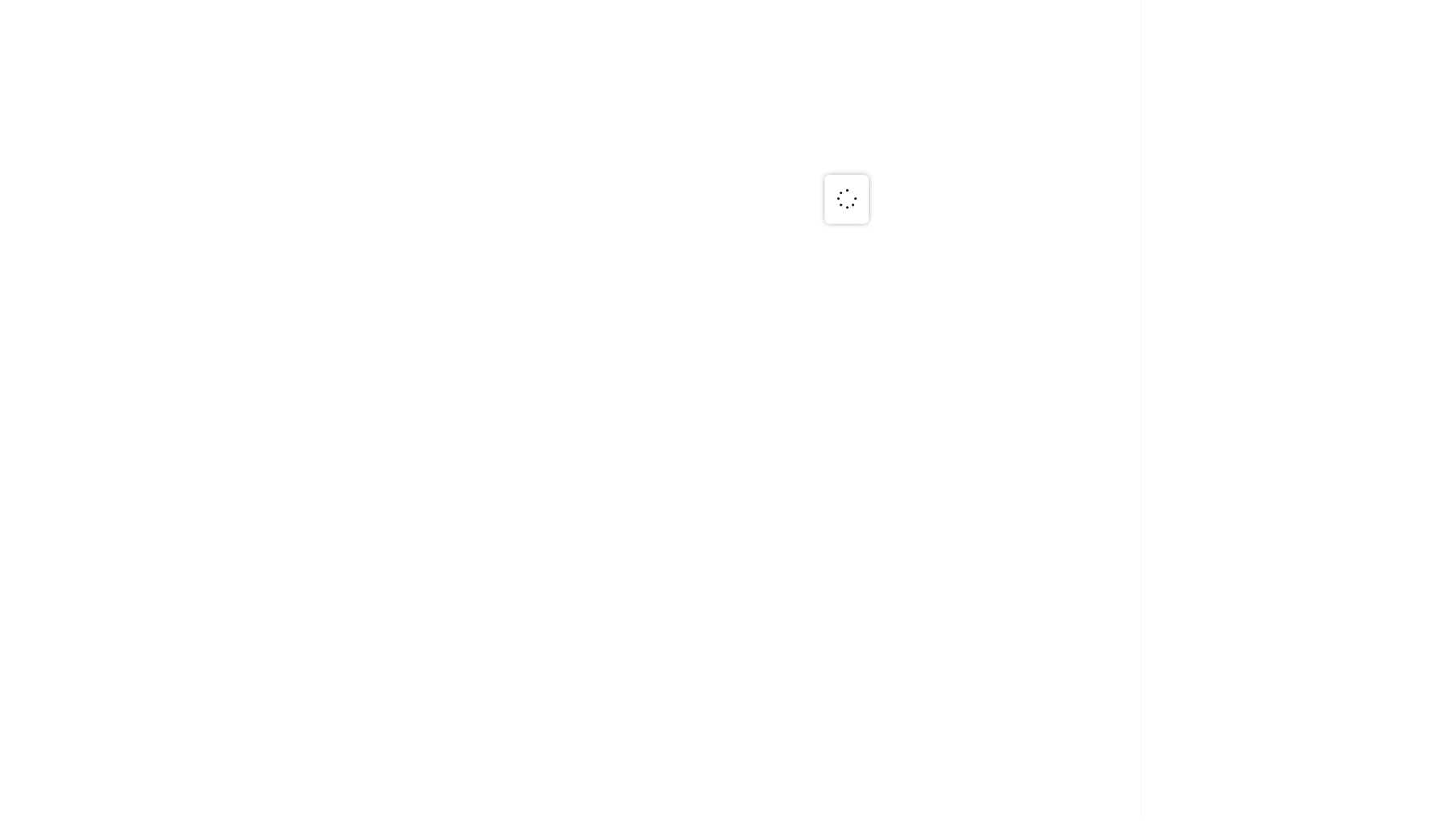 scroll, scrollTop: 0, scrollLeft: 0, axis: both 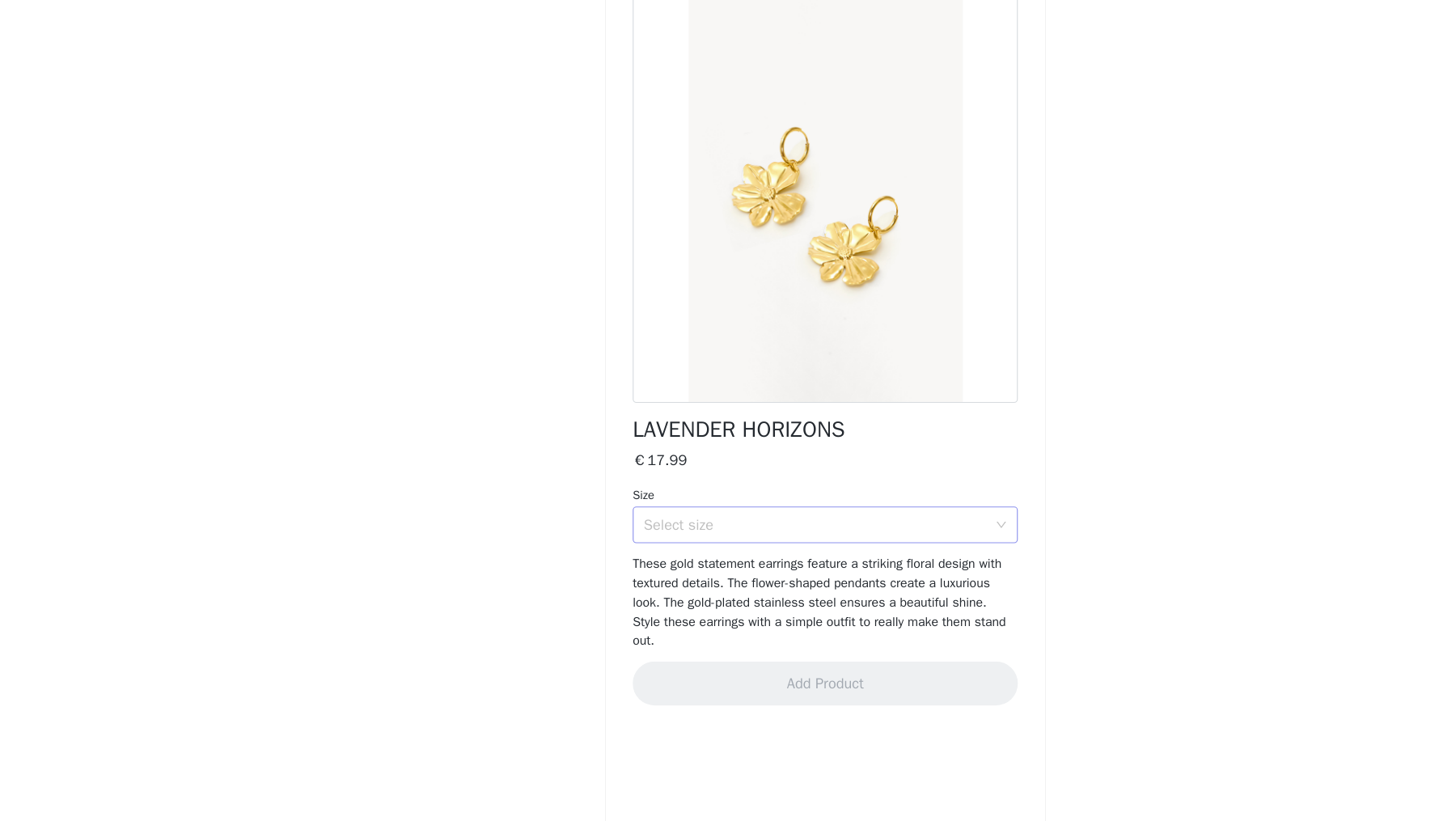 click on "Select size" at bounding box center [722, 552] 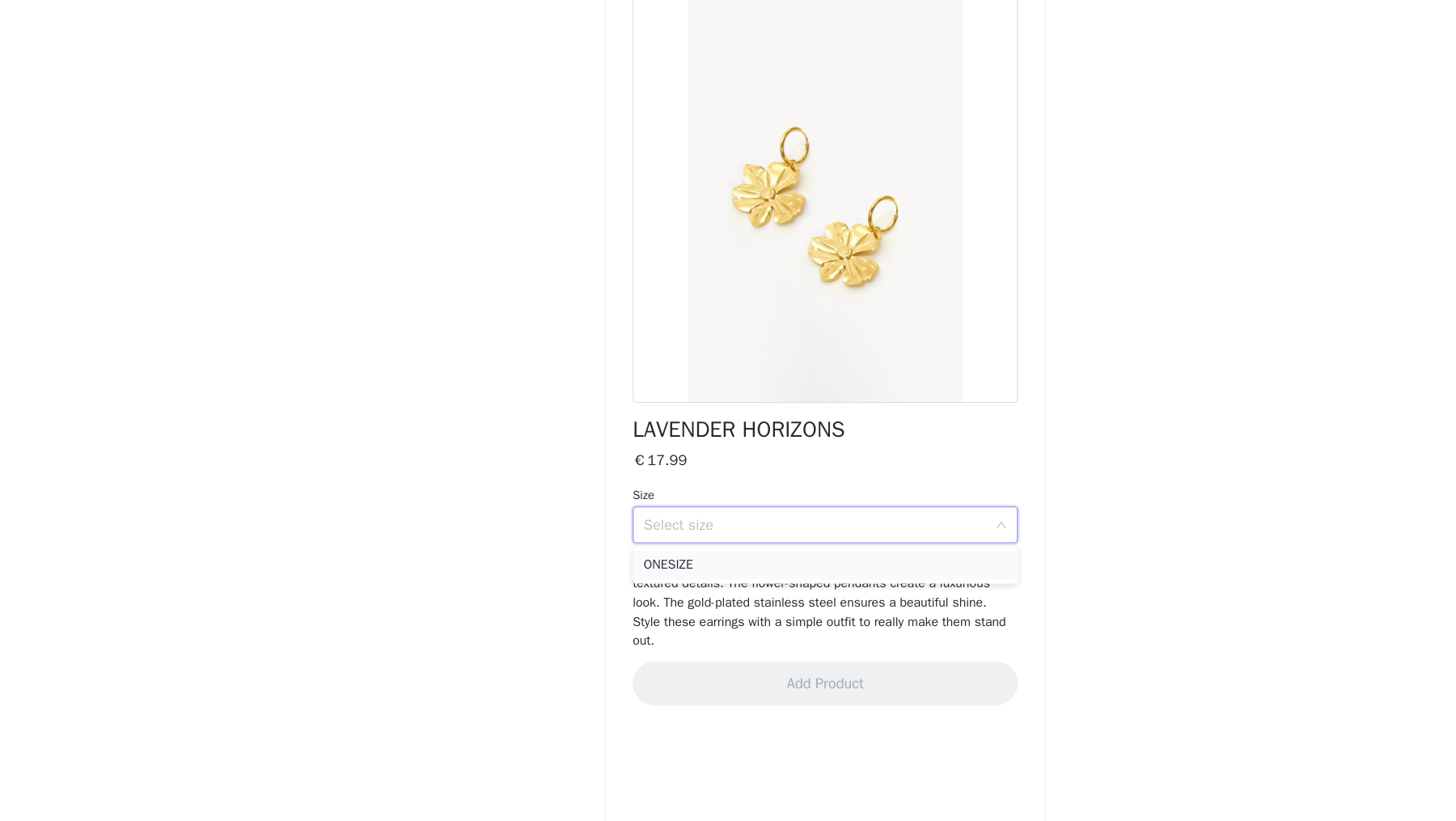 click on "ONESIZE" at bounding box center (728, 588) 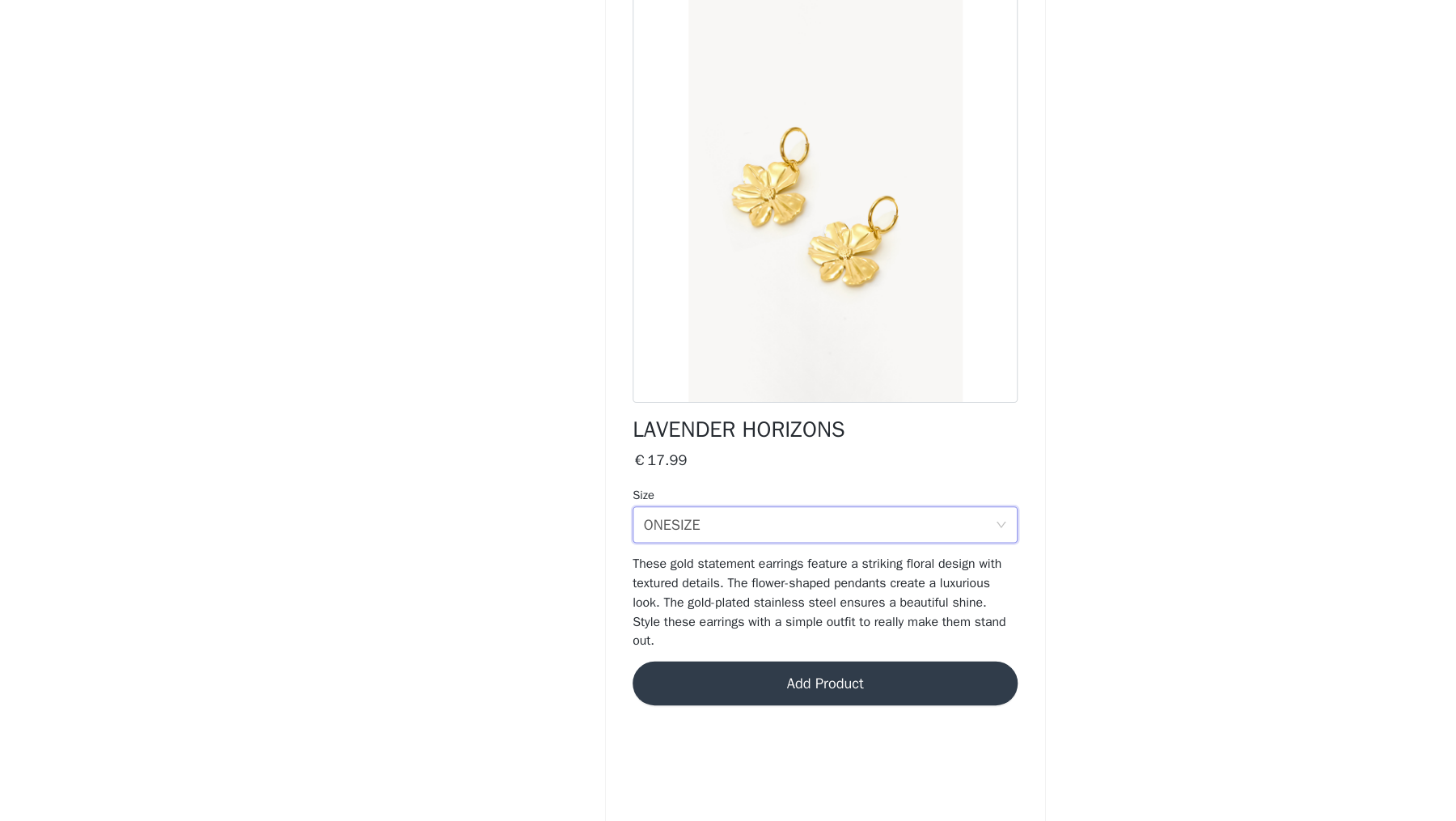 click on "Add Product" at bounding box center [728, 692] 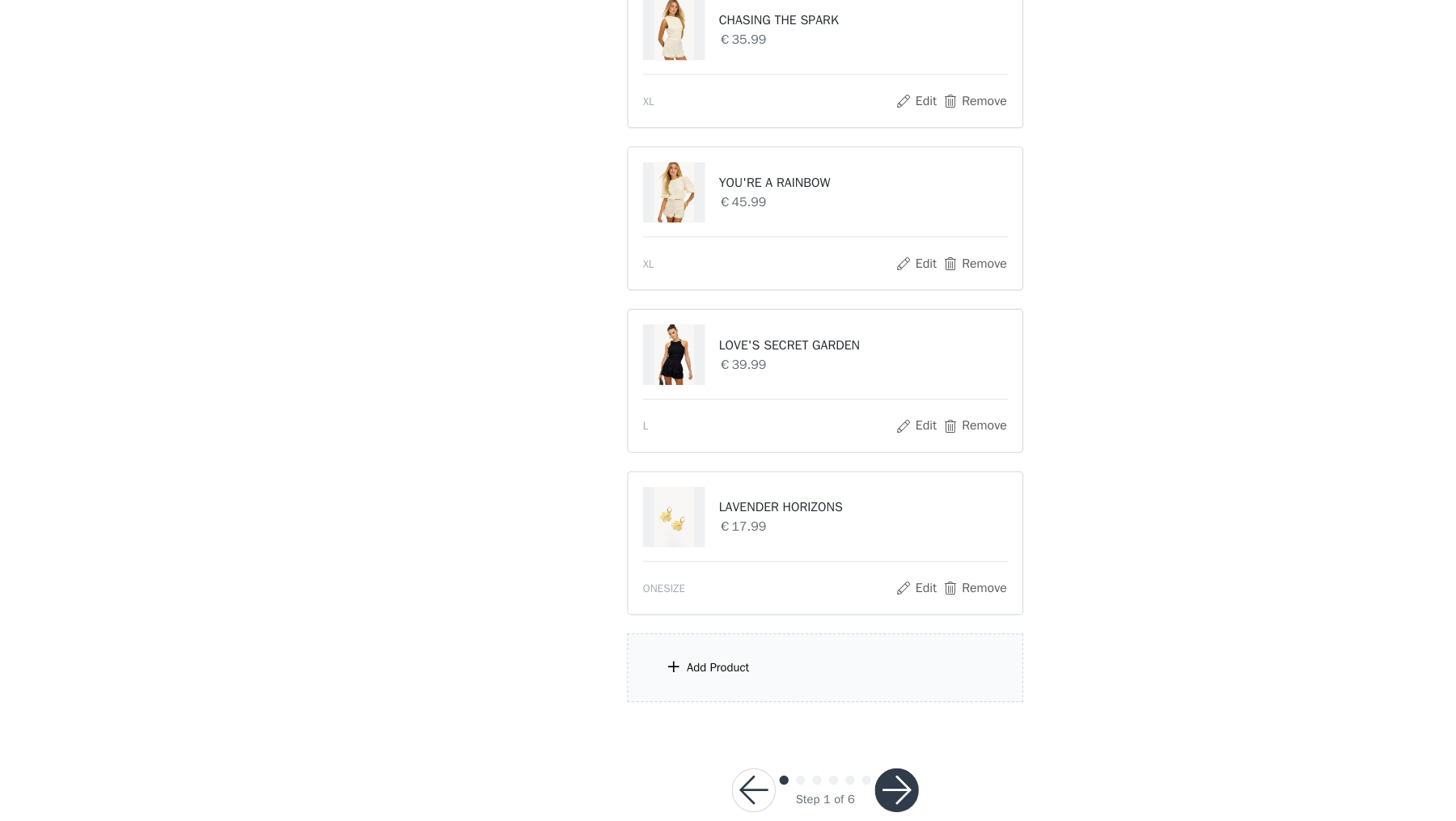 scroll, scrollTop: 311, scrollLeft: 0, axis: vertical 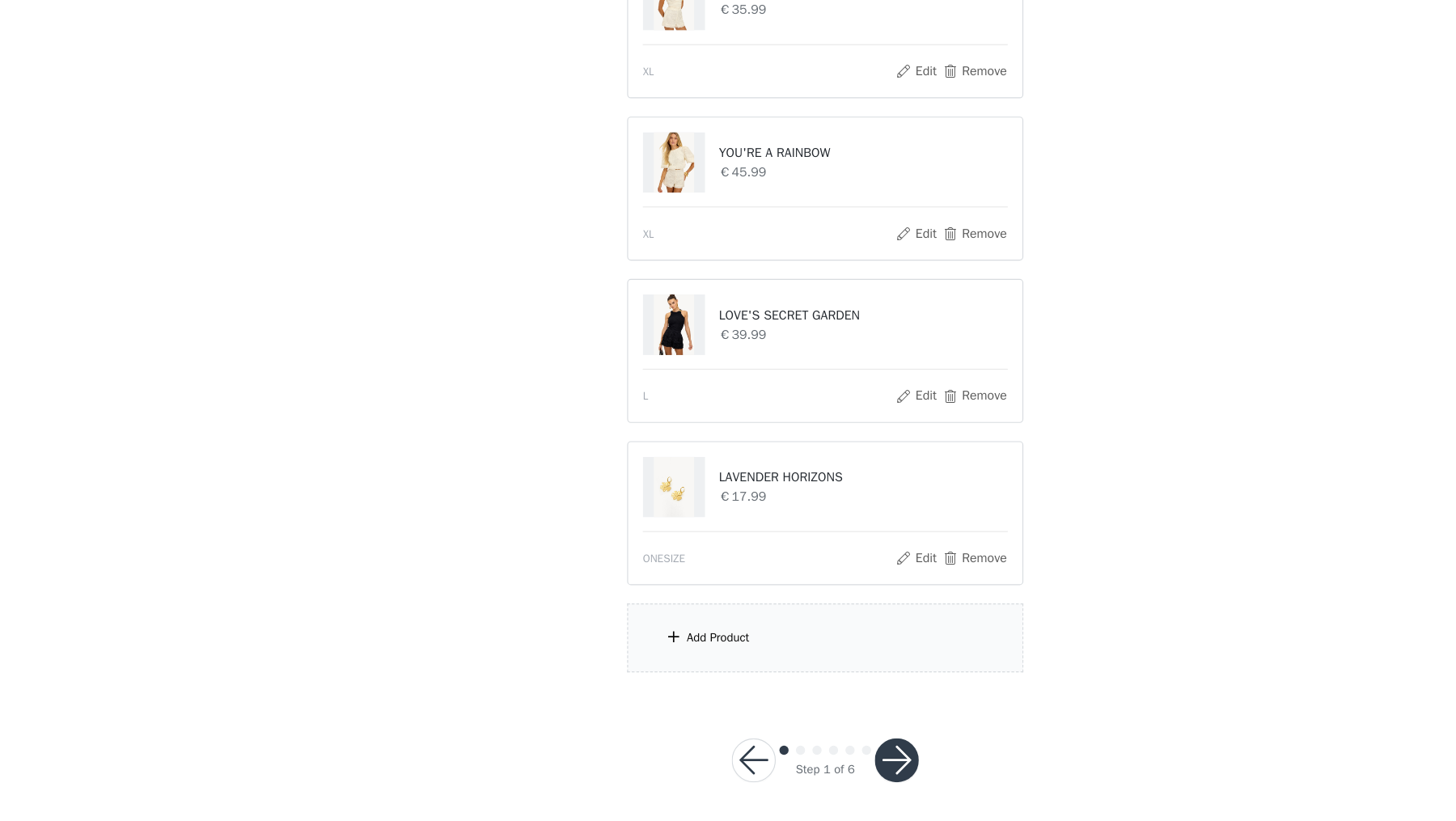 click at bounding box center [791, 767] 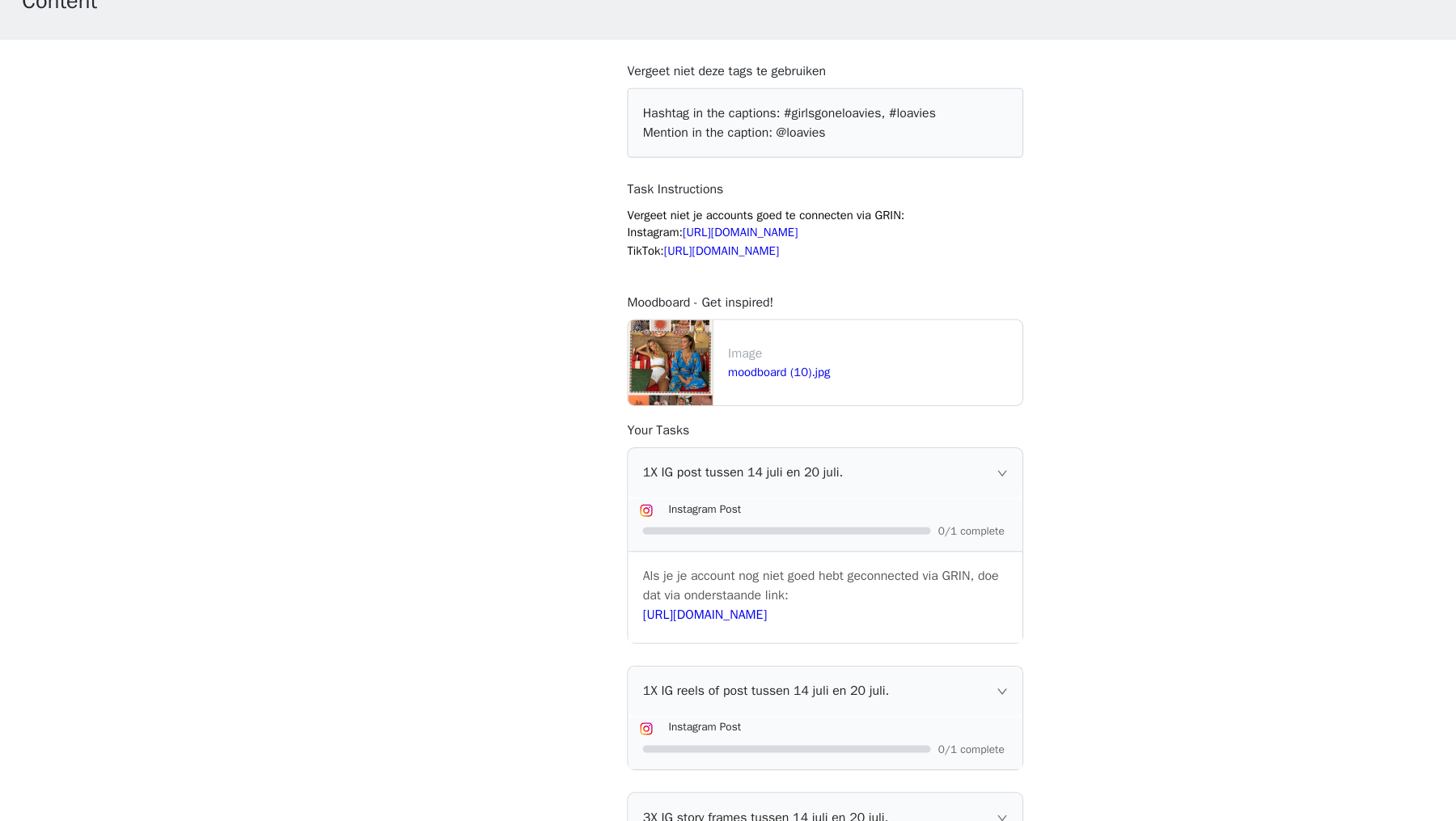scroll, scrollTop: 218, scrollLeft: 0, axis: vertical 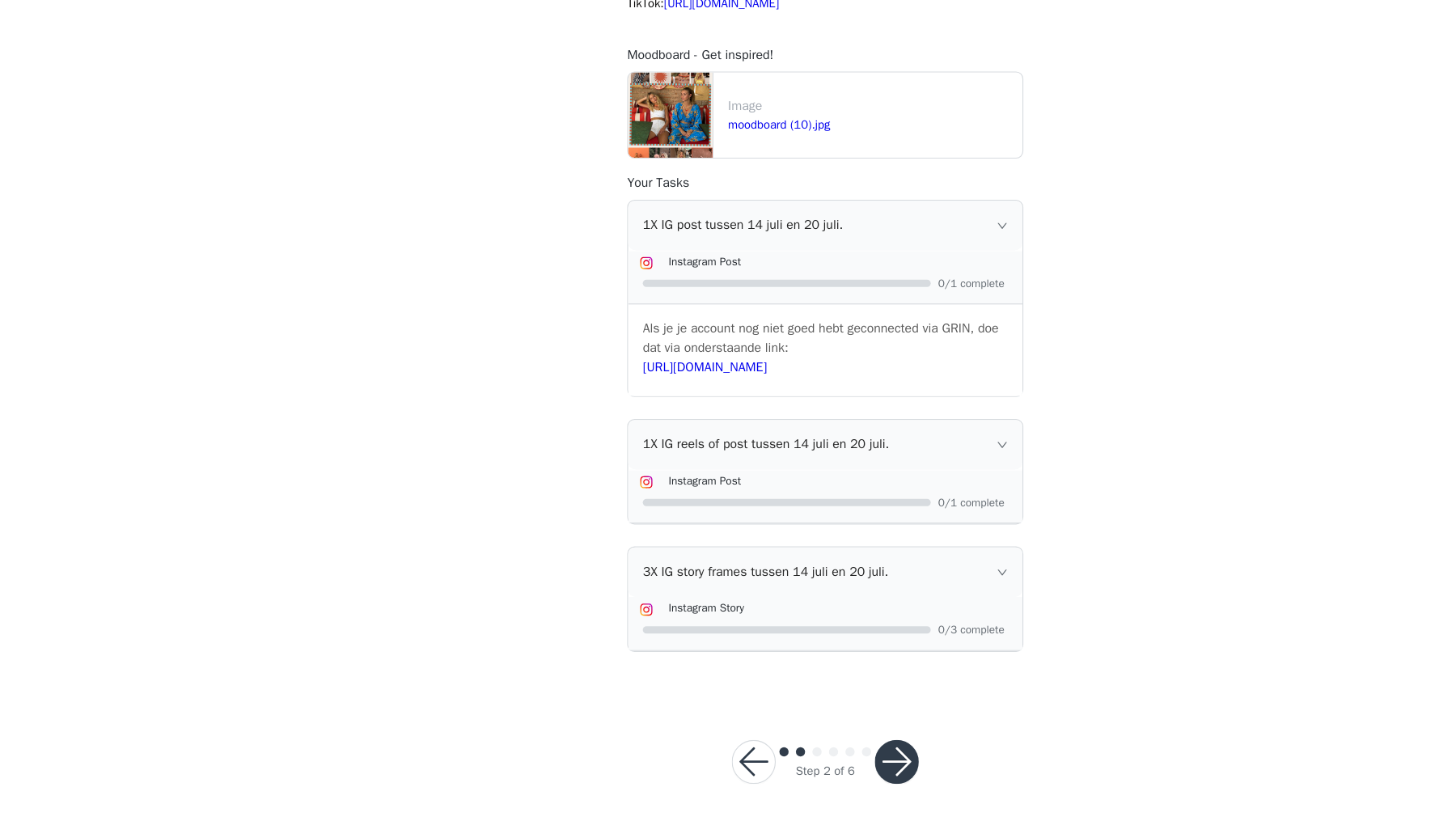 click at bounding box center [791, 768] 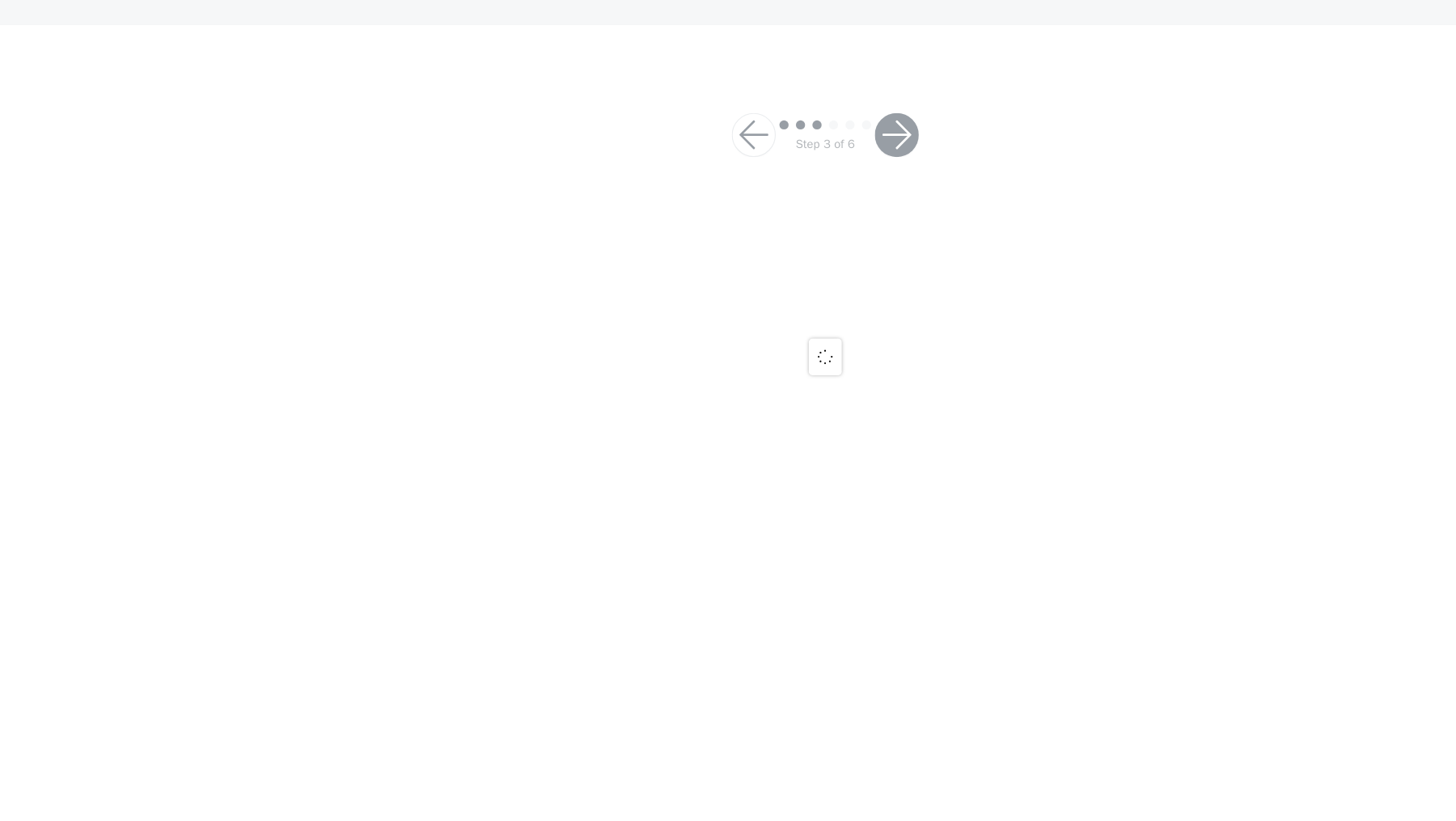 scroll, scrollTop: 0, scrollLeft: 0, axis: both 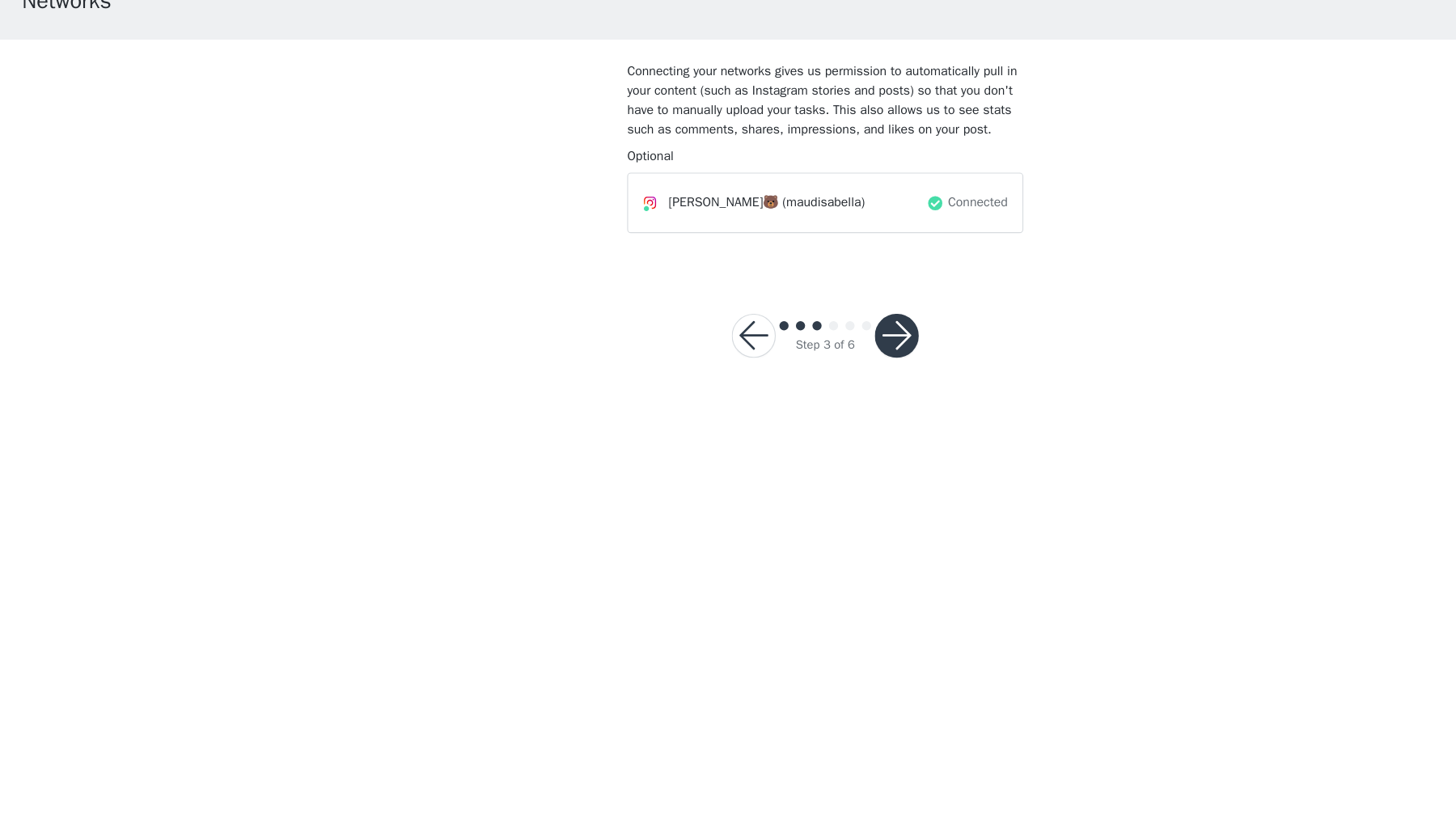 click at bounding box center (791, 392) 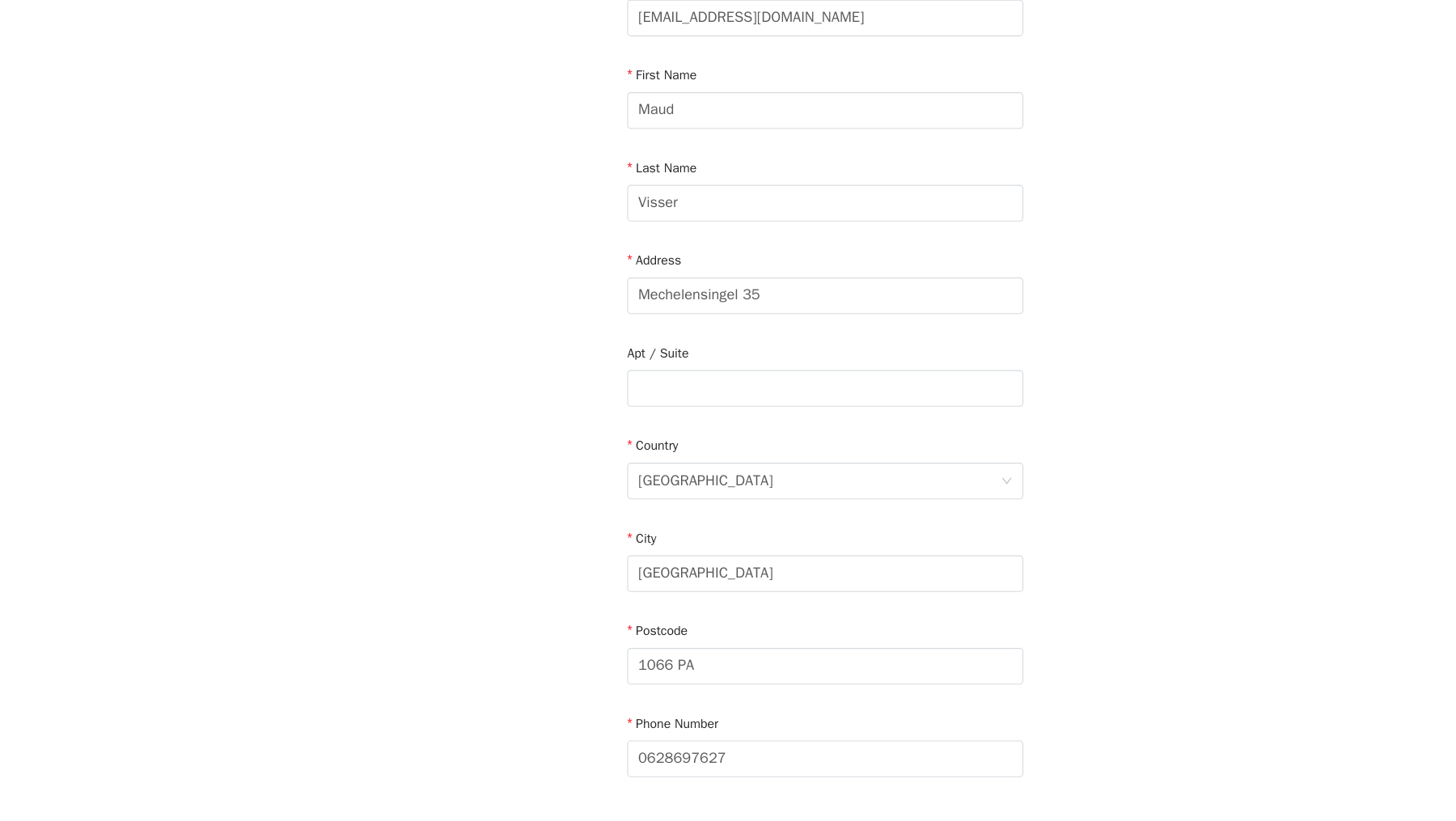 scroll, scrollTop: 217, scrollLeft: 0, axis: vertical 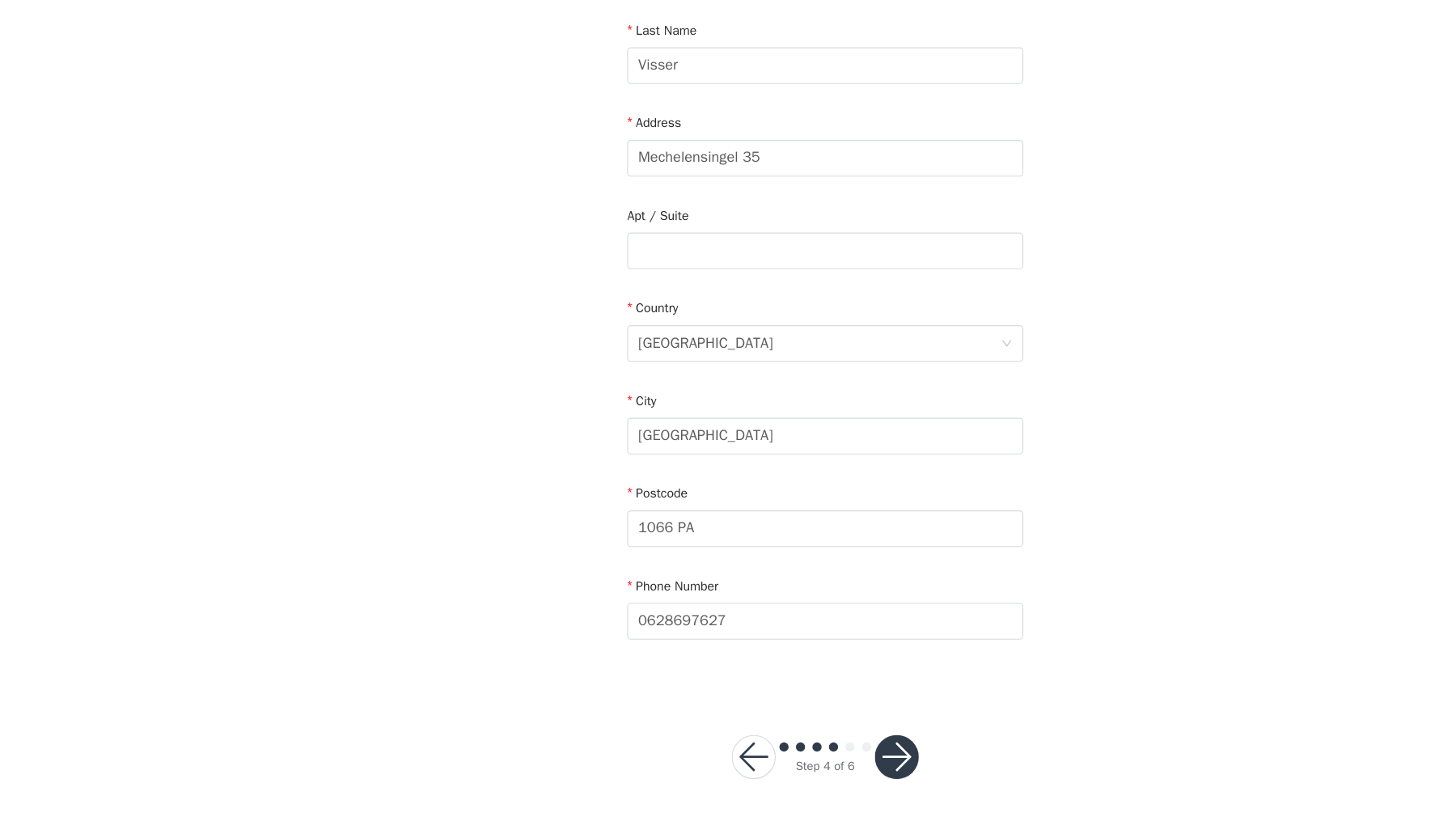 click at bounding box center [791, 764] 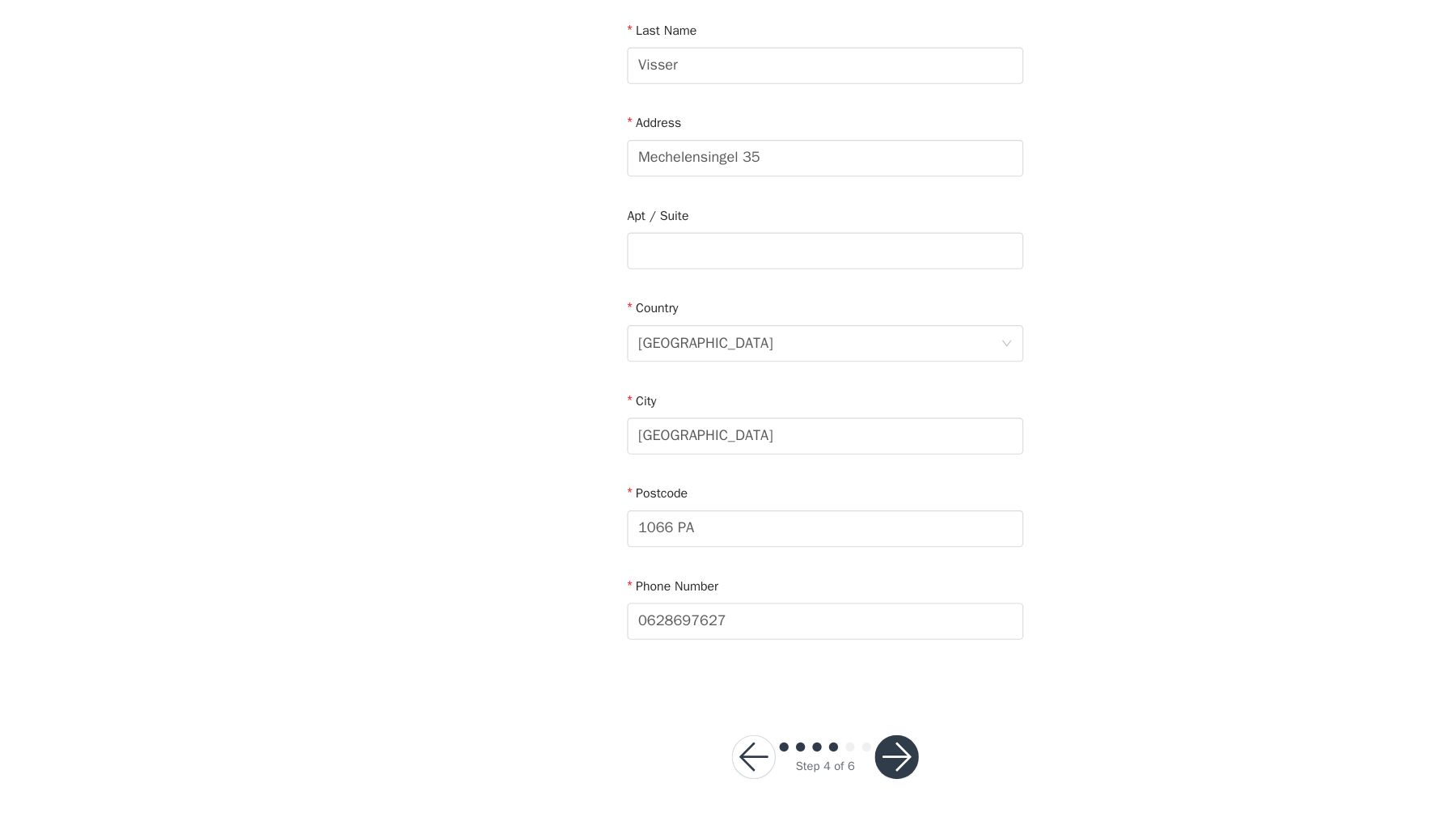 scroll, scrollTop: 0, scrollLeft: 0, axis: both 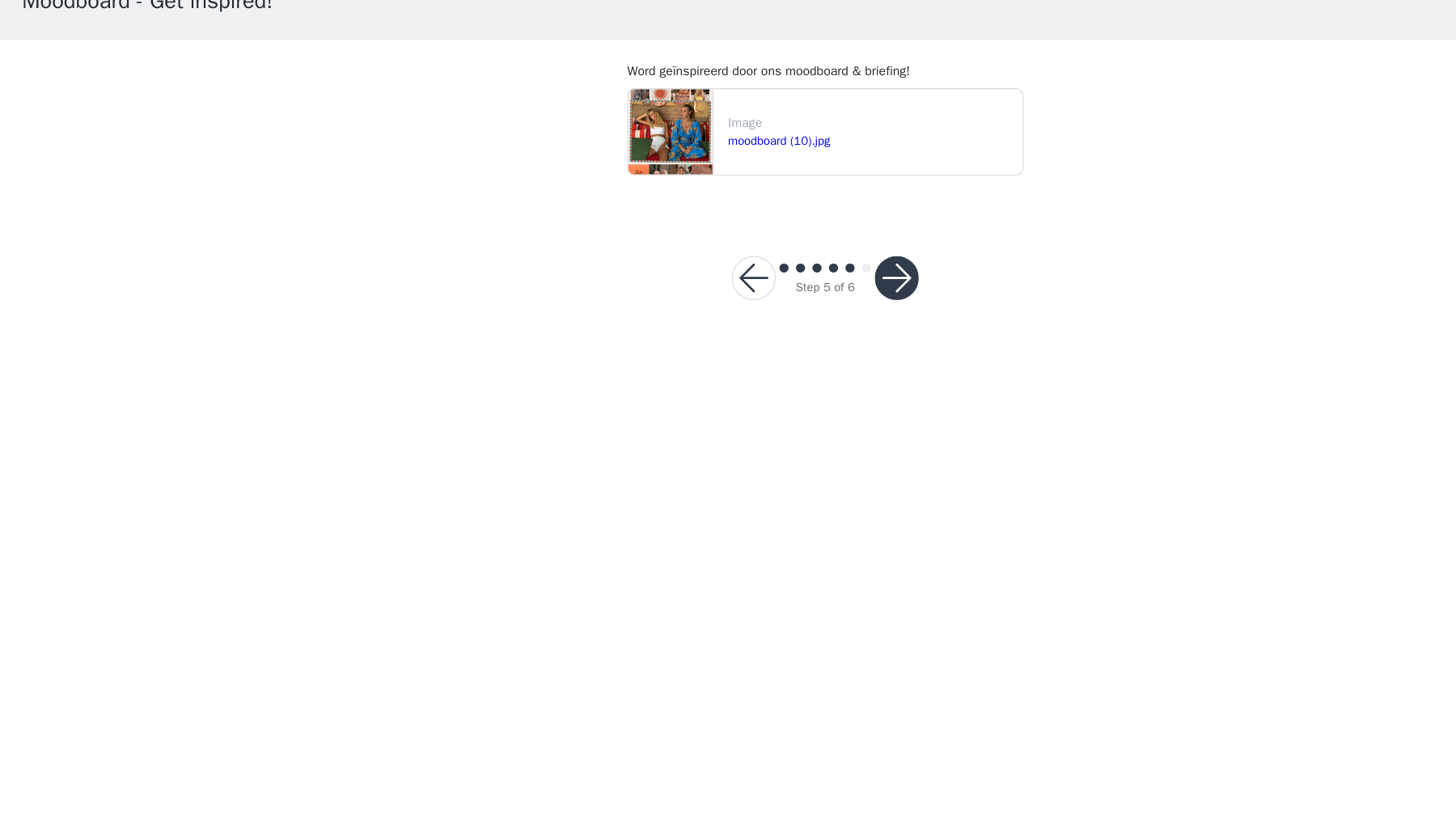 click at bounding box center [791, 341] 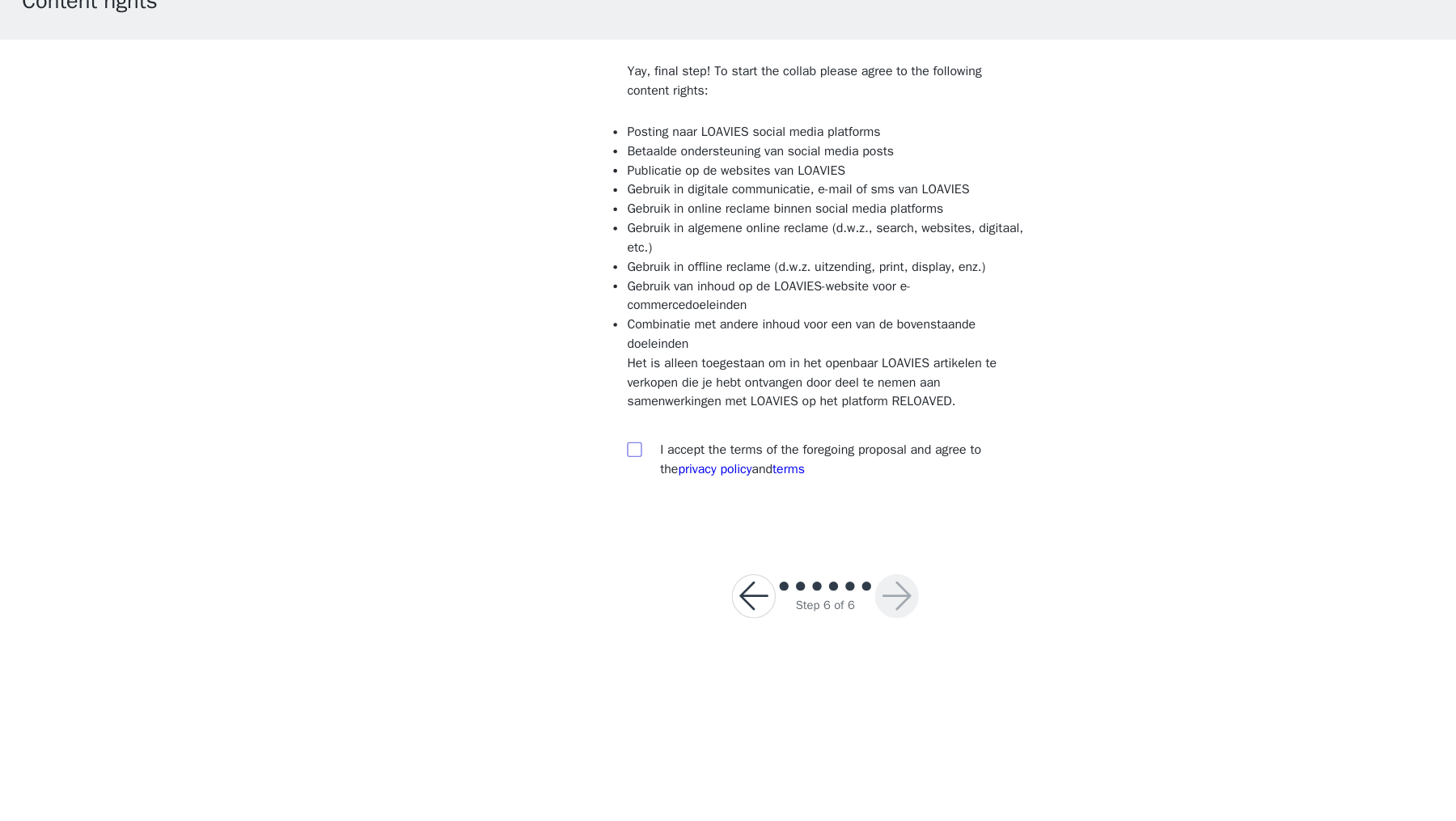 click at bounding box center [559, 492] 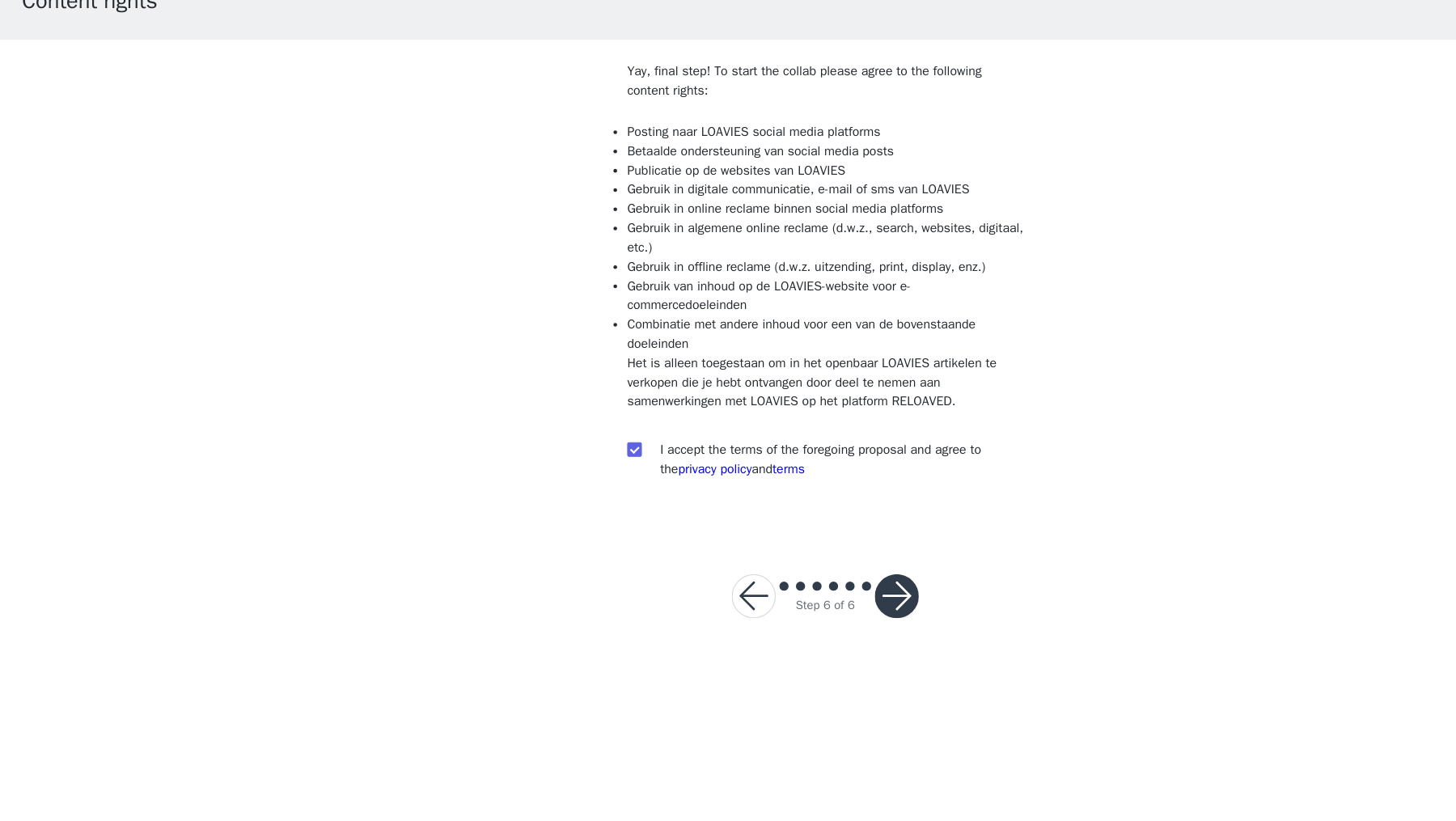 click at bounding box center (791, 622) 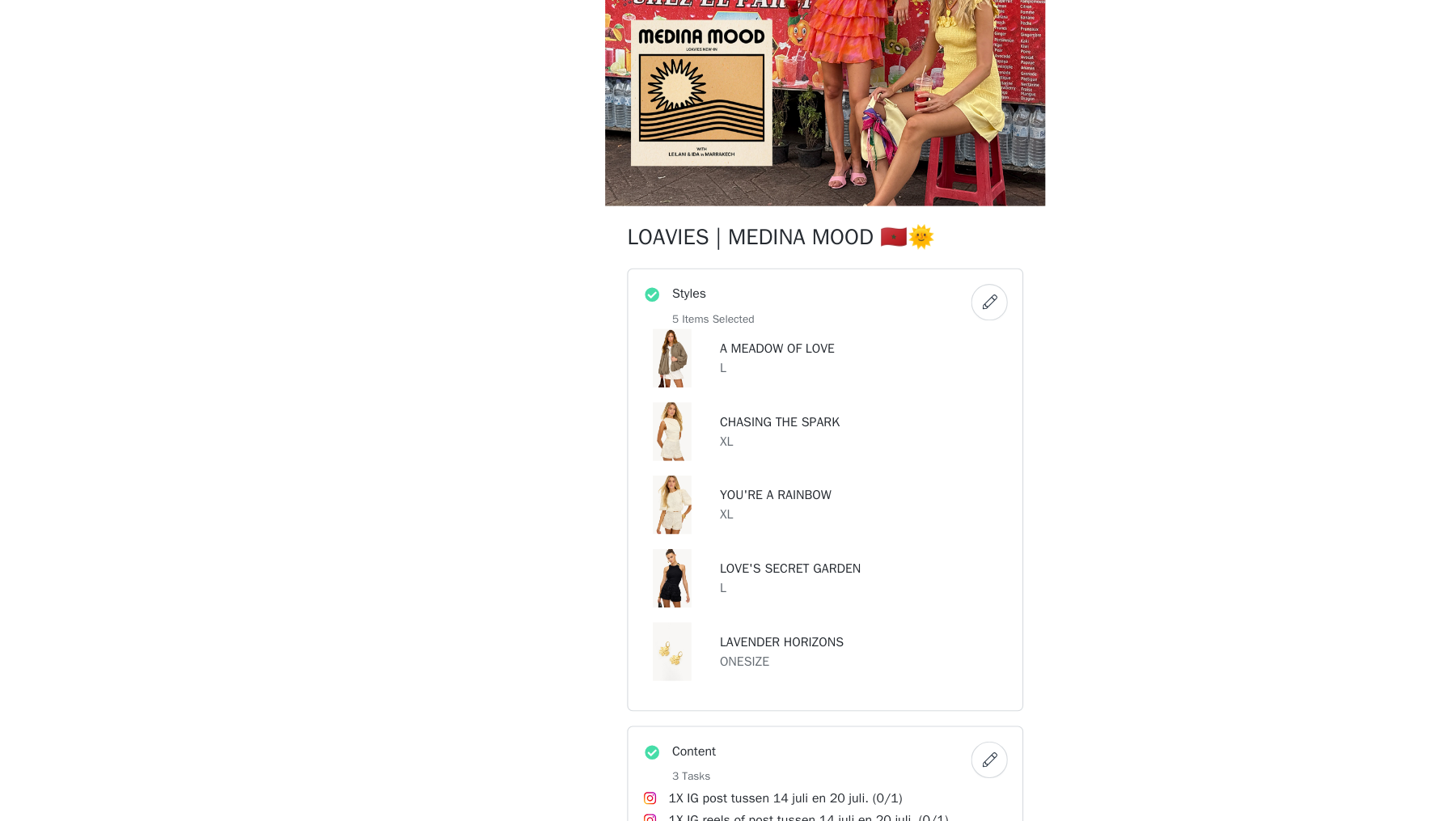 scroll, scrollTop: 90, scrollLeft: 0, axis: vertical 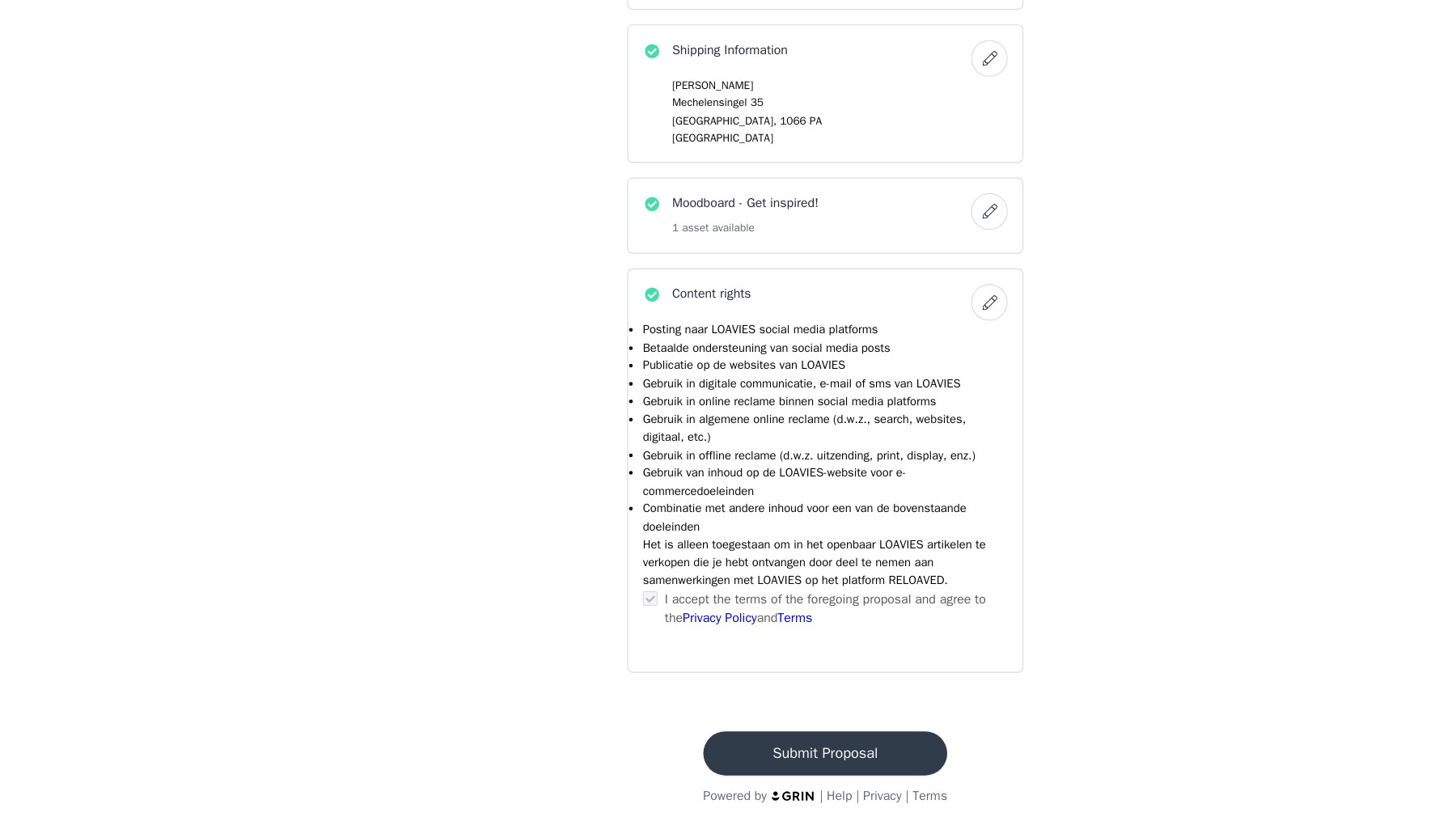 click on "Submit Proposal" at bounding box center [728, 760] 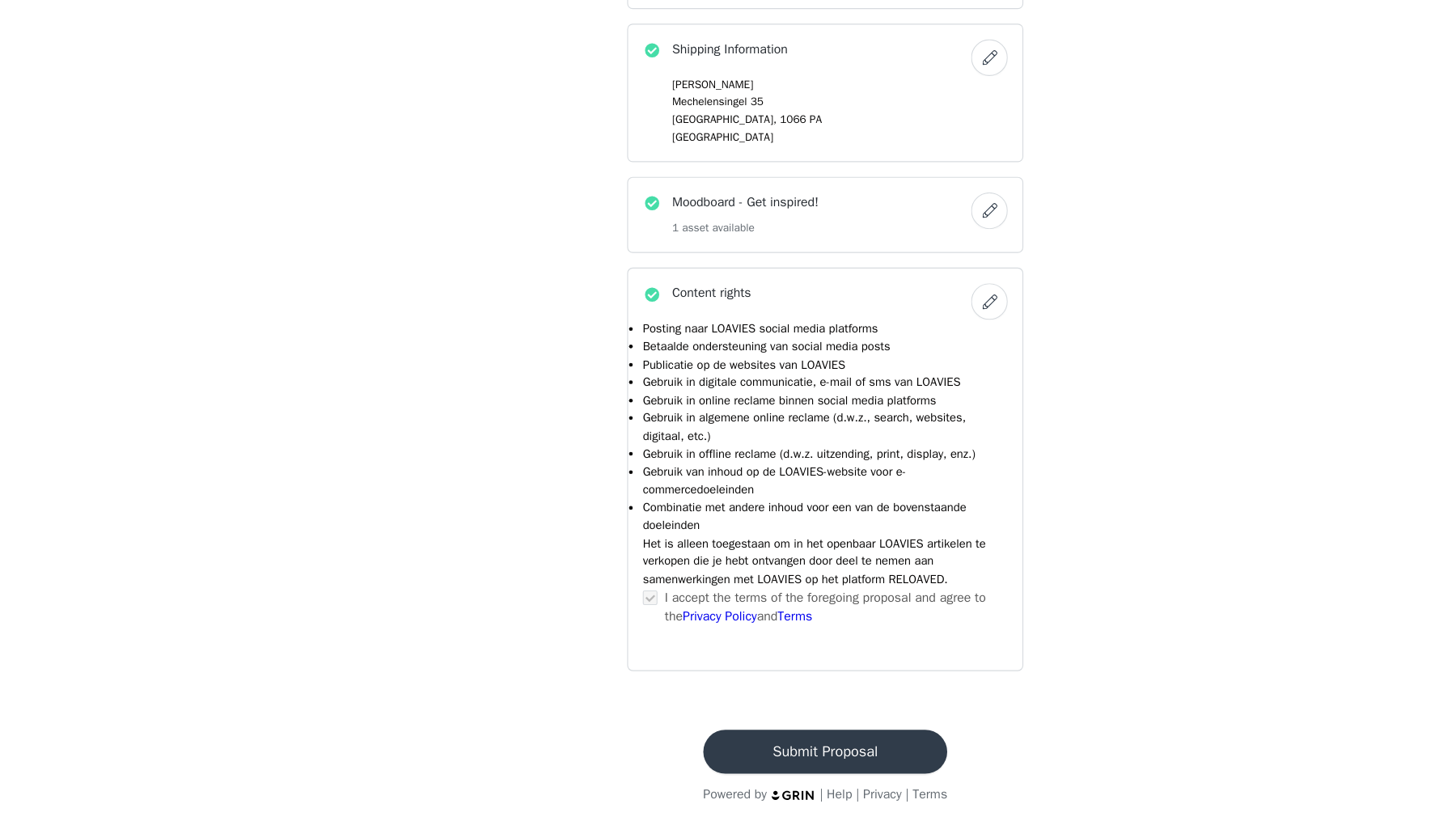 scroll, scrollTop: 0, scrollLeft: 0, axis: both 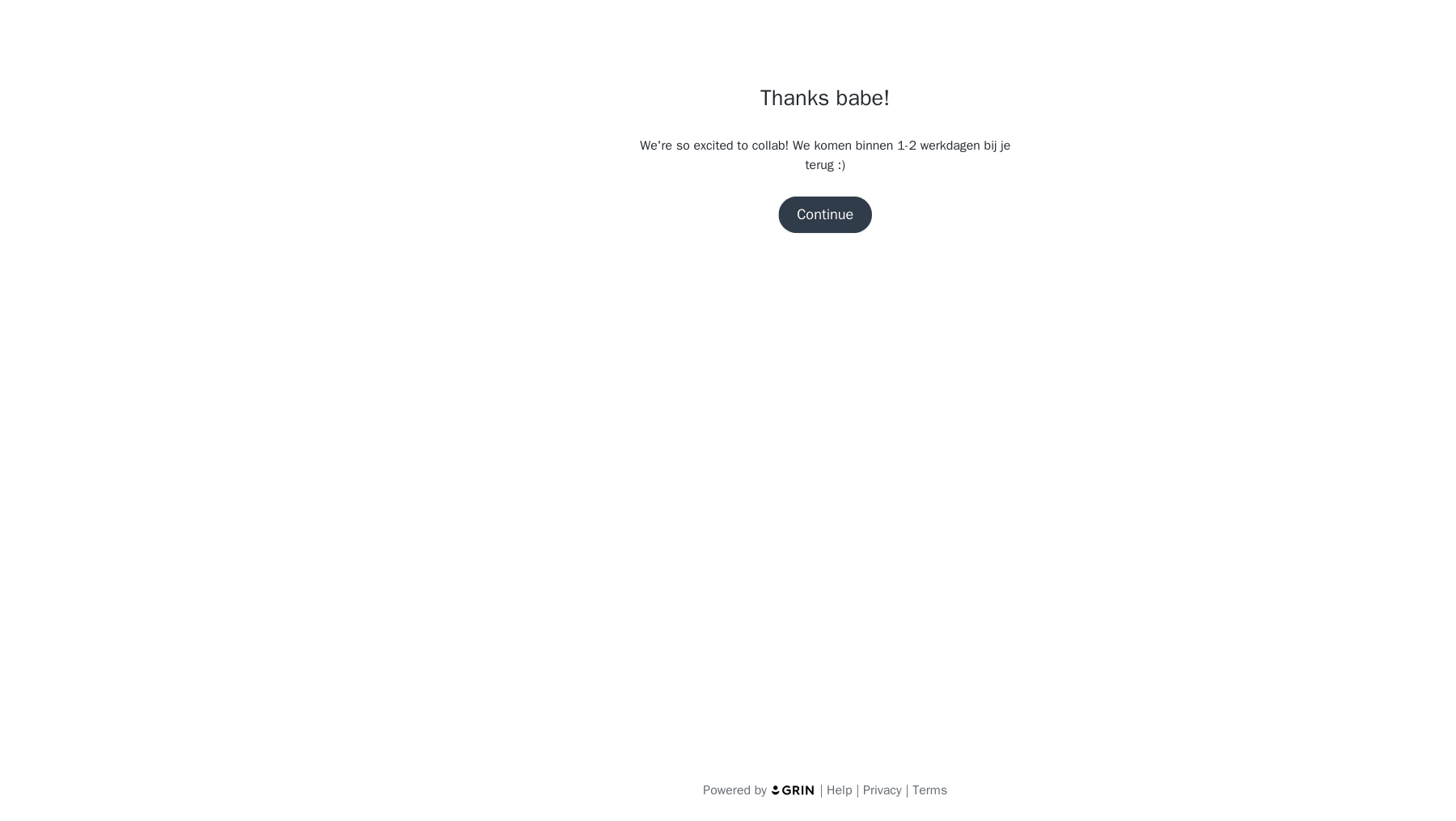 click on "Continue" at bounding box center (728, 286) 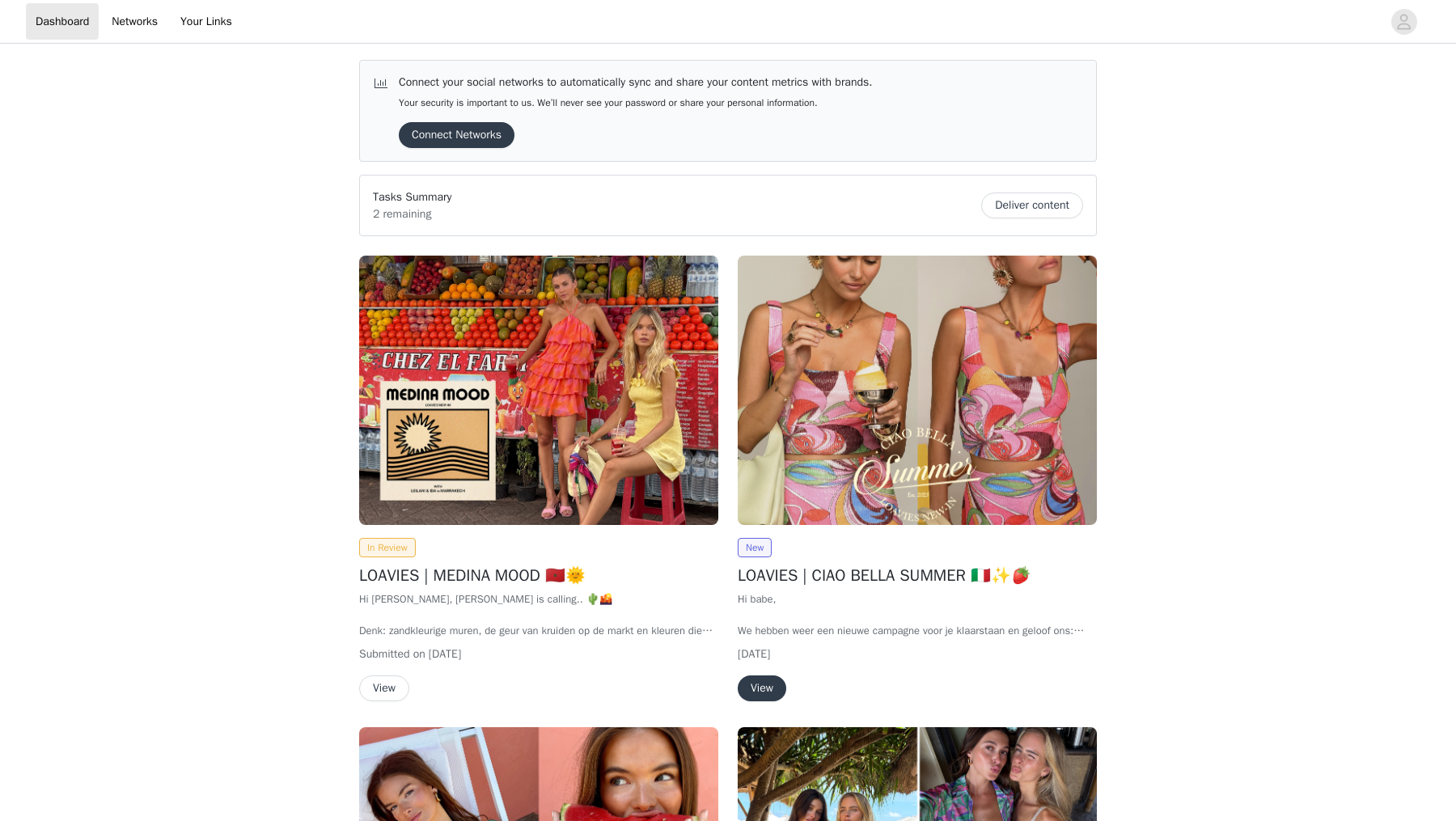 scroll, scrollTop: 0, scrollLeft: 0, axis: both 